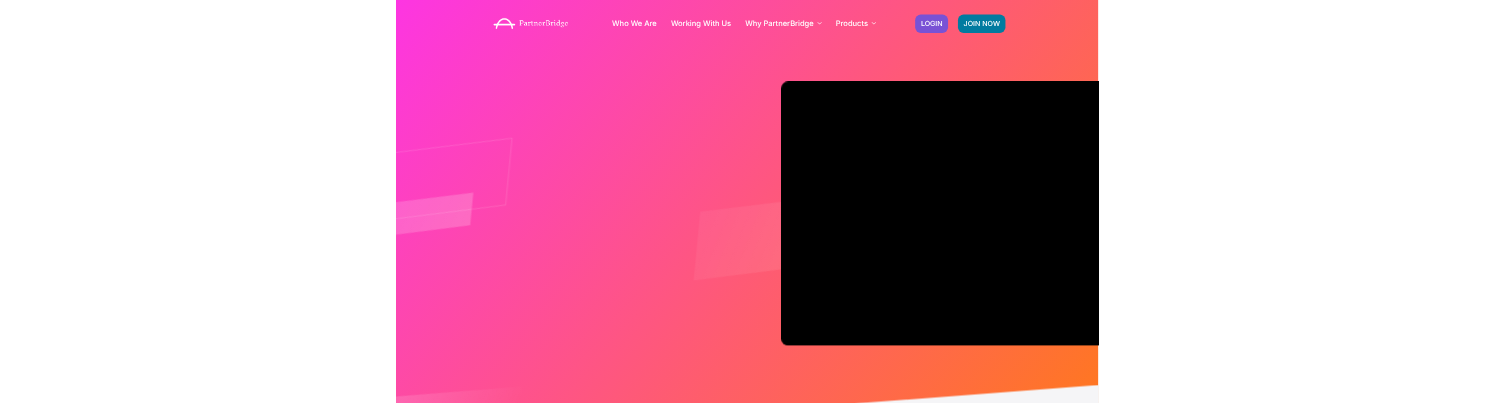 scroll, scrollTop: 0, scrollLeft: 0, axis: both 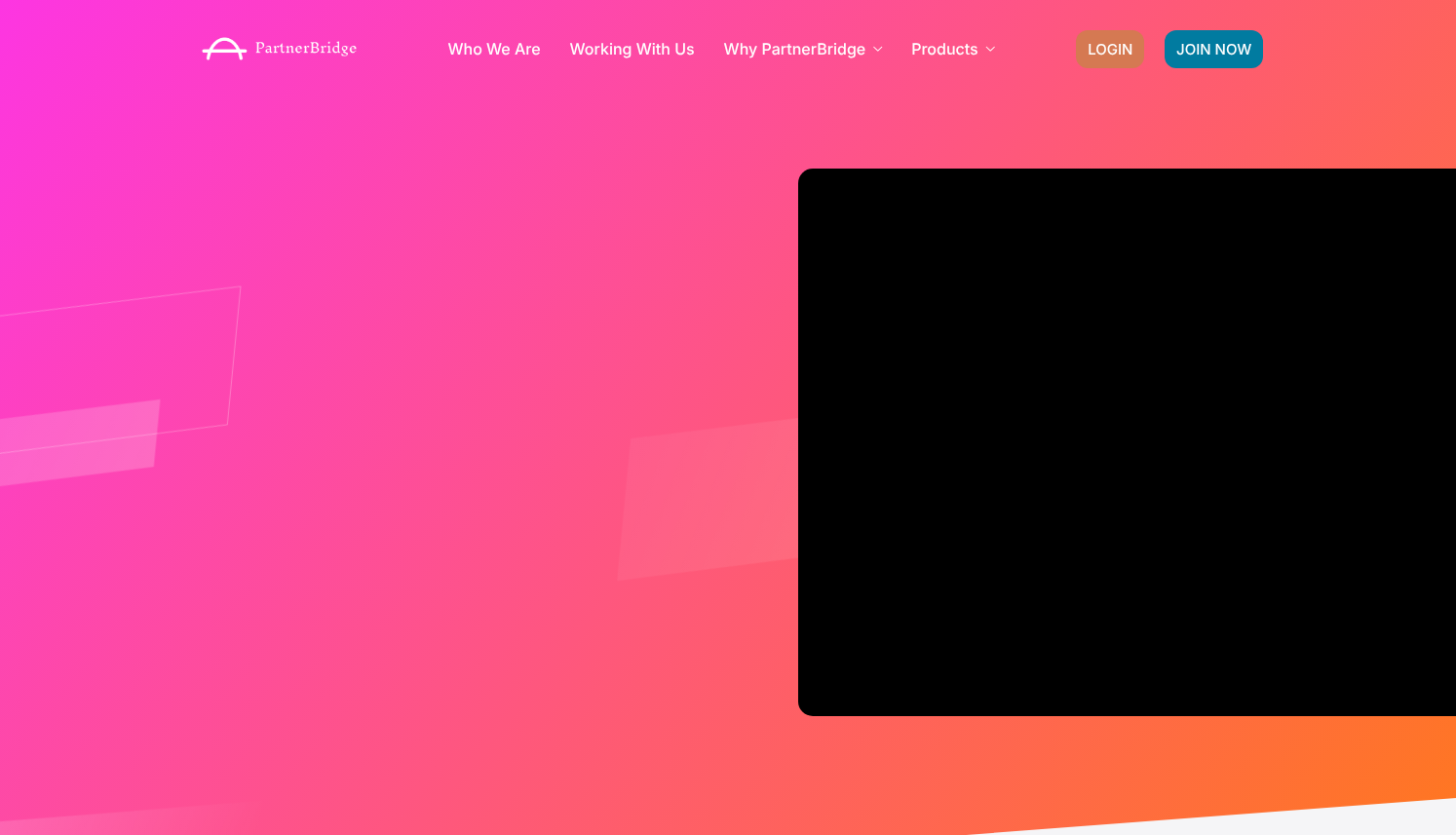 click on "LOGIN" at bounding box center [1110, 49] 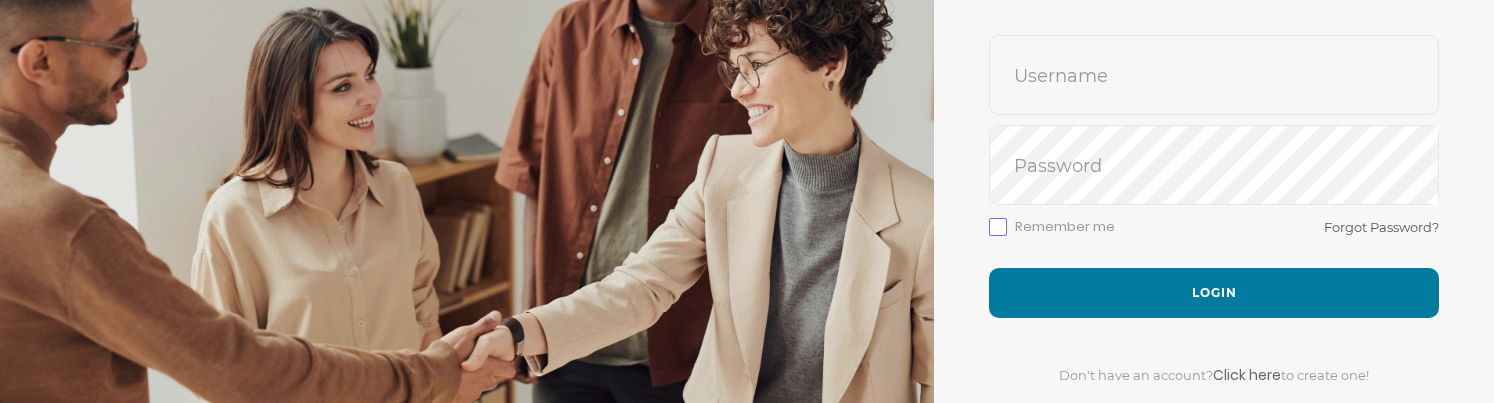 scroll, scrollTop: 209, scrollLeft: 0, axis: vertical 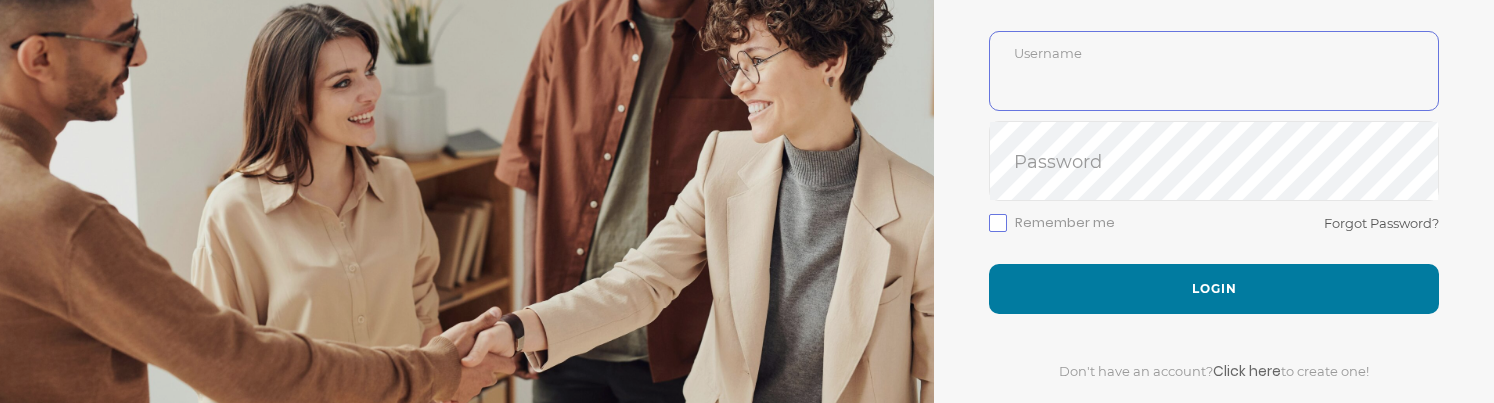 click at bounding box center (1214, 86) 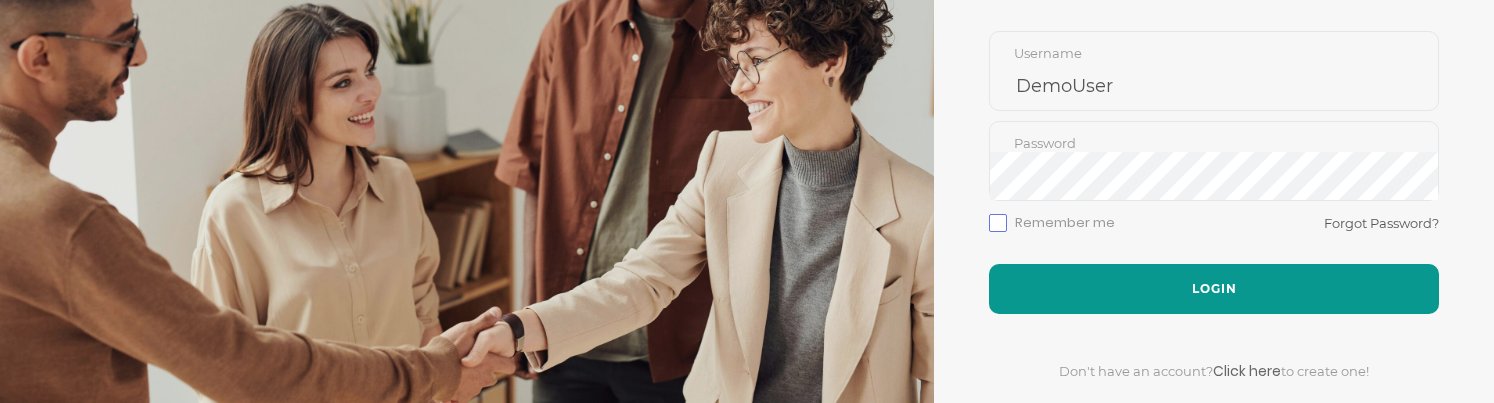 click on "Login" at bounding box center [1214, 289] 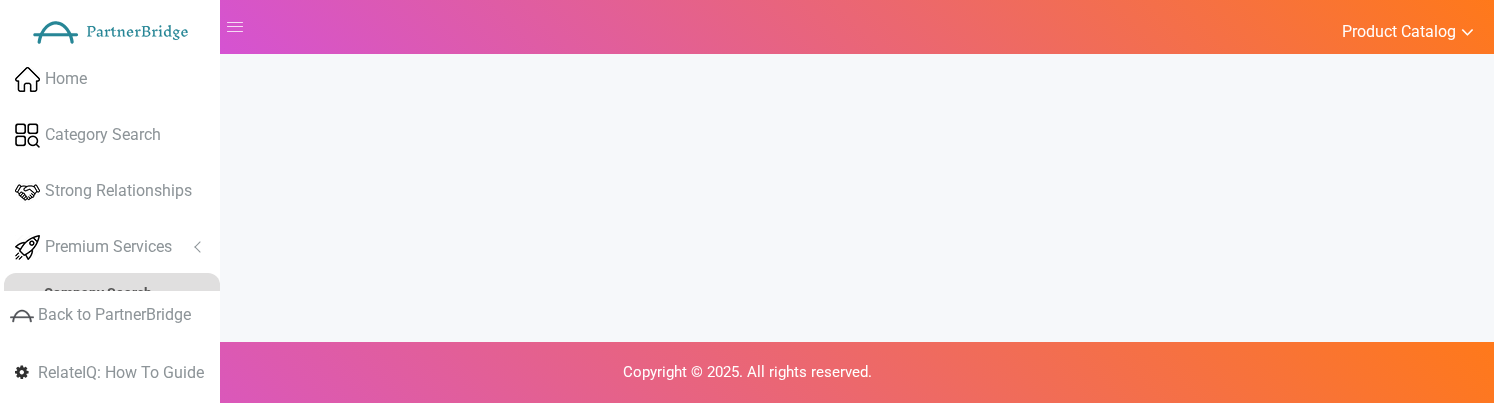 scroll, scrollTop: 0, scrollLeft: 0, axis: both 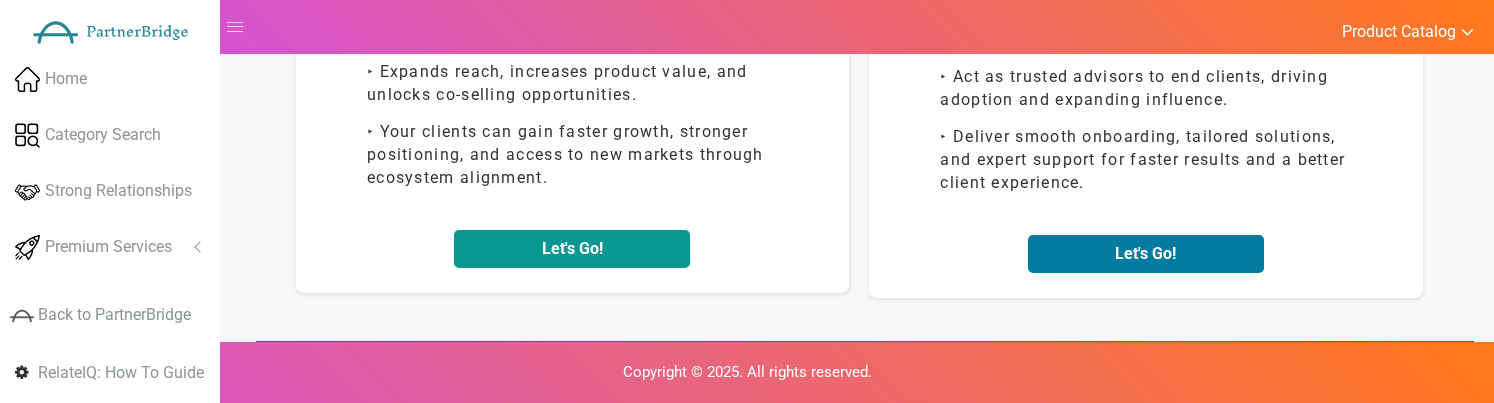 click on "Let's Go!" at bounding box center (572, 249) 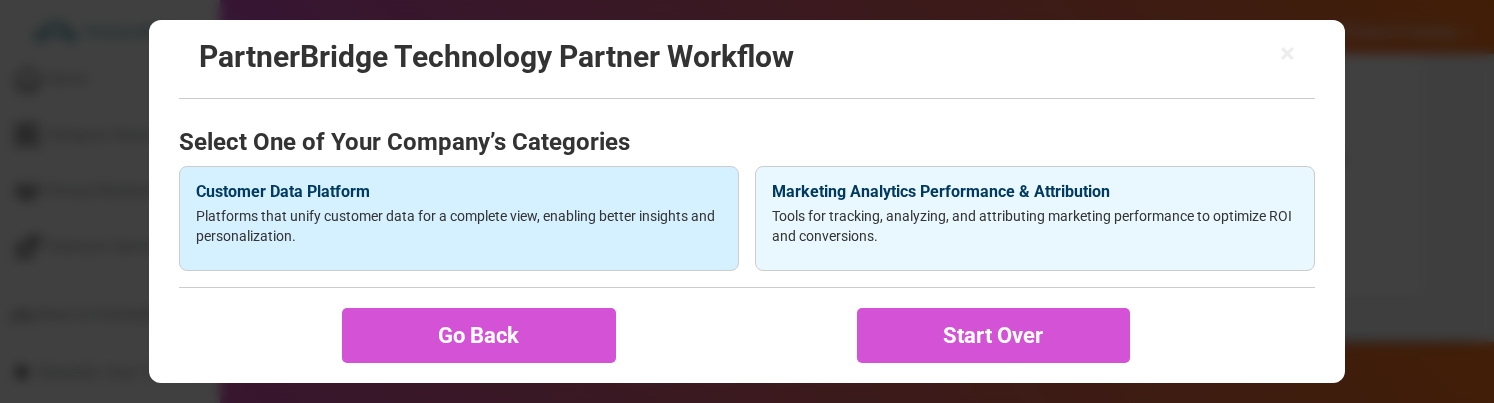 click on "Customer Data Platform
Platforms that unify customer data for a complete view, enabling better insights and personalization." at bounding box center [459, 219] 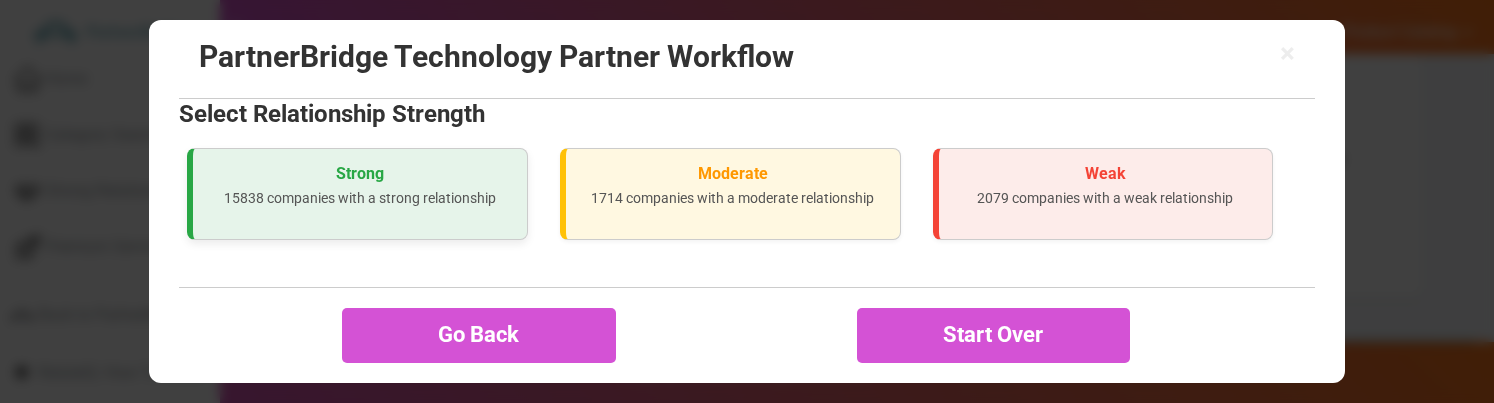 click on "Strong" at bounding box center (360, 174) 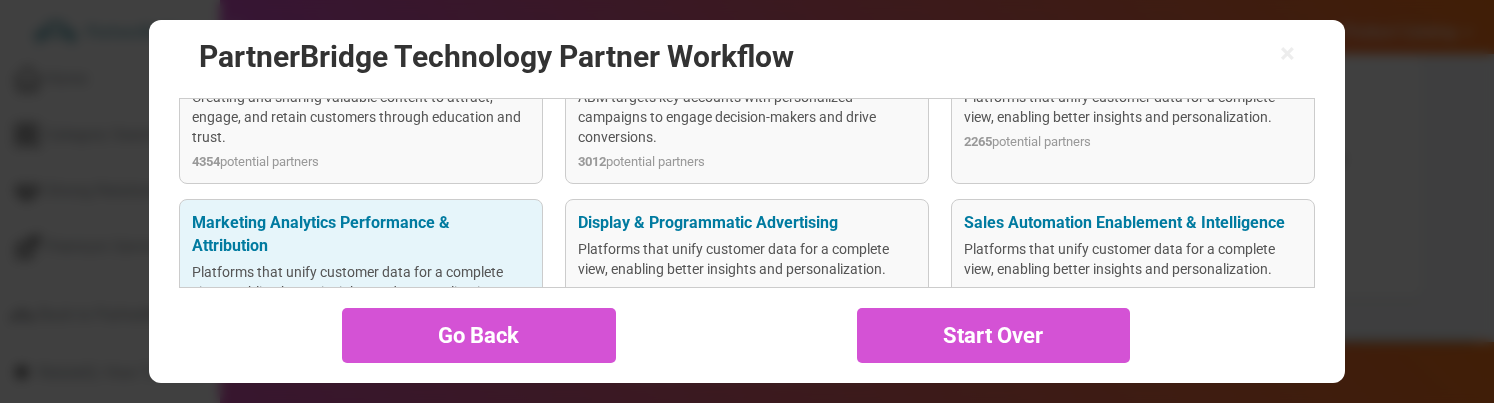 click on "Marketing Analytics Performance & Attribution" at bounding box center [360, 235] 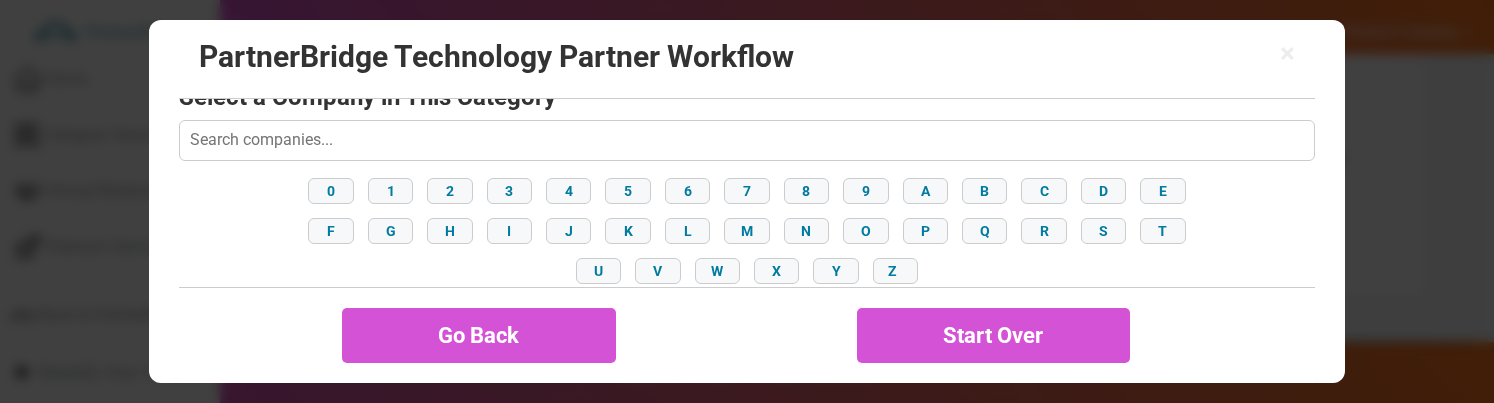 scroll, scrollTop: 427, scrollLeft: 0, axis: vertical 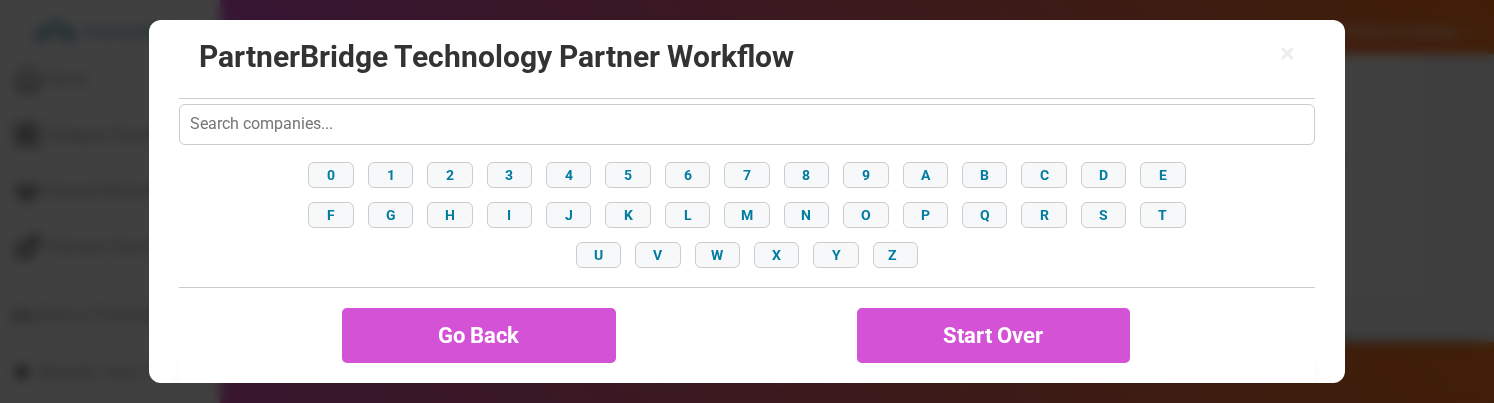 click at bounding box center (746, 124) 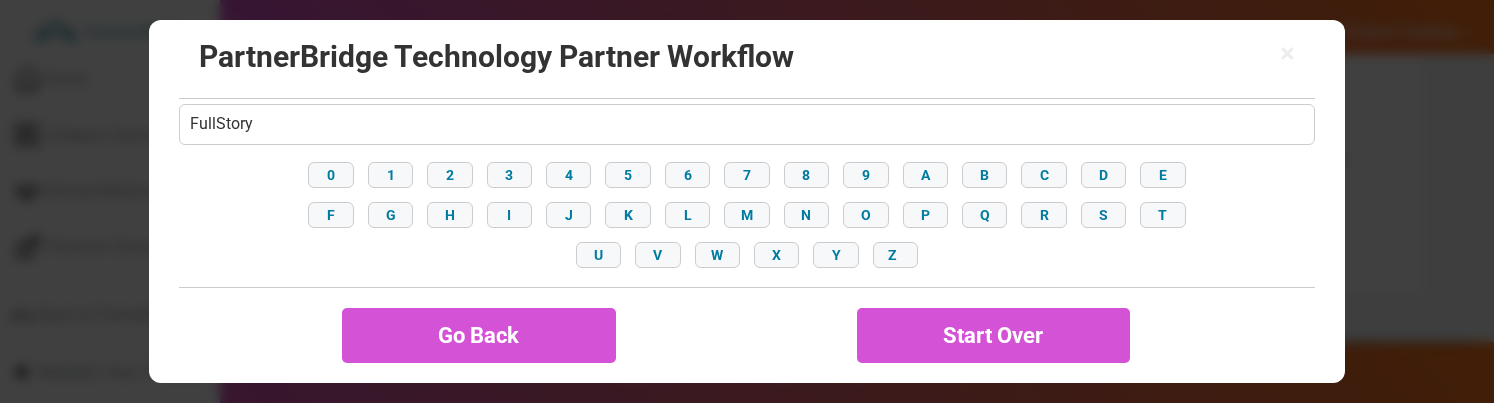 type on "FullStory" 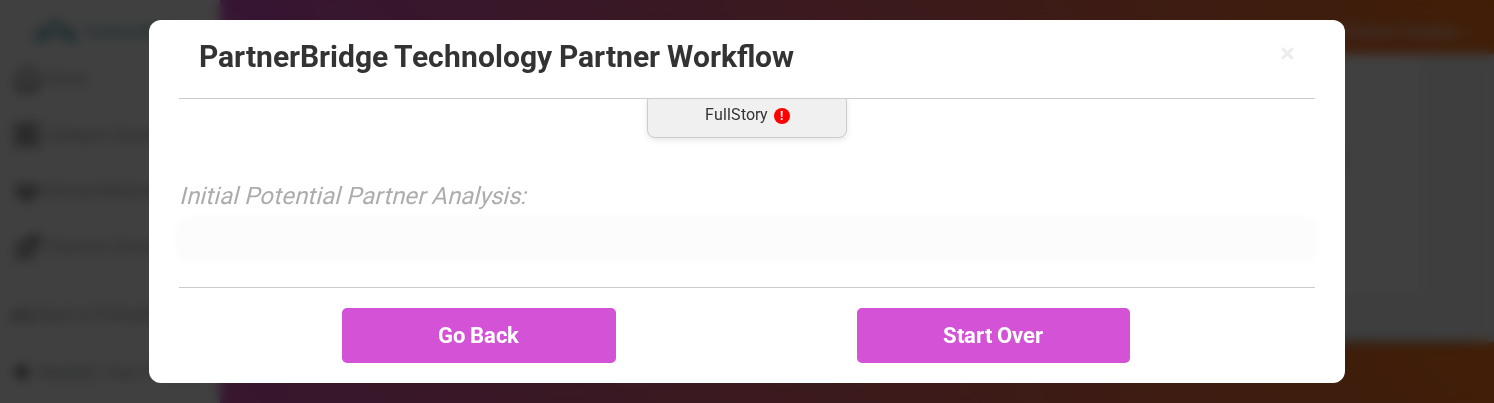click on "FullStory !" at bounding box center (747, 115) 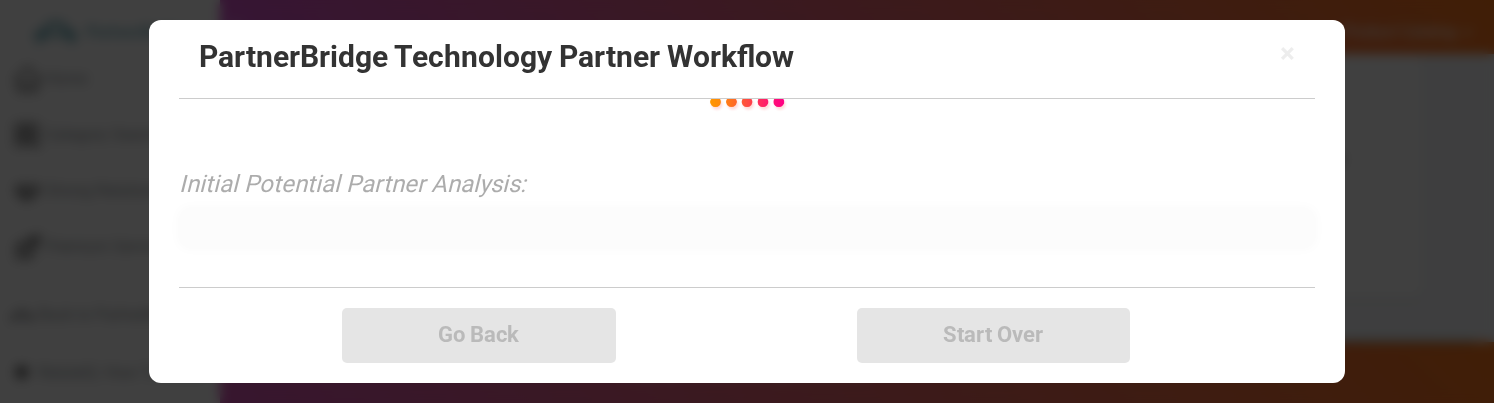 scroll, scrollTop: 511, scrollLeft: 0, axis: vertical 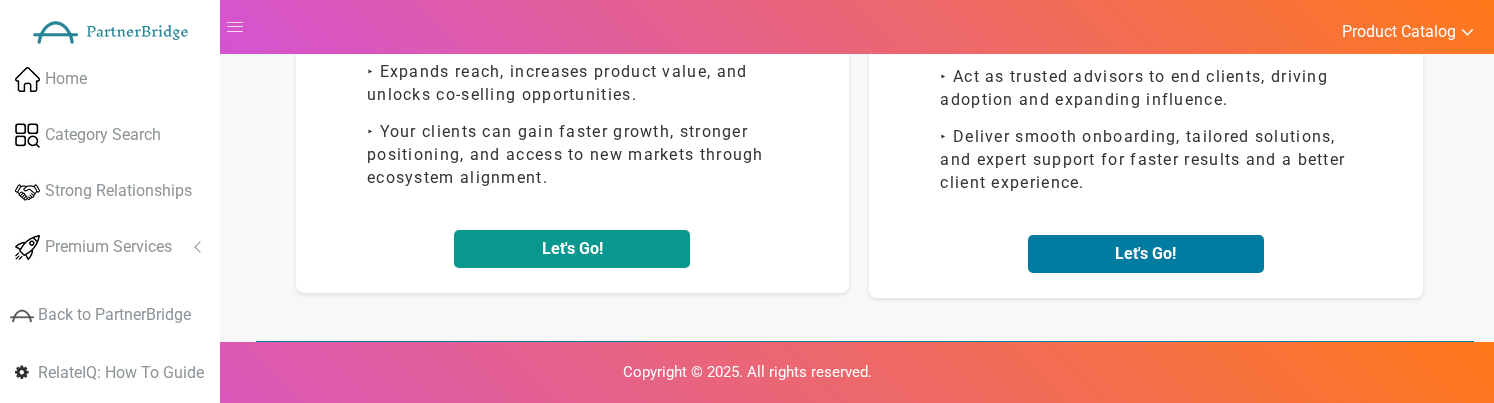 click on "Let's Go!" at bounding box center [572, 249] 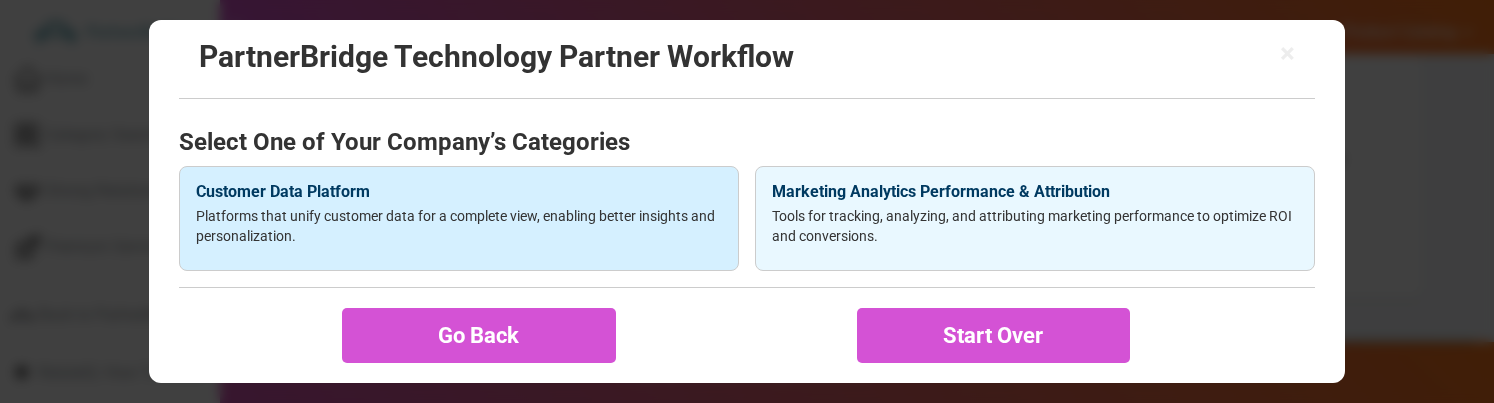 click on "Platforms that unify customer data for a complete view, enabling better insights and personalization." at bounding box center (459, 226) 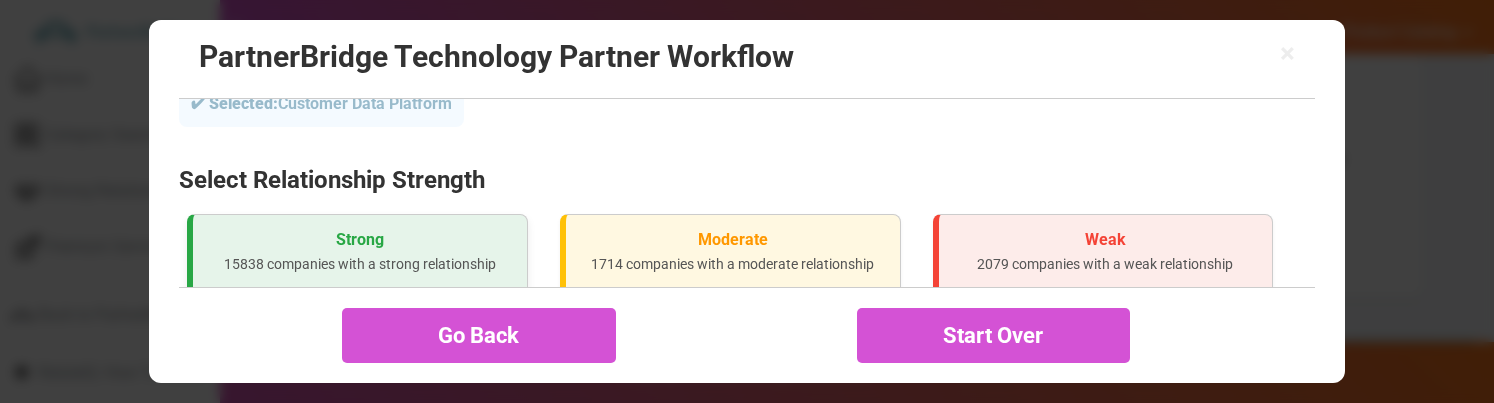 click on "Strong" at bounding box center (360, 240) 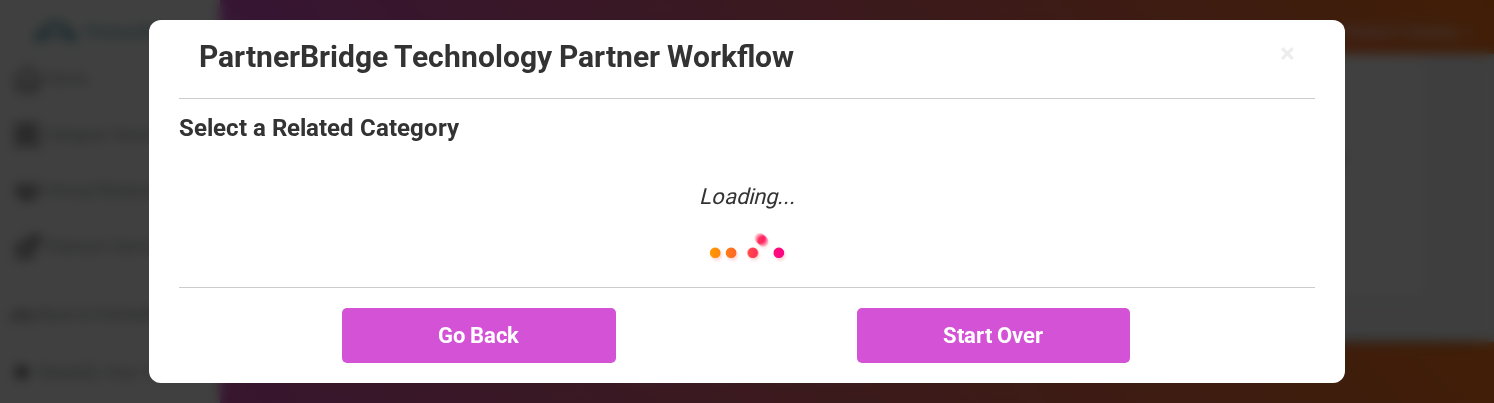 scroll, scrollTop: 276, scrollLeft: 0, axis: vertical 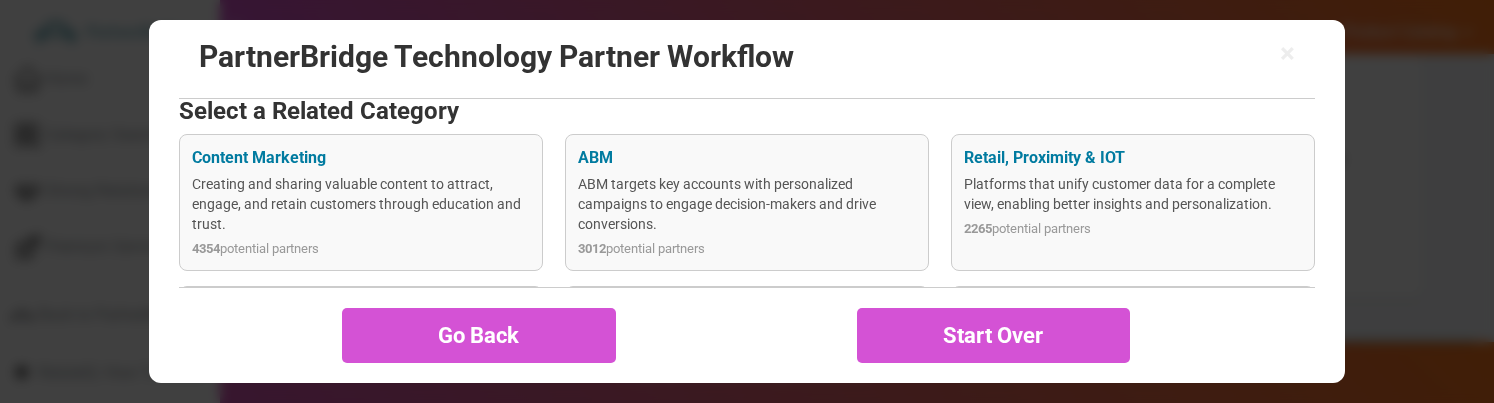 drag, startPoint x: 447, startPoint y: 212, endPoint x: 545, endPoint y: 243, distance: 102.78619 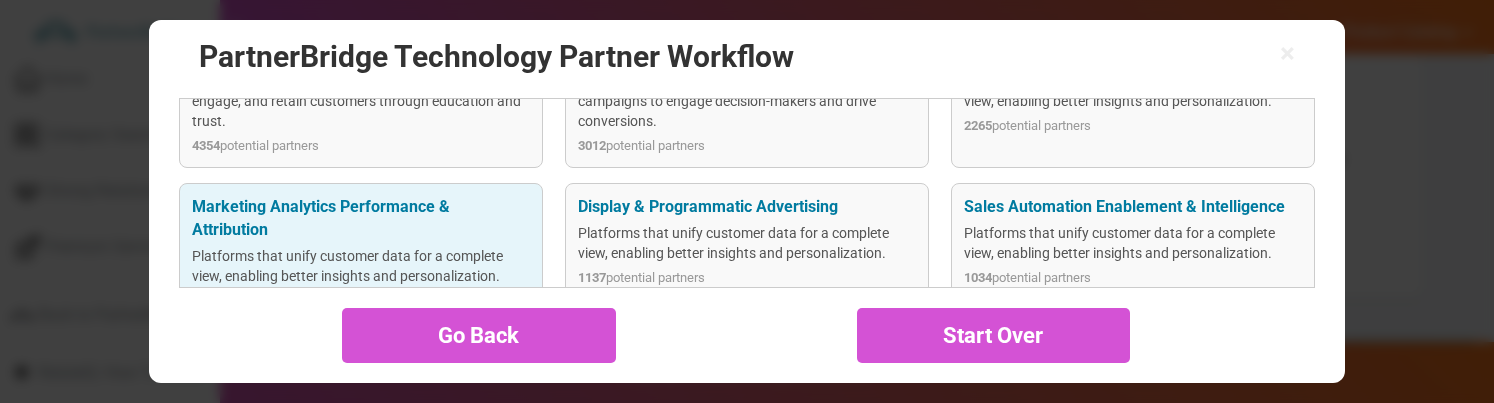 click on "Platforms that unify customer data for a complete view, enabling better insights and personalization." at bounding box center [360, 266] 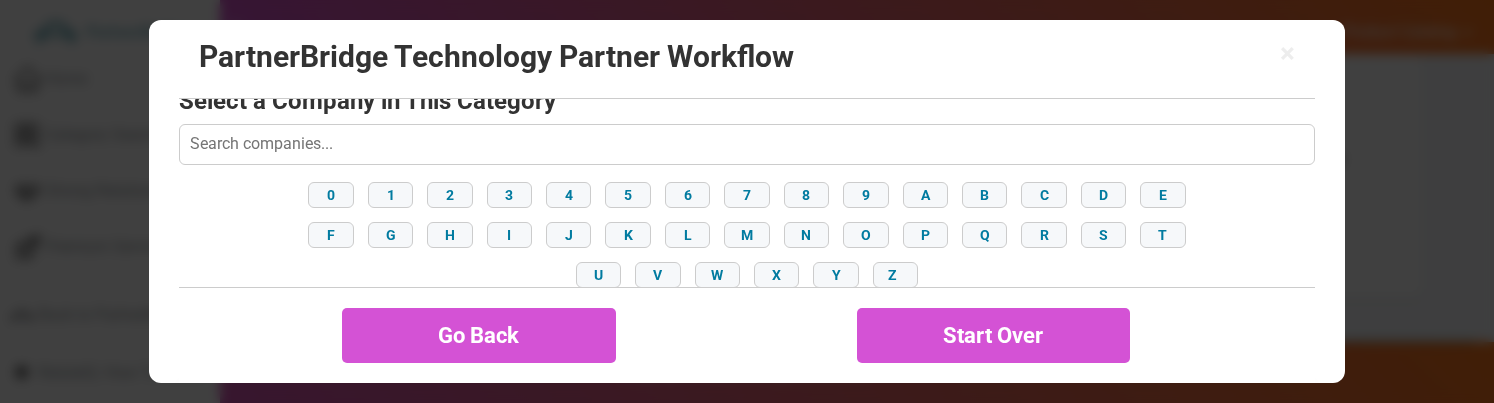 scroll, scrollTop: 408, scrollLeft: 0, axis: vertical 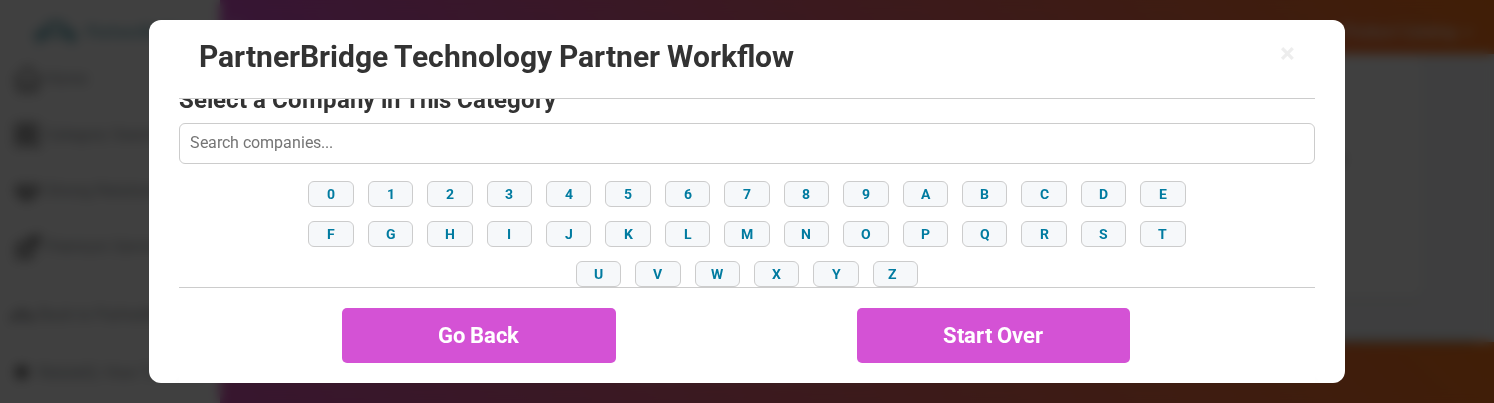 click at bounding box center [746, 143] 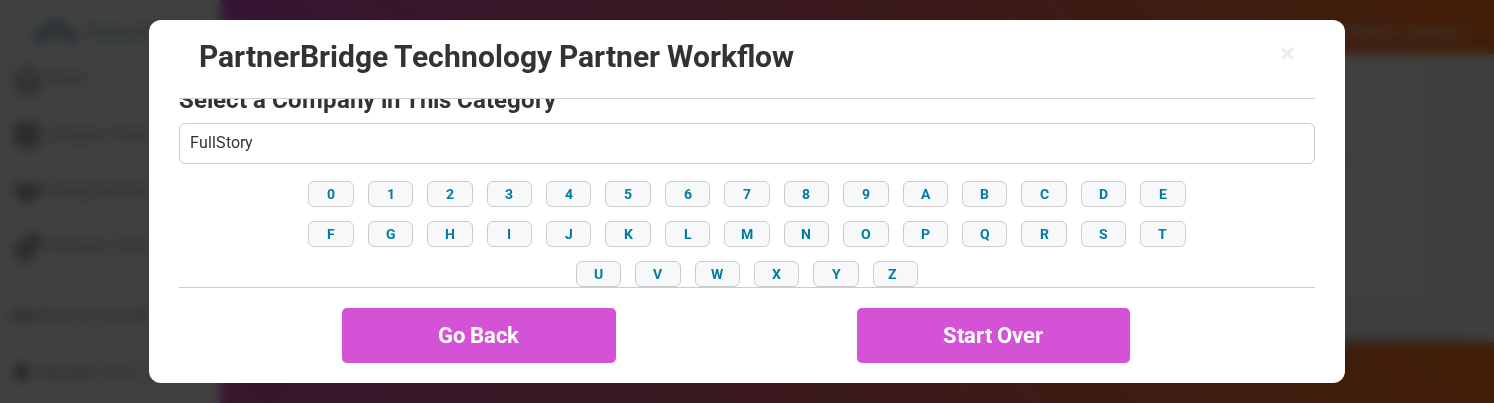 type on "FullStory" 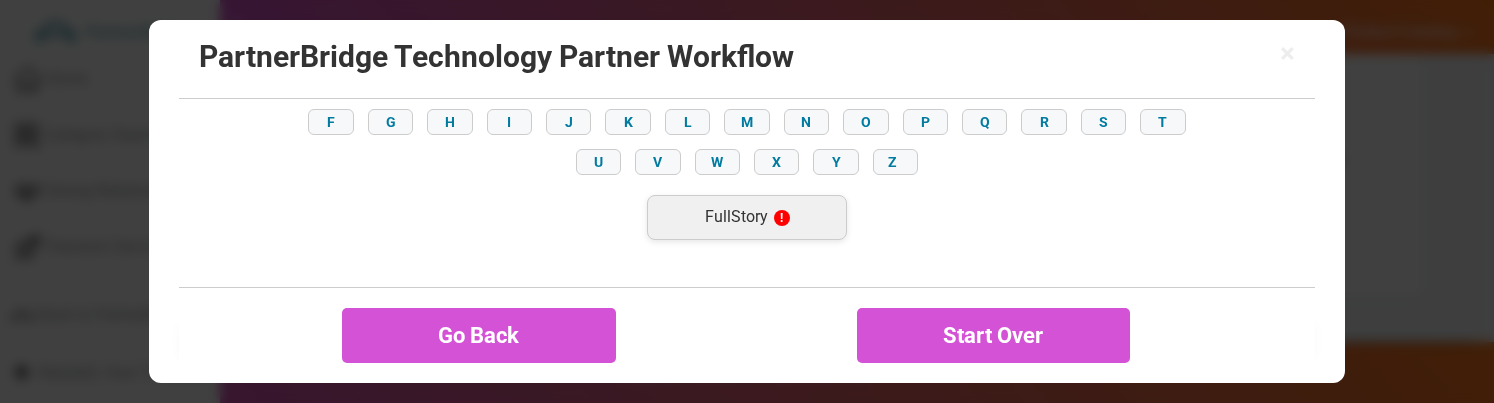 click on "FullStory !" at bounding box center [747, 217] 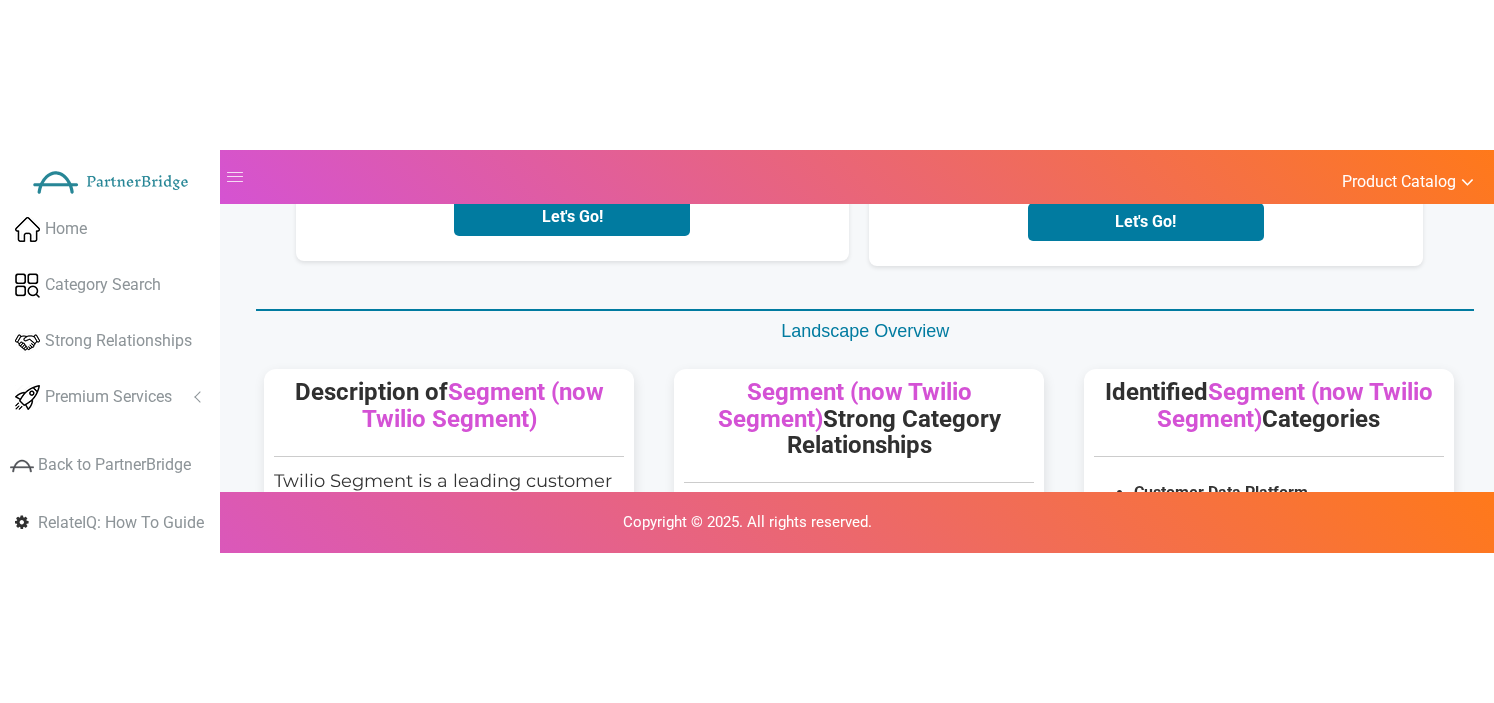 scroll, scrollTop: 0, scrollLeft: 0, axis: both 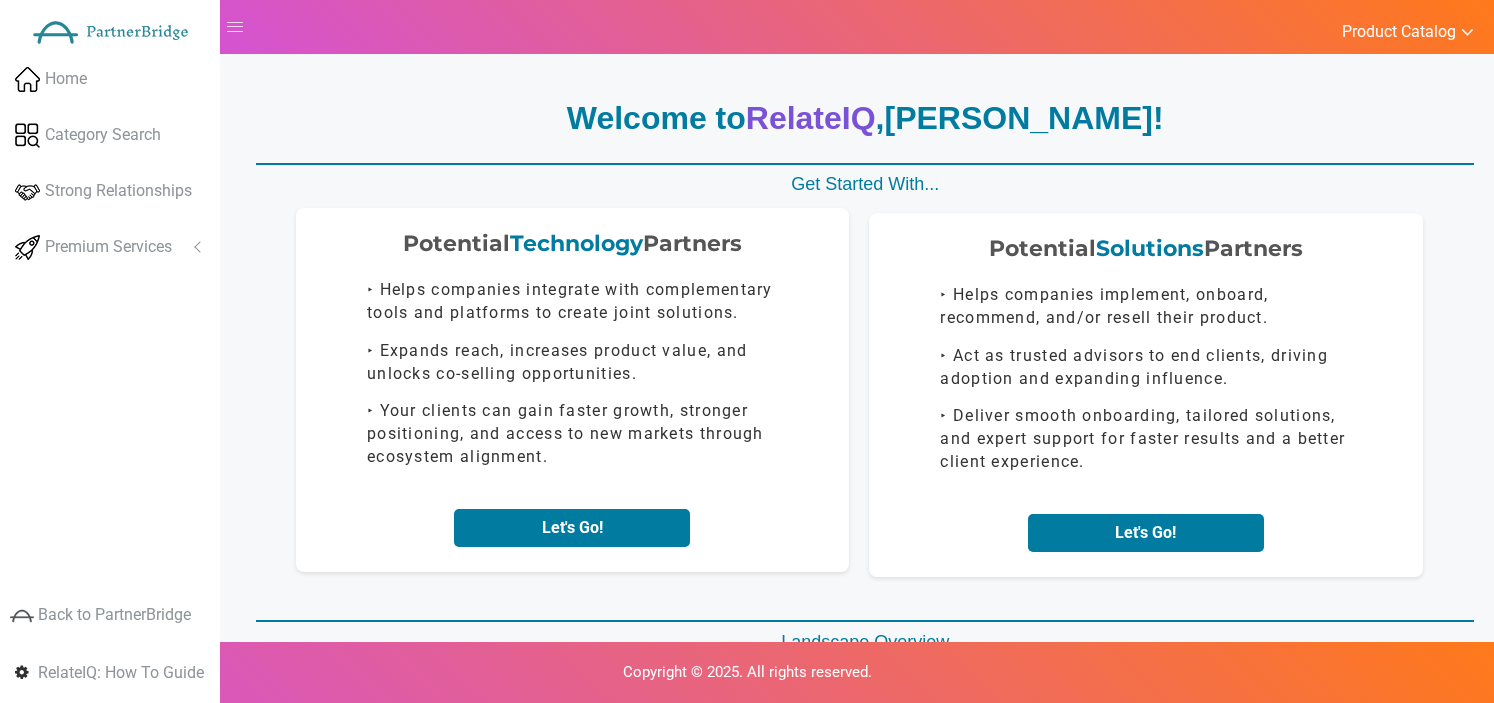click on "Let's Go!" at bounding box center (572, 528) 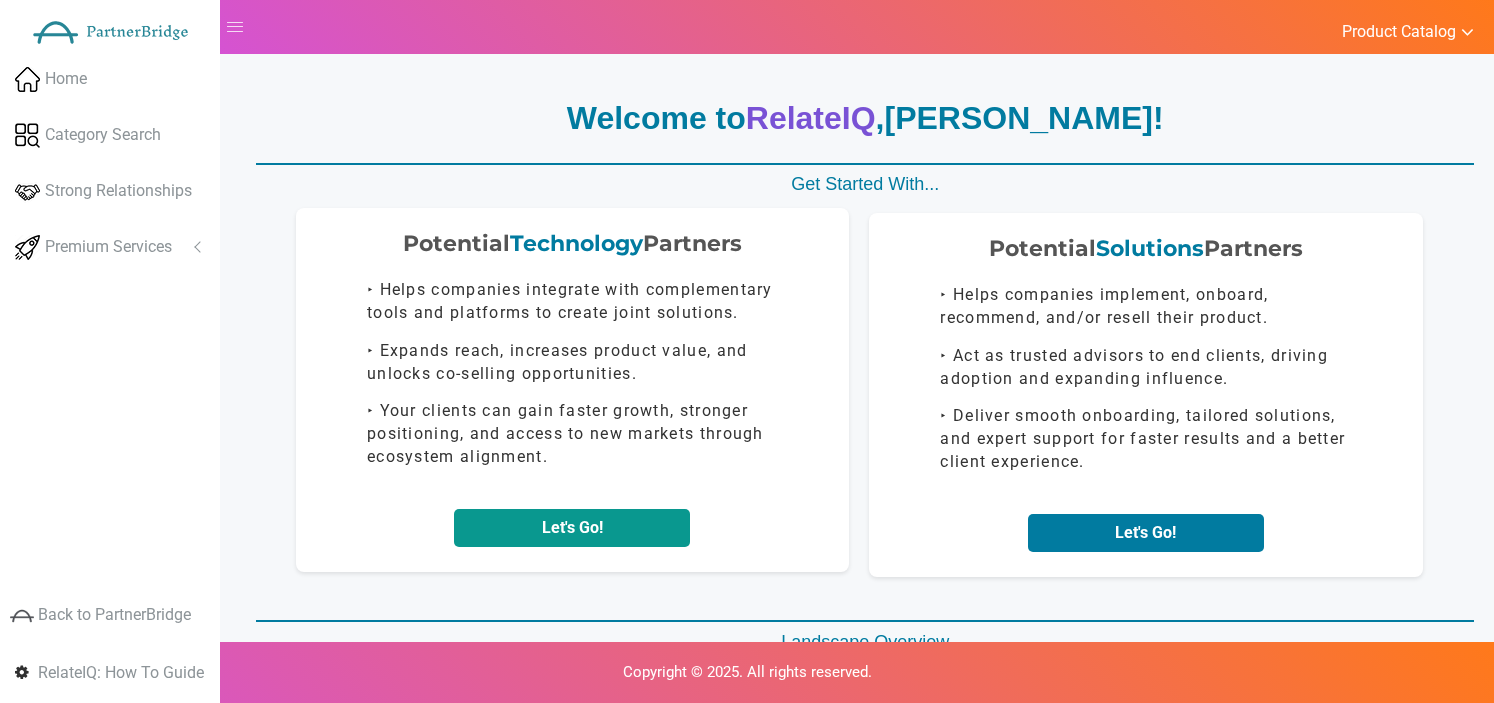 click on "Let's Go!" at bounding box center (572, 528) 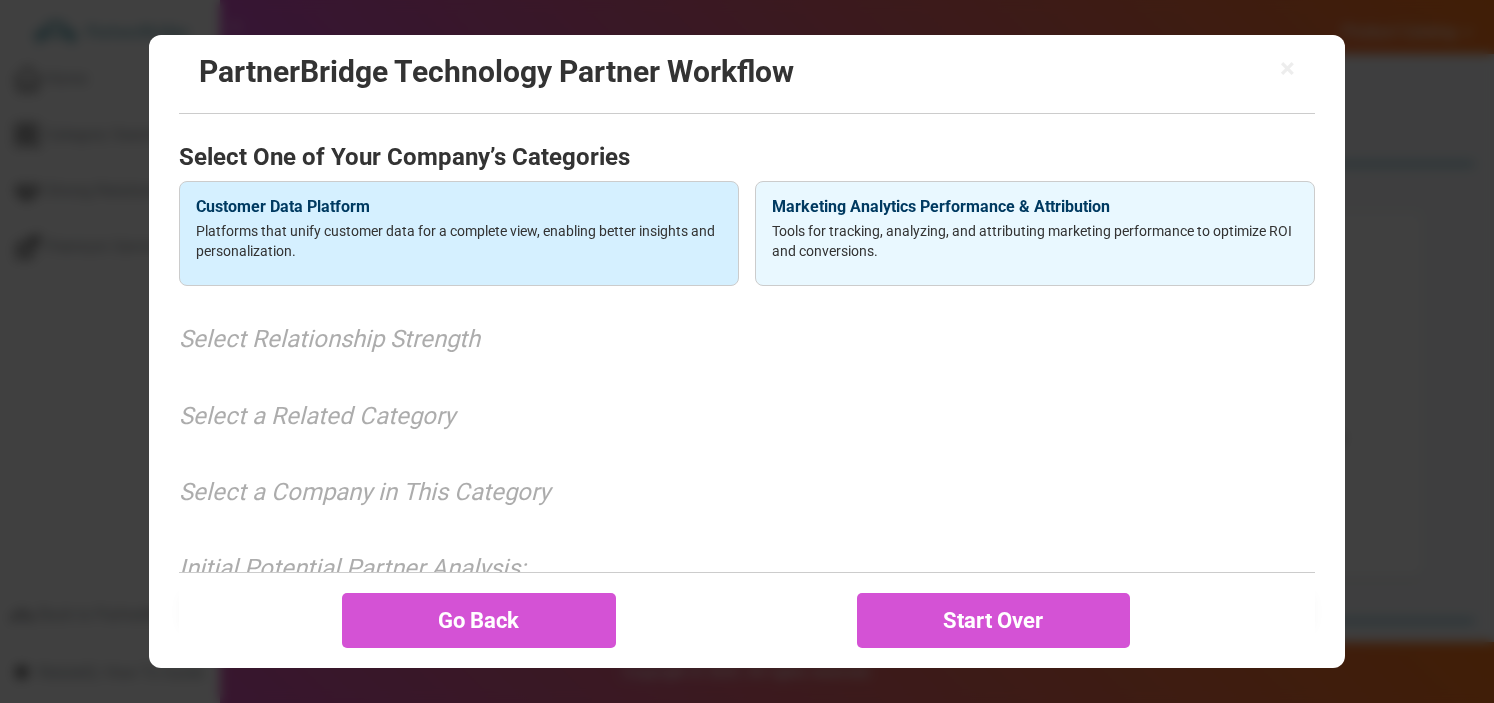 click on "Customer Data Platform" at bounding box center (459, 207) 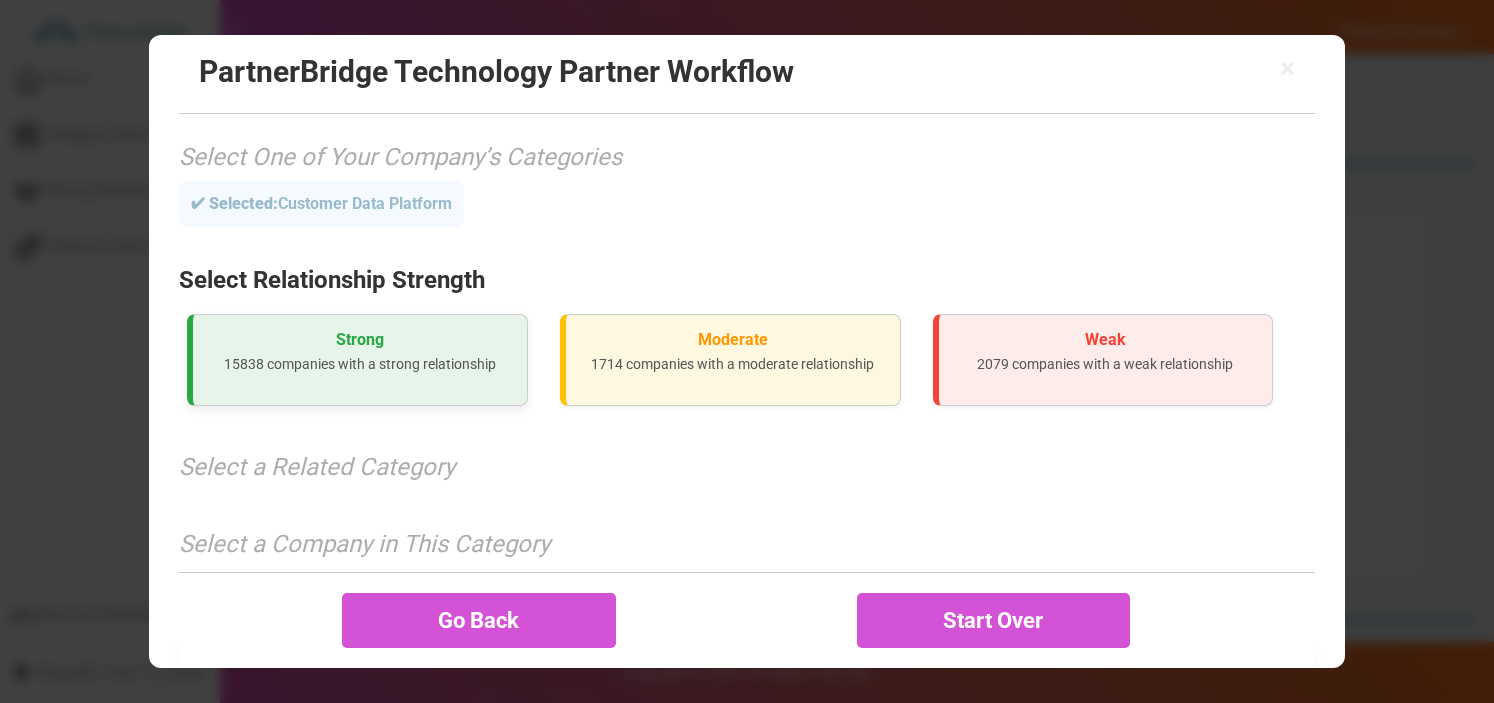 click on "Strong 15838 companies with a strong relationship" at bounding box center (357, 360) 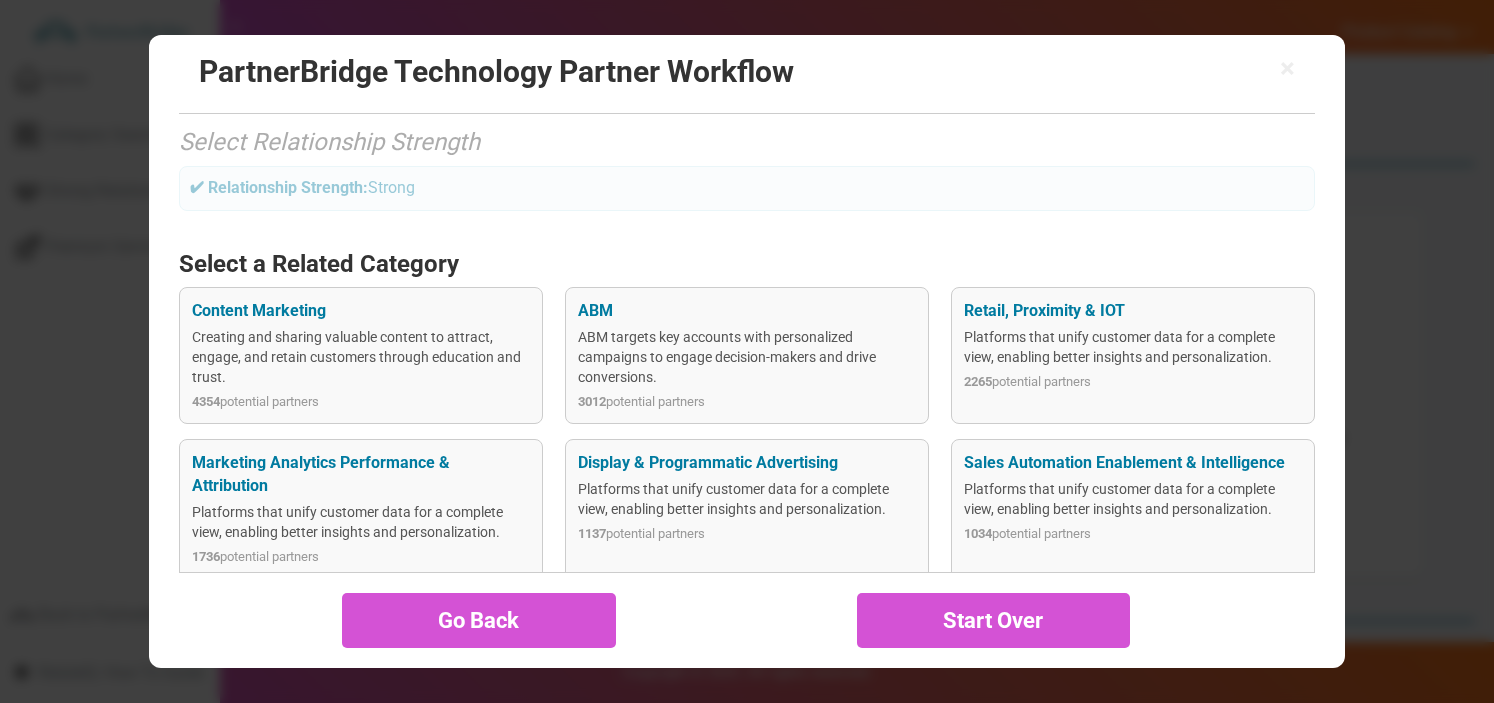 scroll, scrollTop: 141, scrollLeft: 0, axis: vertical 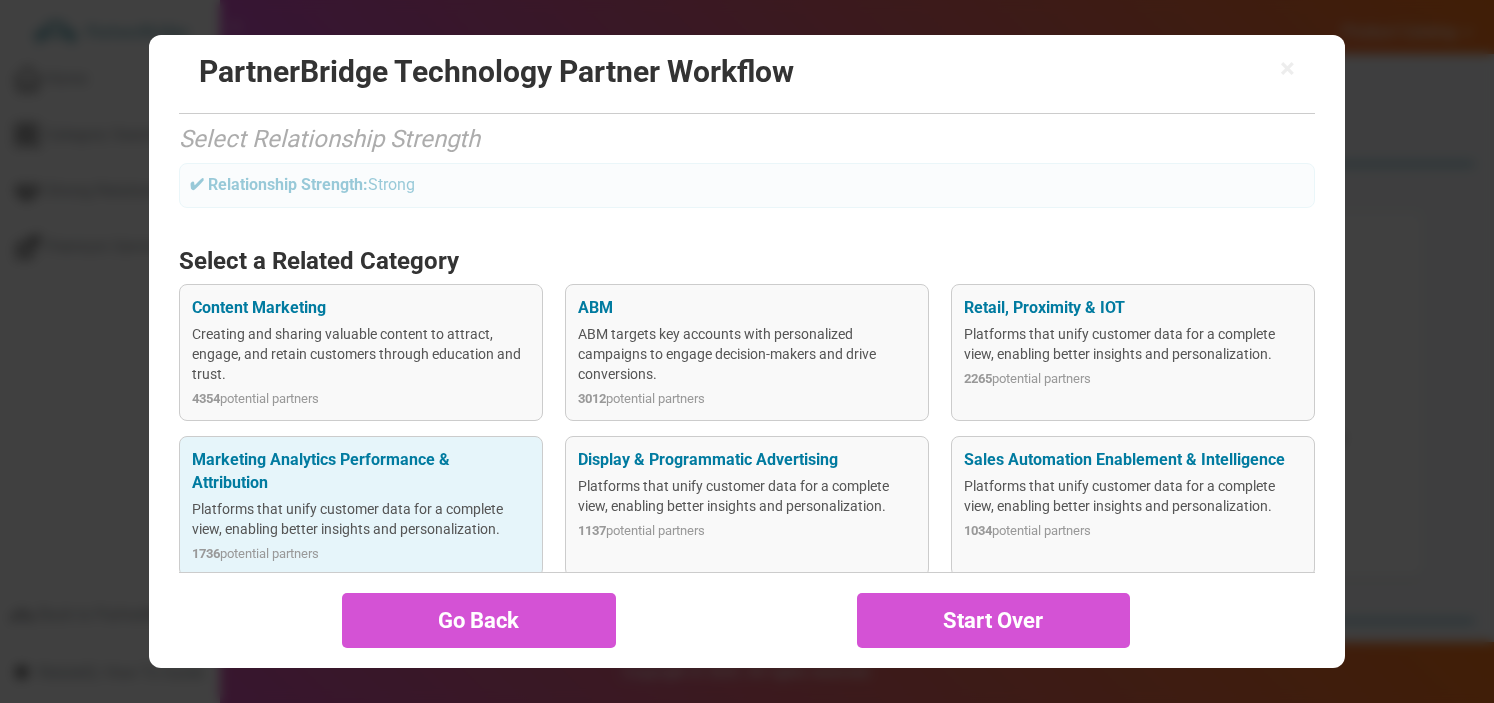 click on "Marketing Analytics Performance & Attribution" at bounding box center (360, 472) 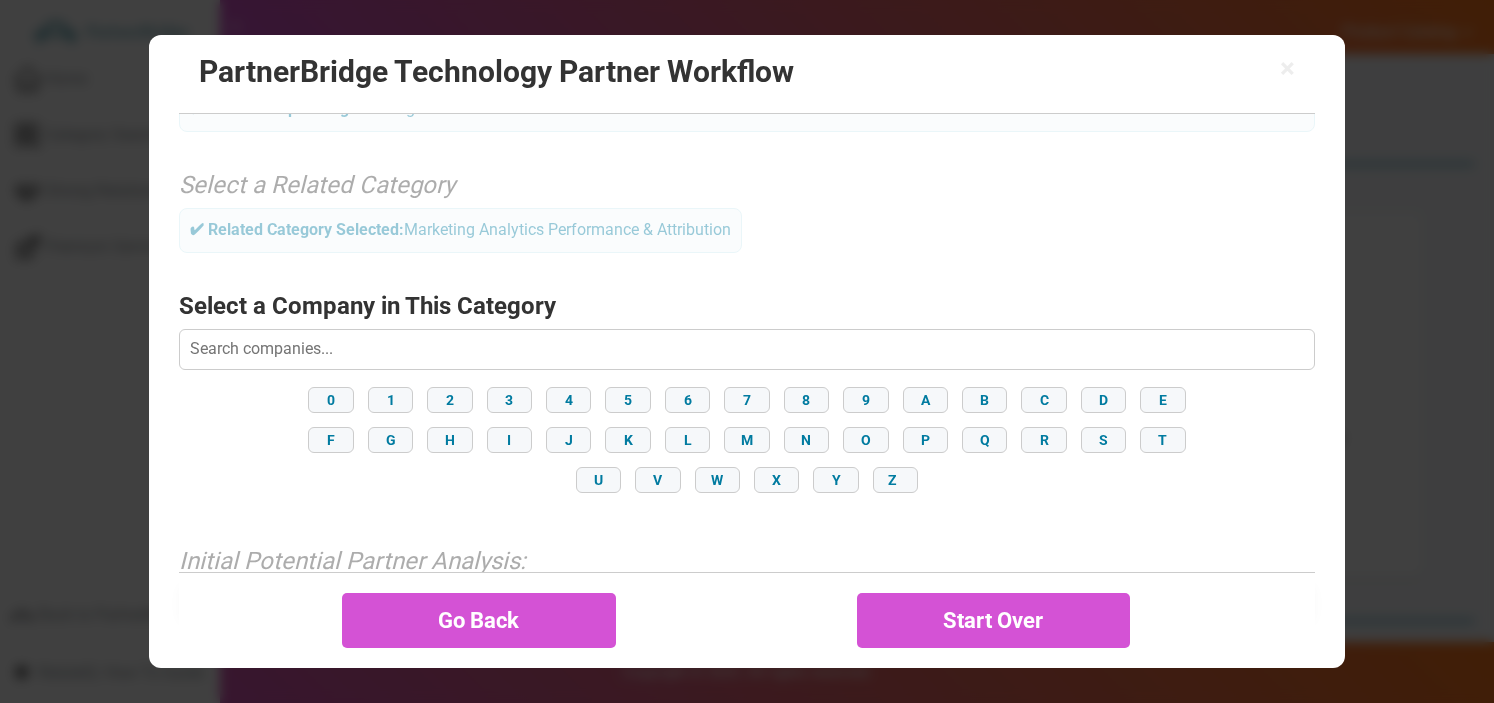 scroll, scrollTop: 225, scrollLeft: 0, axis: vertical 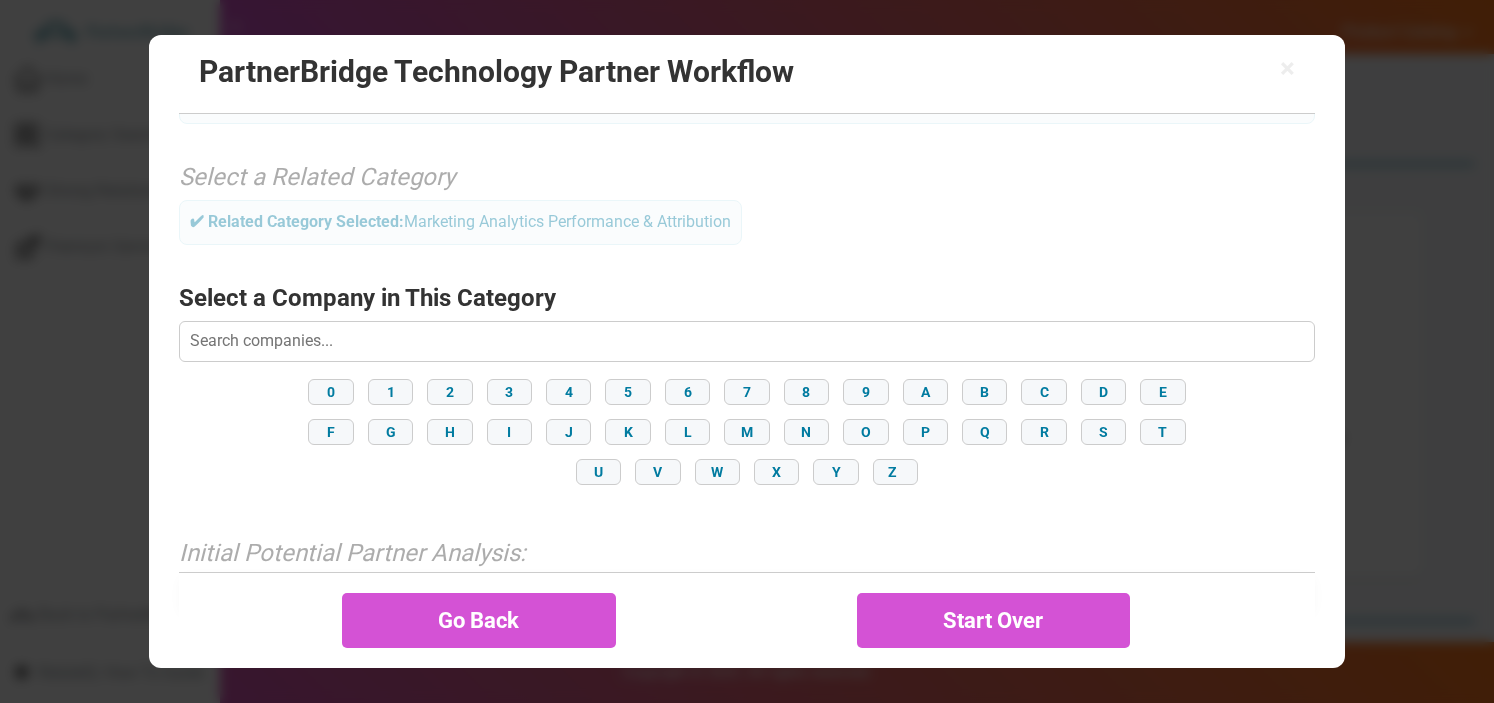 click on "Select a Company in This Category
Loading...
0 1 2 3 4 5 6 7 8 9 A B C D E F G H I J K L M N O P Q R S T U V W X Y Z" at bounding box center [746, 392] 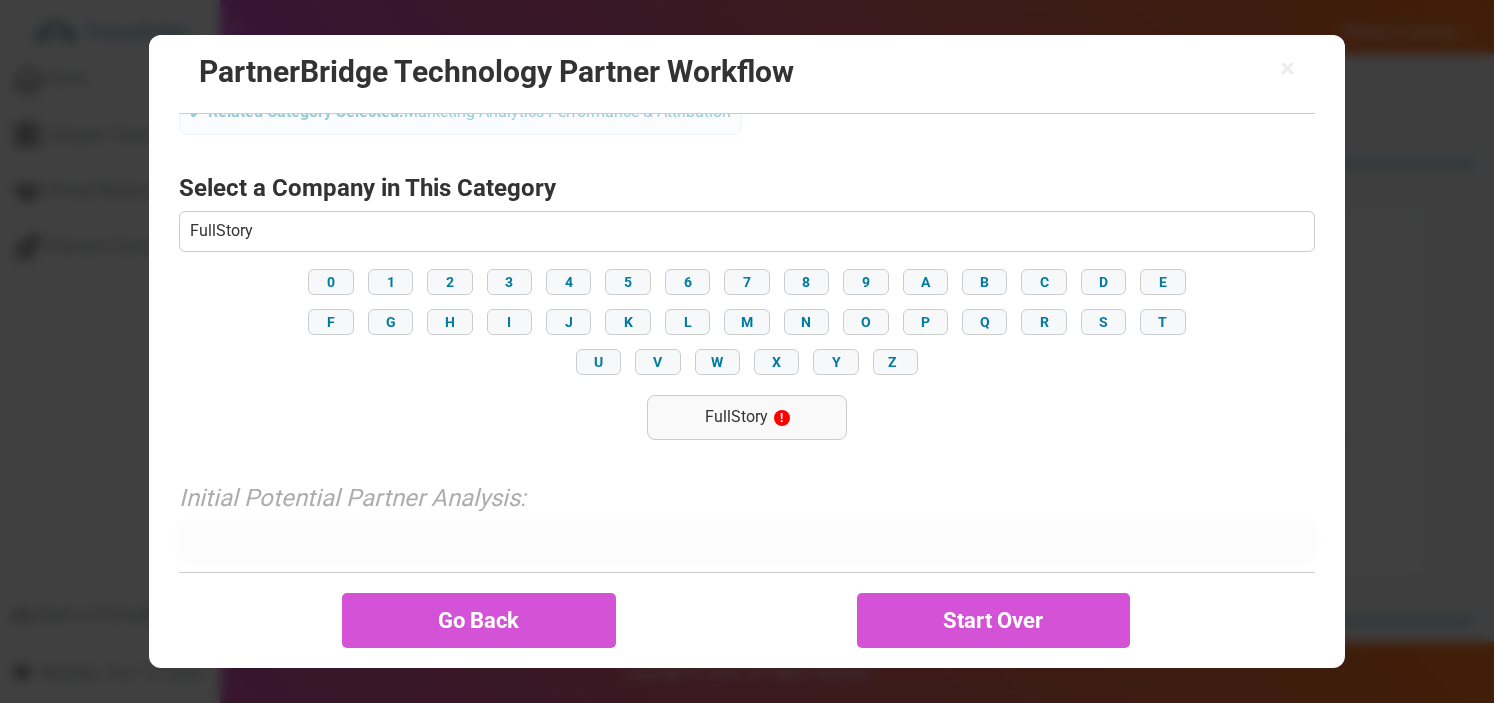 scroll, scrollTop: 355, scrollLeft: 0, axis: vertical 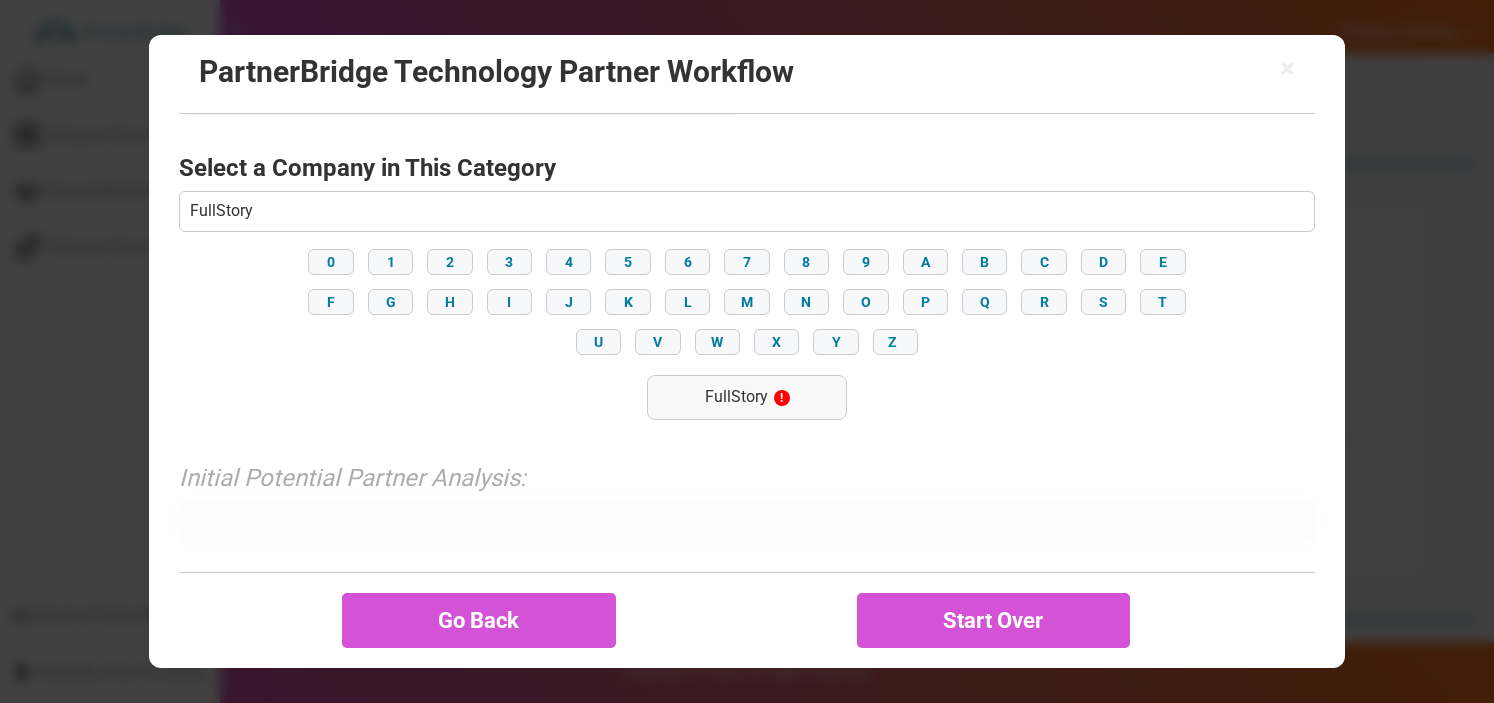 type on "FullStory" 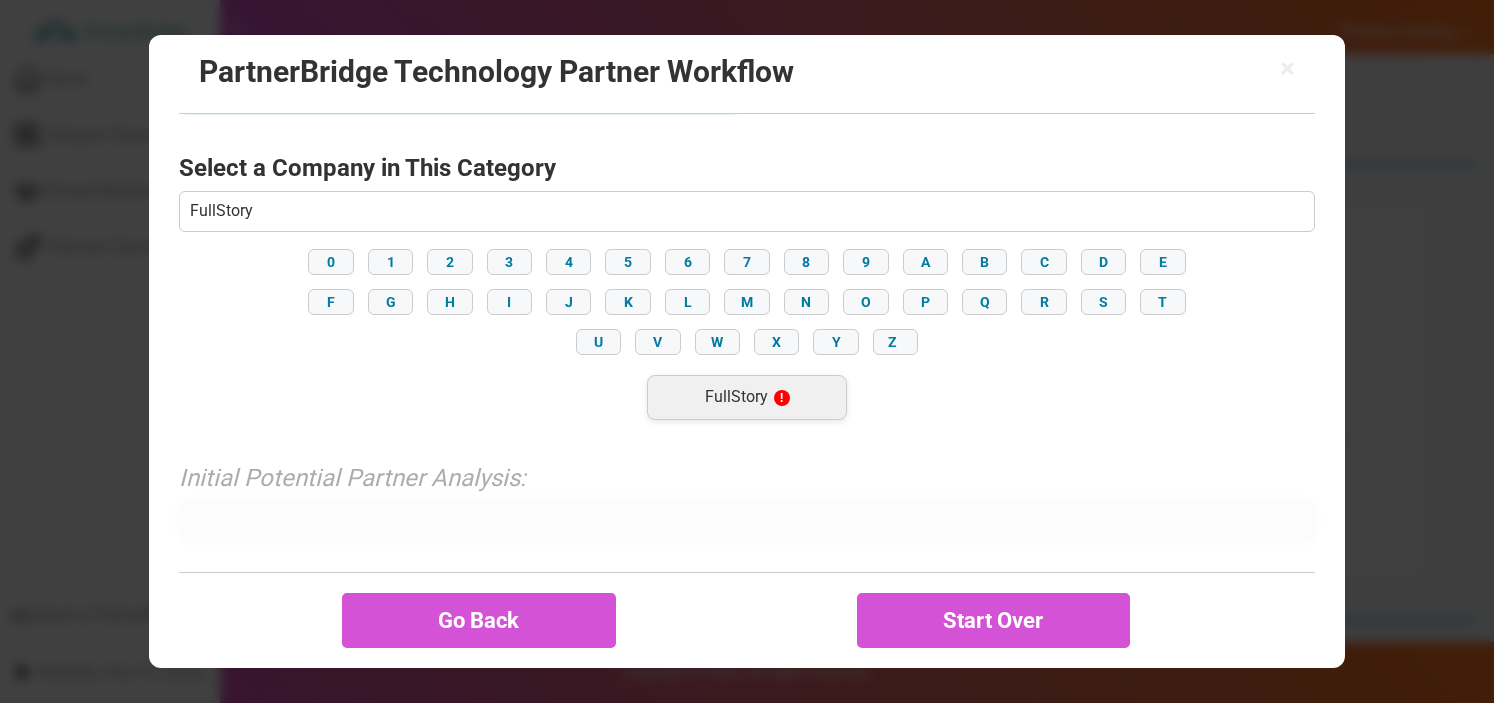 click on "FullStory !" at bounding box center (747, 397) 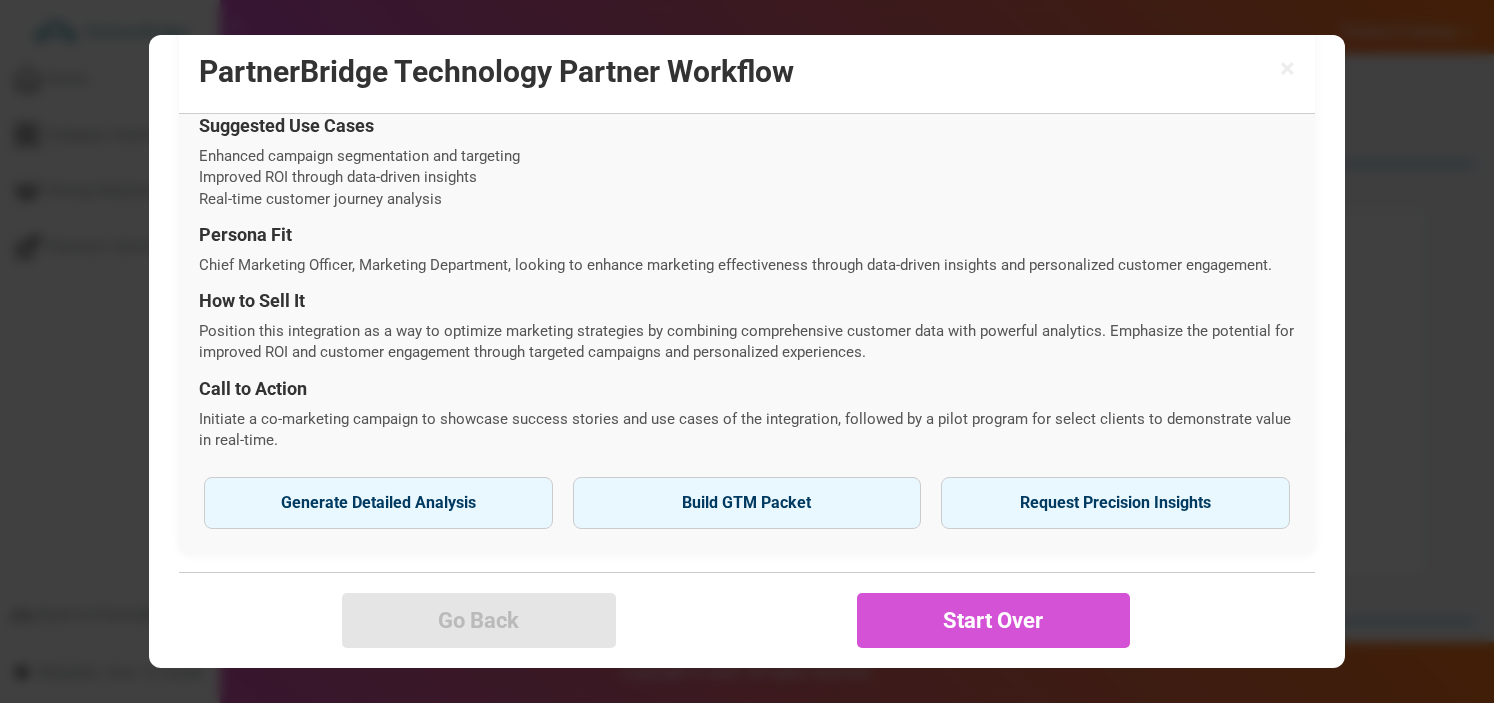 scroll, scrollTop: 849, scrollLeft: 0, axis: vertical 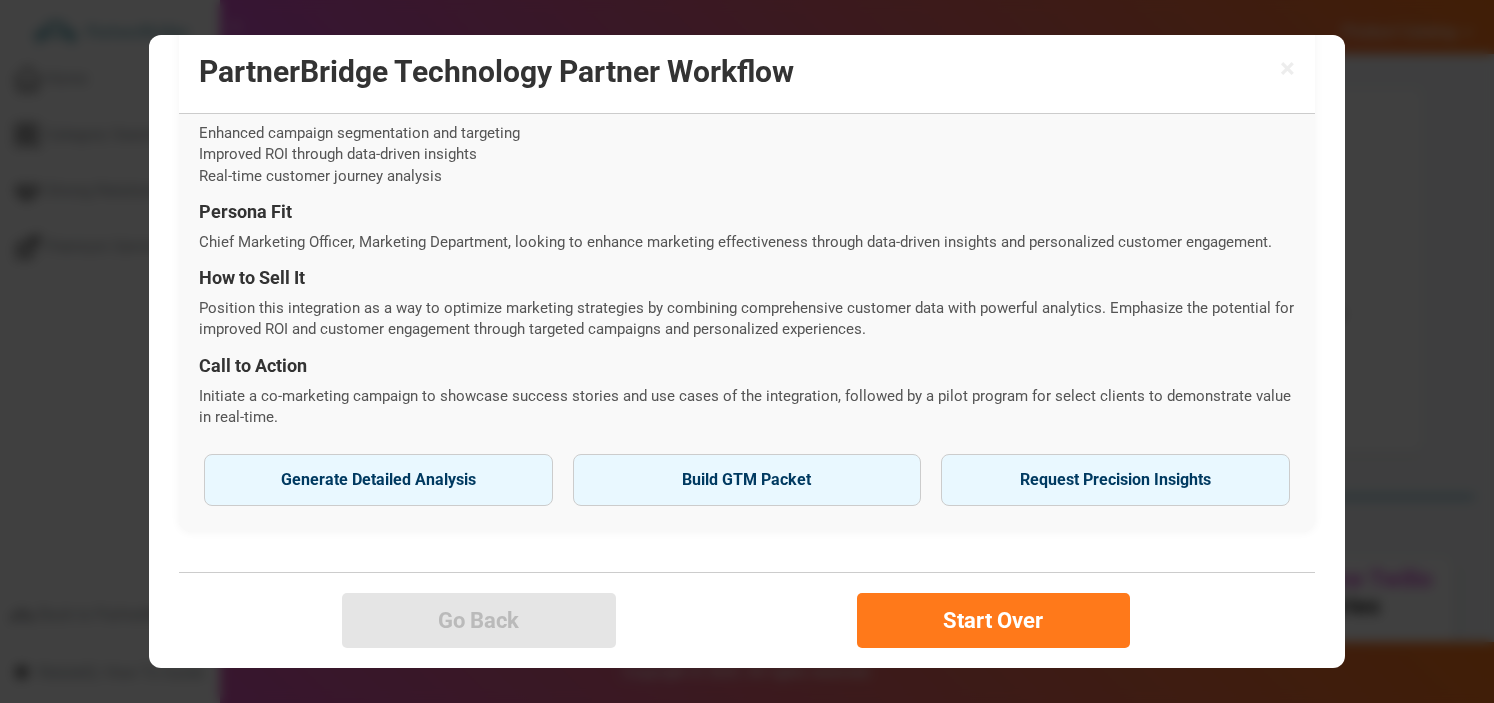 click on "Start Over" at bounding box center [994, 620] 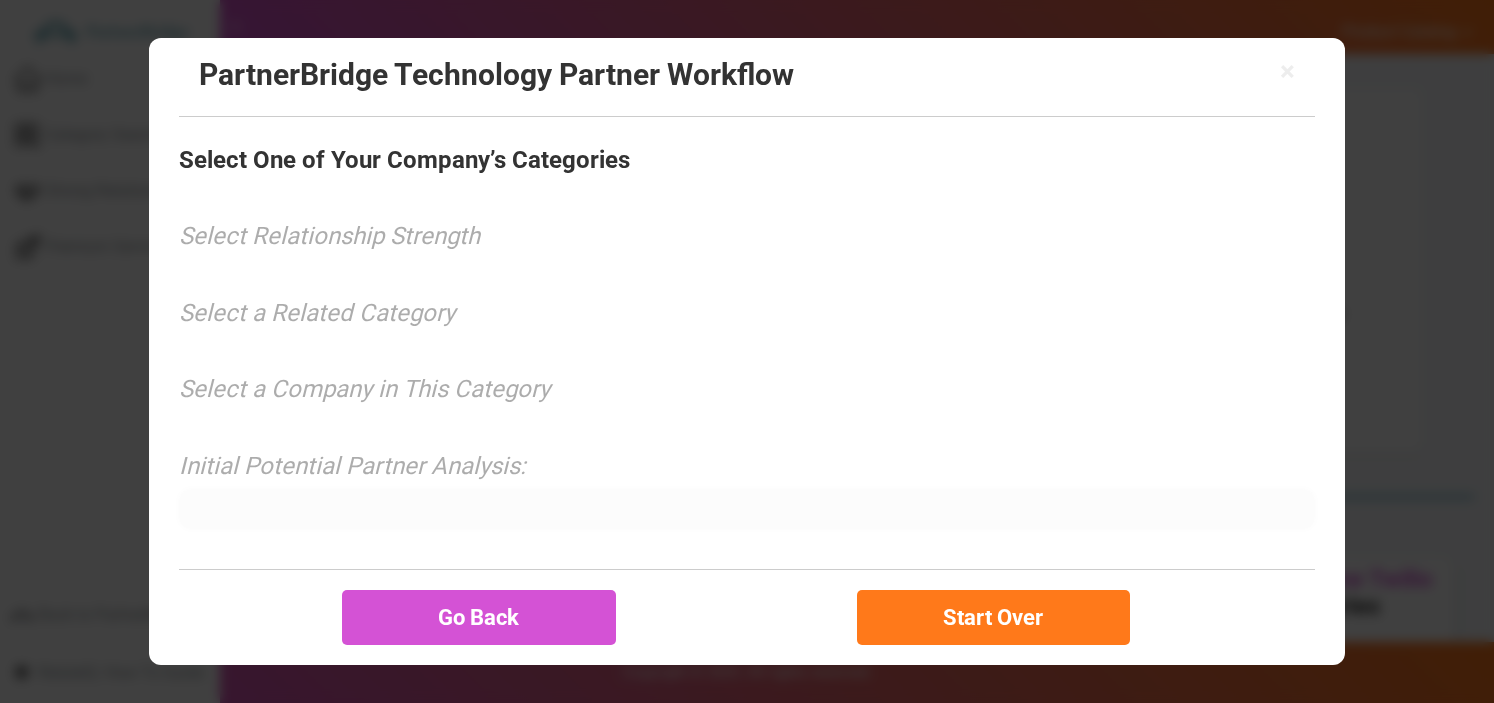scroll, scrollTop: 0, scrollLeft: 0, axis: both 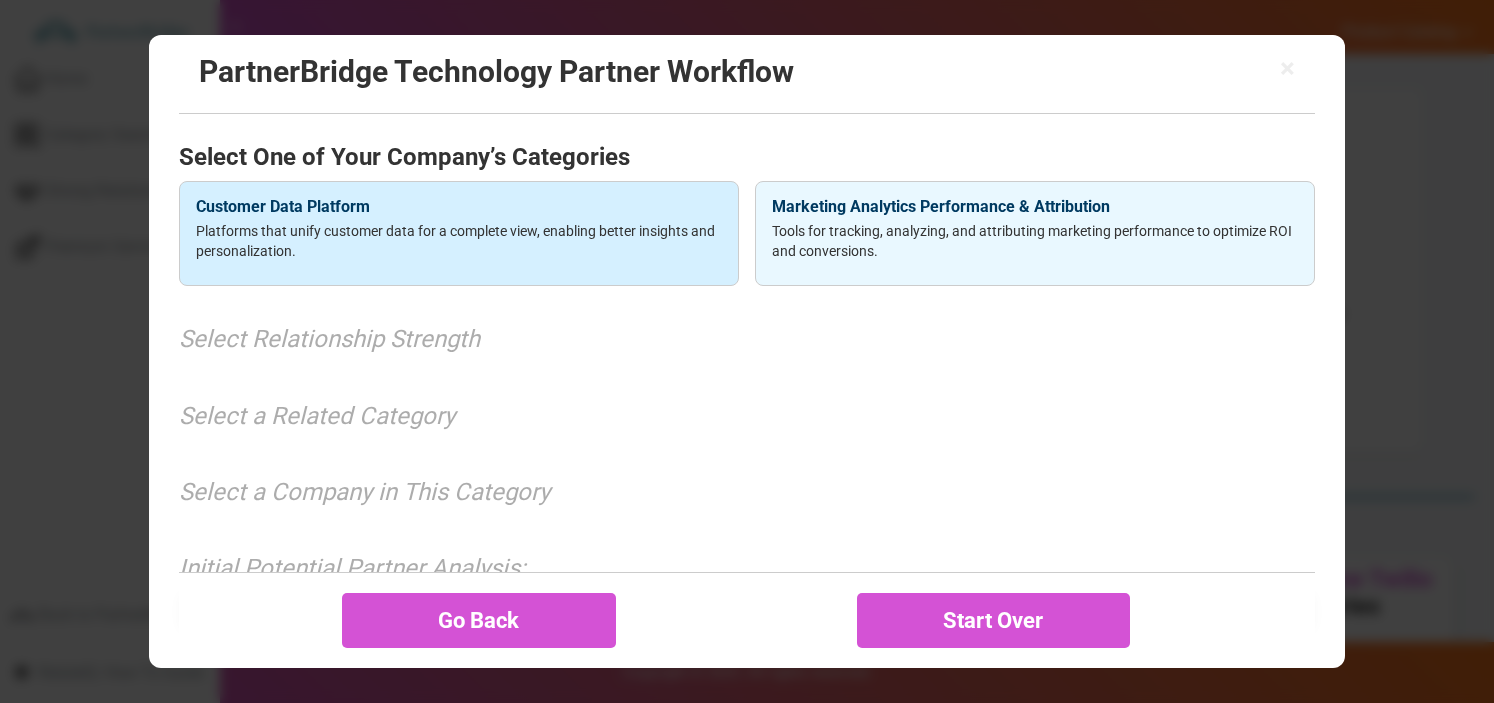 click on "Customer Data Platform" at bounding box center (459, 207) 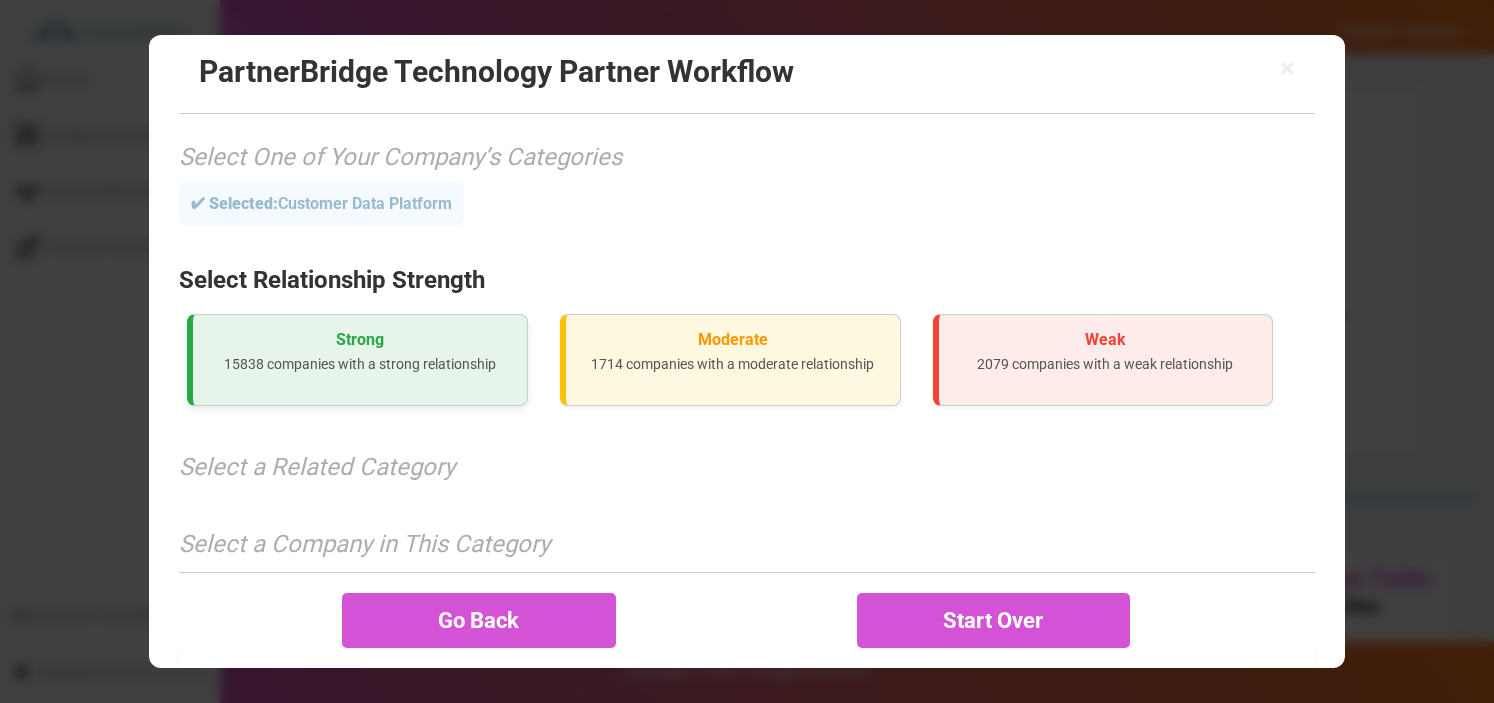 click on "Strong 15838 companies with a strong relationship" at bounding box center [357, 360] 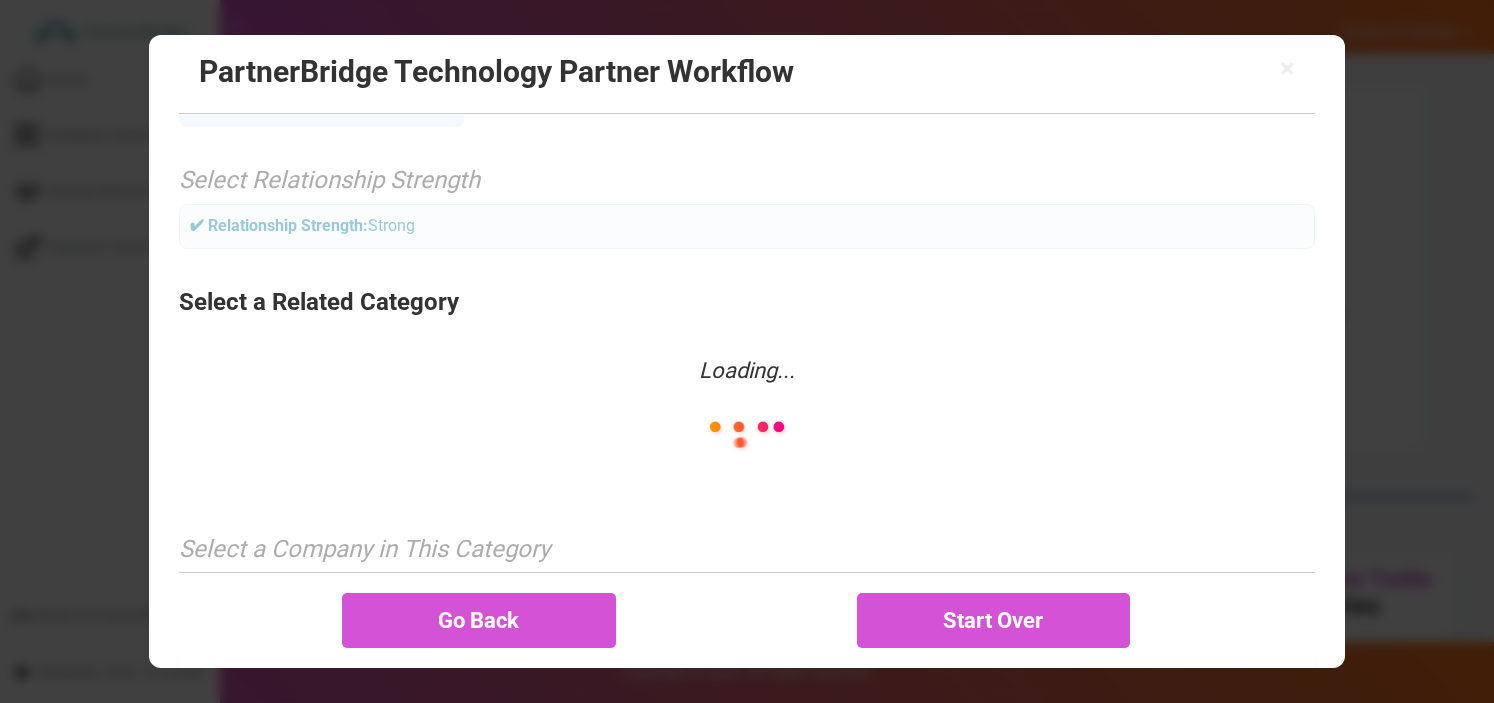 scroll, scrollTop: 141, scrollLeft: 0, axis: vertical 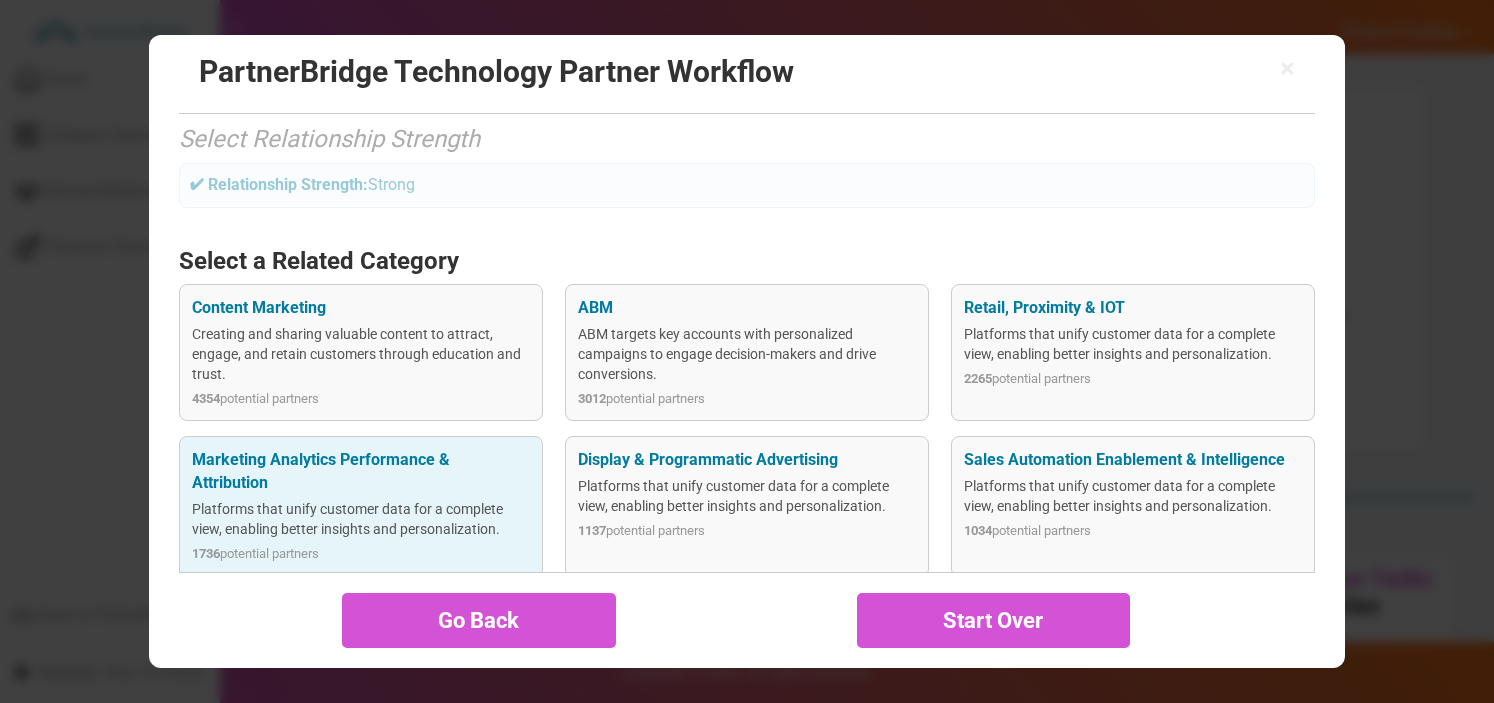 click on "Marketing Analytics Performance & Attribution" at bounding box center [360, 472] 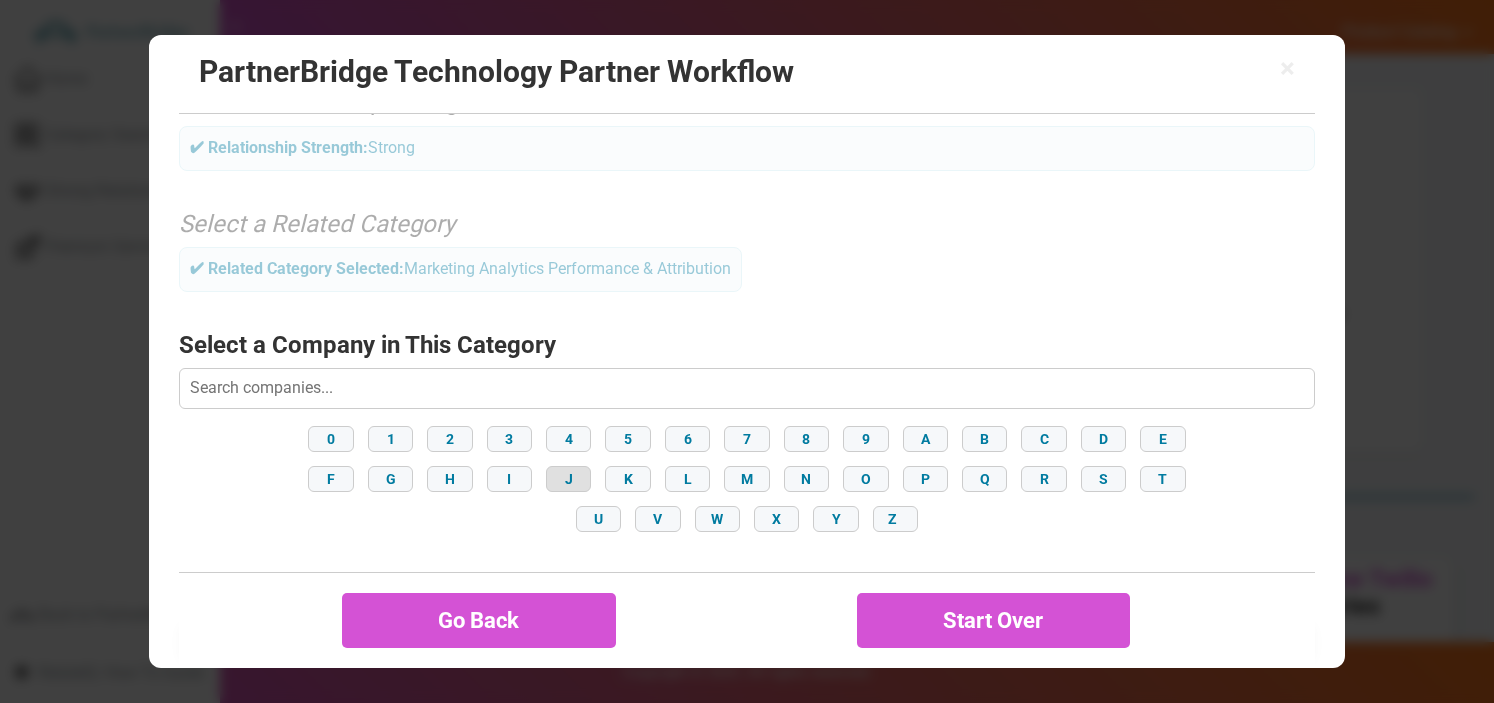 scroll, scrollTop: 186, scrollLeft: 0, axis: vertical 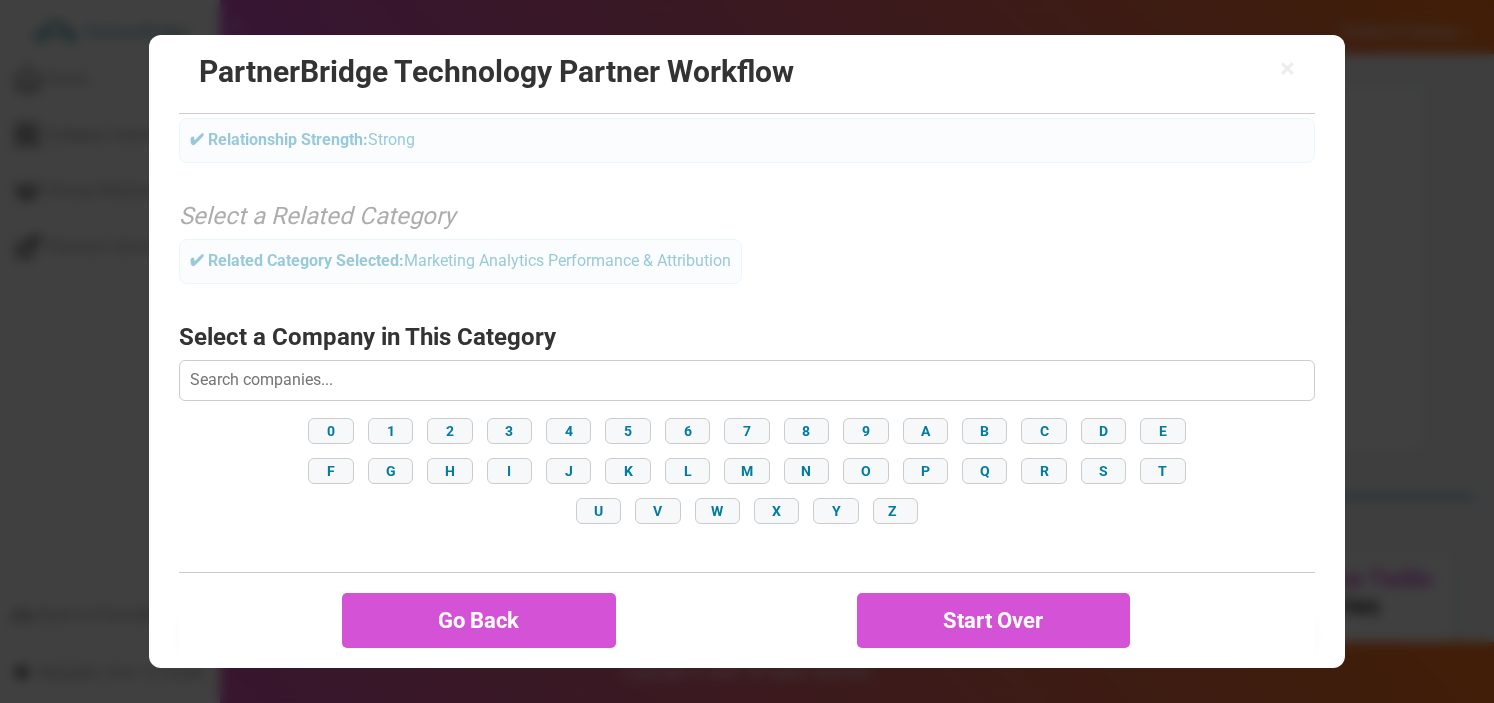 click at bounding box center (746, 380) 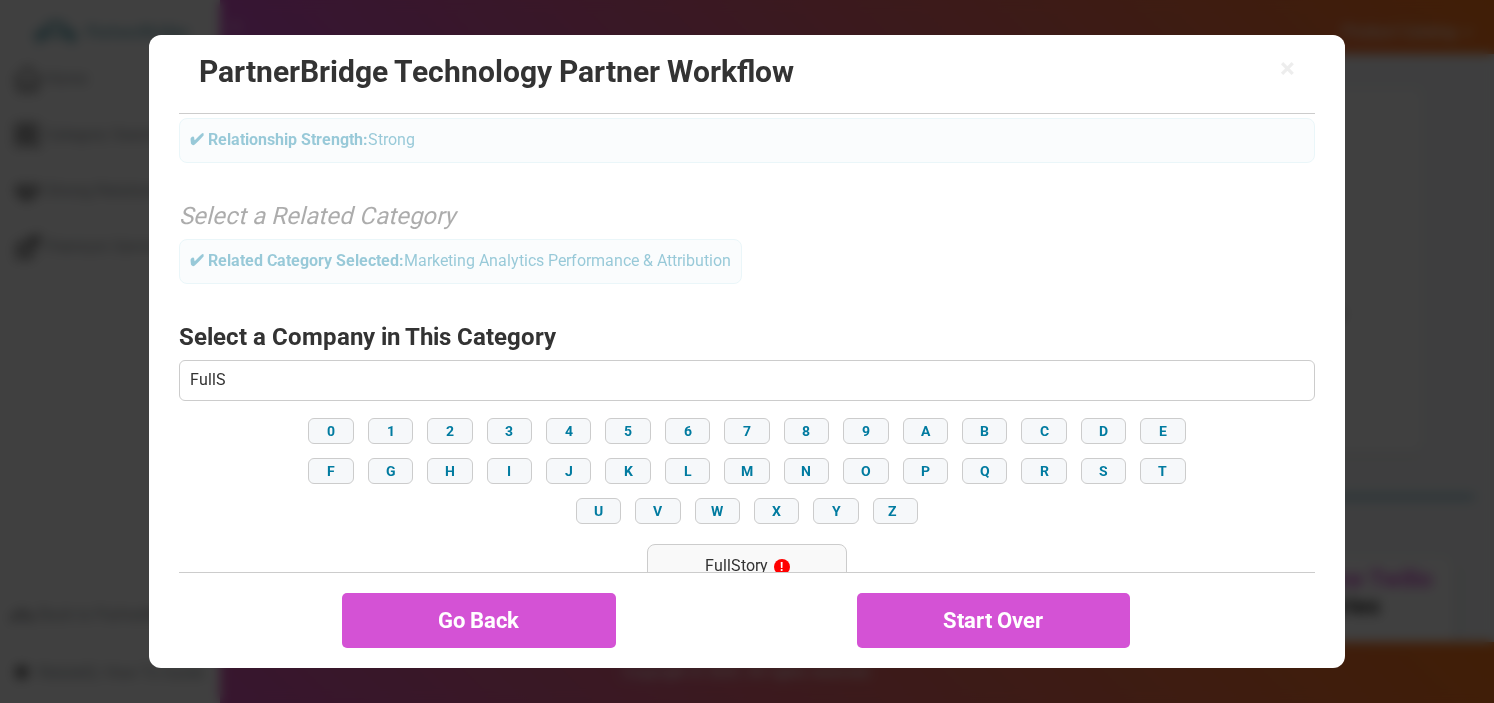 type on "FullStory" 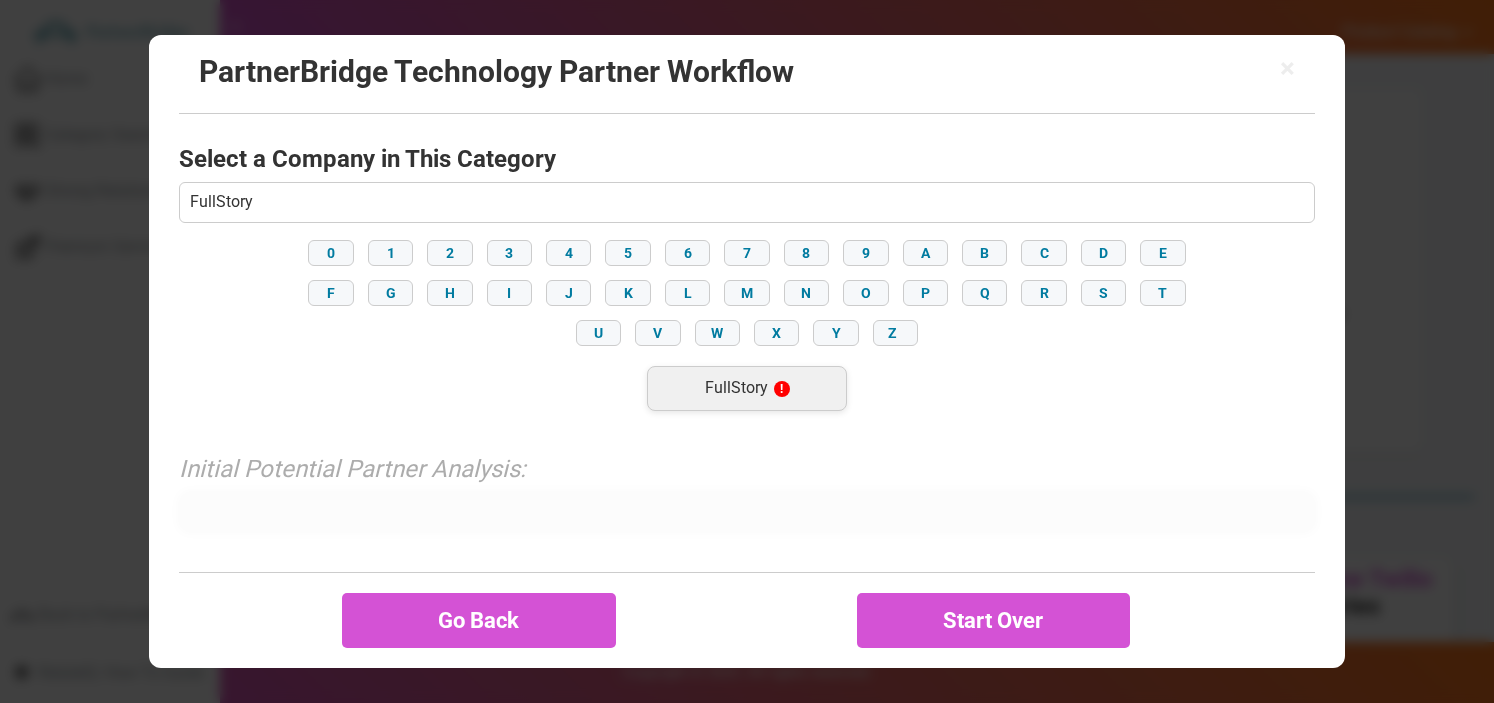 click on "FullStory !" at bounding box center [747, 388] 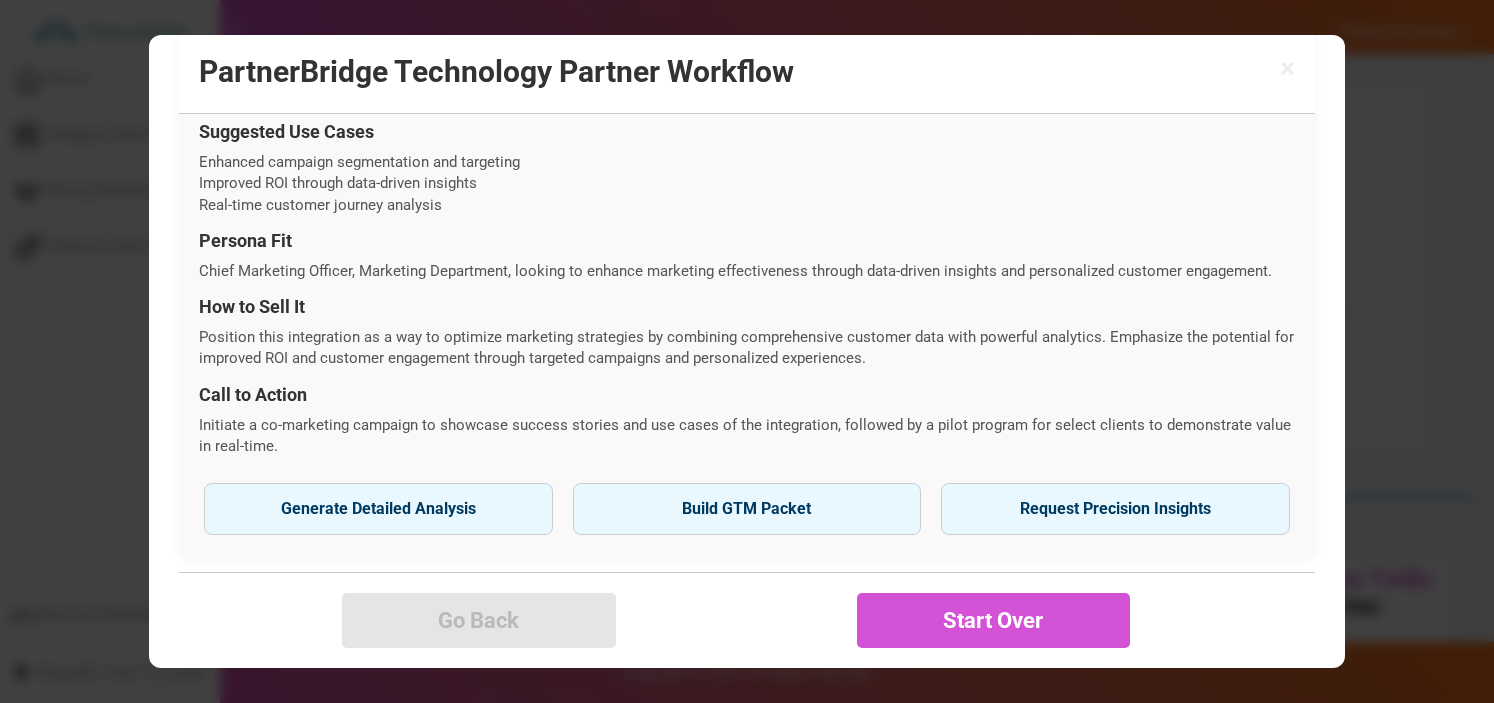 scroll, scrollTop: 849, scrollLeft: 0, axis: vertical 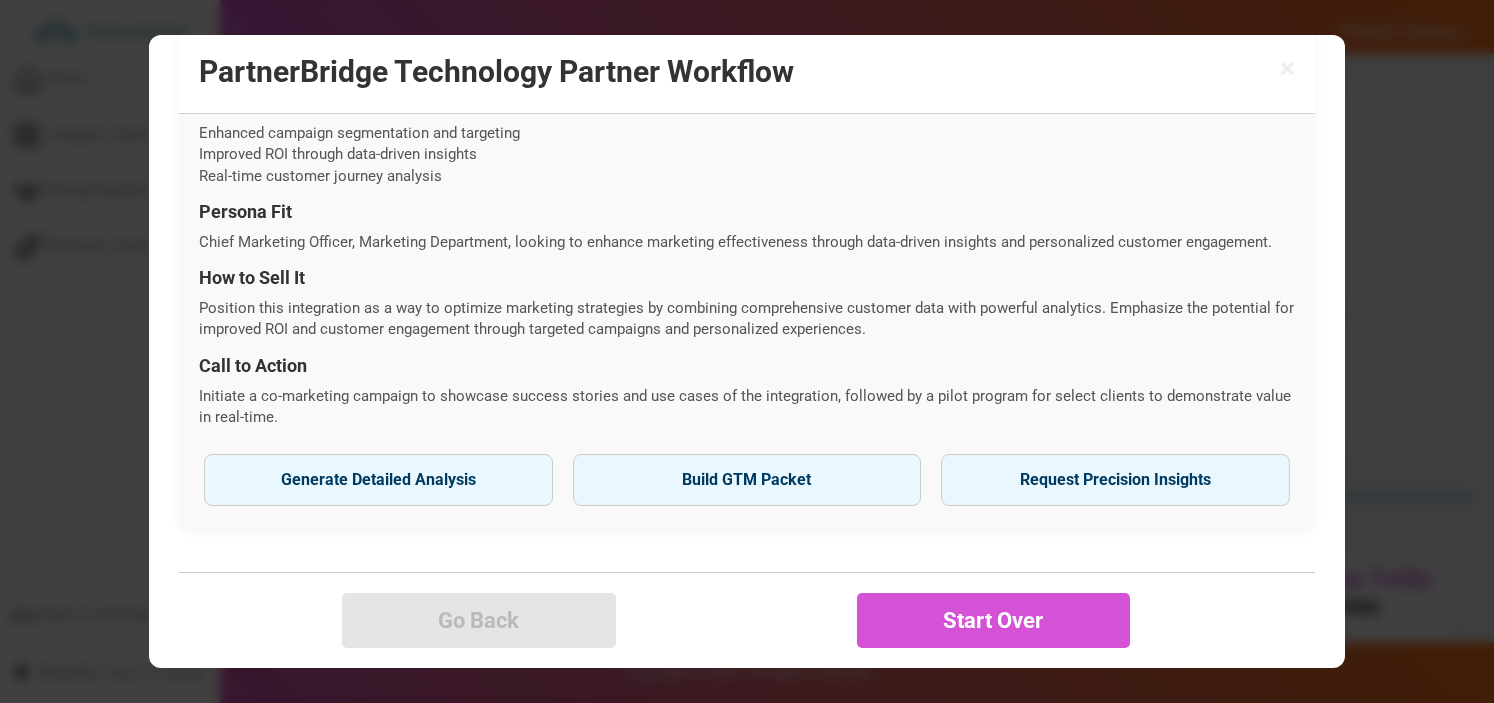 click on "×
PartnerBridge Technology Partner Workflow
Select One of Your Company’s Categories
✔ Selected:  Customer Data Platform
Select Relationship Strength
✔ Relationship Strength:  Strong
Select a Related Category
Loading...
✔ Related Category Selected:  Marketing Analytics Performance & Attribution
Select a Company in This Category Loading... 0 1" at bounding box center (747, 351) 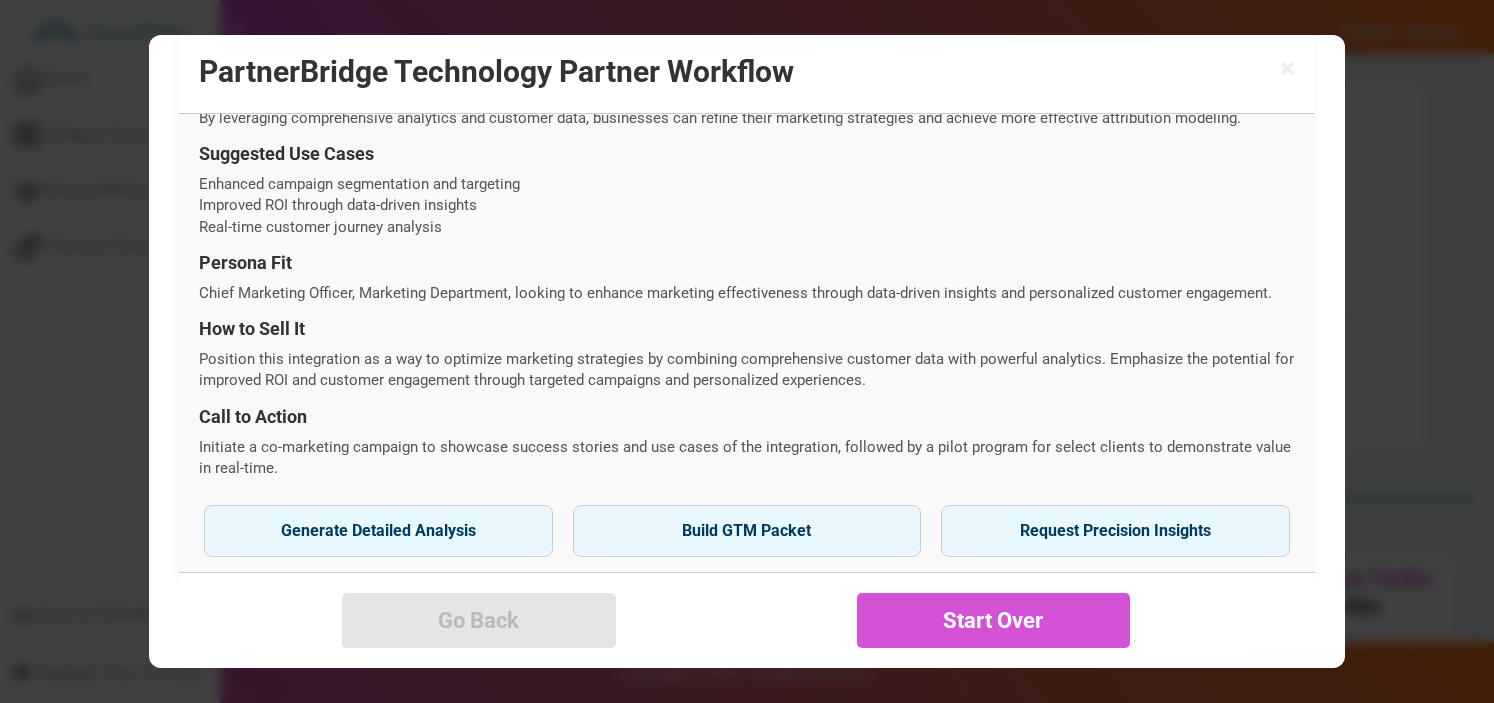 scroll, scrollTop: 778, scrollLeft: 0, axis: vertical 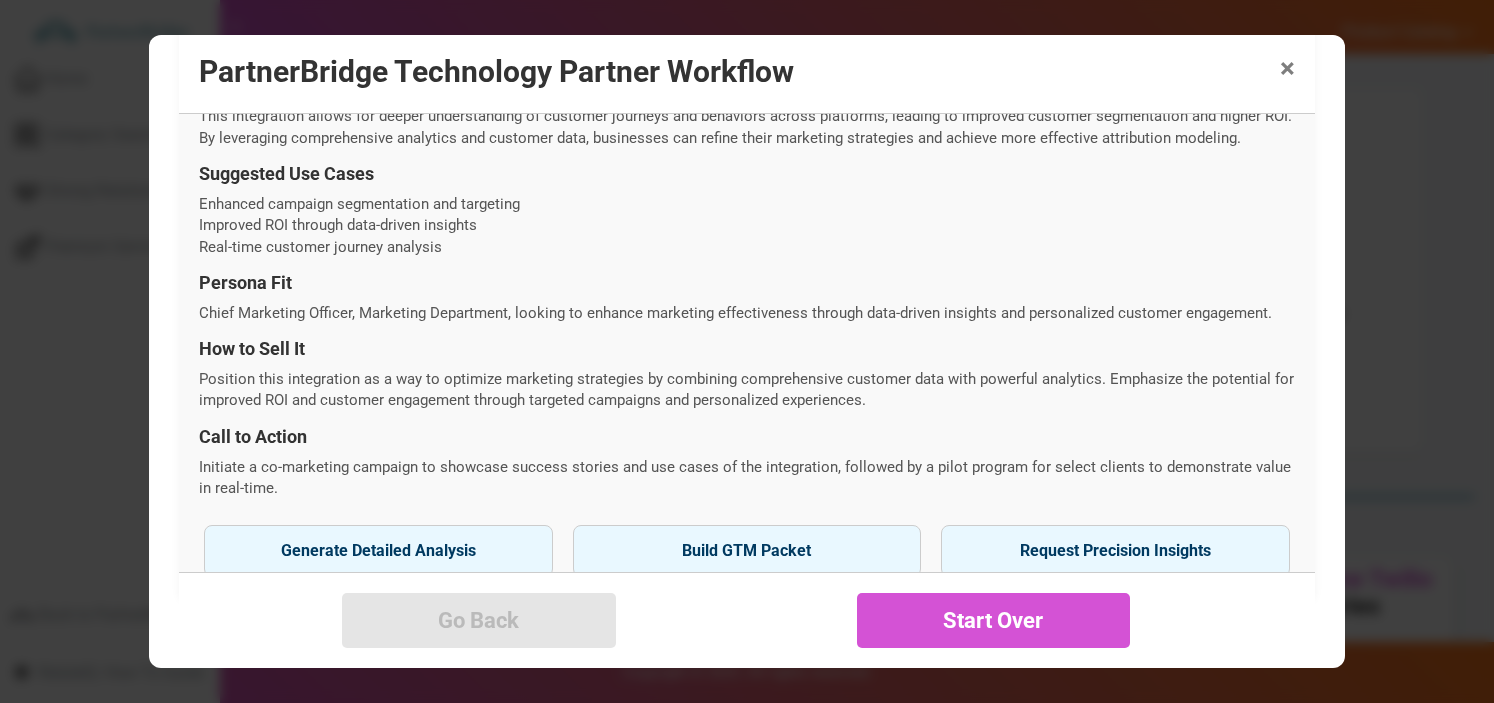 click on "×" at bounding box center (1287, 69) 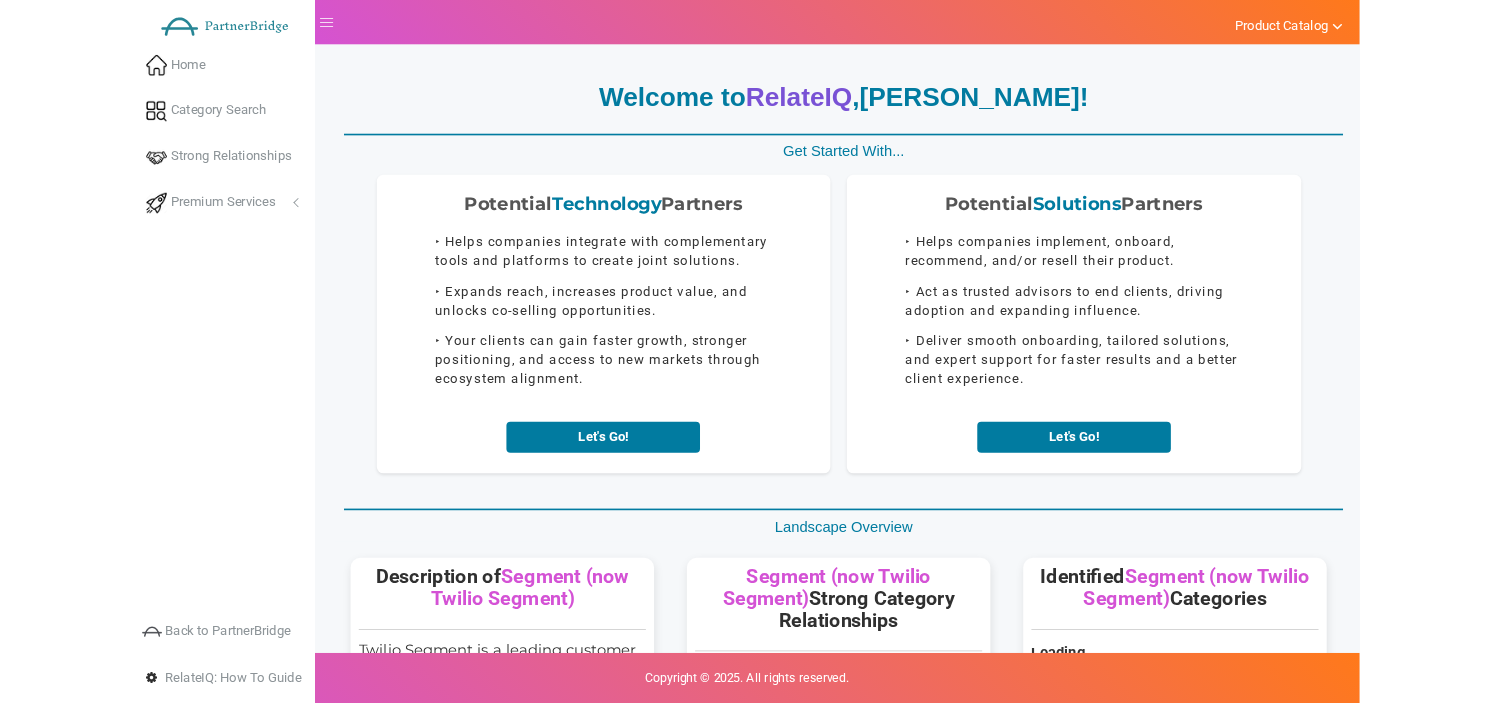 scroll, scrollTop: 0, scrollLeft: 0, axis: both 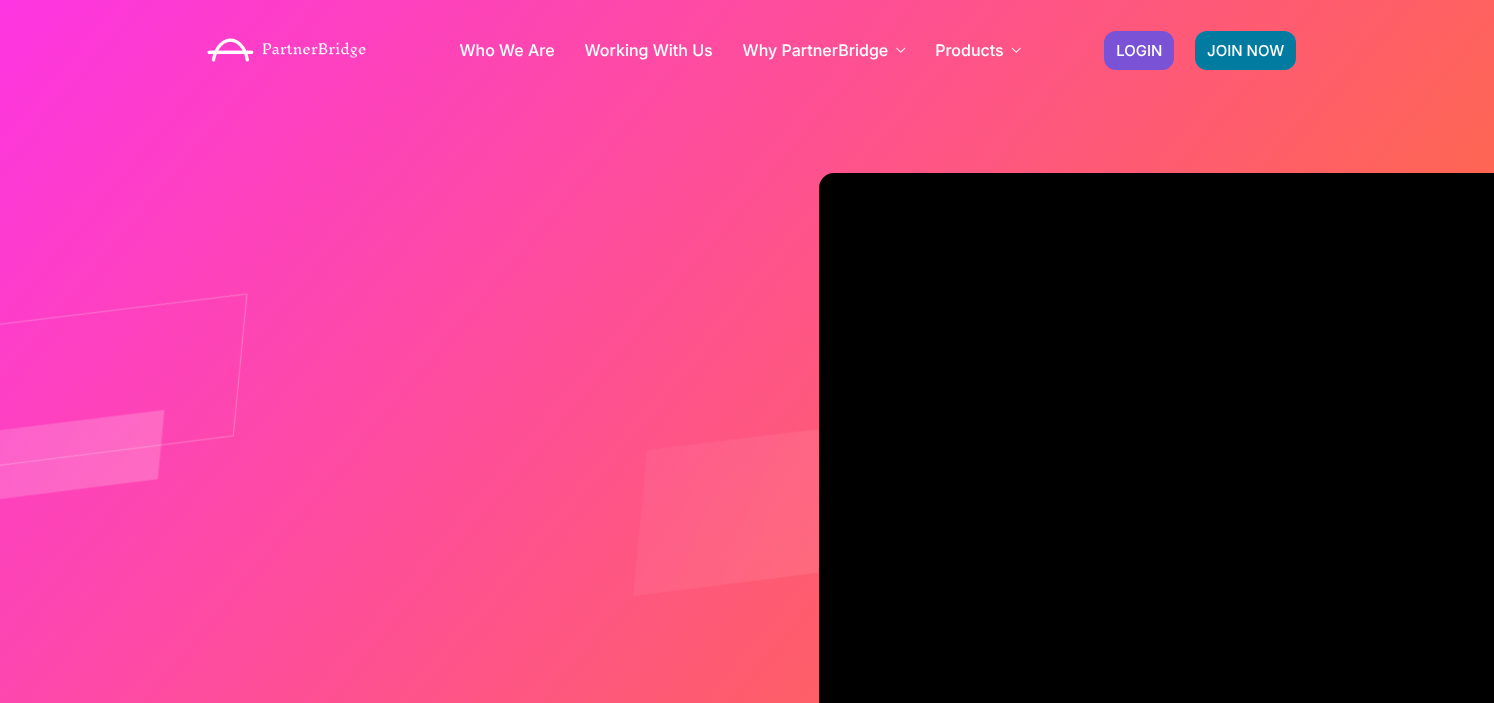 click on "JOIN NOW
LOGIN" at bounding box center [1200, 50] 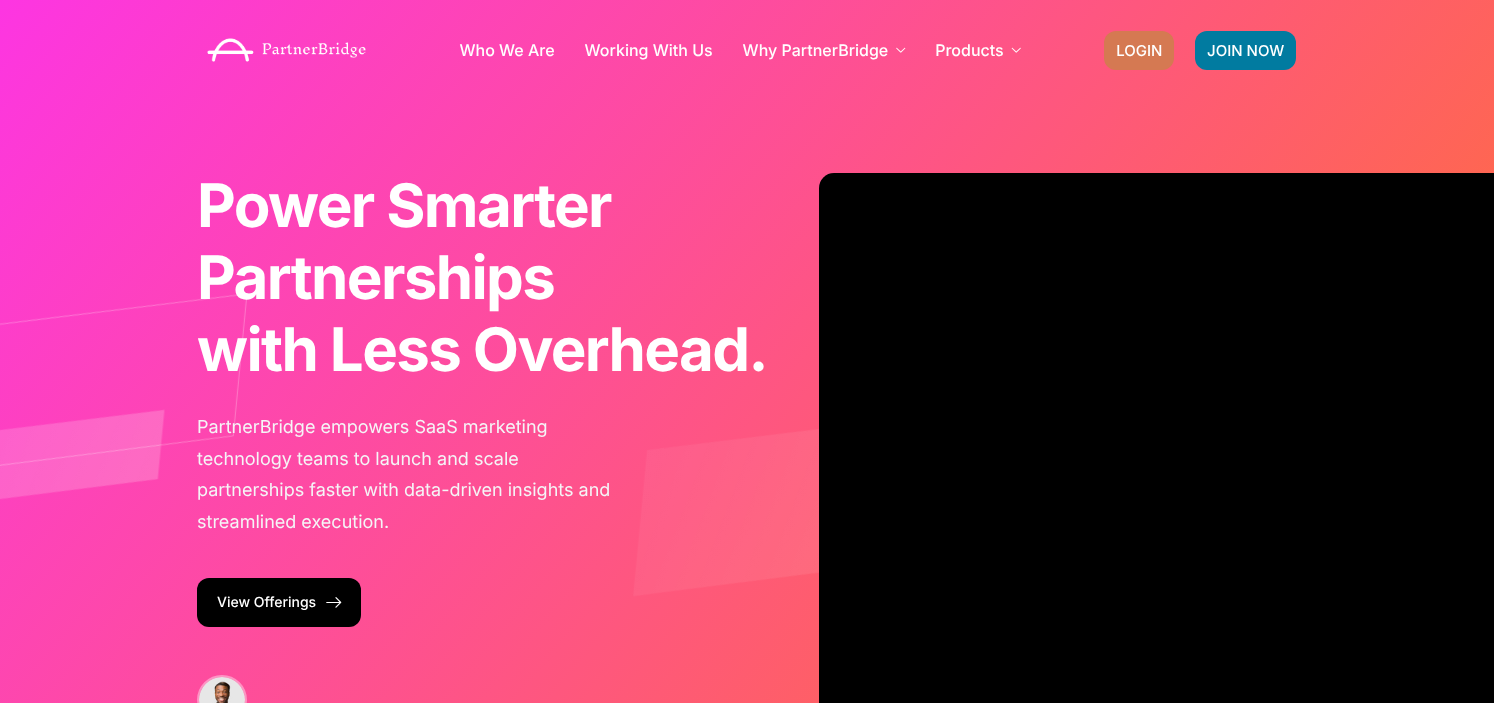 click on "LOGIN" at bounding box center [1139, 50] 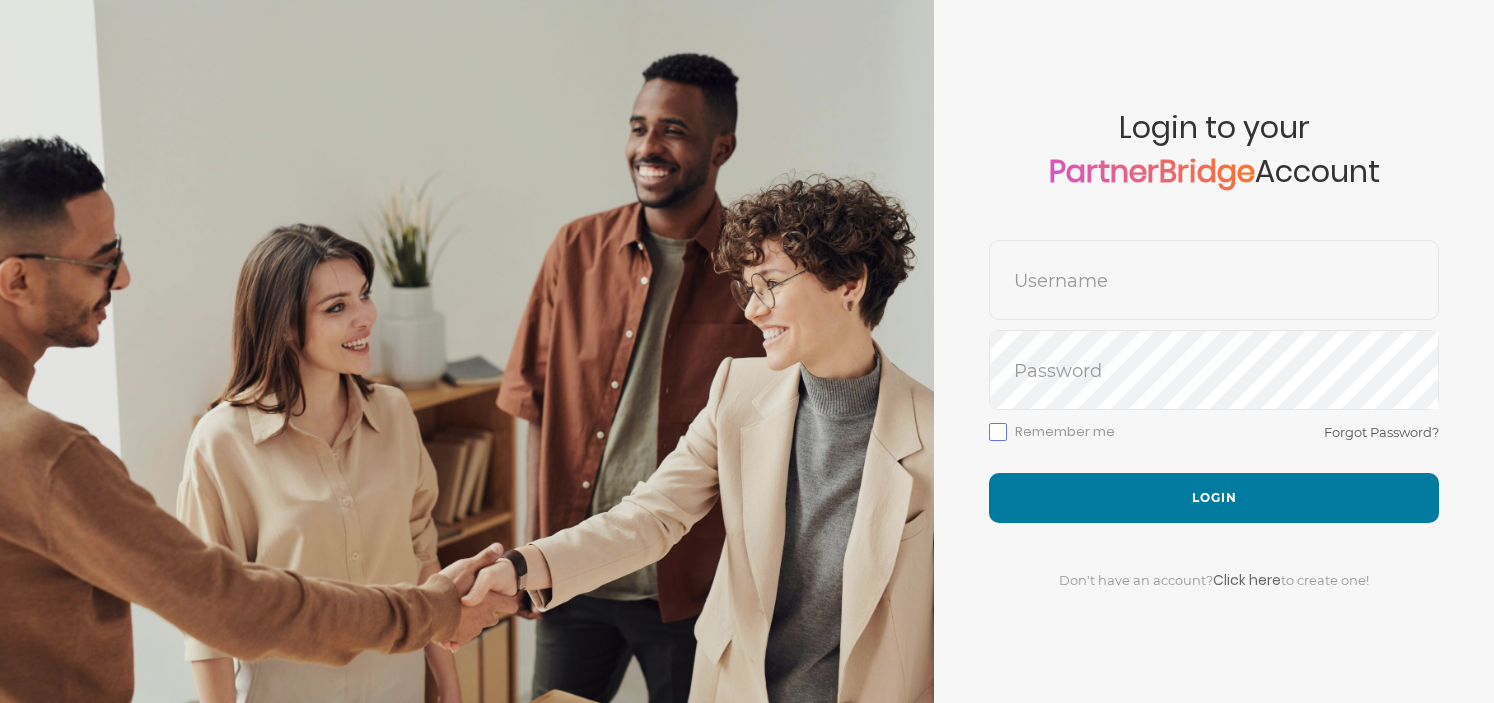 scroll, scrollTop: 0, scrollLeft: 0, axis: both 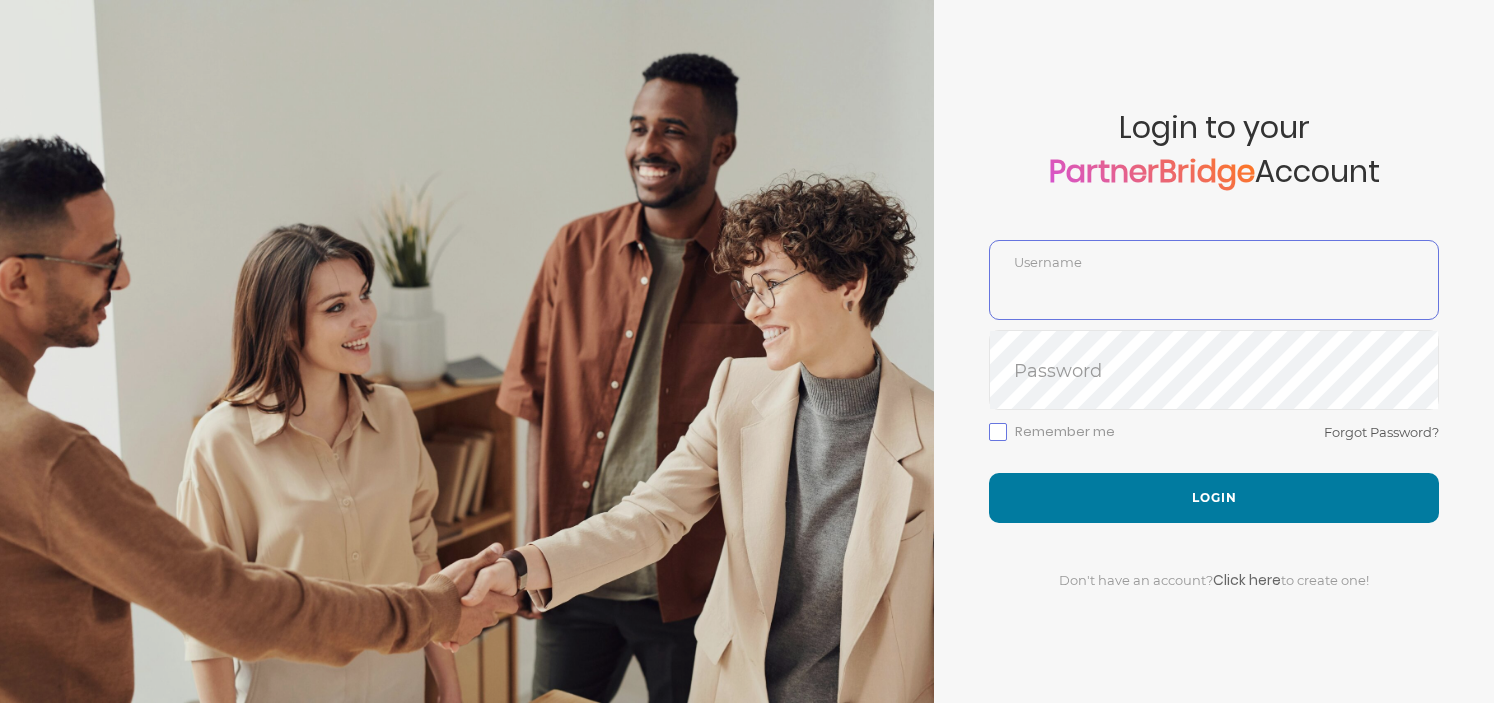 click at bounding box center (1214, 295) 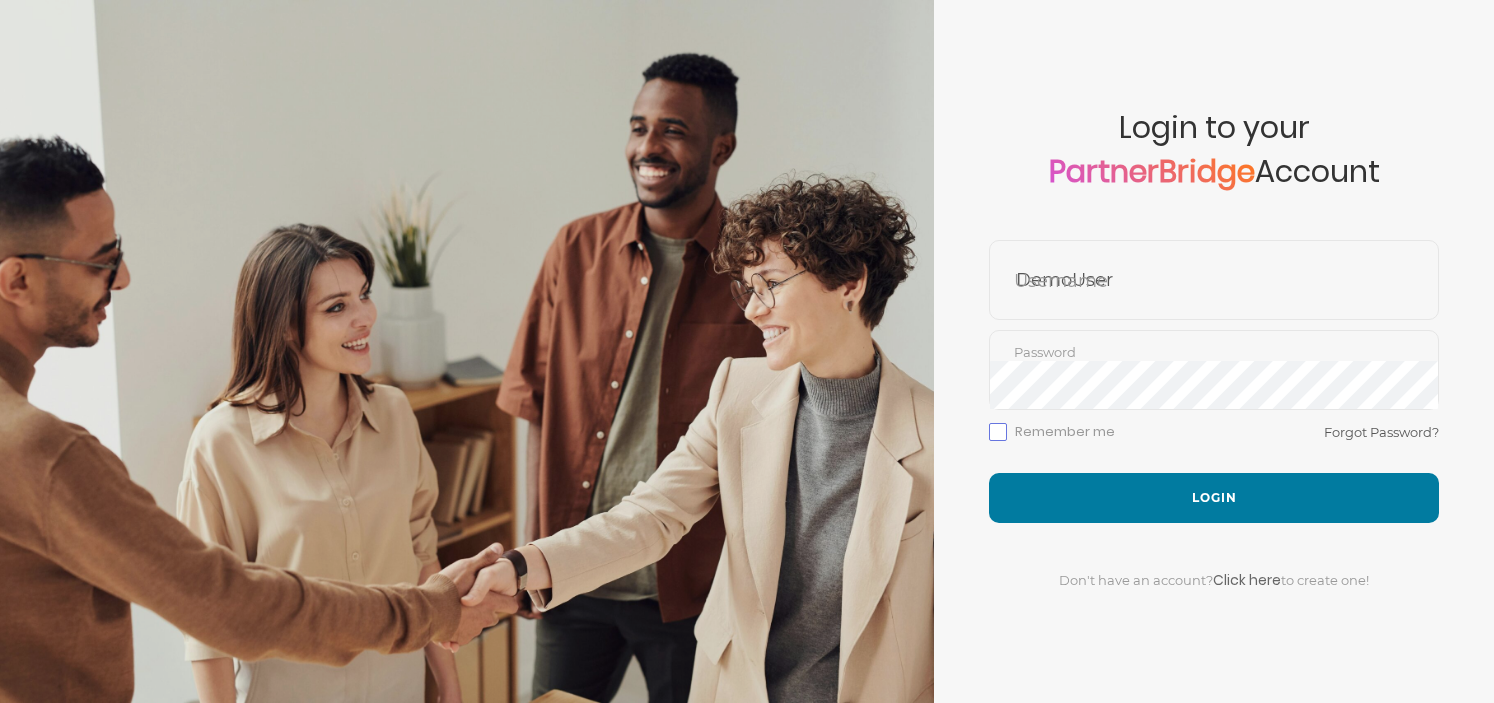 click on "Remember me
Forgot Password?" at bounding box center (1214, 446) 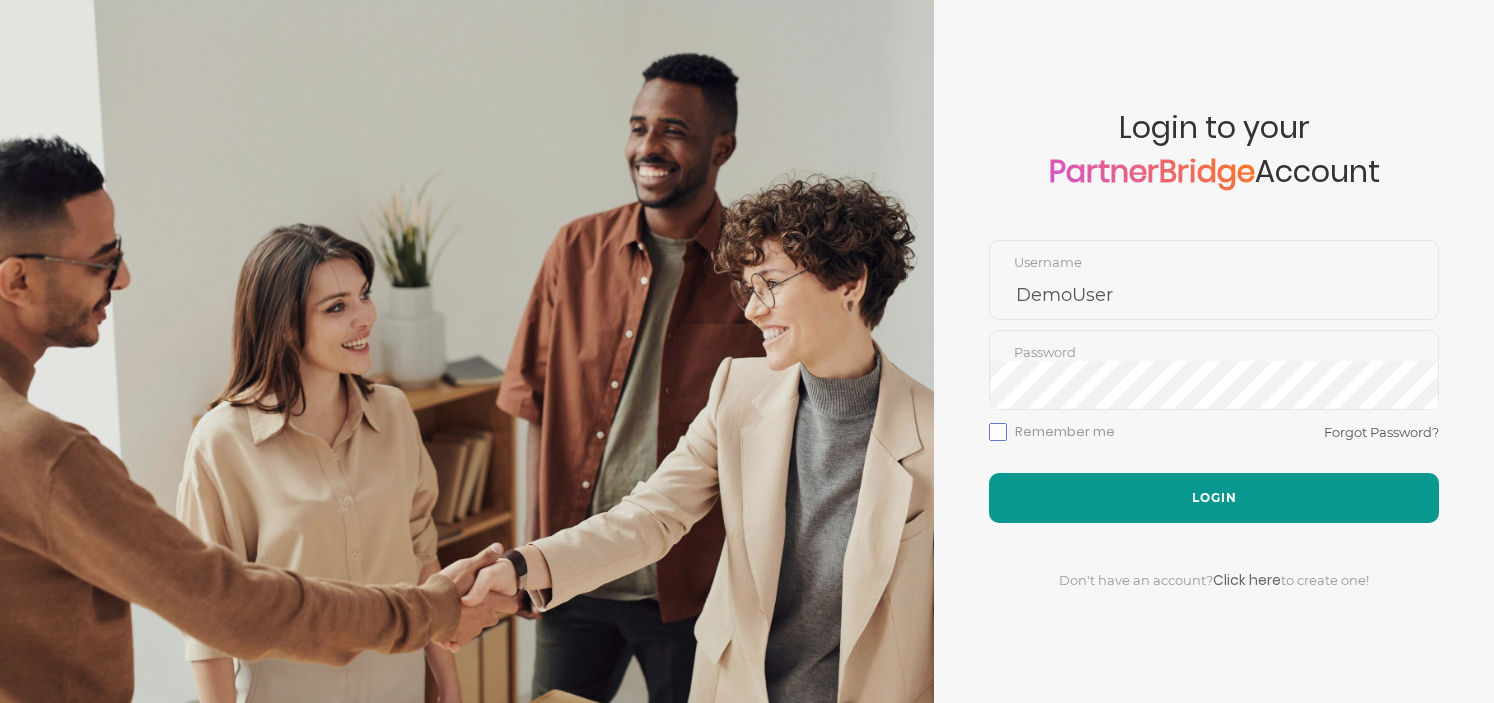 click on "Login" at bounding box center [1214, 498] 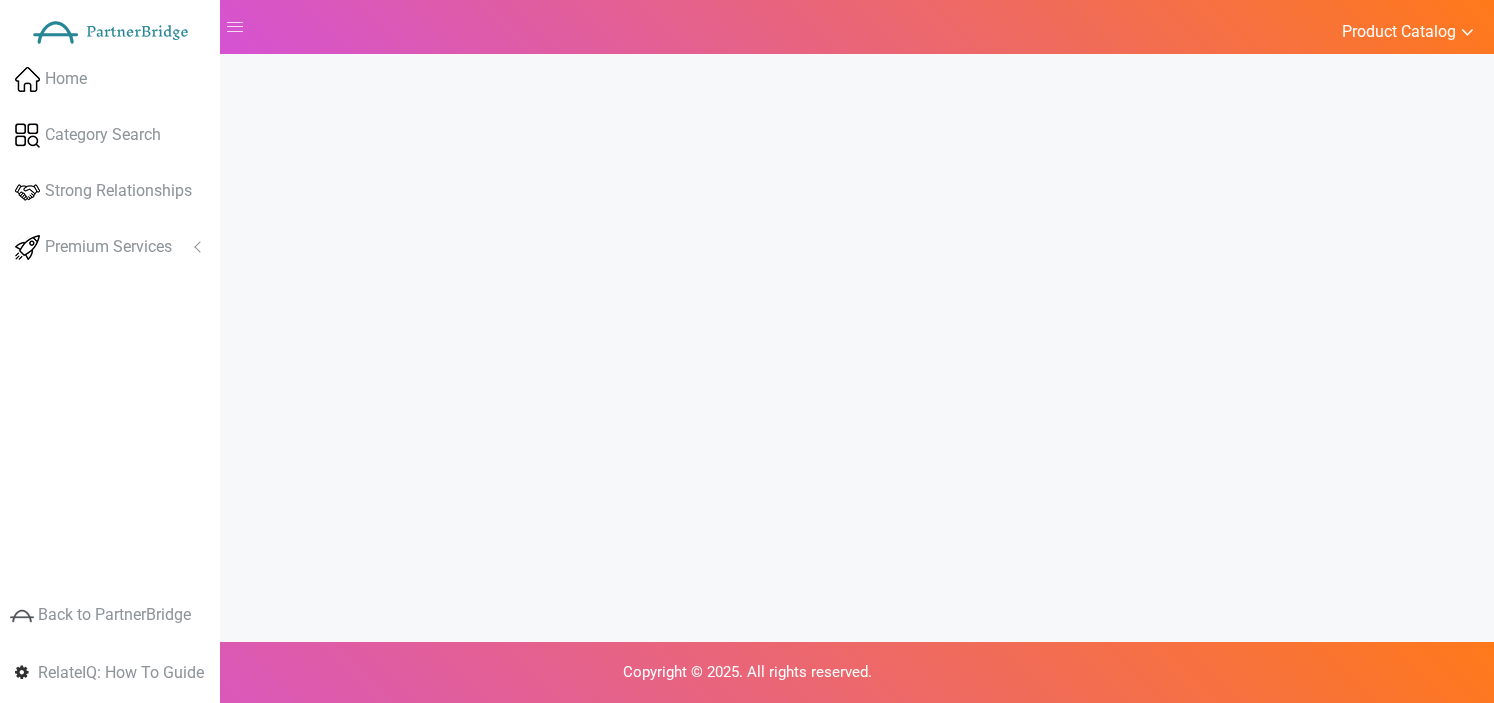 scroll, scrollTop: 0, scrollLeft: 0, axis: both 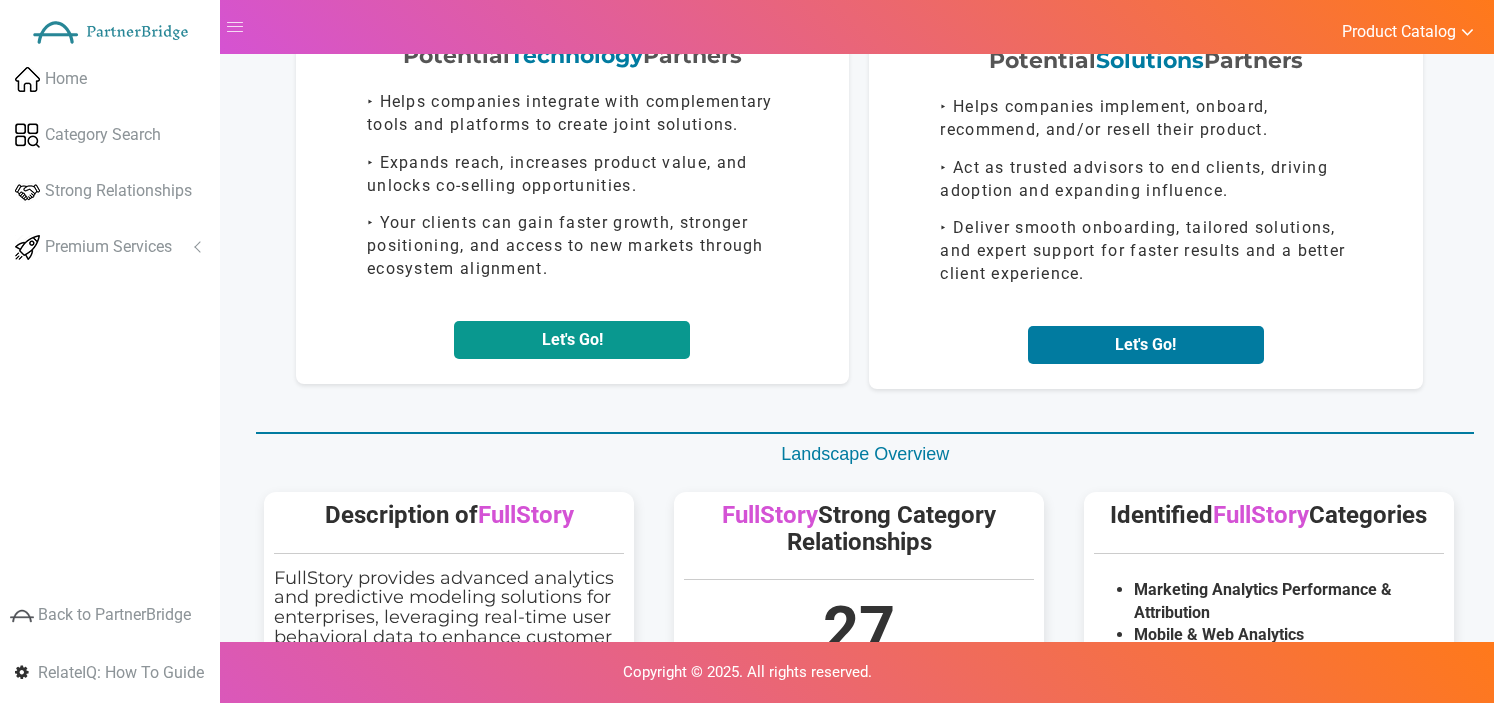 click on "Let's Go!" at bounding box center [572, 340] 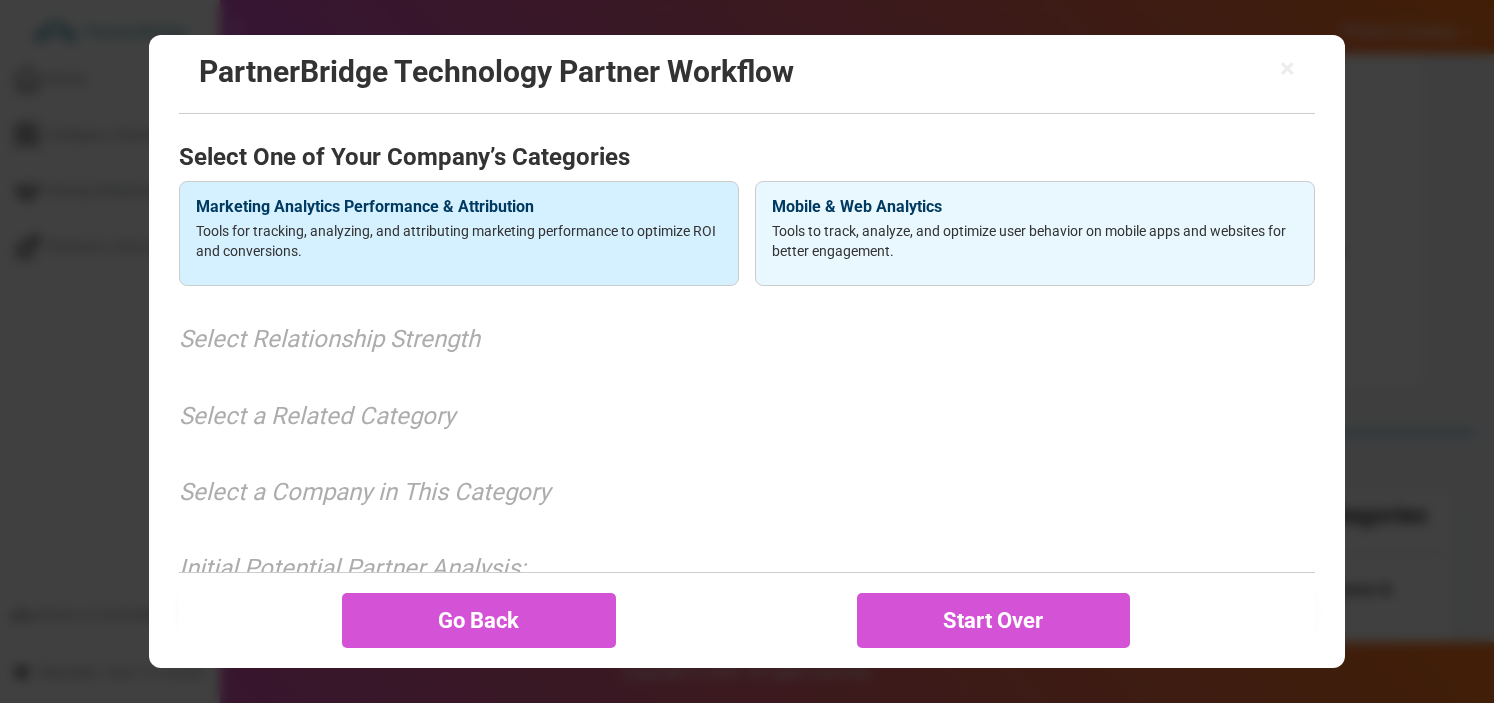 click on "Marketing Analytics Performance & Attribution" at bounding box center (459, 207) 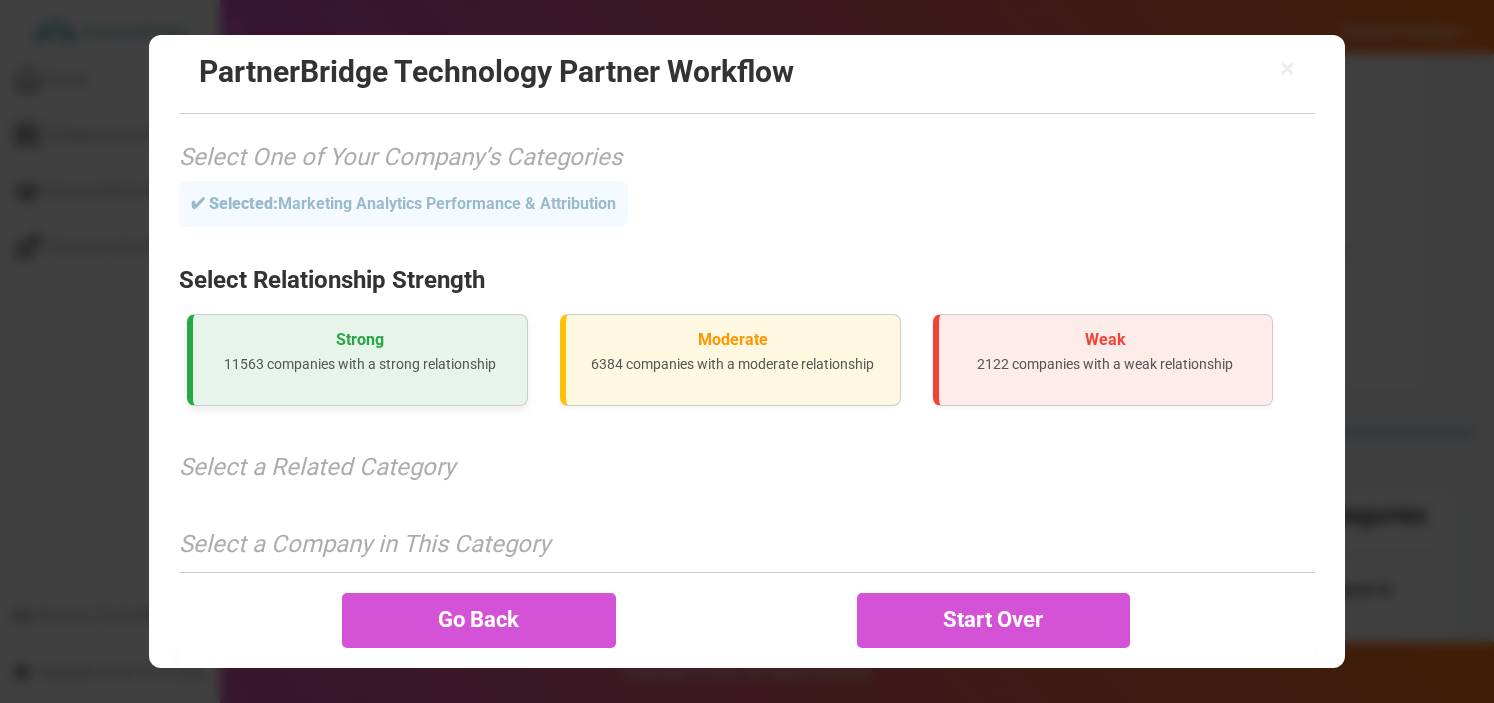 click on "Strong 11563 companies with a strong relationship" at bounding box center (357, 360) 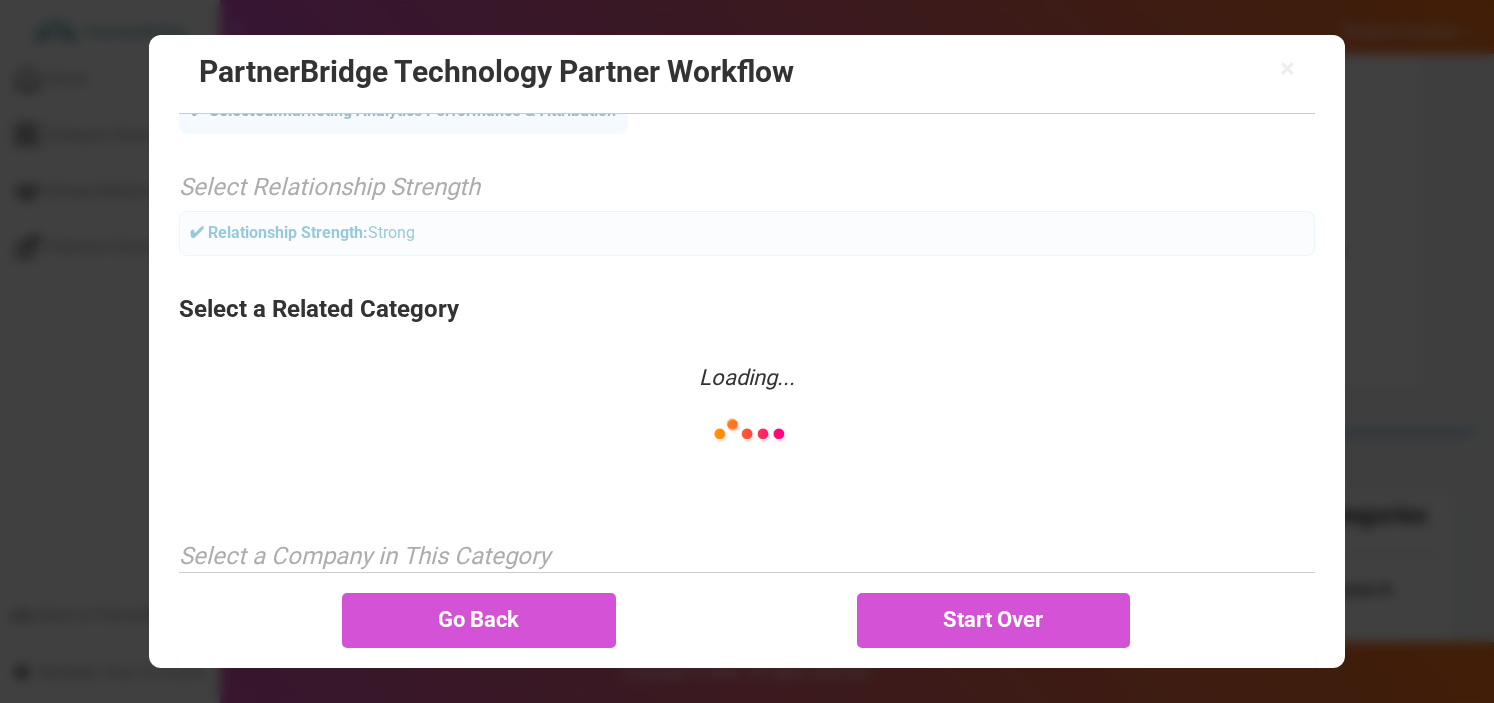 scroll, scrollTop: 141, scrollLeft: 0, axis: vertical 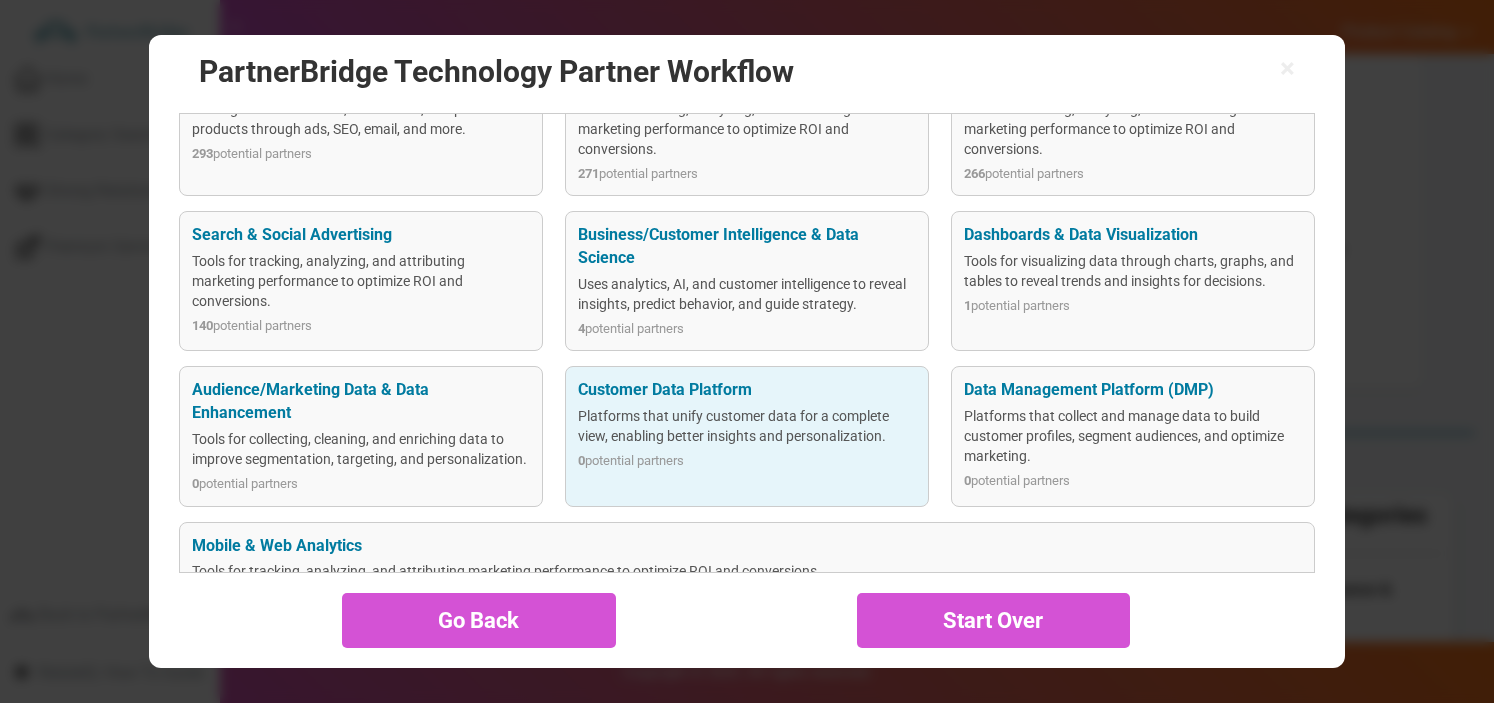 click on "Platforms that unify customer data for a complete view, enabling better insights and personalization." at bounding box center (746, 426) 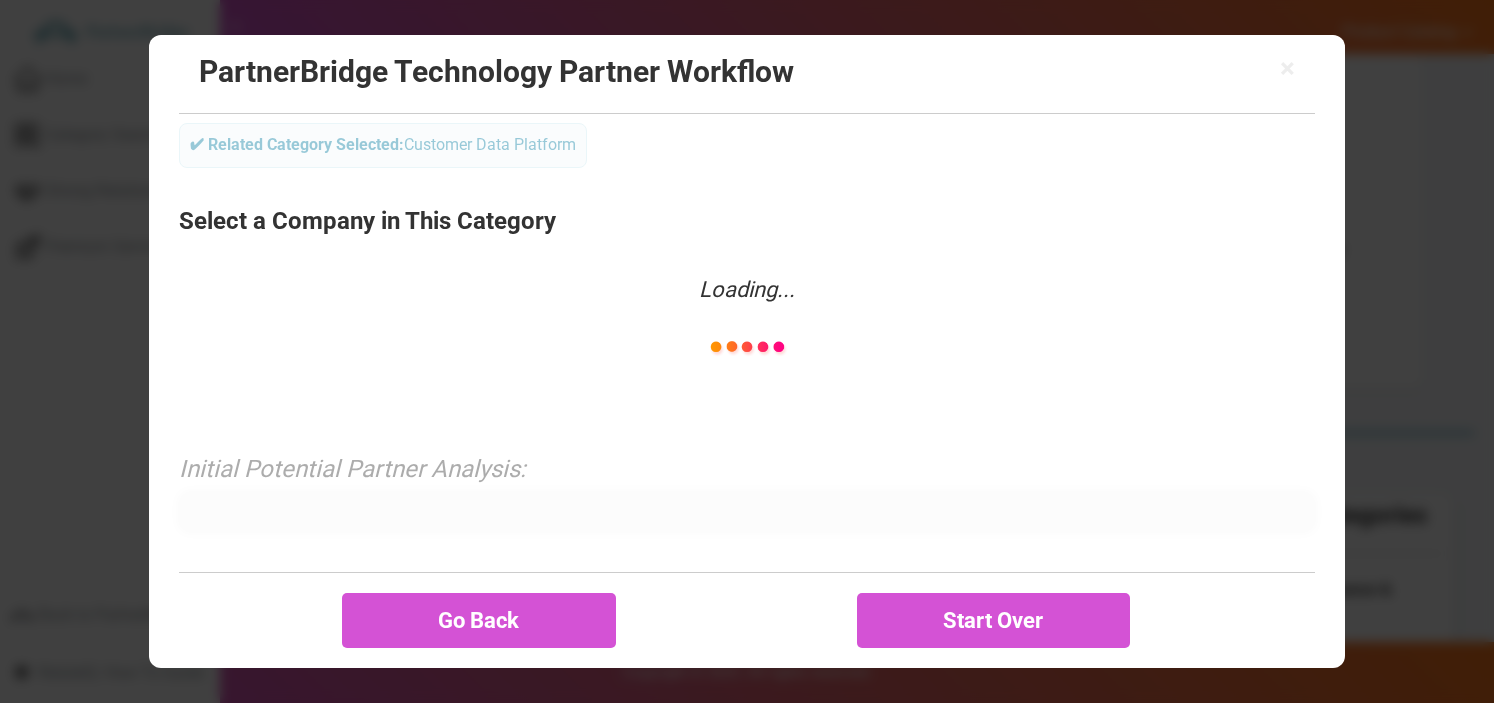 scroll, scrollTop: 309, scrollLeft: 0, axis: vertical 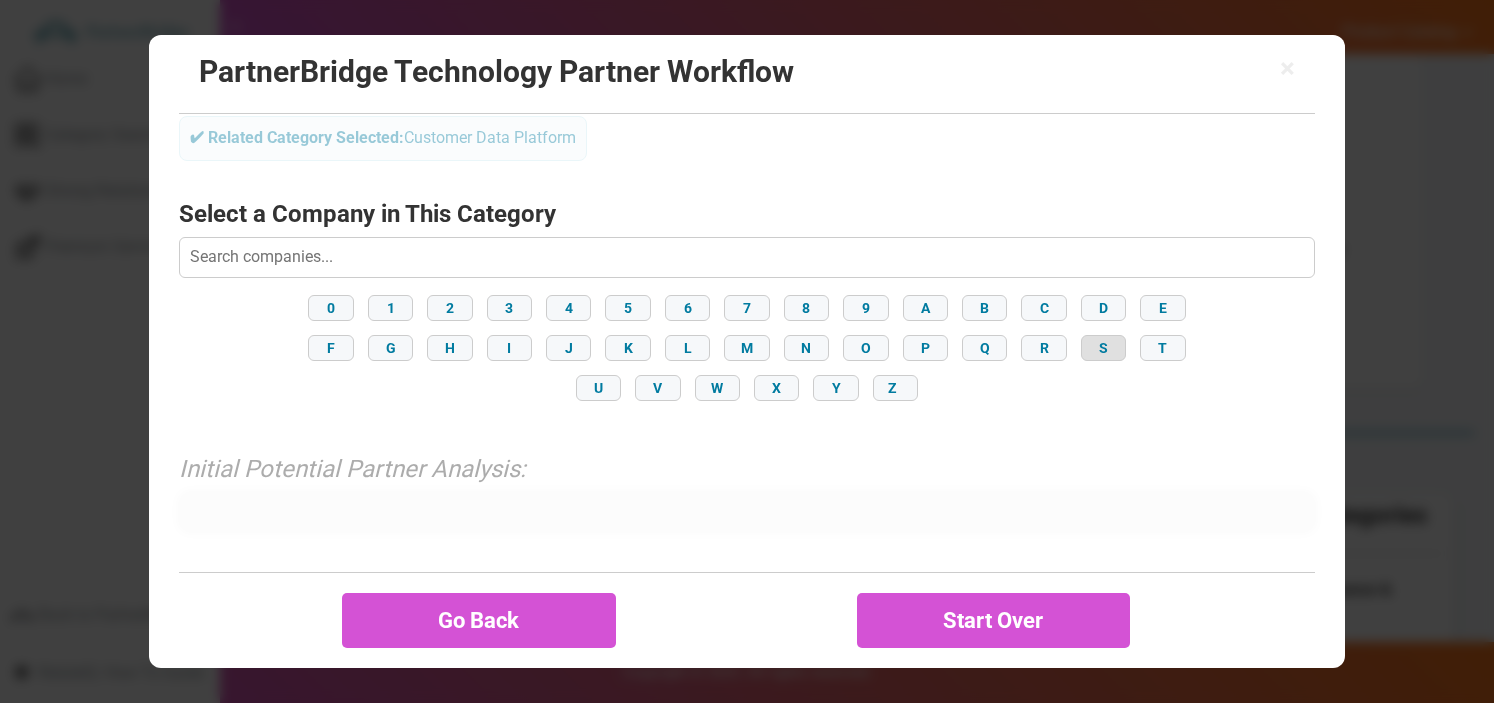 click on "S" at bounding box center (1103, 348) 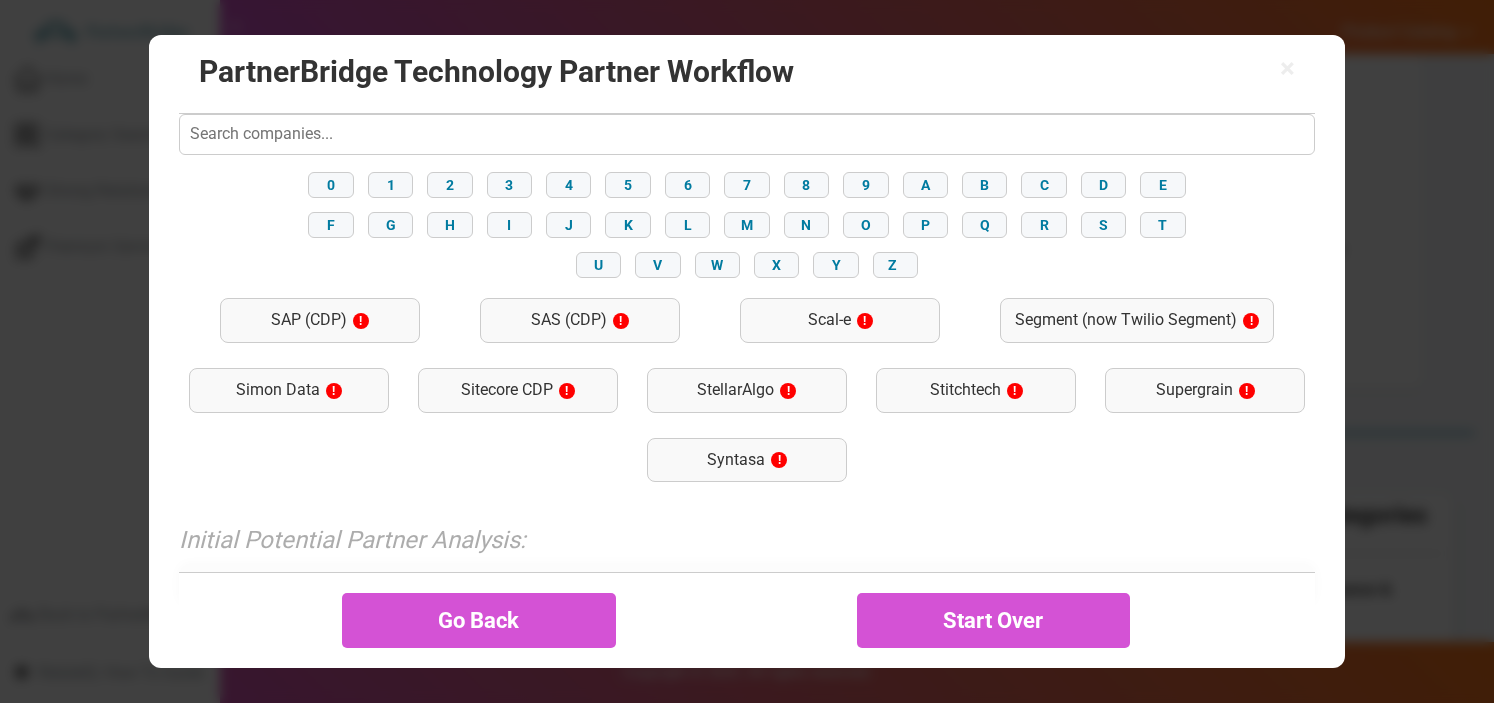 scroll, scrollTop: 446, scrollLeft: 0, axis: vertical 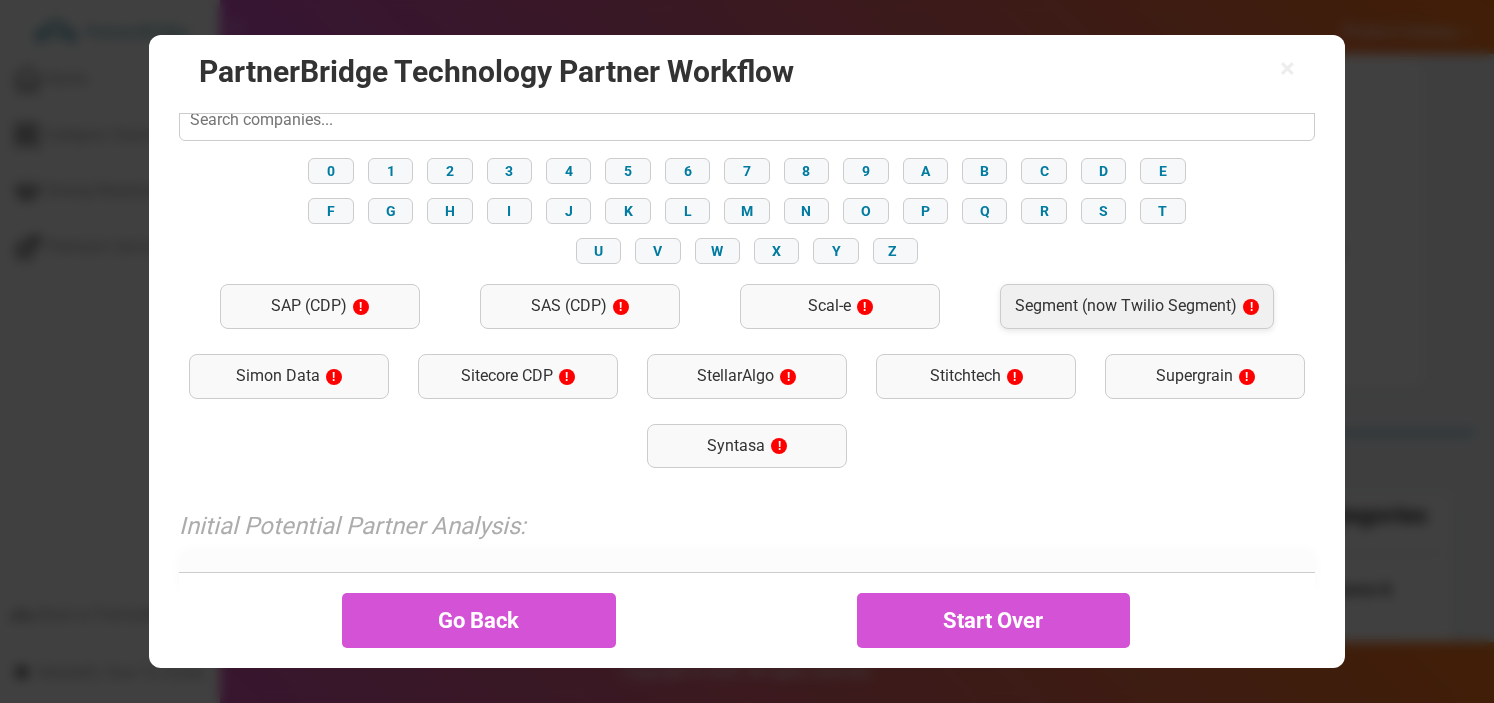click on "Segment (now Twilio Segment) !" at bounding box center [1137, 306] 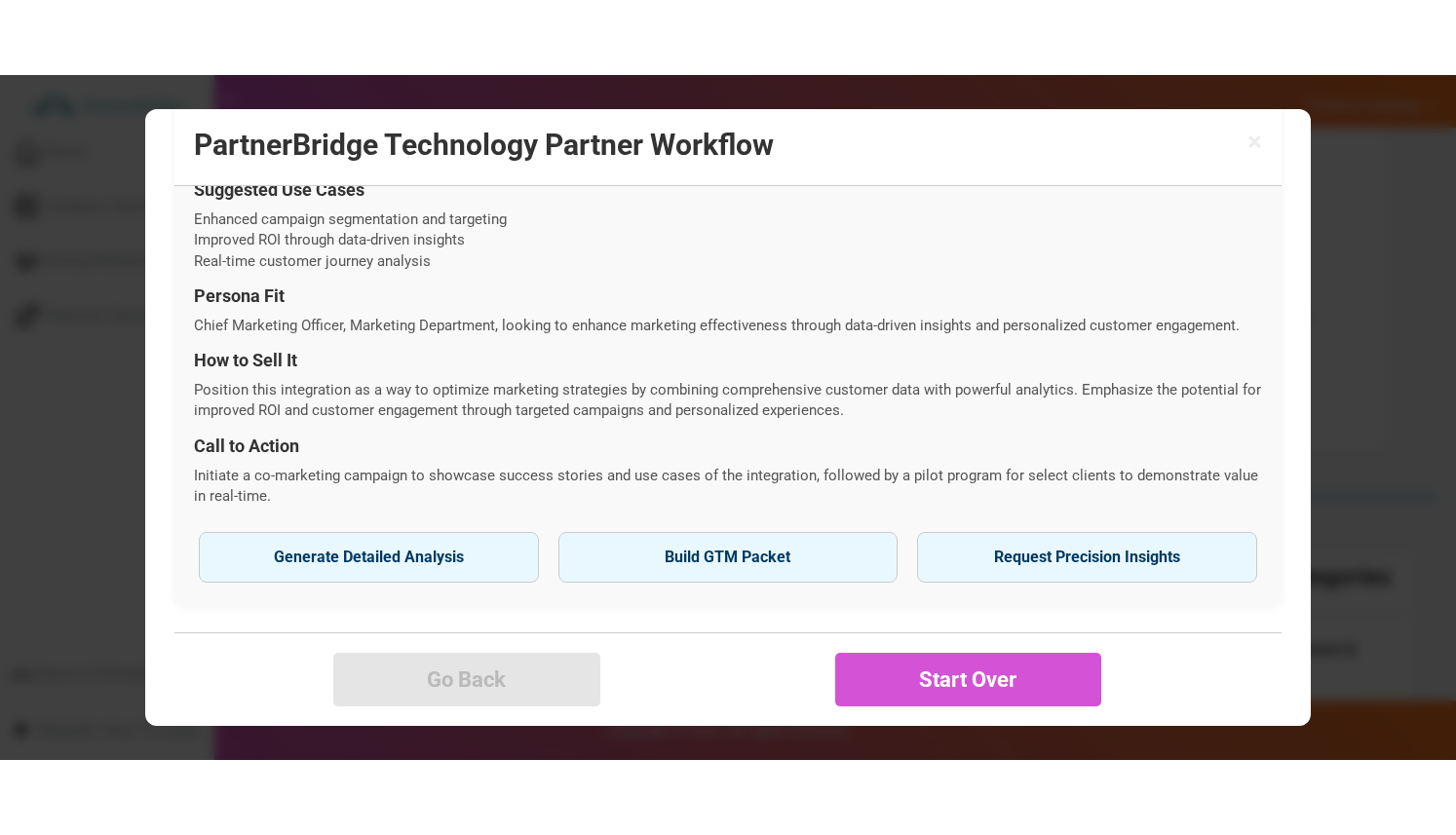 scroll, scrollTop: 827, scrollLeft: 0, axis: vertical 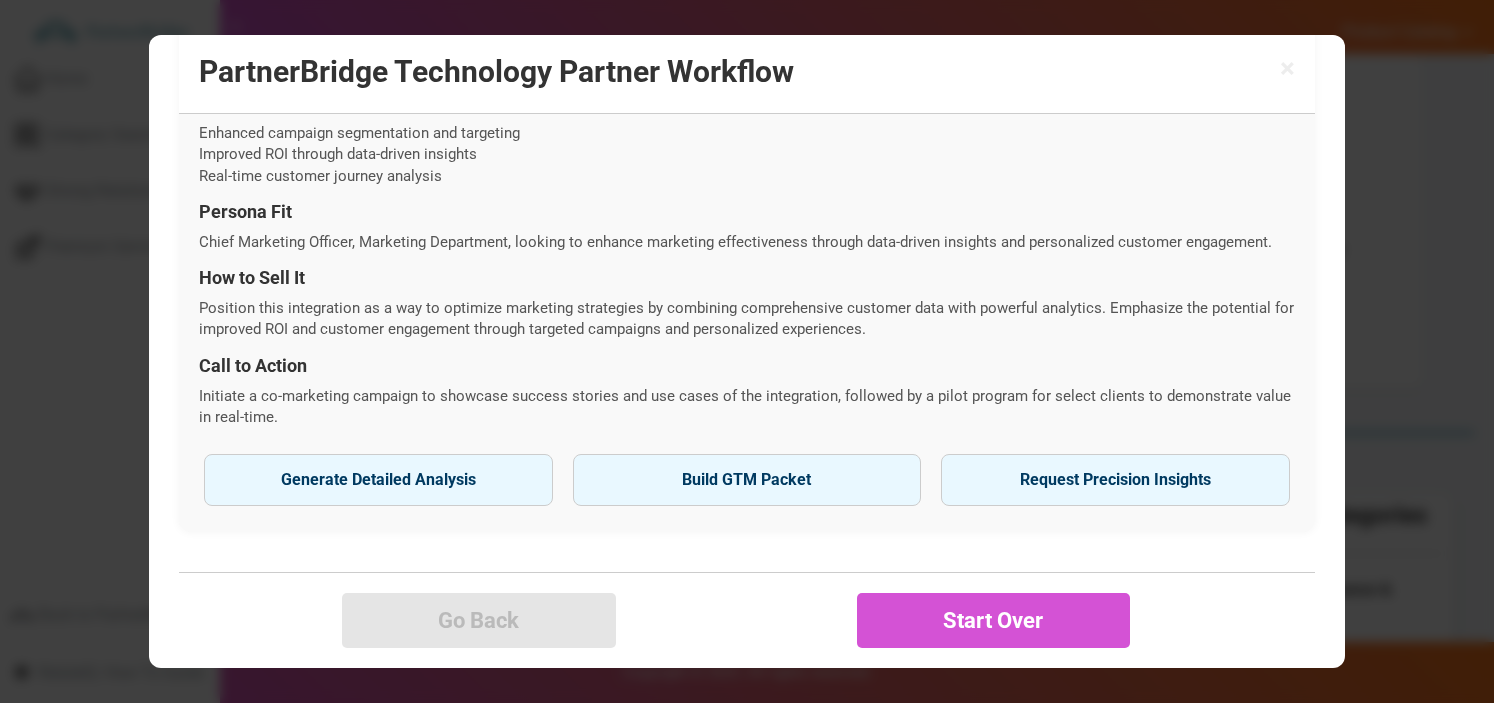 click on "PartnerBridge Technology Partner Workflow" at bounding box center (746, 71) 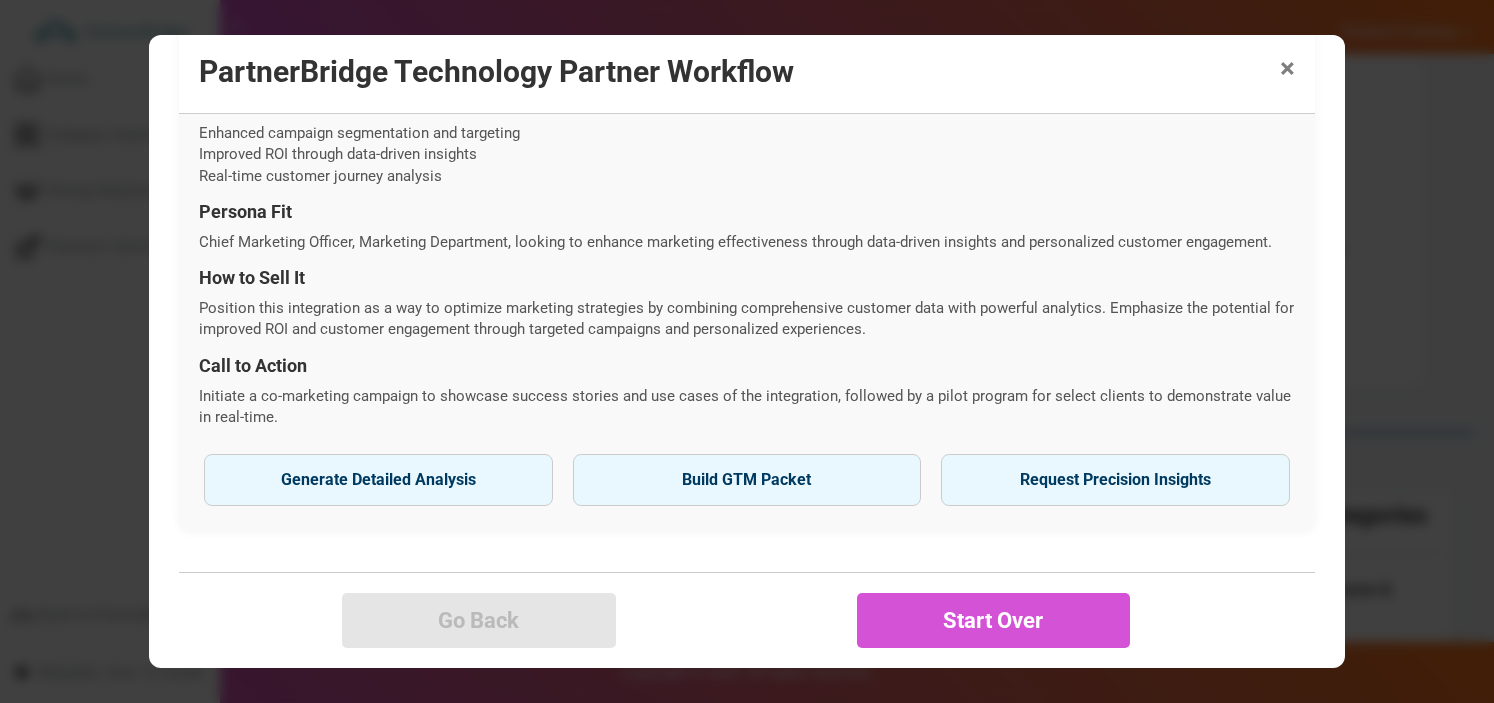 click on "×" at bounding box center [1287, 69] 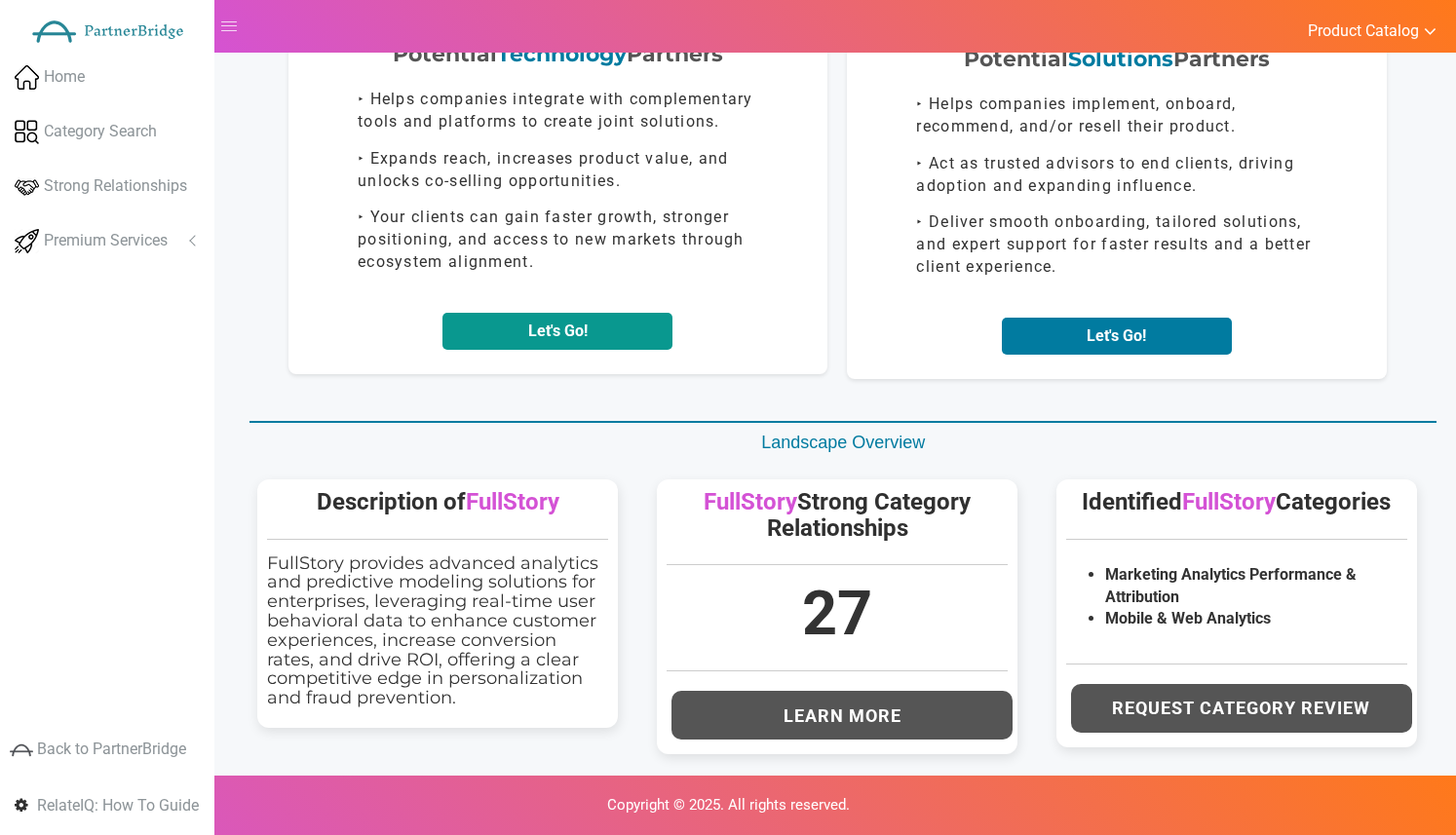 click on "Let's Go!" at bounding box center [557, 331] 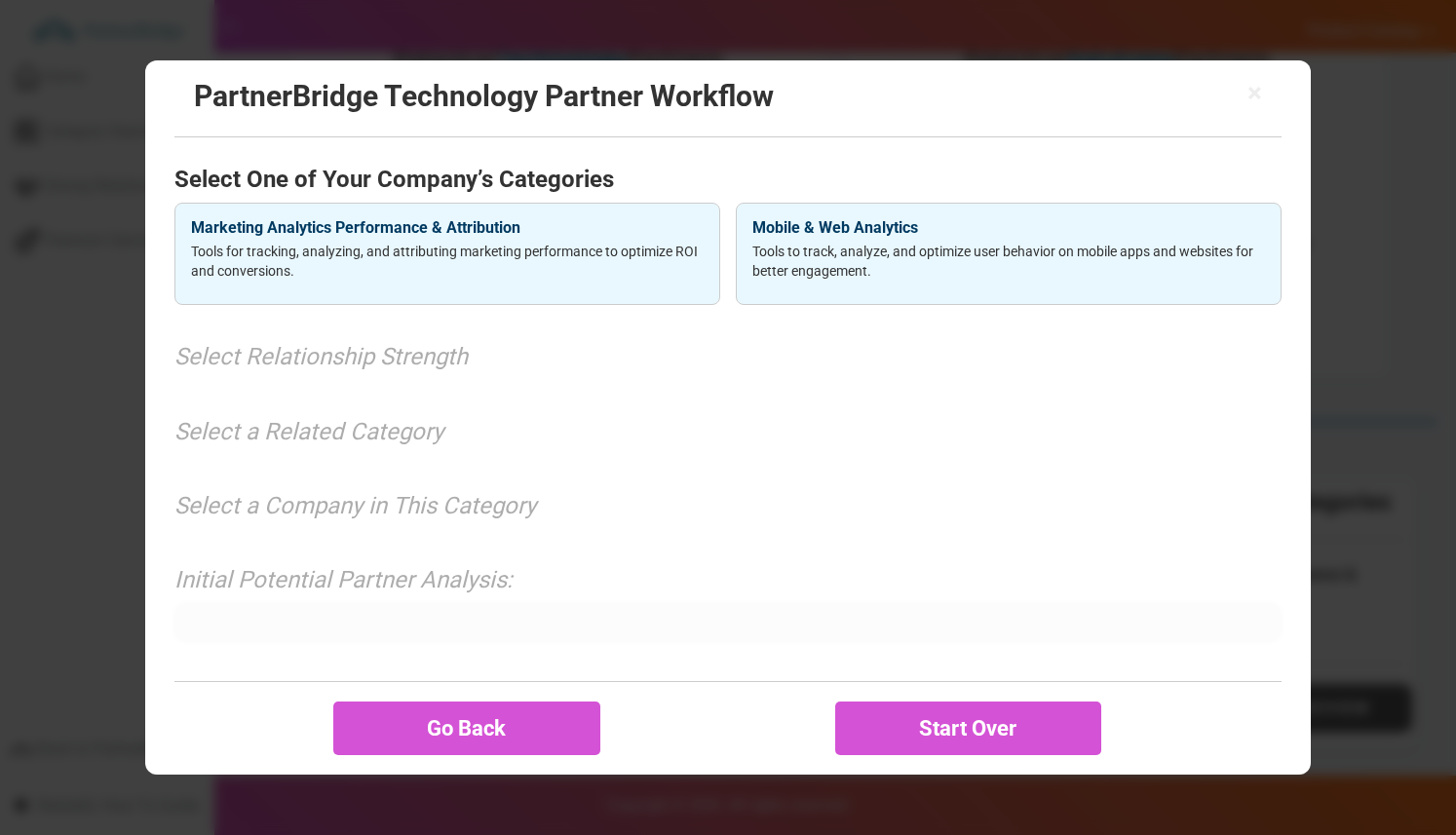 scroll, scrollTop: 0, scrollLeft: 0, axis: both 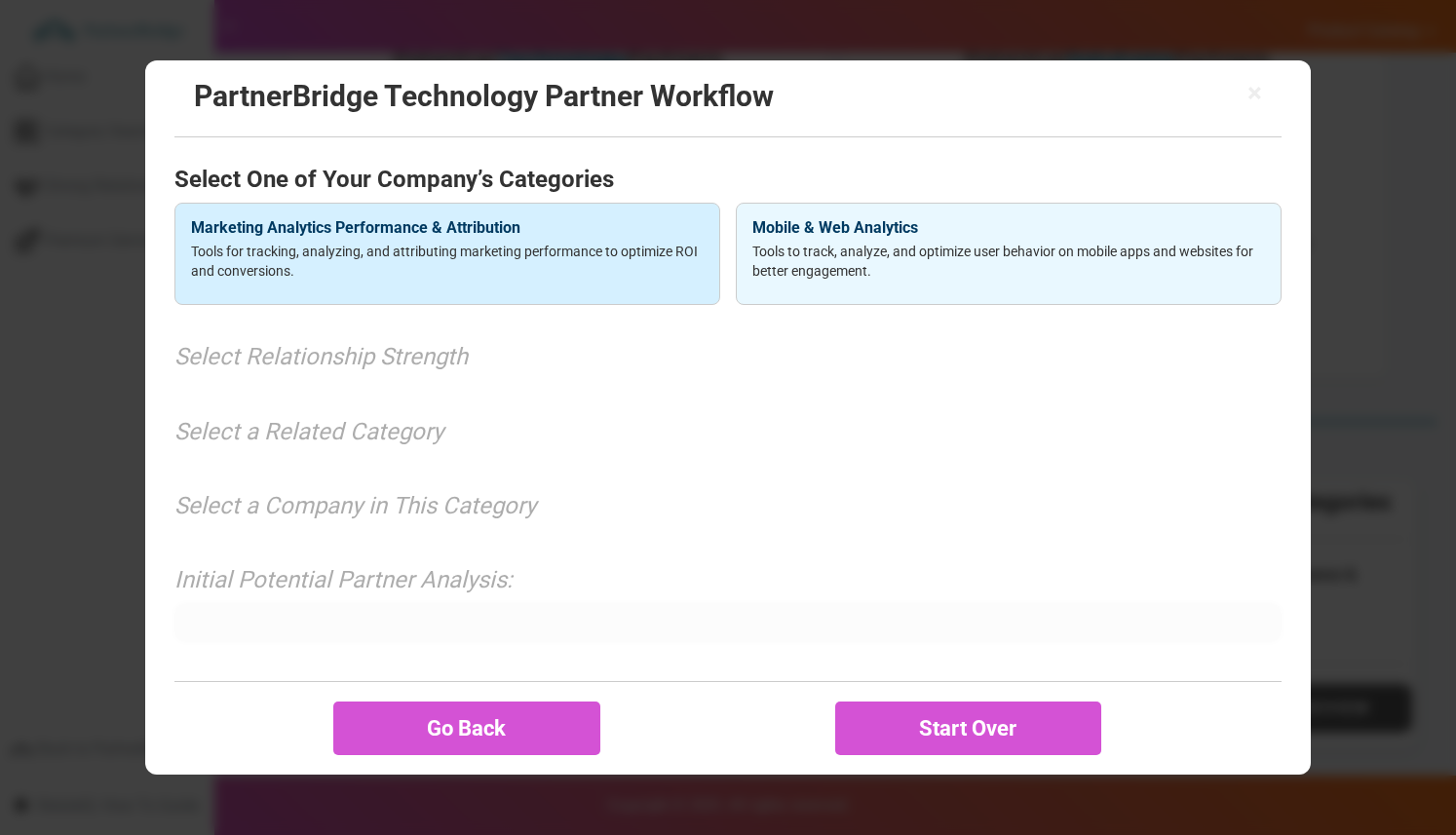 click on "Marketing Analytics Performance & Attribution
Tools for tracking, analyzing, and attributing marketing performance to optimize ROI and conversions." at bounding box center (447, 254) 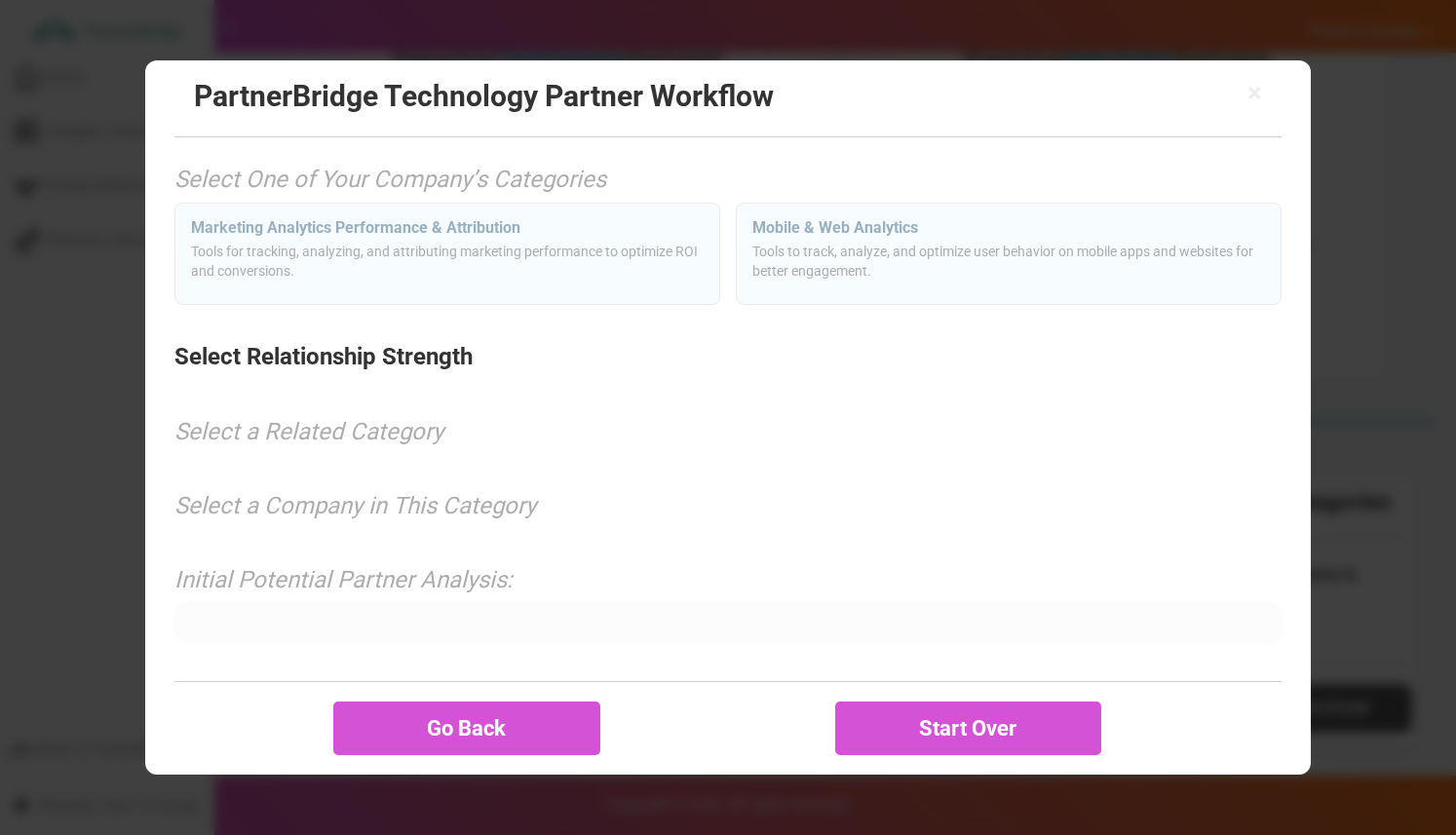 click on "Select Relationship Strength" at bounding box center (727, 361) 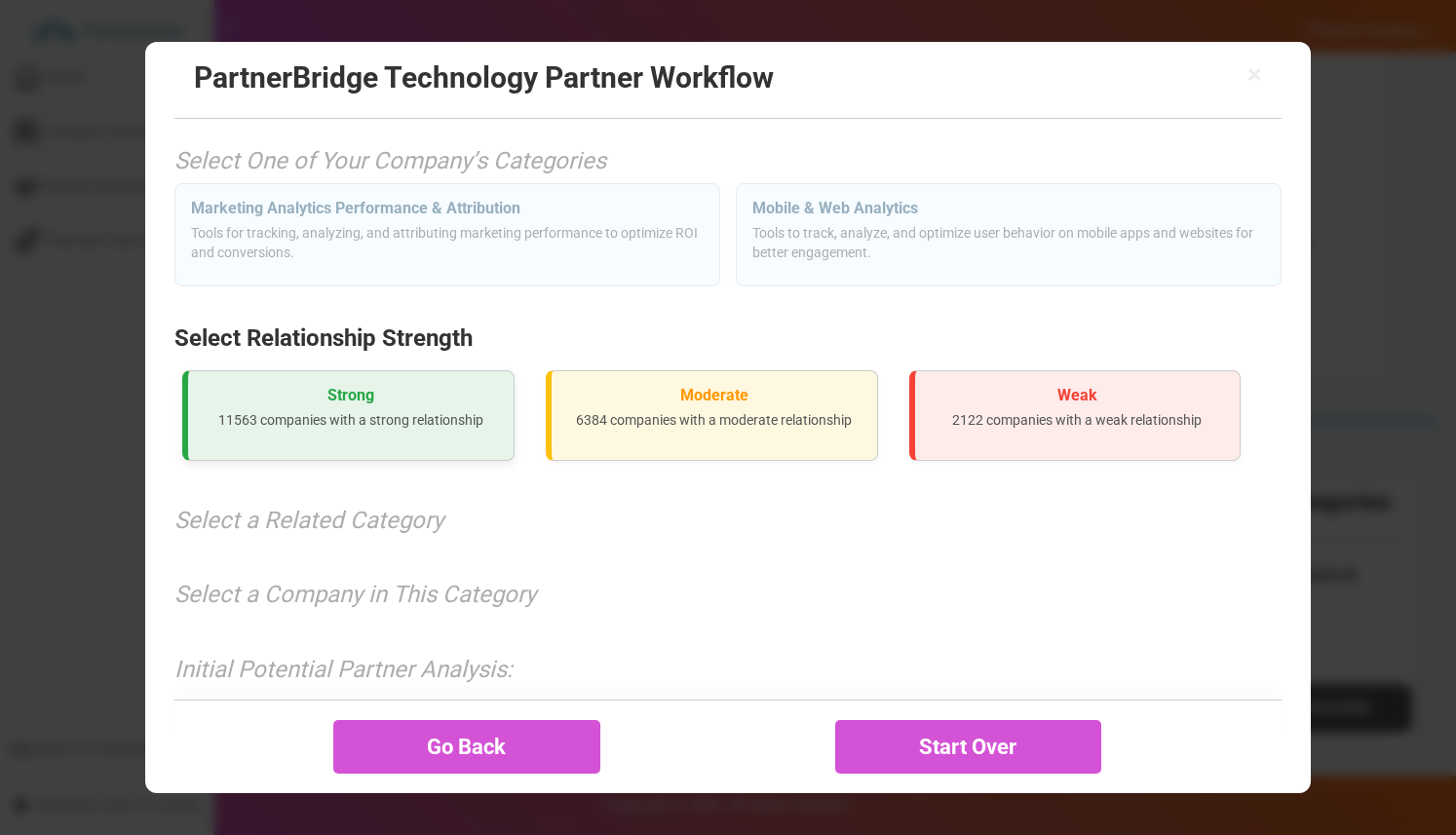 click on "Strong" at bounding box center [351, 396] 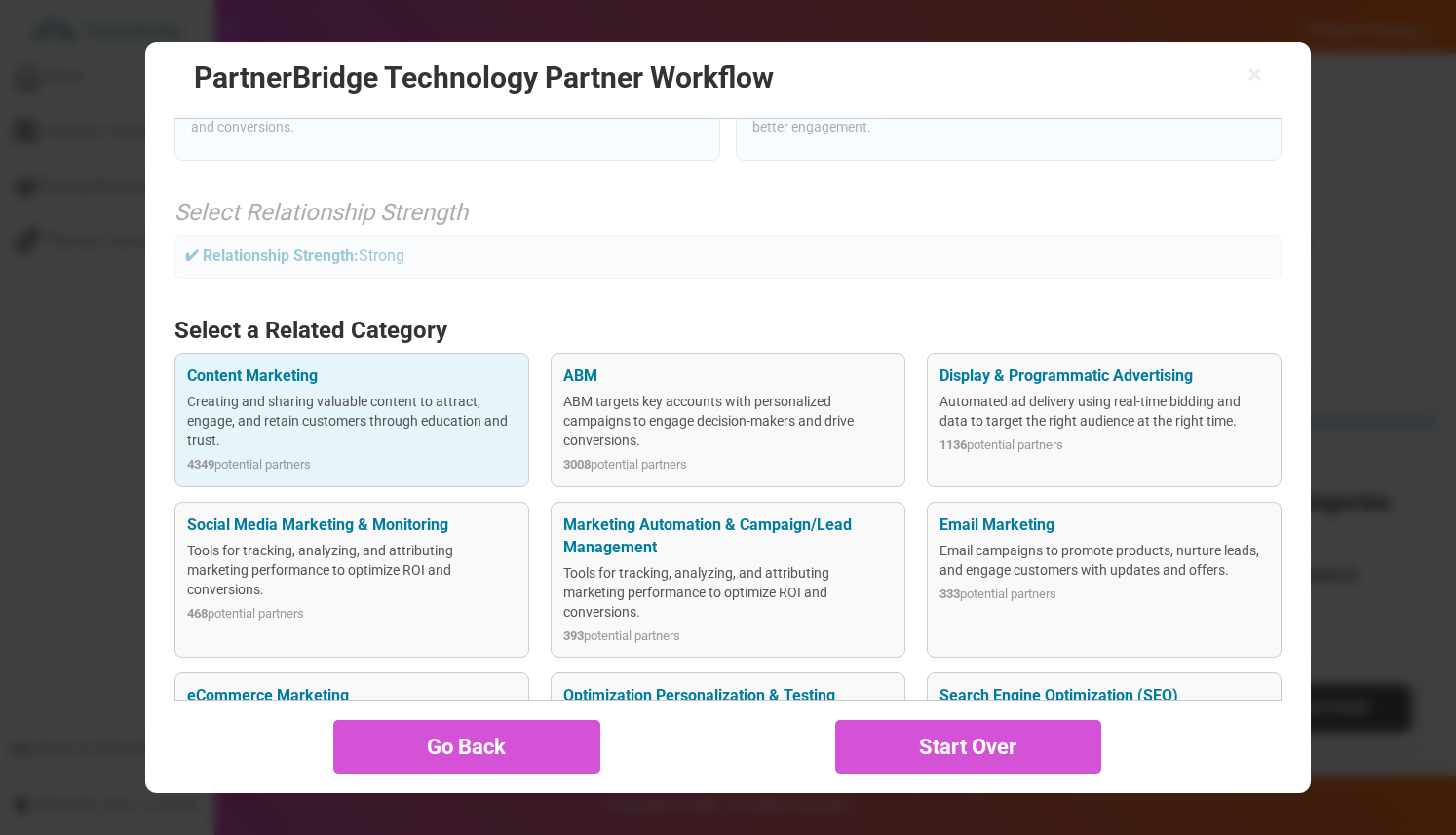 scroll, scrollTop: 127, scrollLeft: 0, axis: vertical 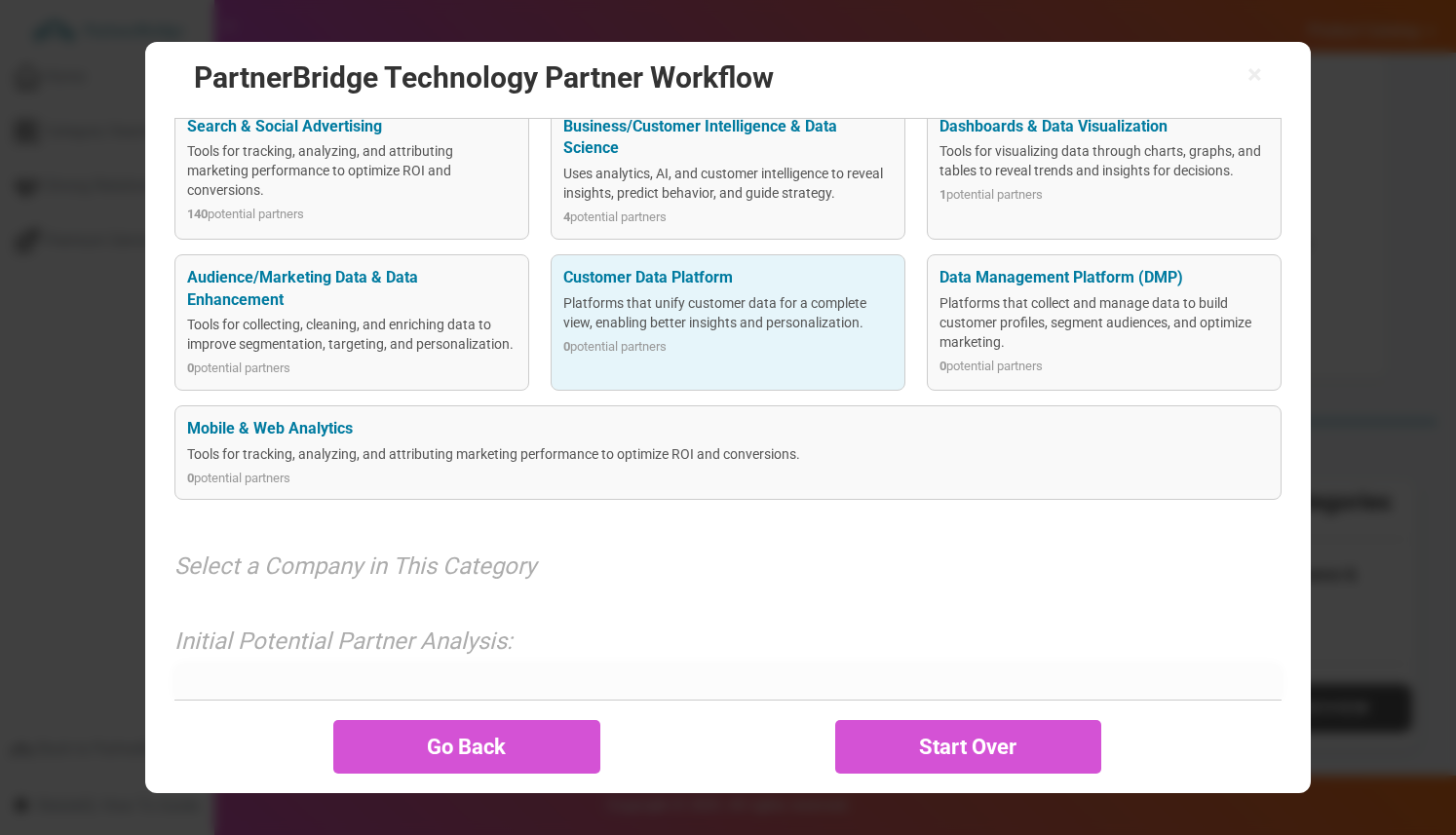 click on "Customer Data Platform" at bounding box center (727, 278) 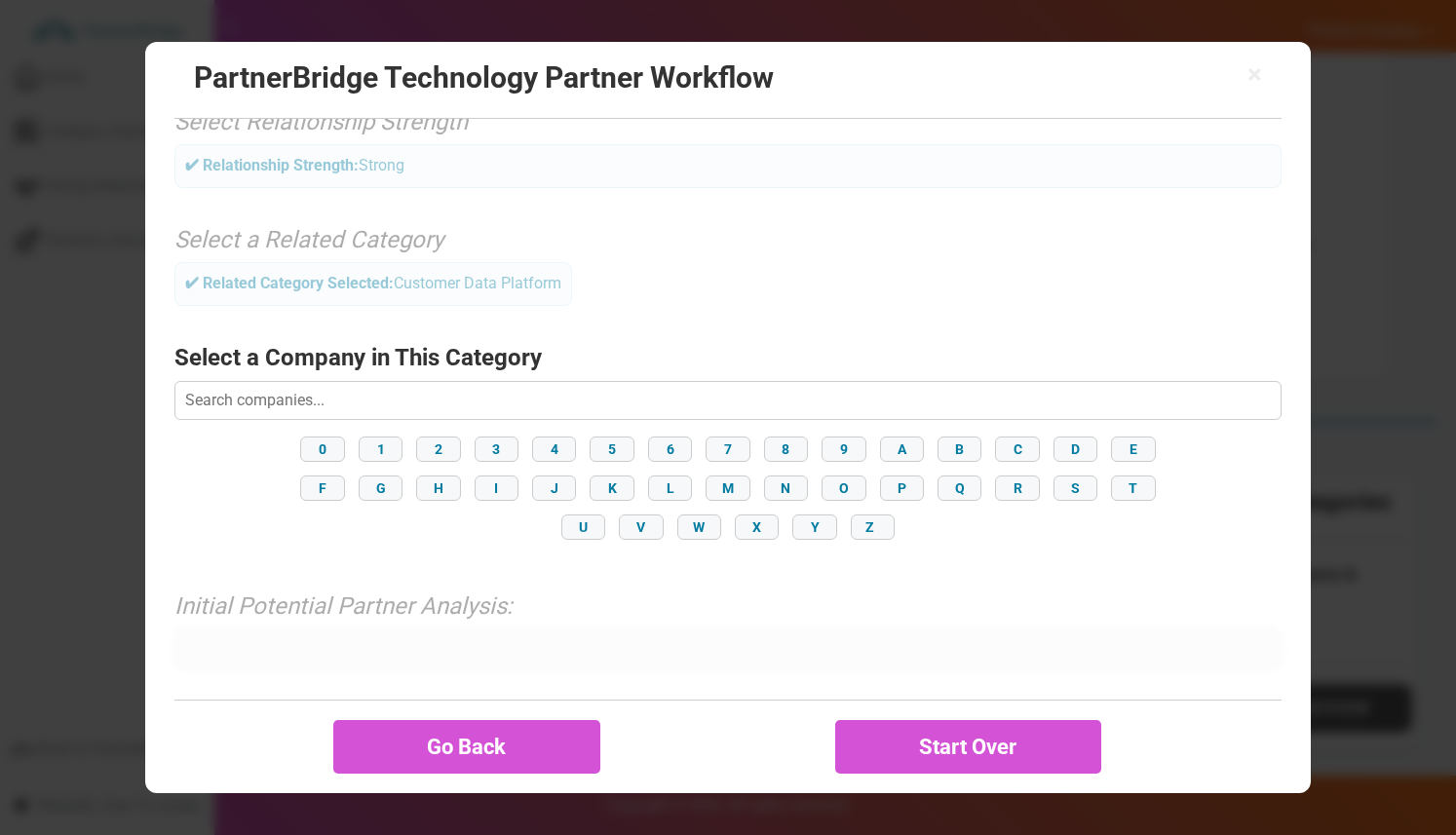 scroll, scrollTop: 223, scrollLeft: 0, axis: vertical 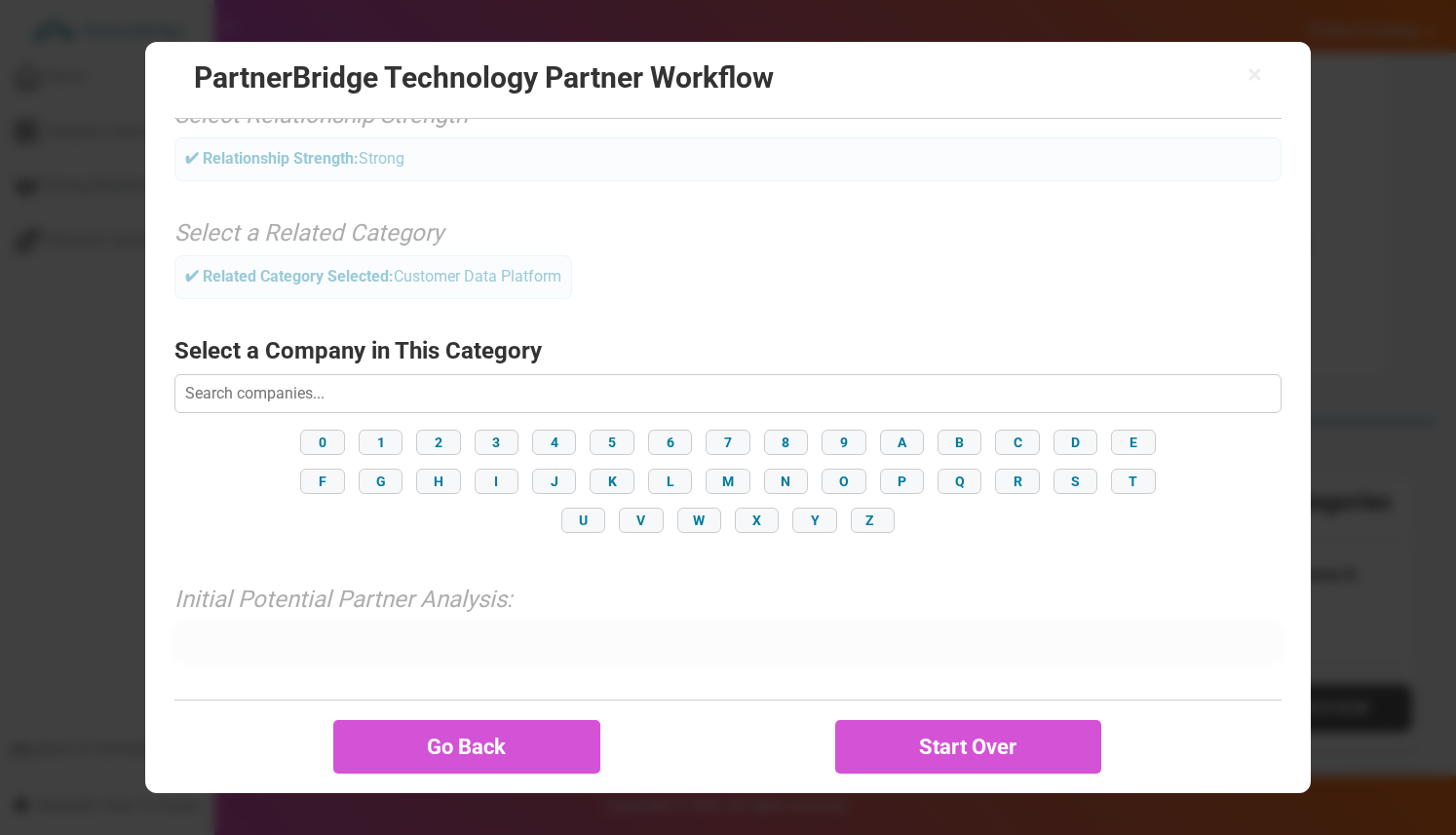 click at bounding box center (727, 394) 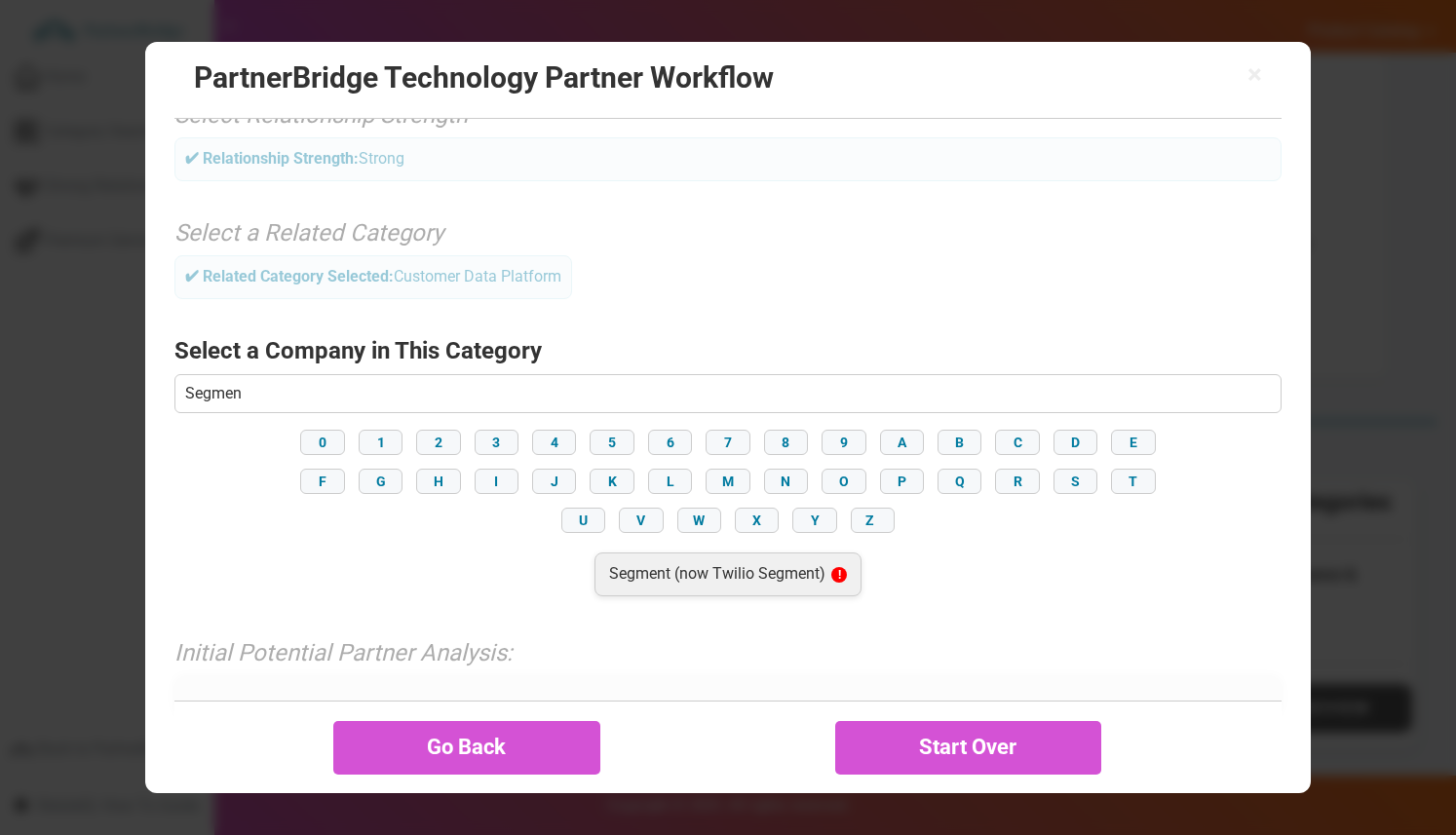 type on "Segmen" 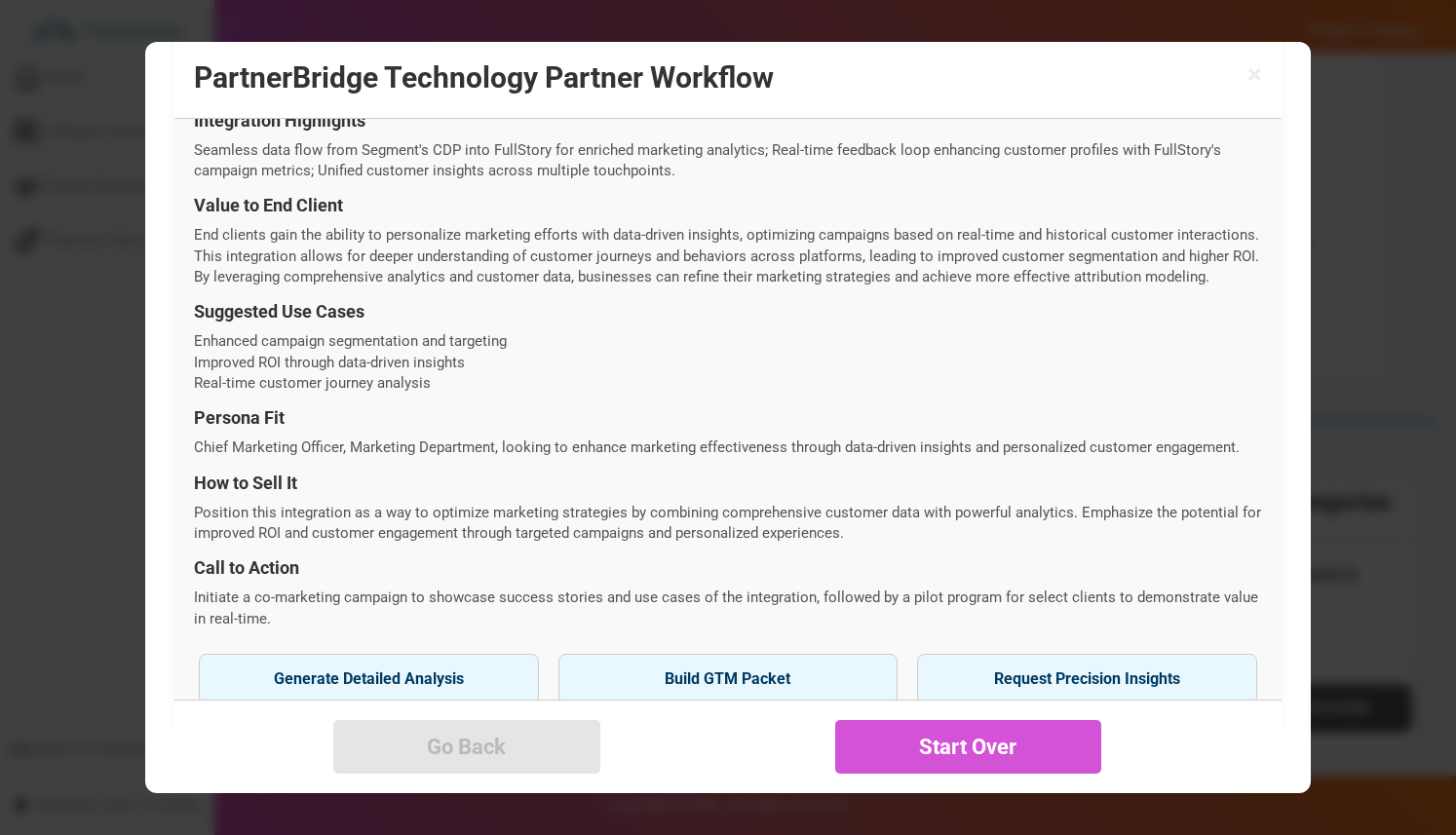scroll, scrollTop: 699, scrollLeft: 0, axis: vertical 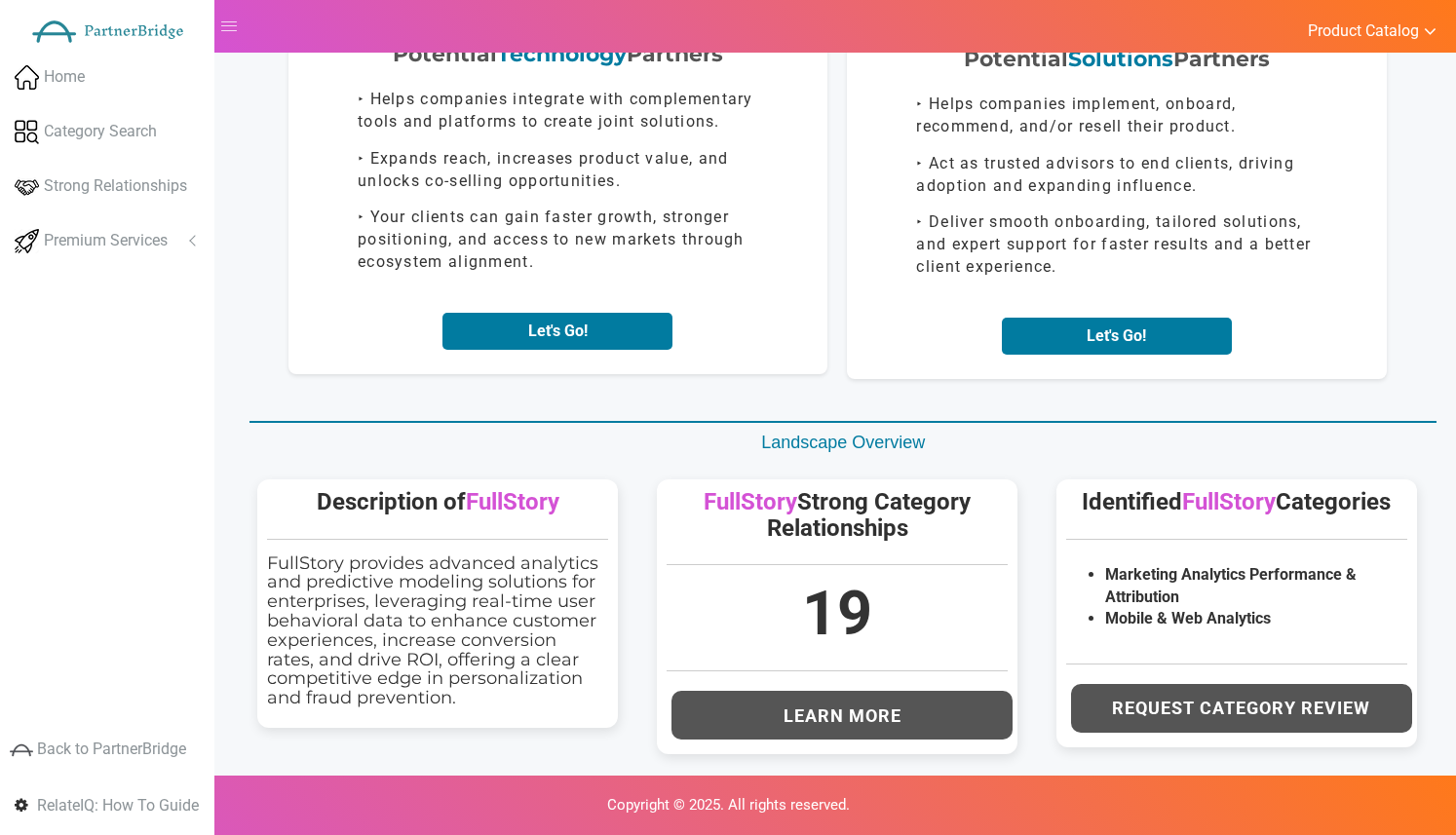 click on "Let's Go!" at bounding box center (557, 331) 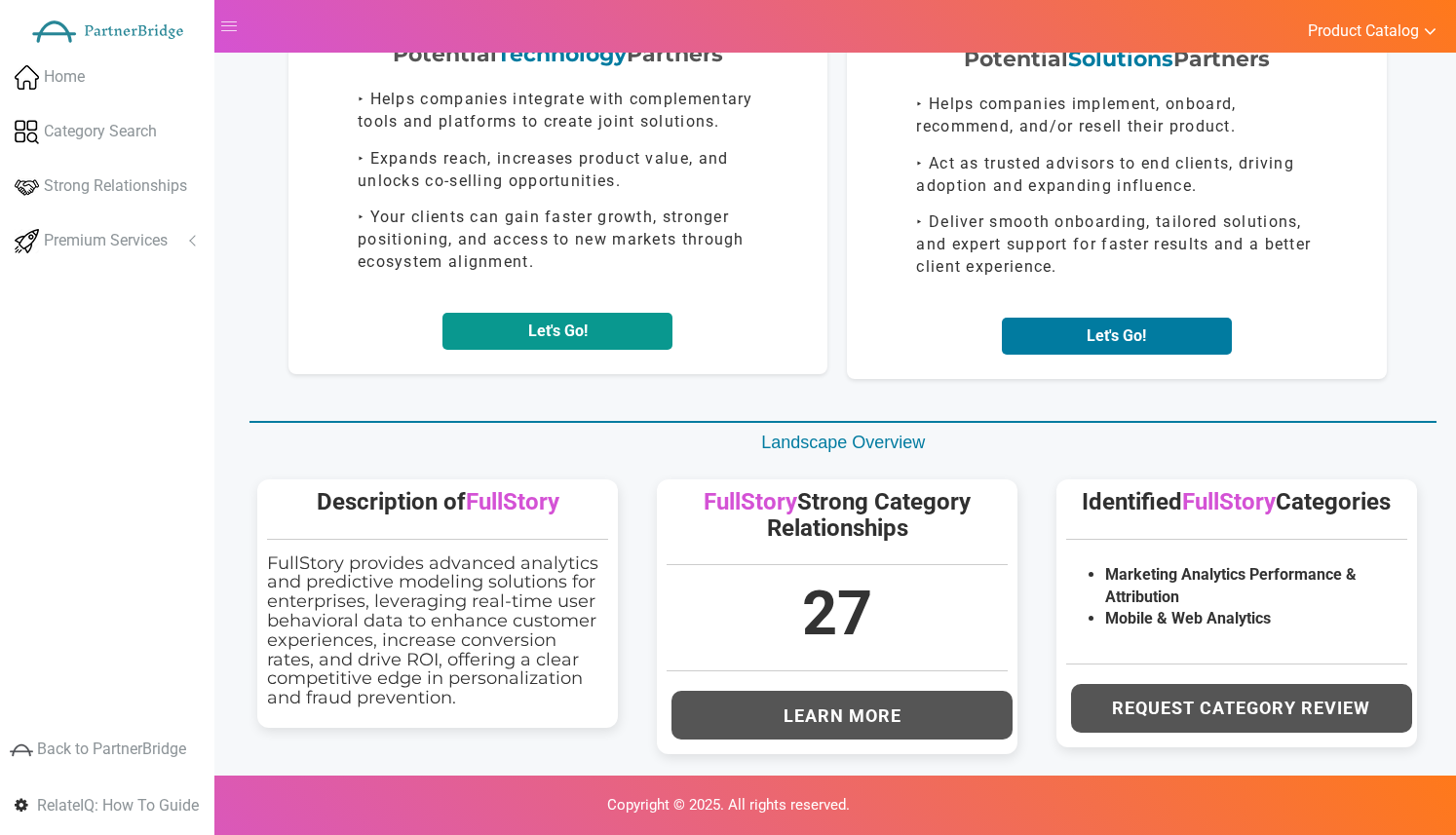 click on "Let's Go!" at bounding box center (557, 331) 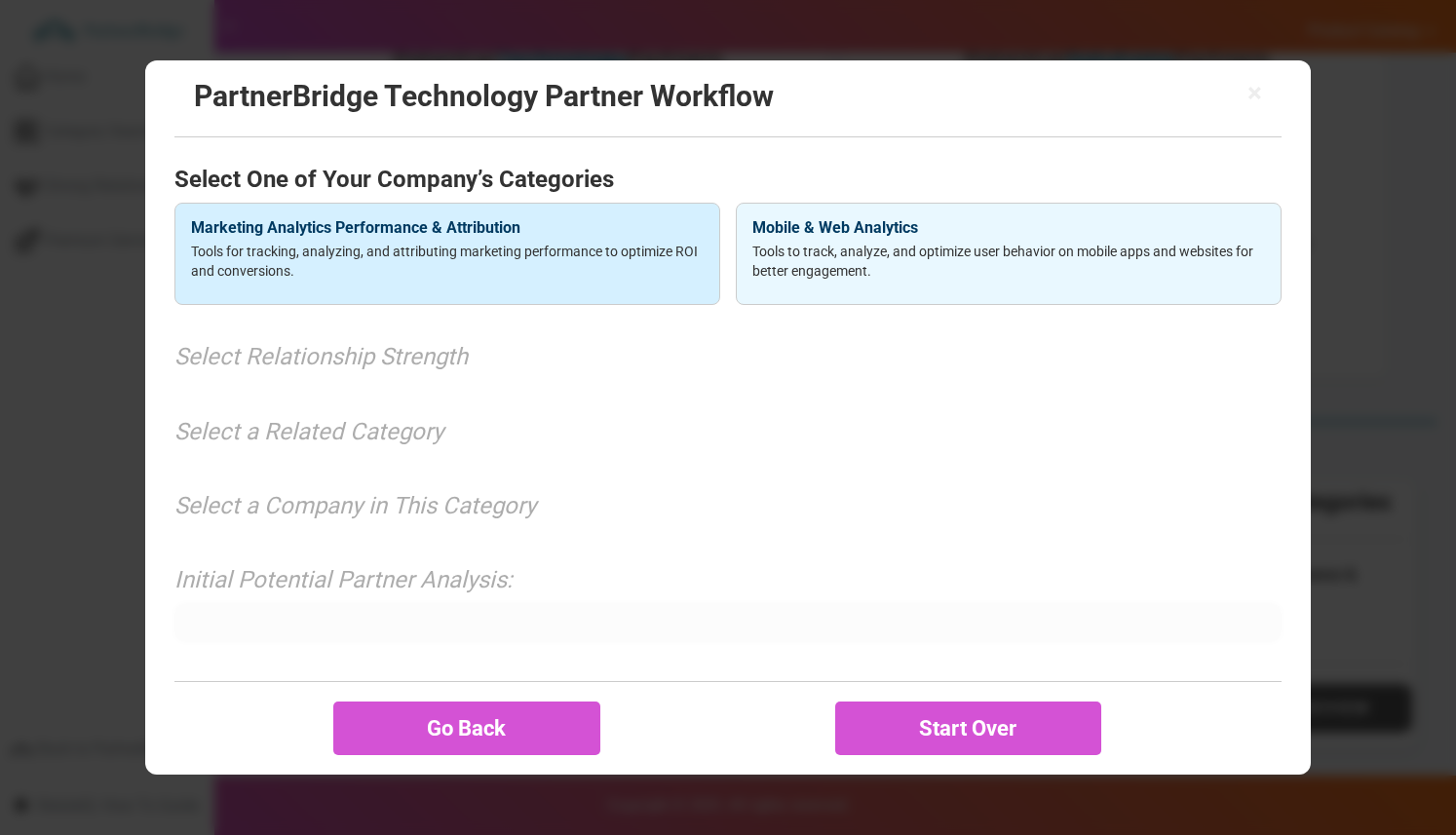 click on "Marketing Analytics Performance & Attribution
Tools for tracking, analyzing, and attributing marketing performance to optimize ROI and conversions." at bounding box center (447, 254) 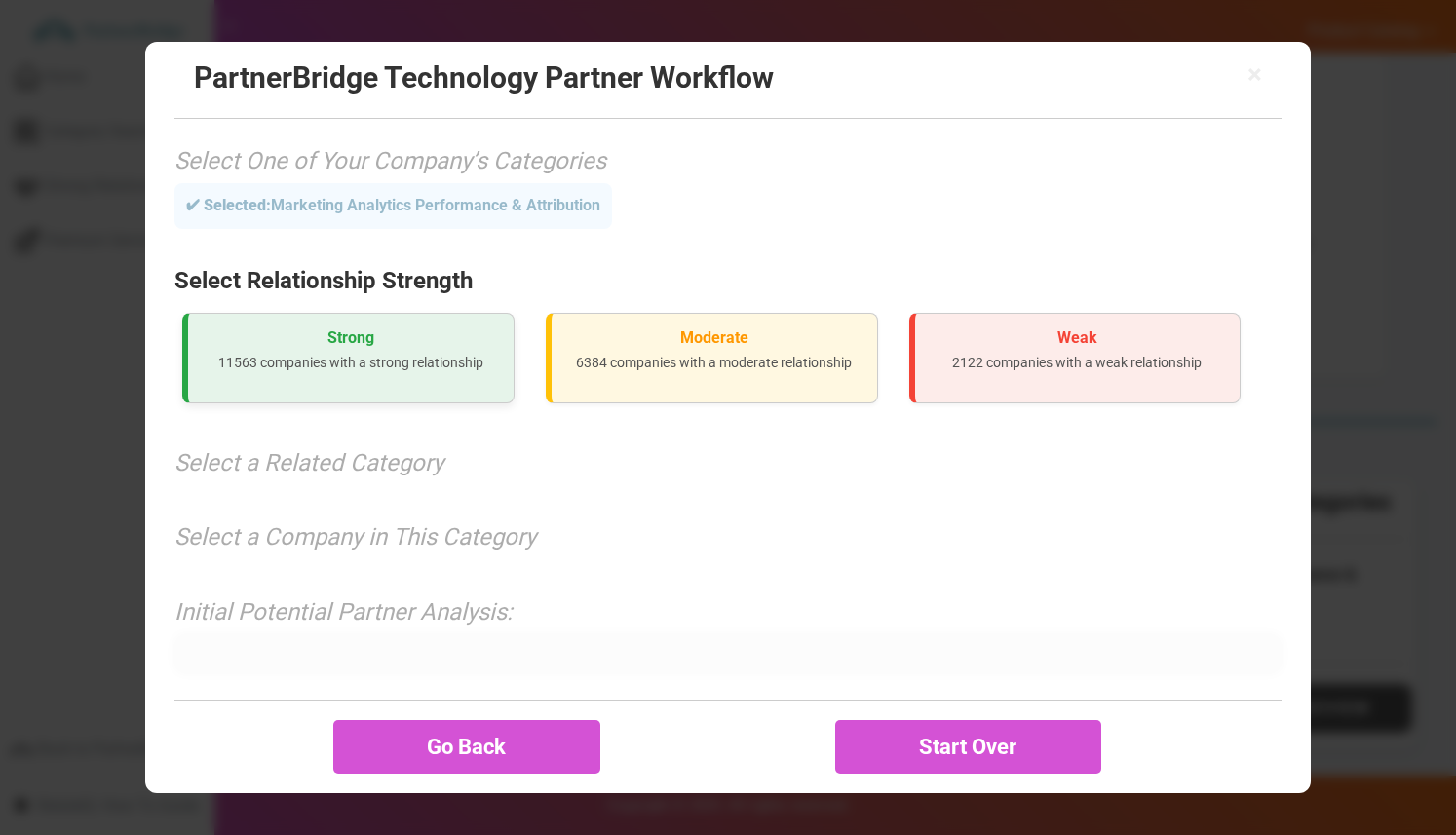 click on "11563 companies with a strong relationship" at bounding box center (351, 362) 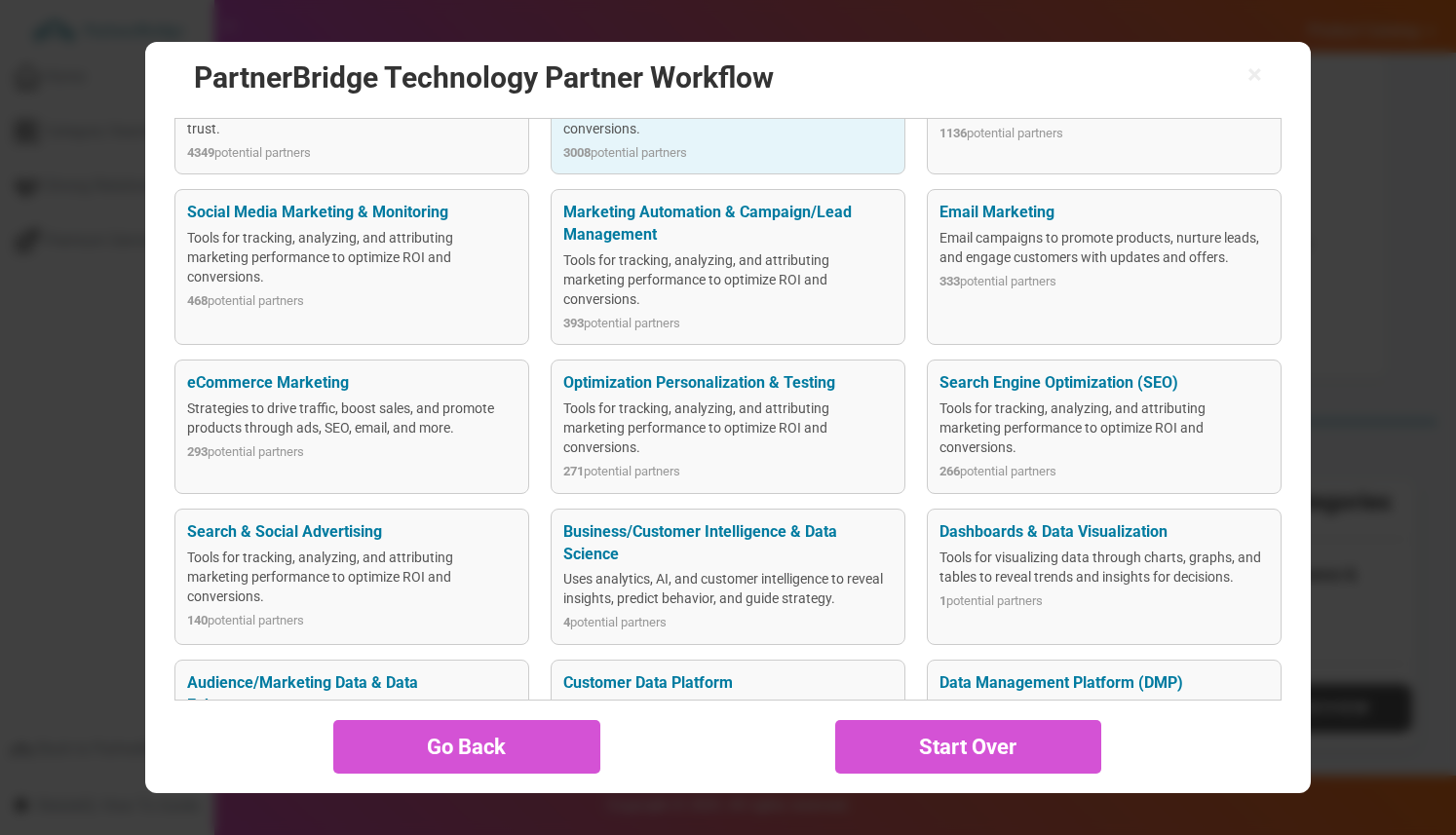 scroll, scrollTop: 774, scrollLeft: 0, axis: vertical 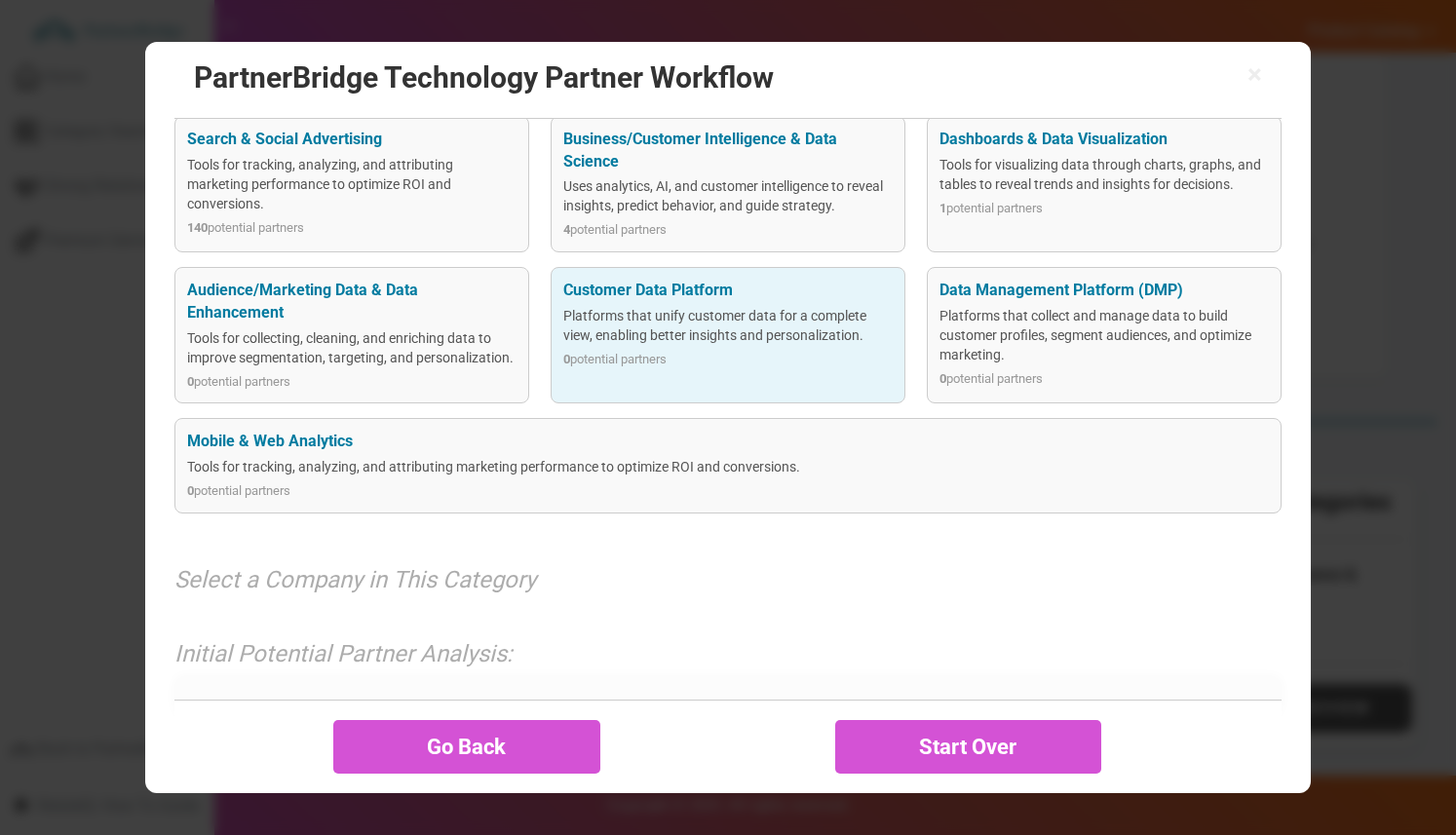 click on "0  potential partners" at bounding box center [727, 360] 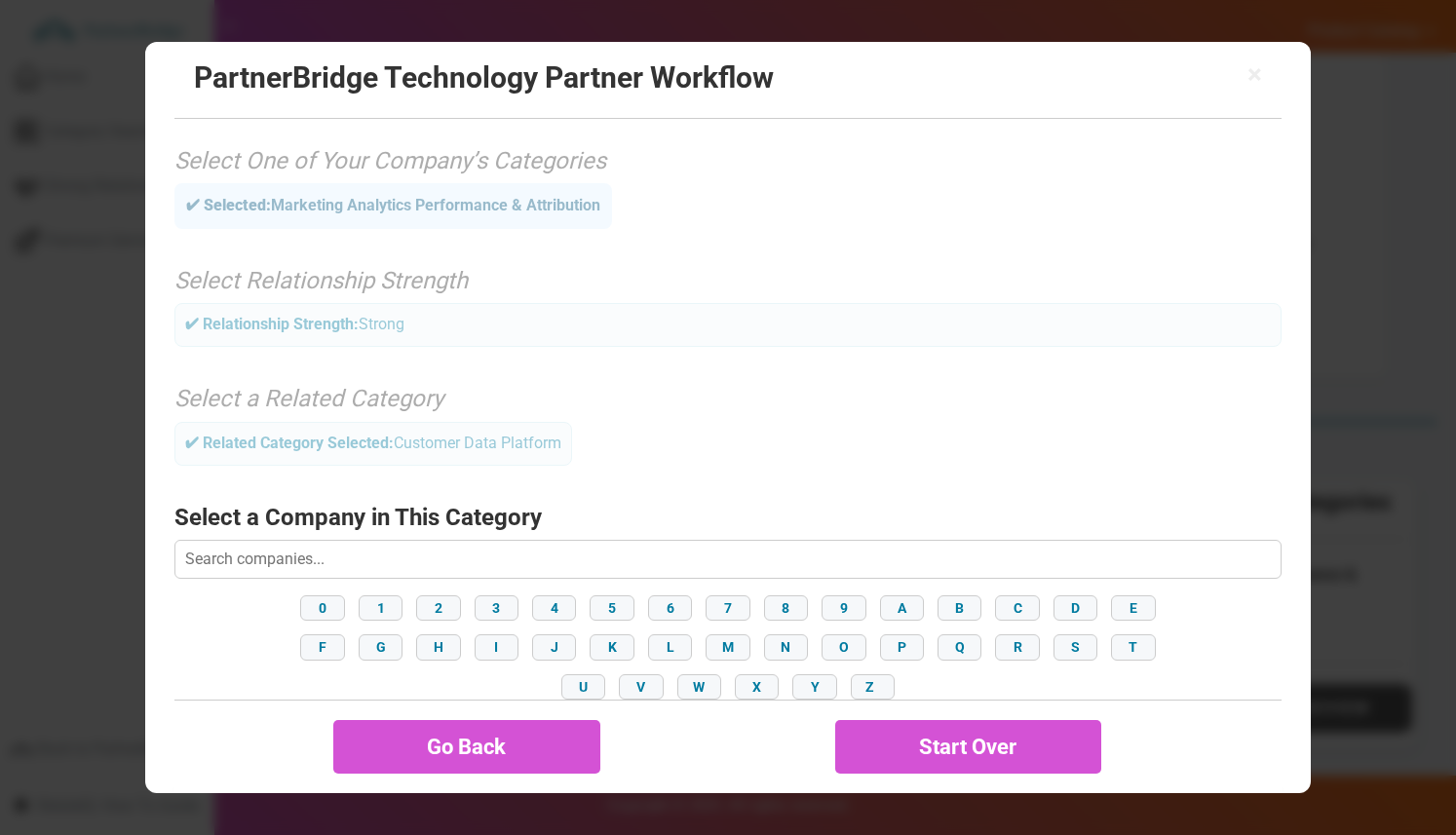 click at bounding box center [727, 559] 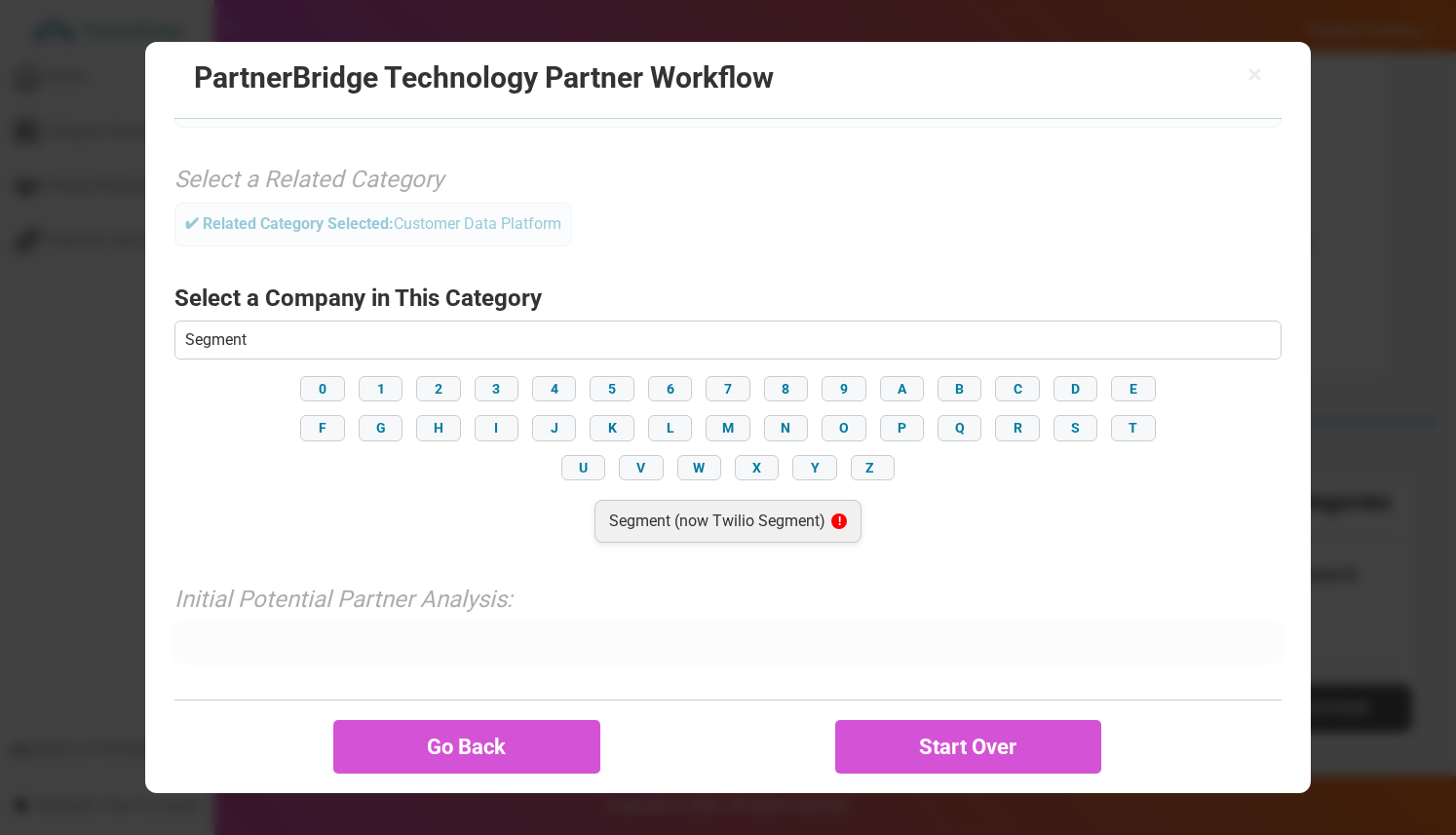 type on "Segment" 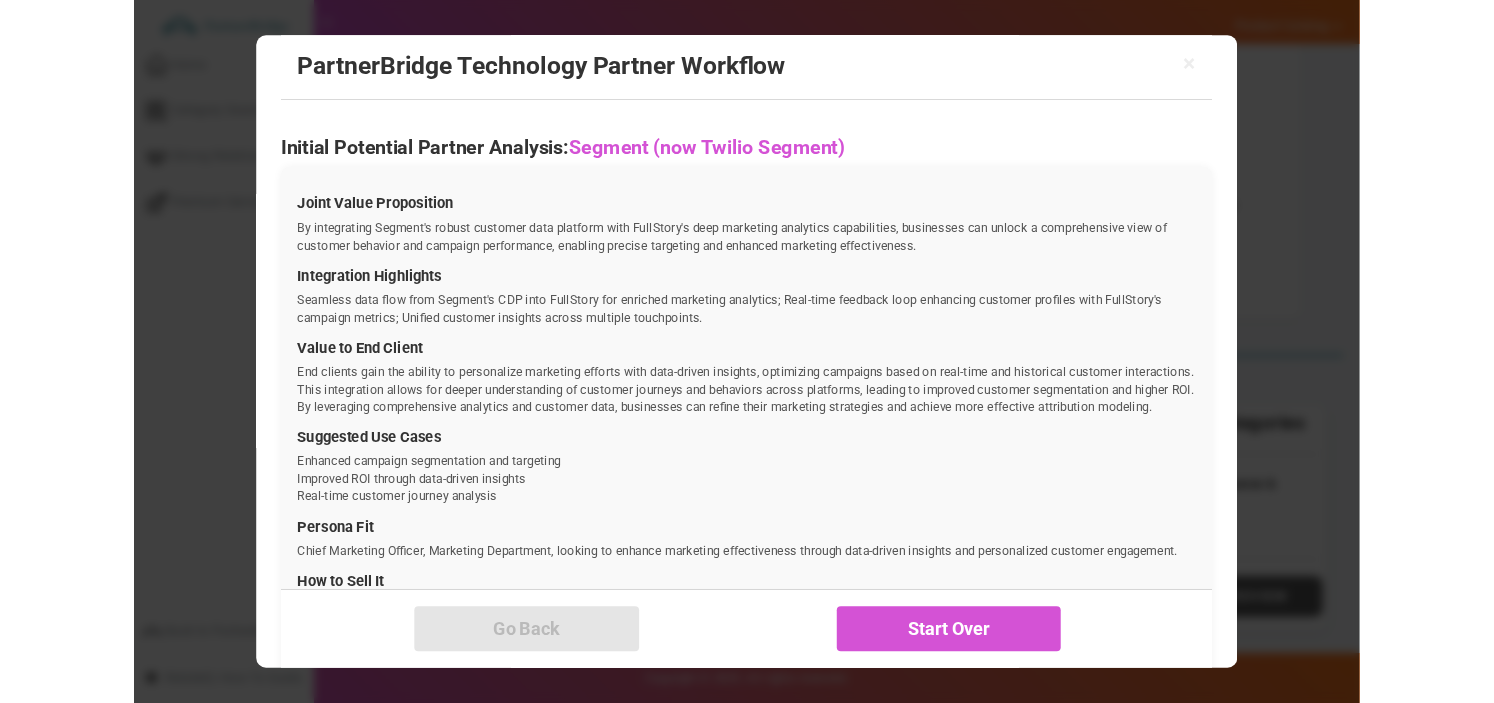 scroll, scrollTop: 729, scrollLeft: 0, axis: vertical 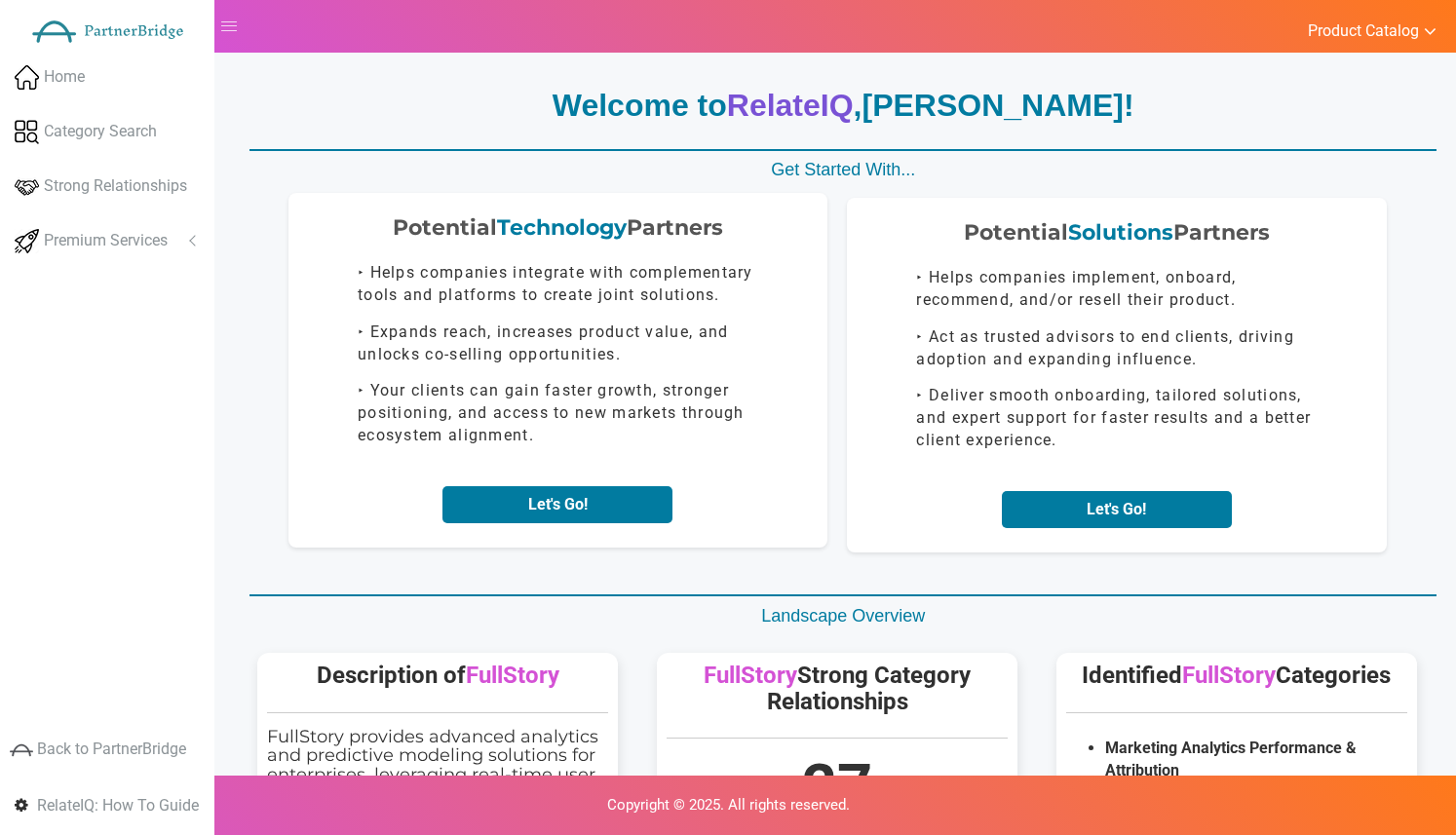 click on "Potential  Technology  Partners
‣ Helps companies integrate with complementary tools and platforms to create joint solutions.
‣ Expands reach, increases product value, and unlocks co-selling opportunities.
‣ Your clients can gain faster growth, stronger positioning, and access to new markets through ecosystem alignment.
Let's Go!" at bounding box center [557, 370] 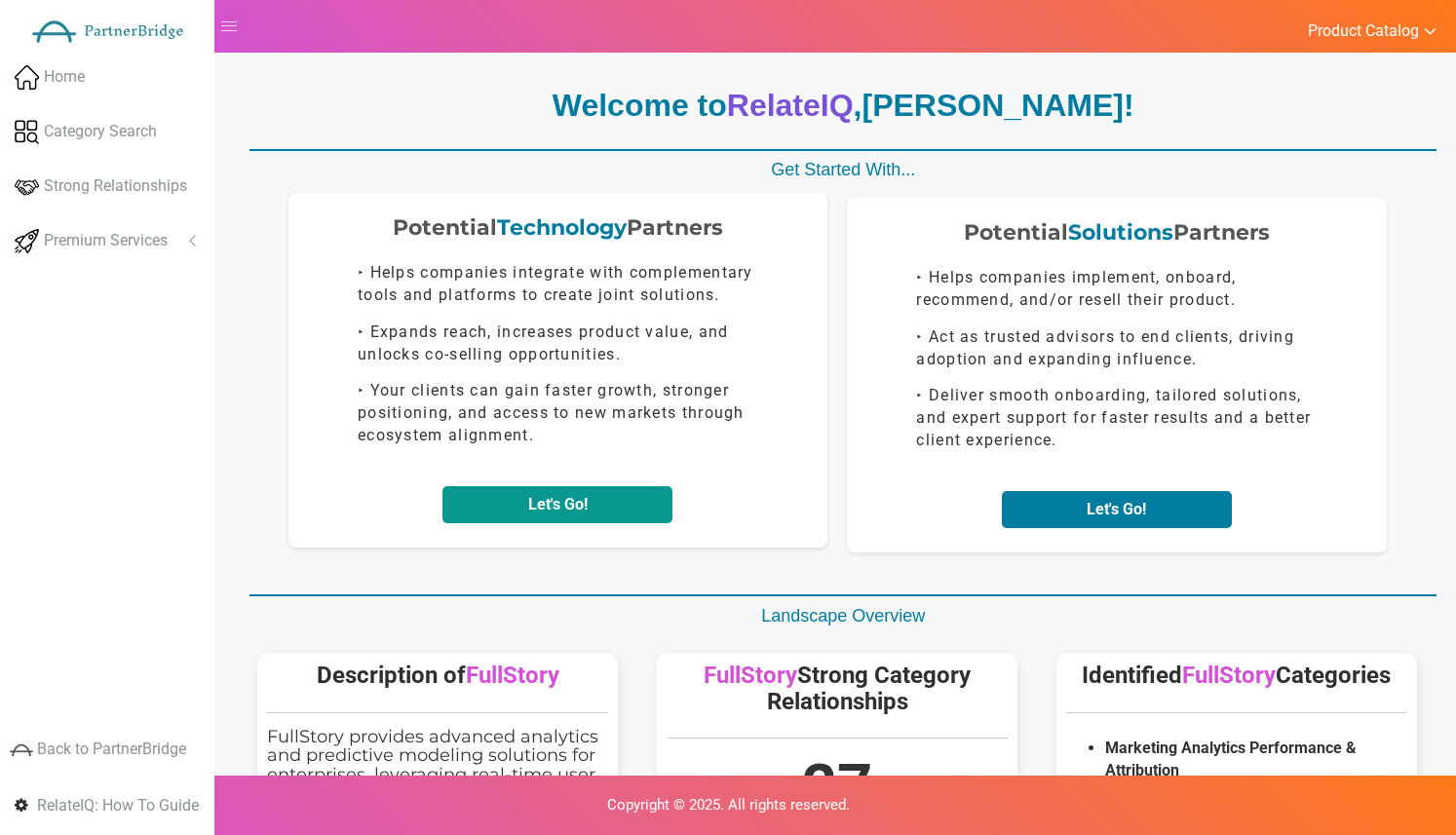 click on "Let's Go!" at bounding box center [557, 505] 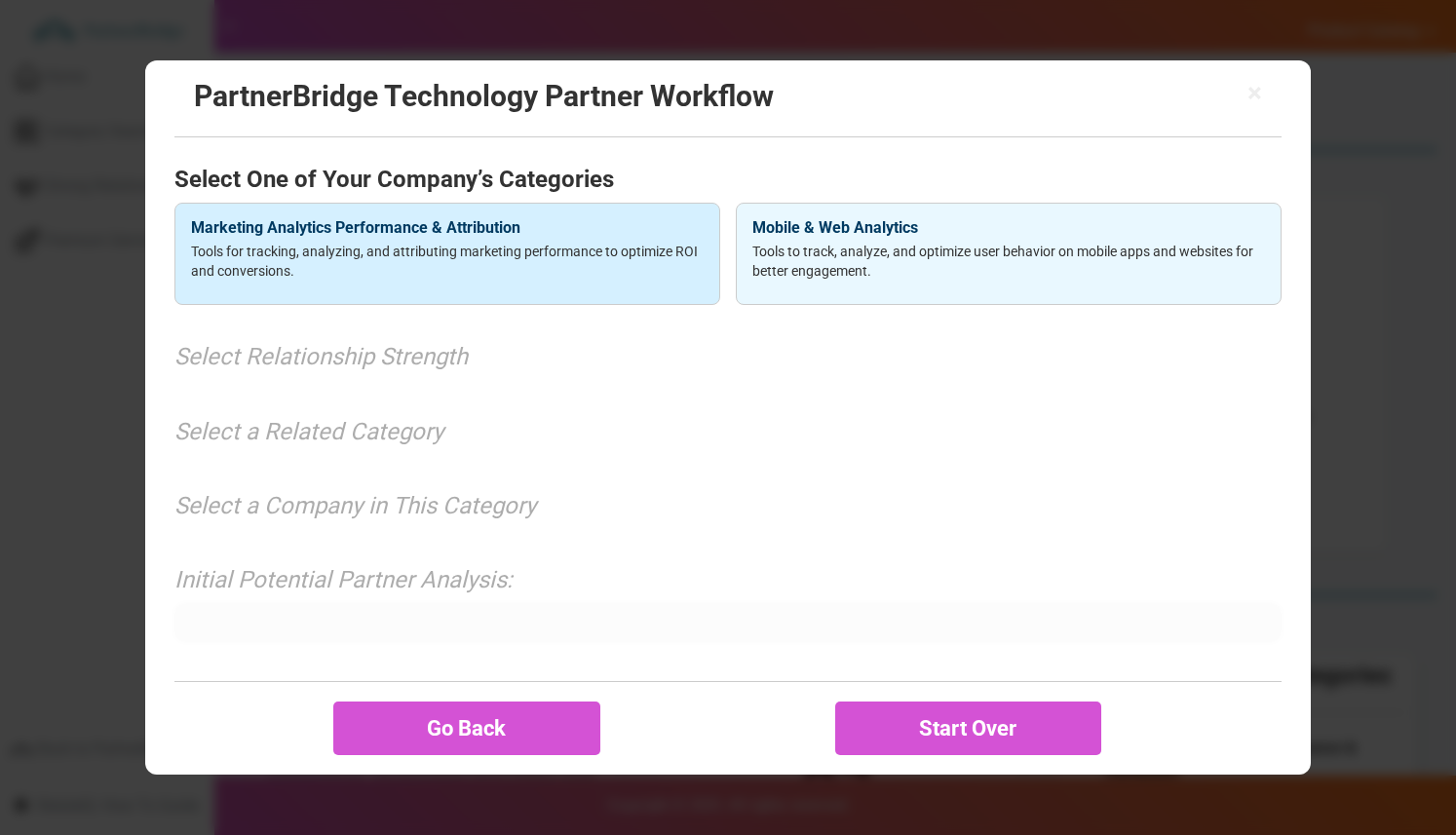 click on "Tools for tracking, analyzing, and attributing marketing performance to optimize ROI and conversions." at bounding box center [447, 261] 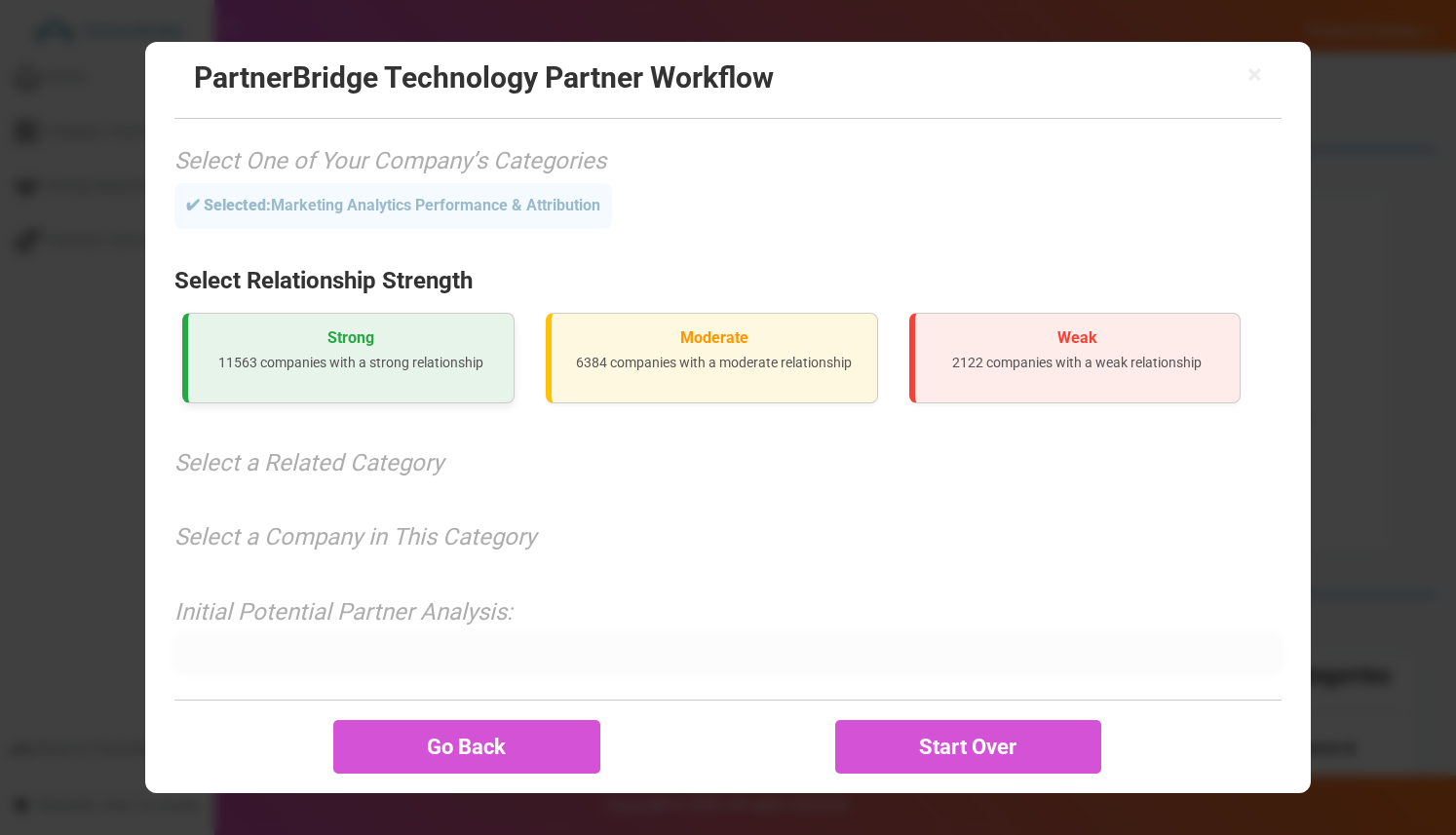 click on "Strong 11563 companies with a strong relationship" at bounding box center (348, 358) 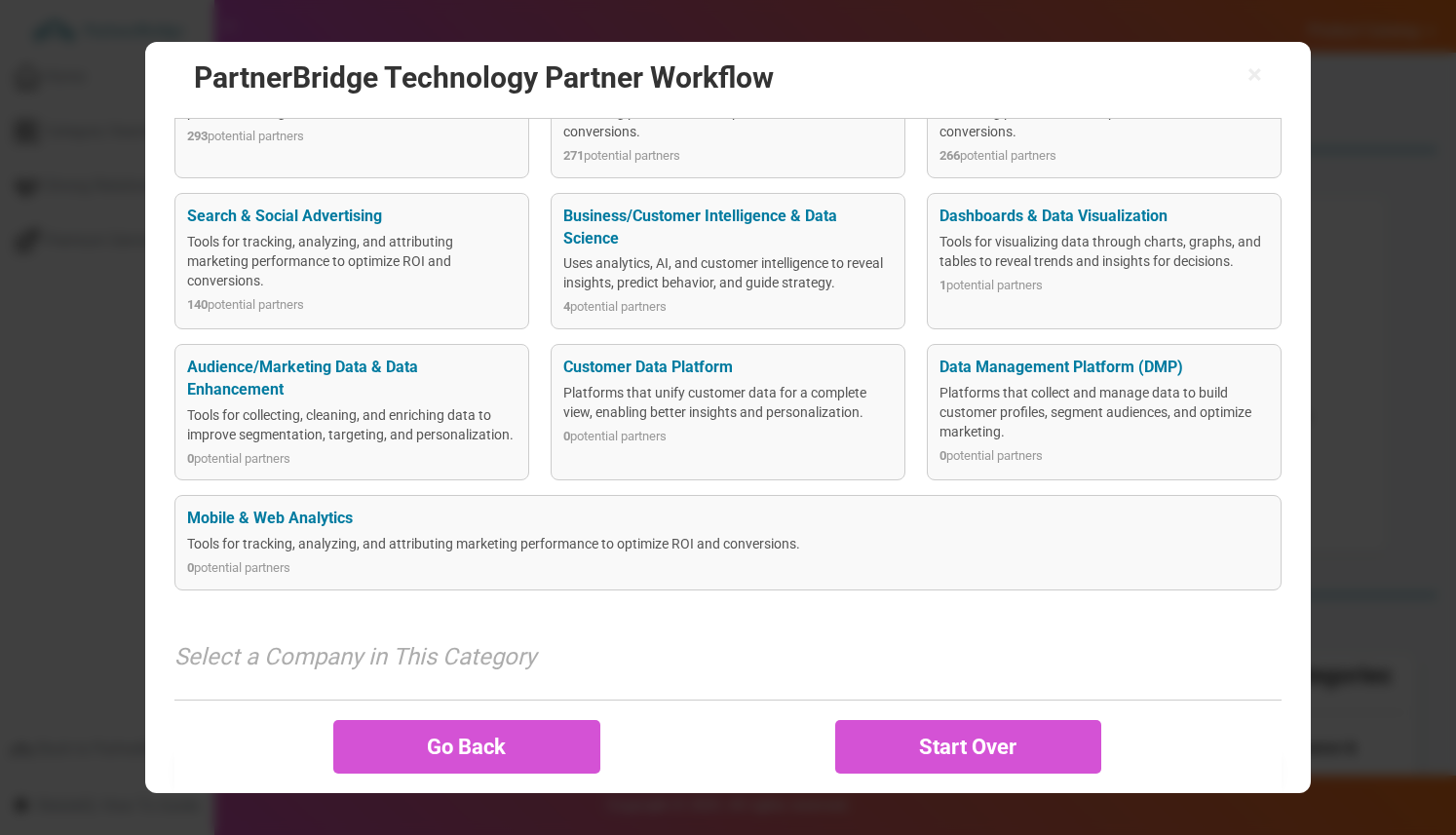 scroll, scrollTop: 704, scrollLeft: 0, axis: vertical 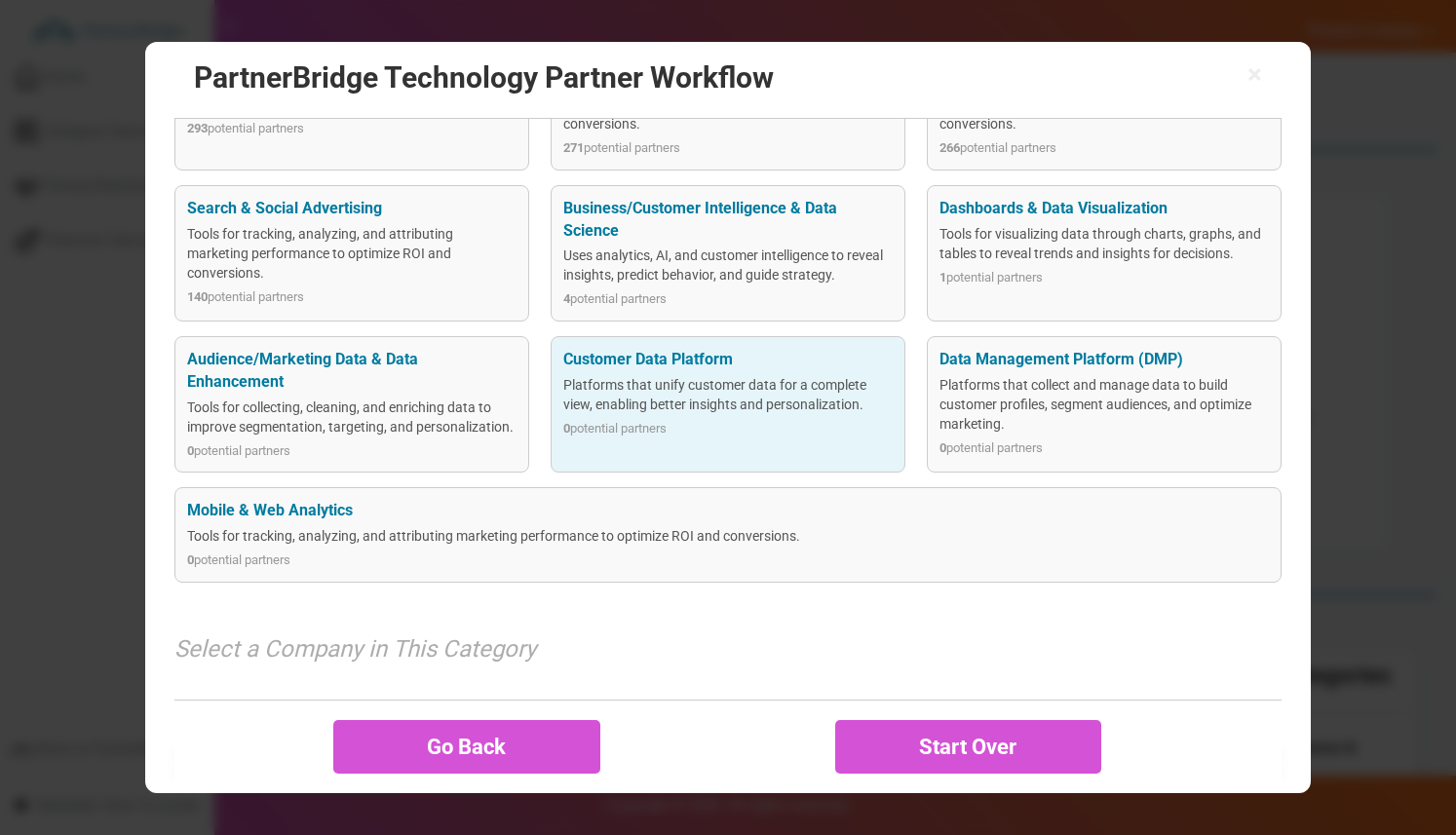 click on "0  potential partners" at bounding box center (727, 429) 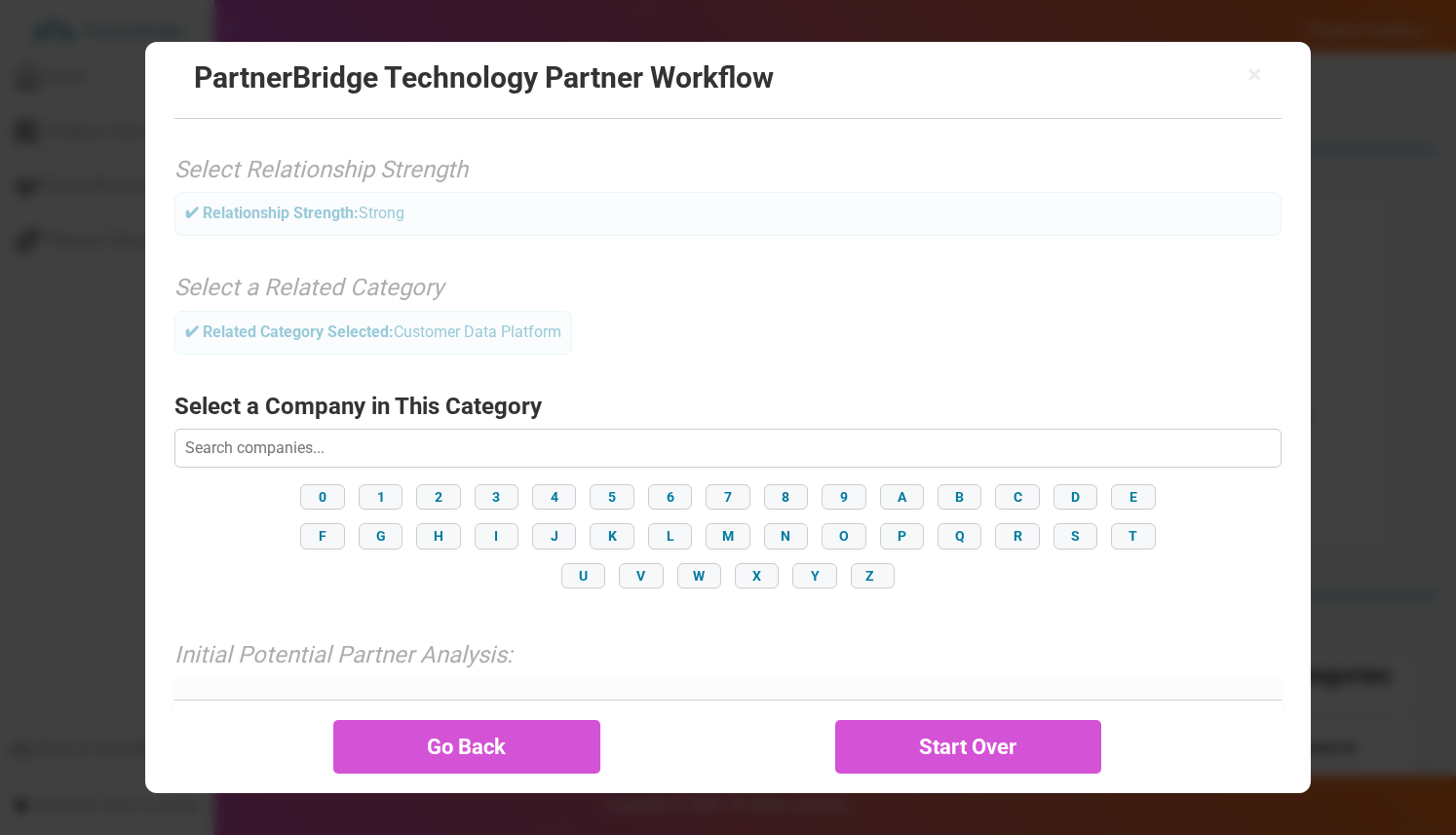 scroll, scrollTop: 166, scrollLeft: 0, axis: vertical 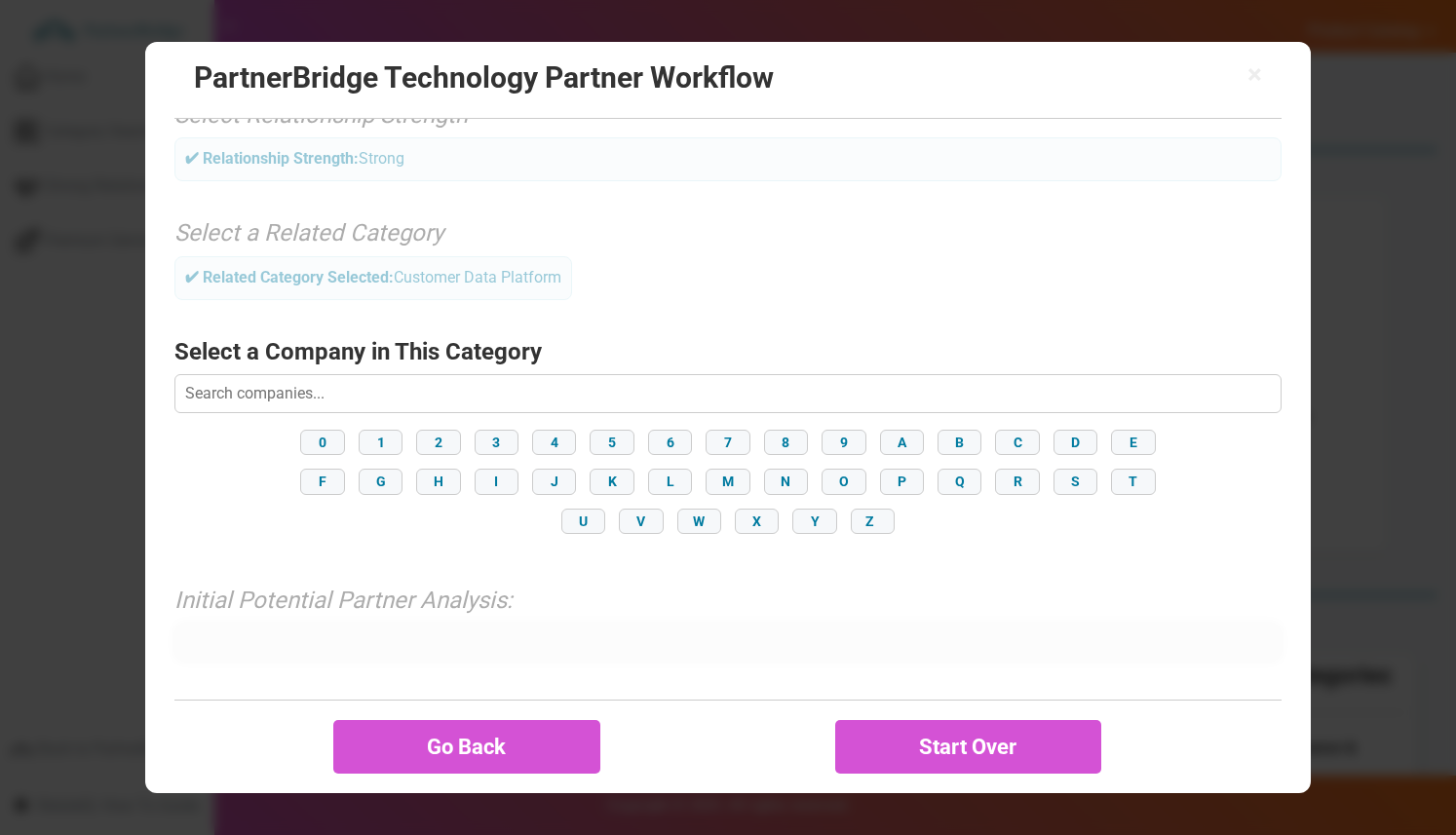 click at bounding box center [727, 394] 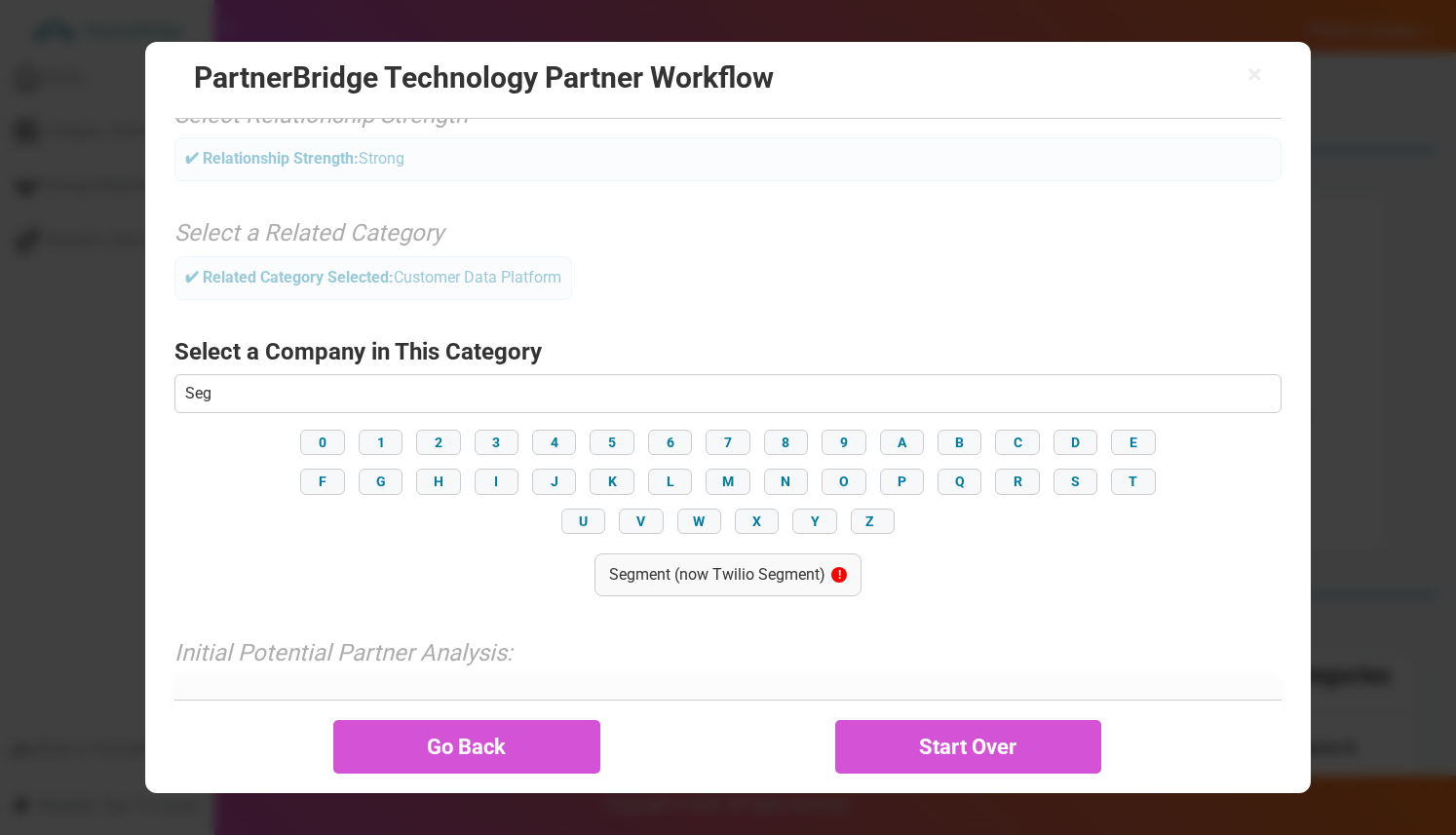 type on "Segment (now Twilio Segment)" 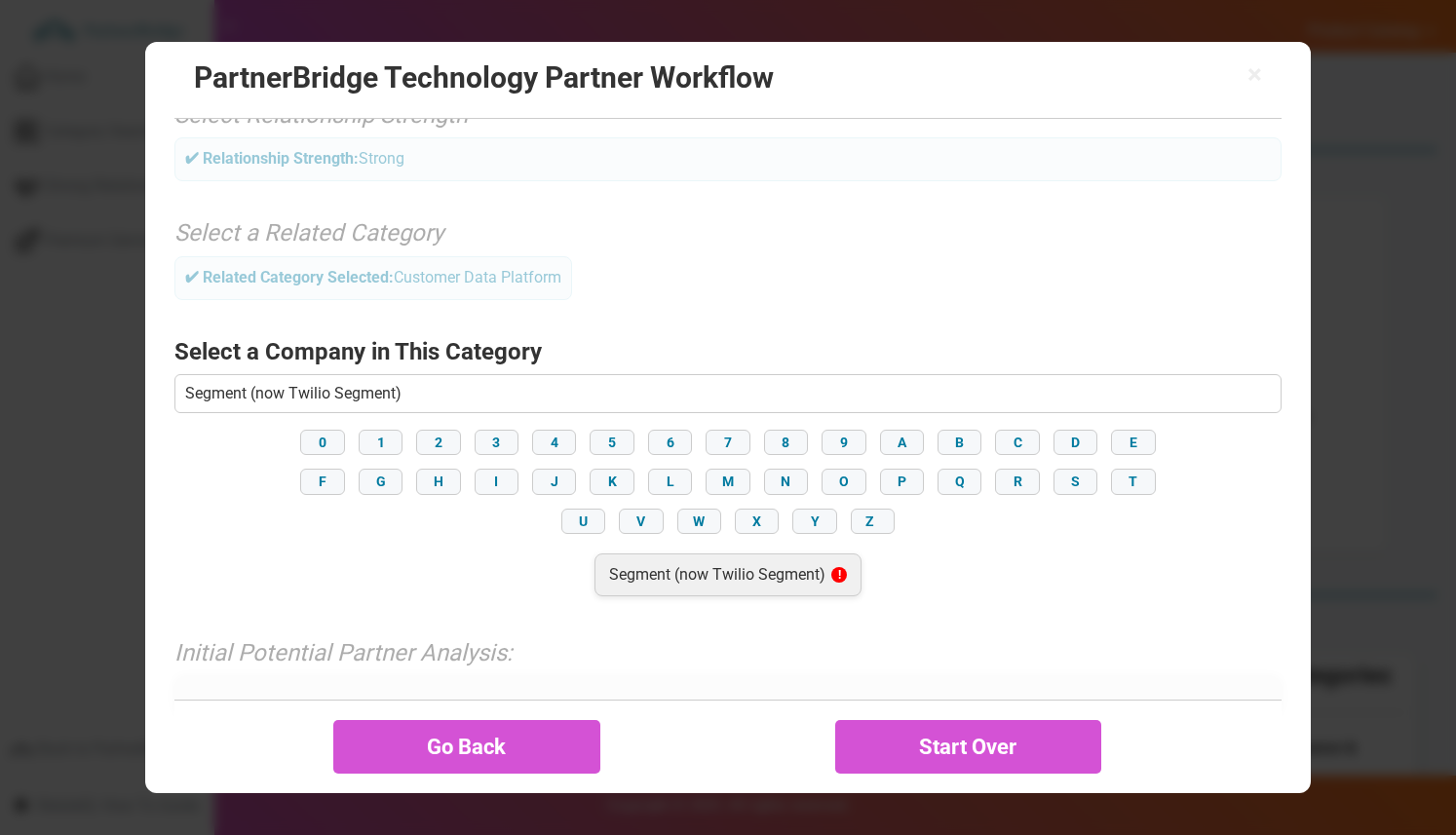 click on "Segment (now Twilio Segment) !" at bounding box center [728, 575] 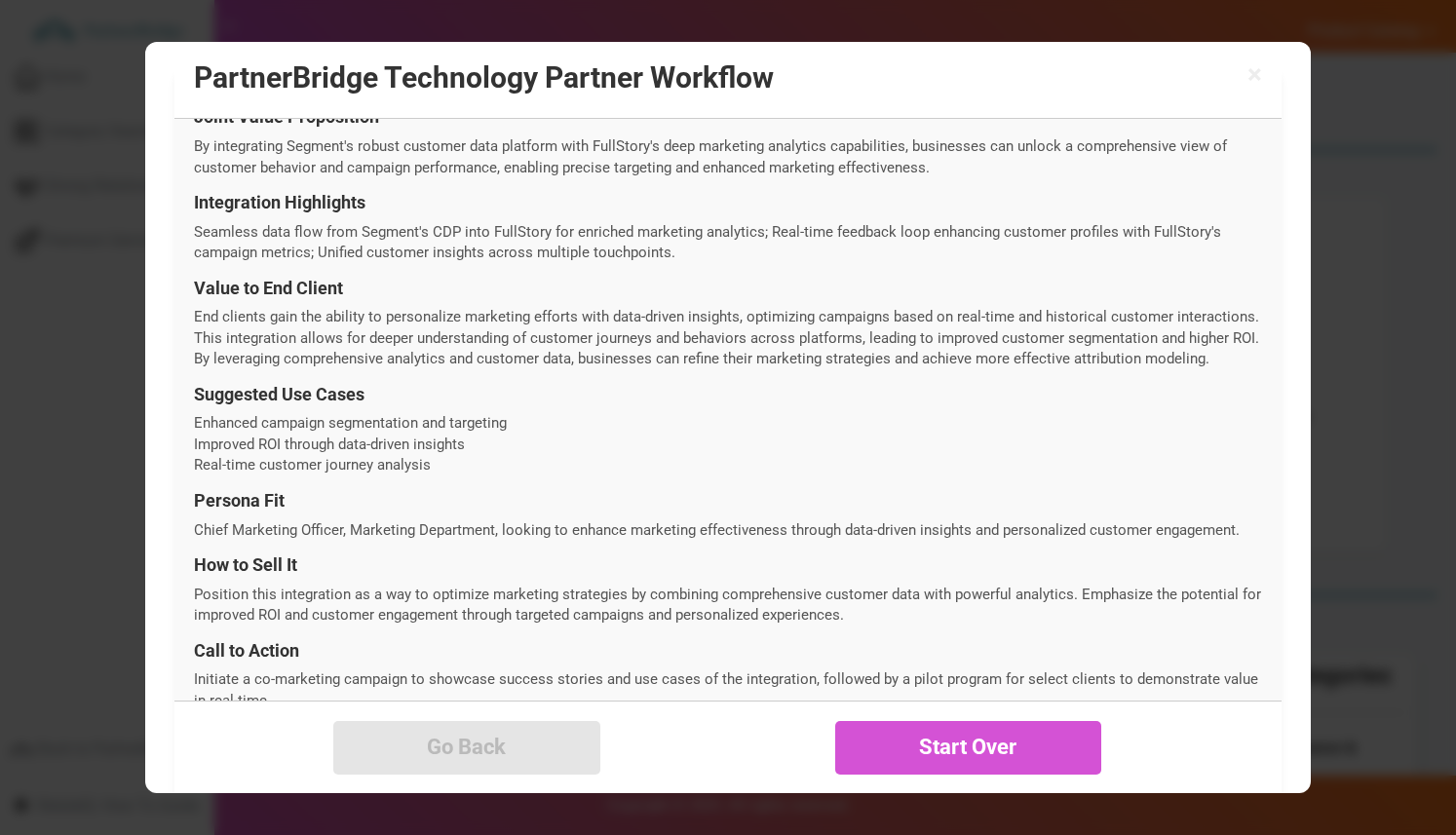 scroll, scrollTop: 692, scrollLeft: 0, axis: vertical 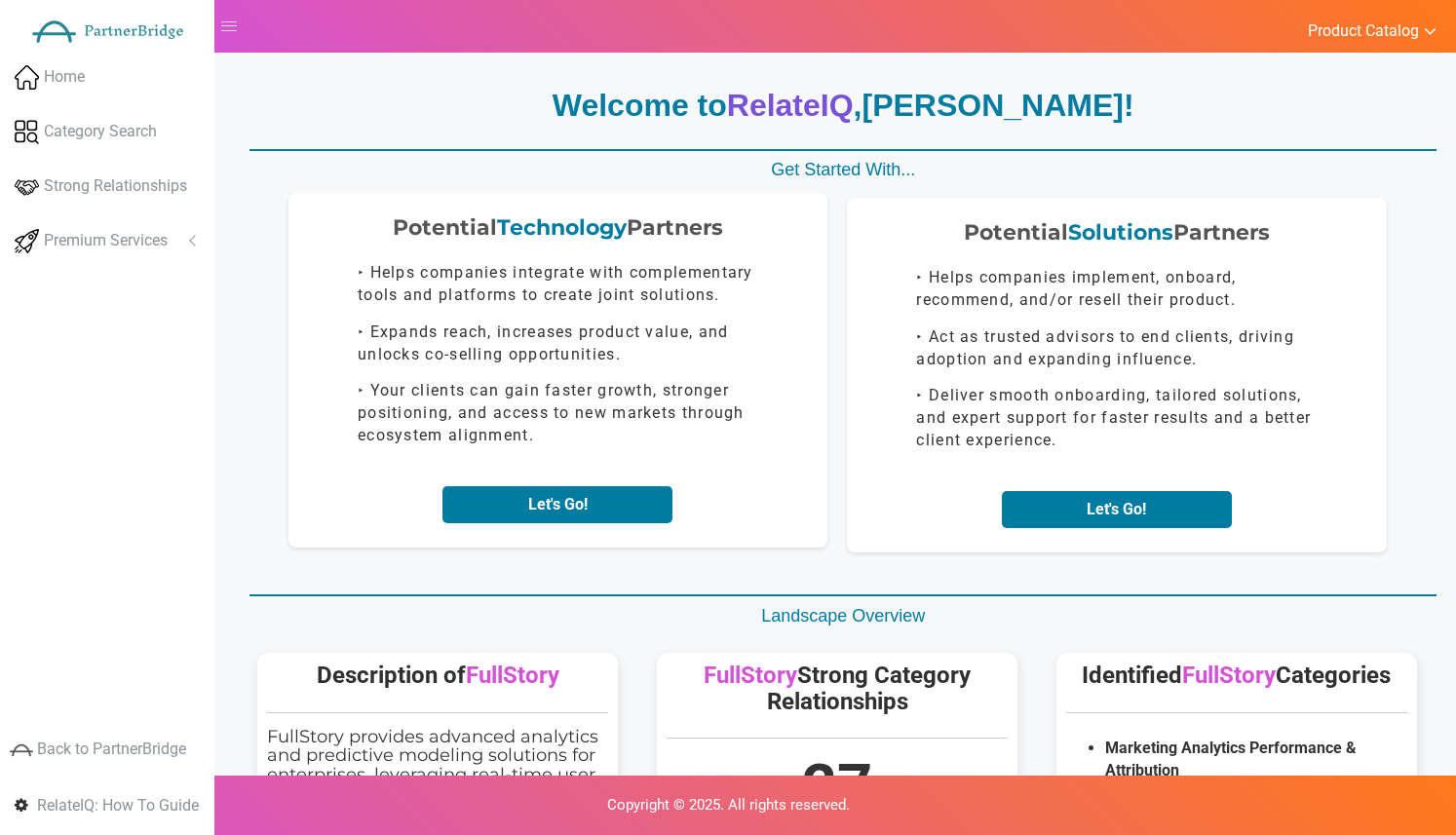 click on "Let's Go!" at bounding box center (557, 505) 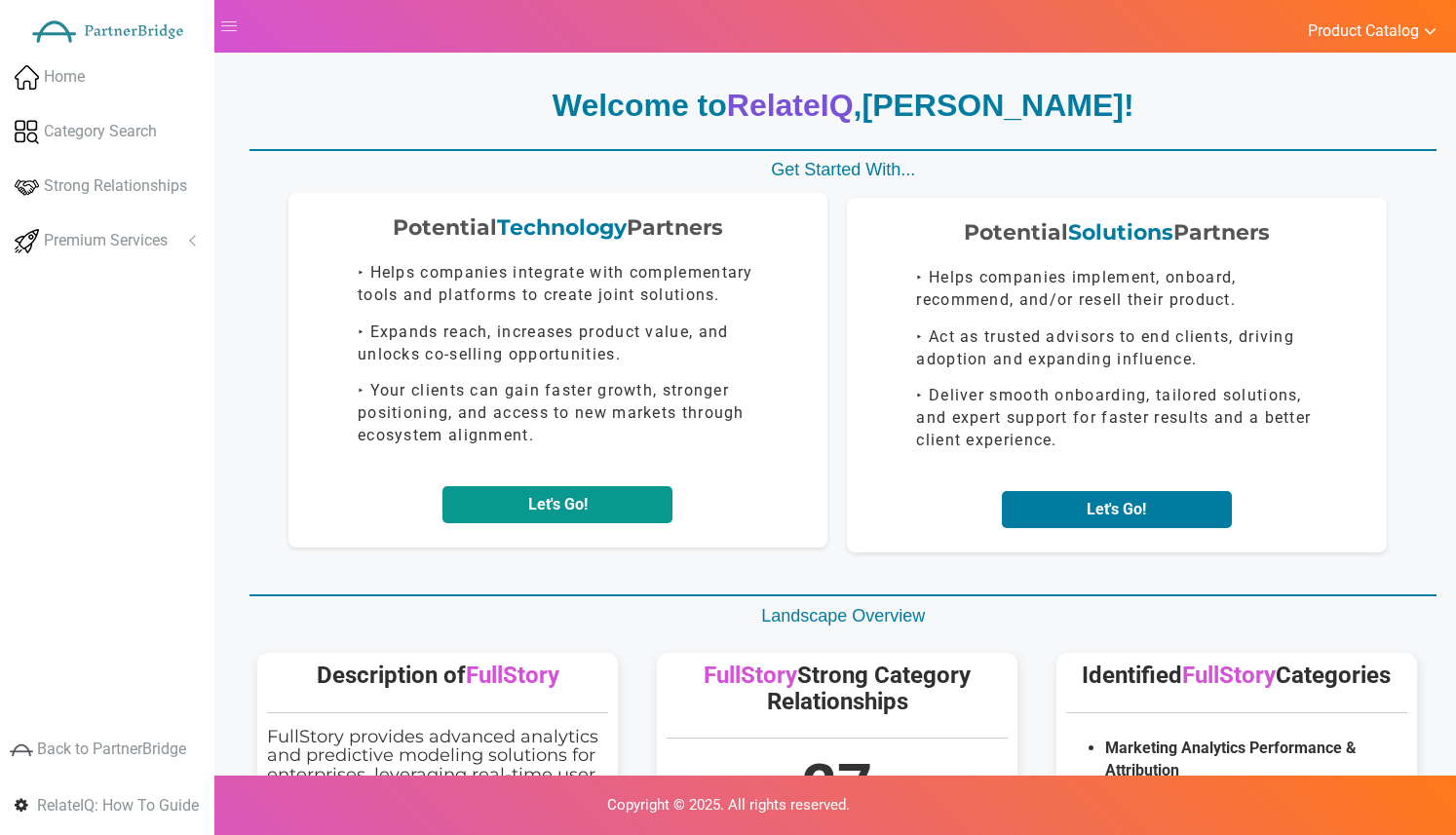 click on "Let's Go!" at bounding box center [557, 505] 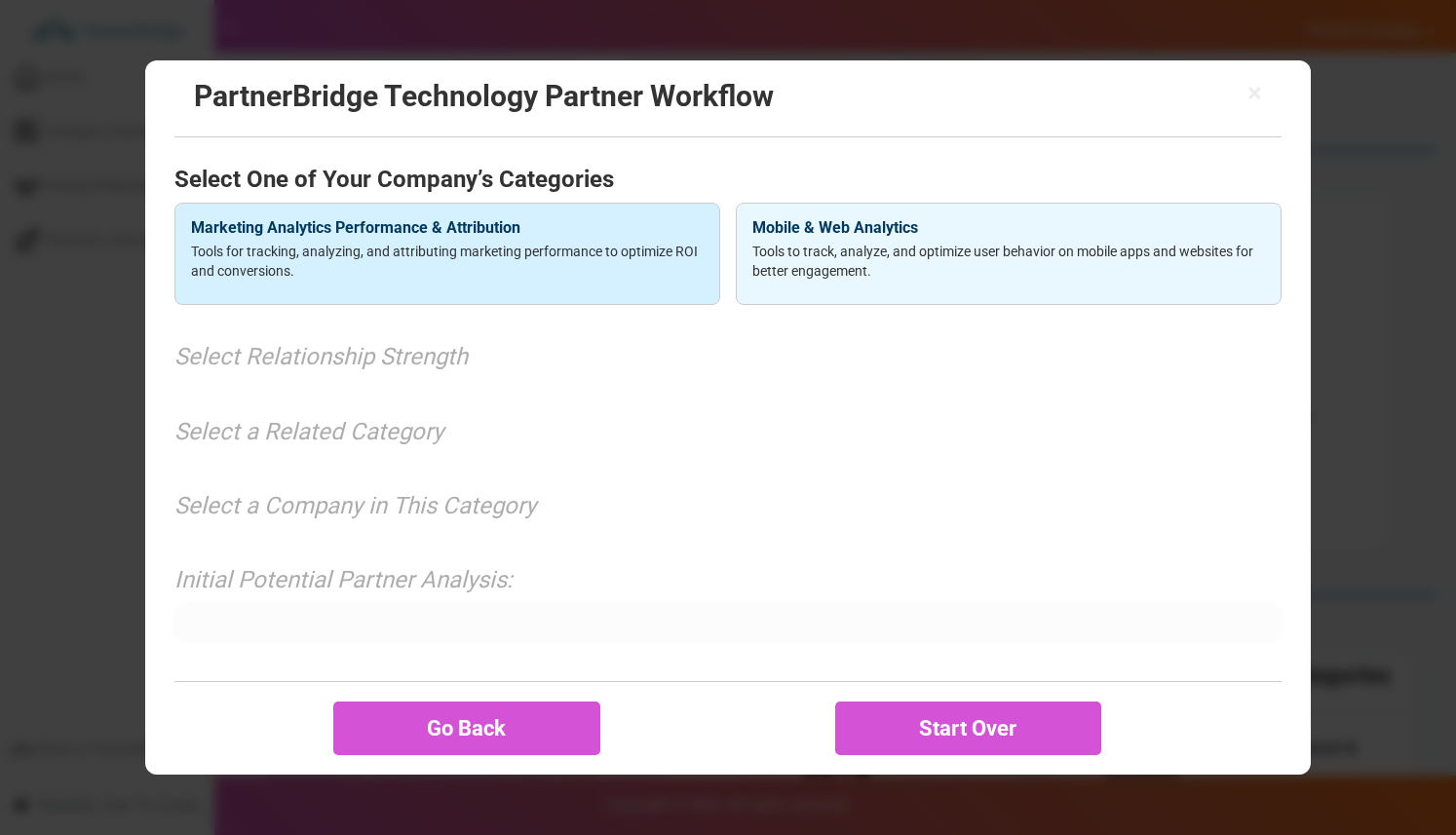 click on "Tools for tracking, analyzing, and attributing marketing performance to optimize ROI and conversions." at bounding box center (447, 261) 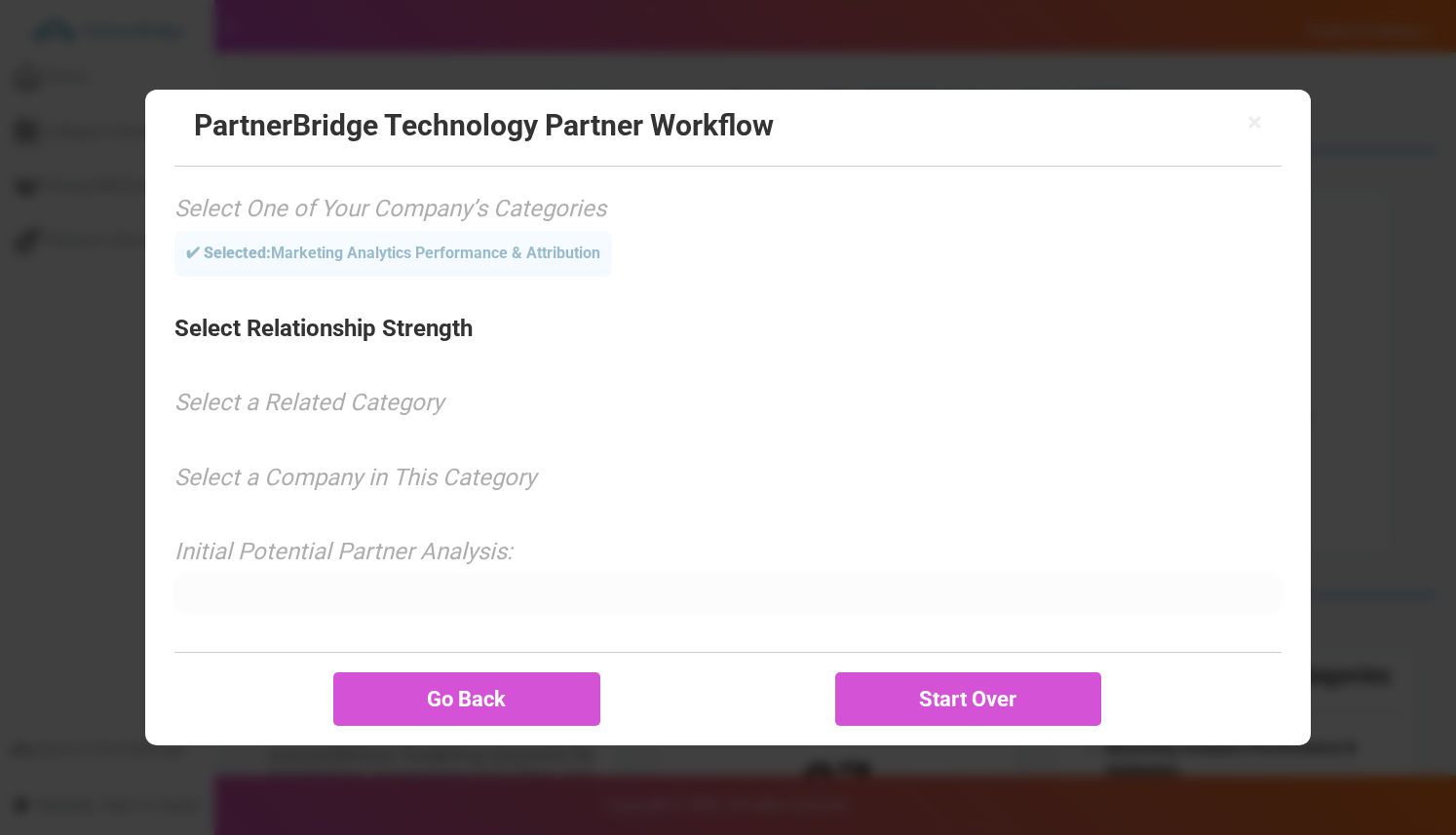 click on "Select Relationship Strength" at bounding box center (727, 328) 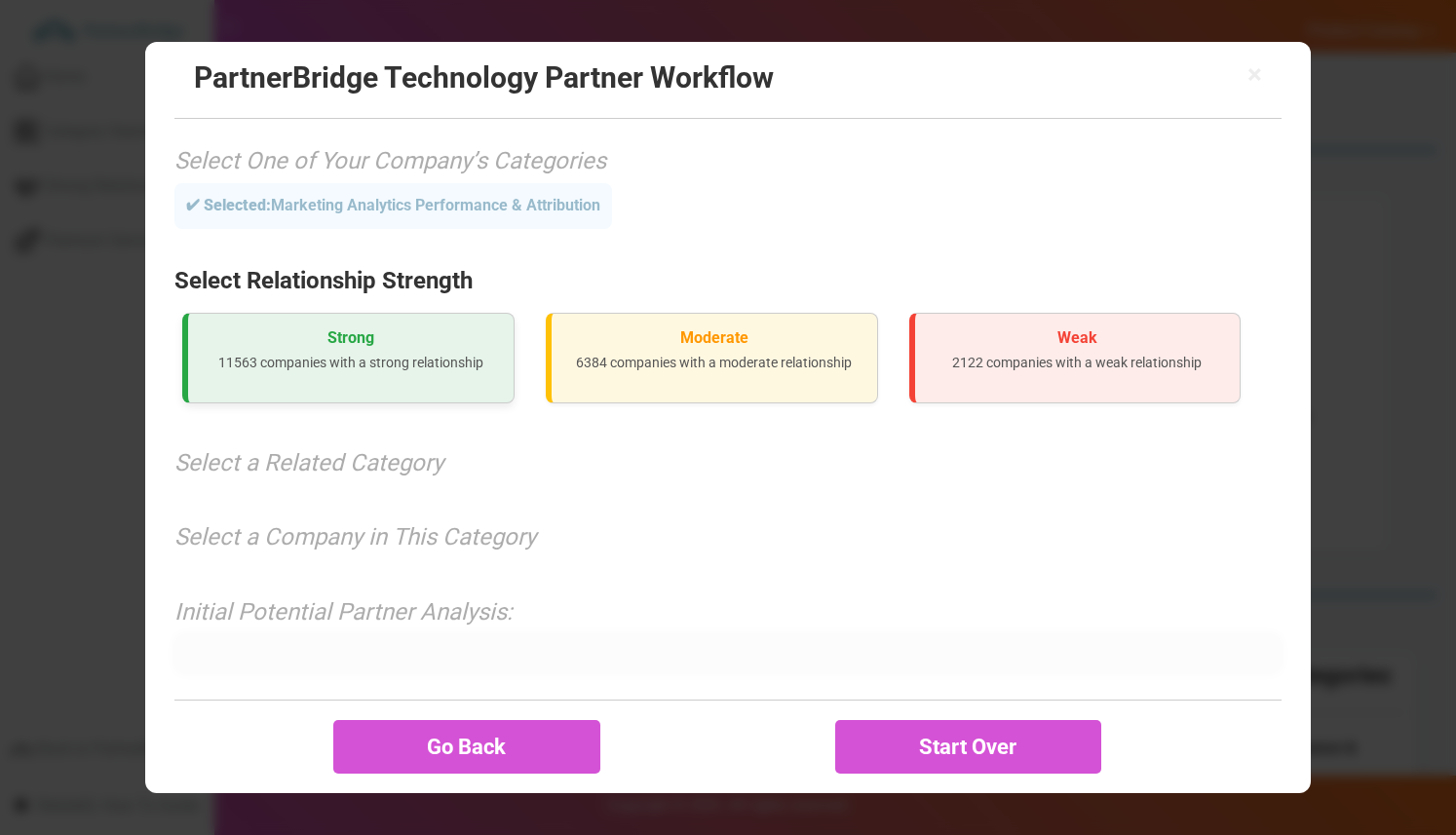 click on "11563 companies with a strong relationship" at bounding box center (351, 362) 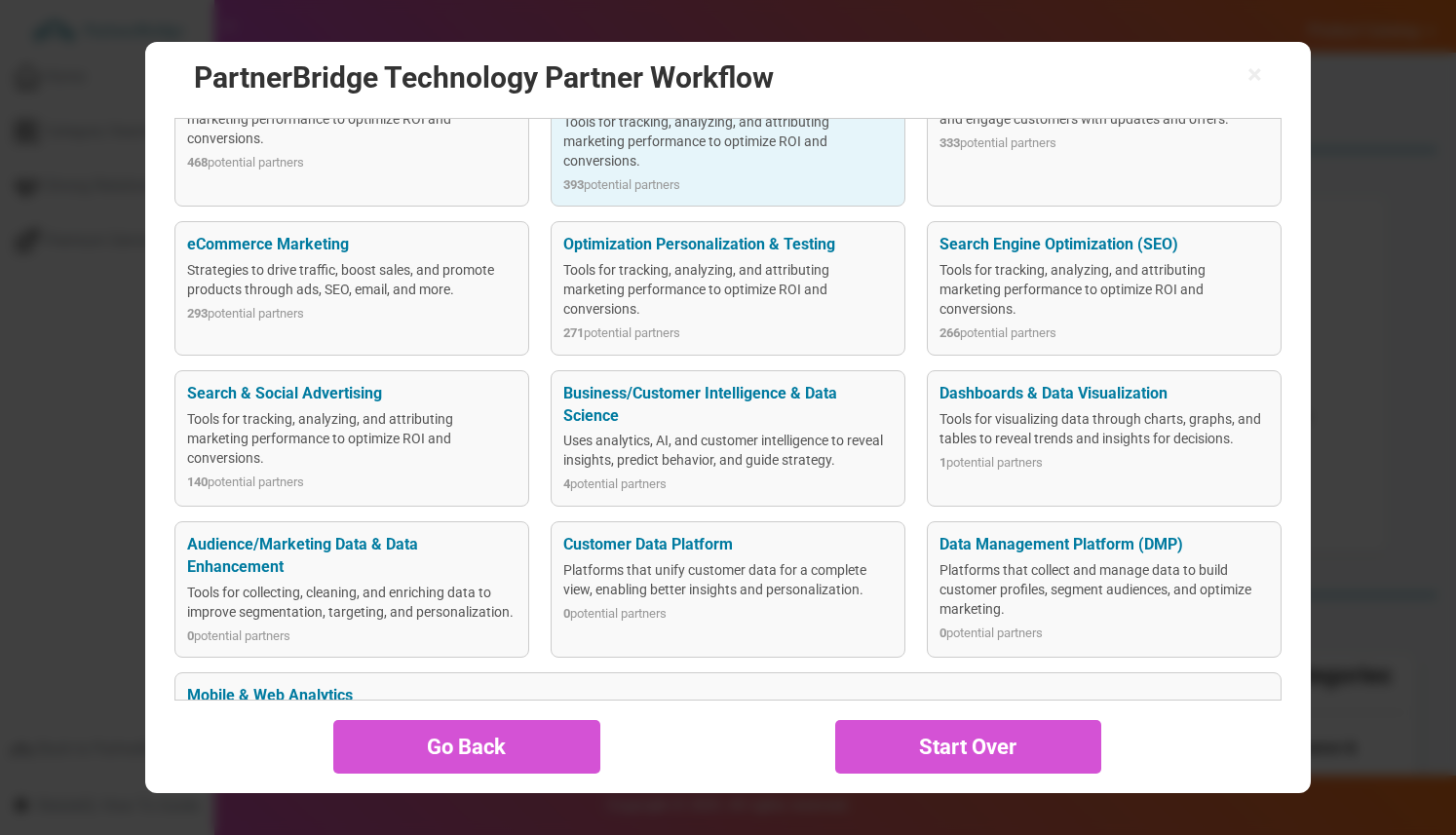 scroll, scrollTop: 601, scrollLeft: 0, axis: vertical 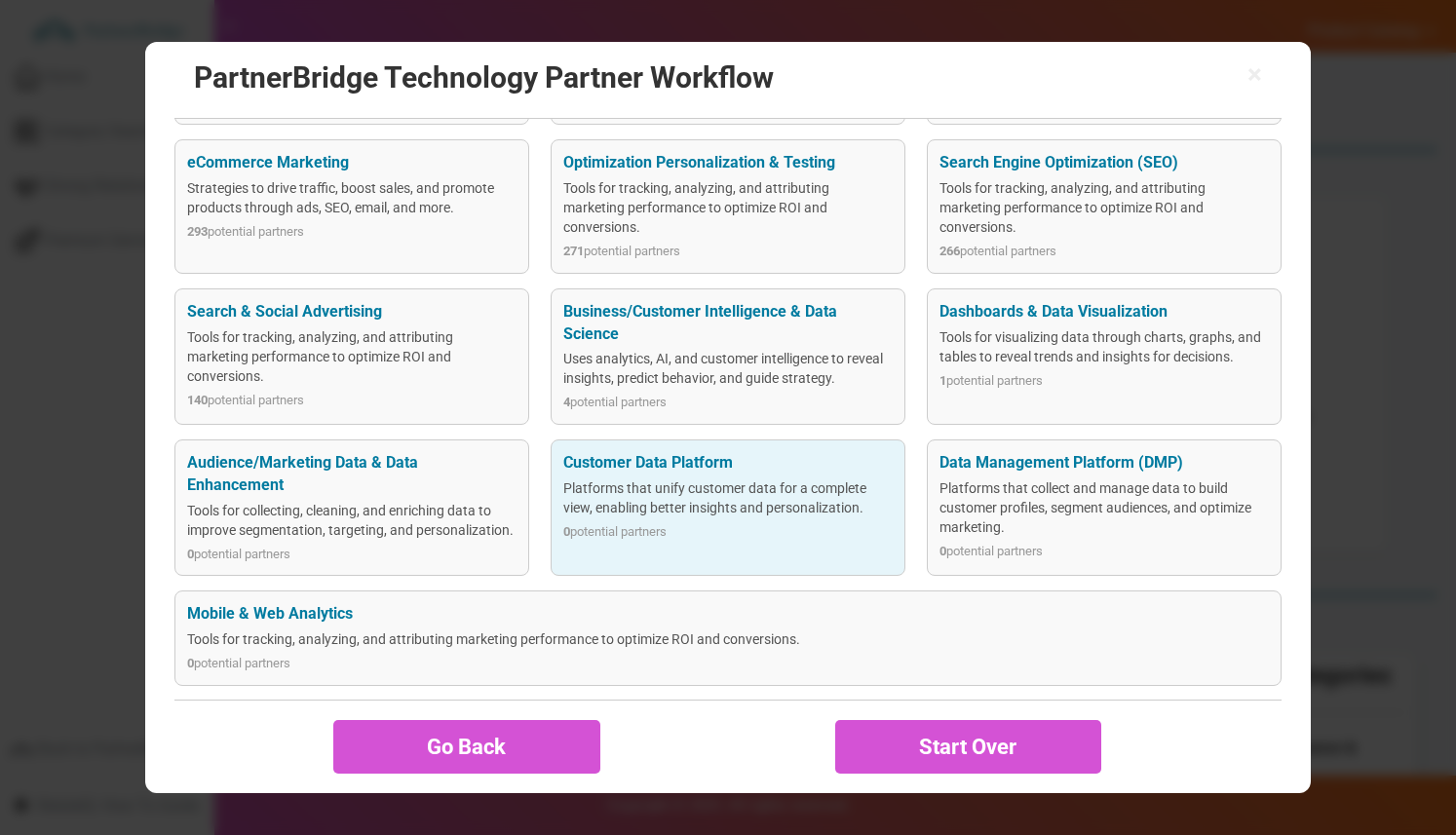 click on "Customer Data Platform" at bounding box center (727, 463) 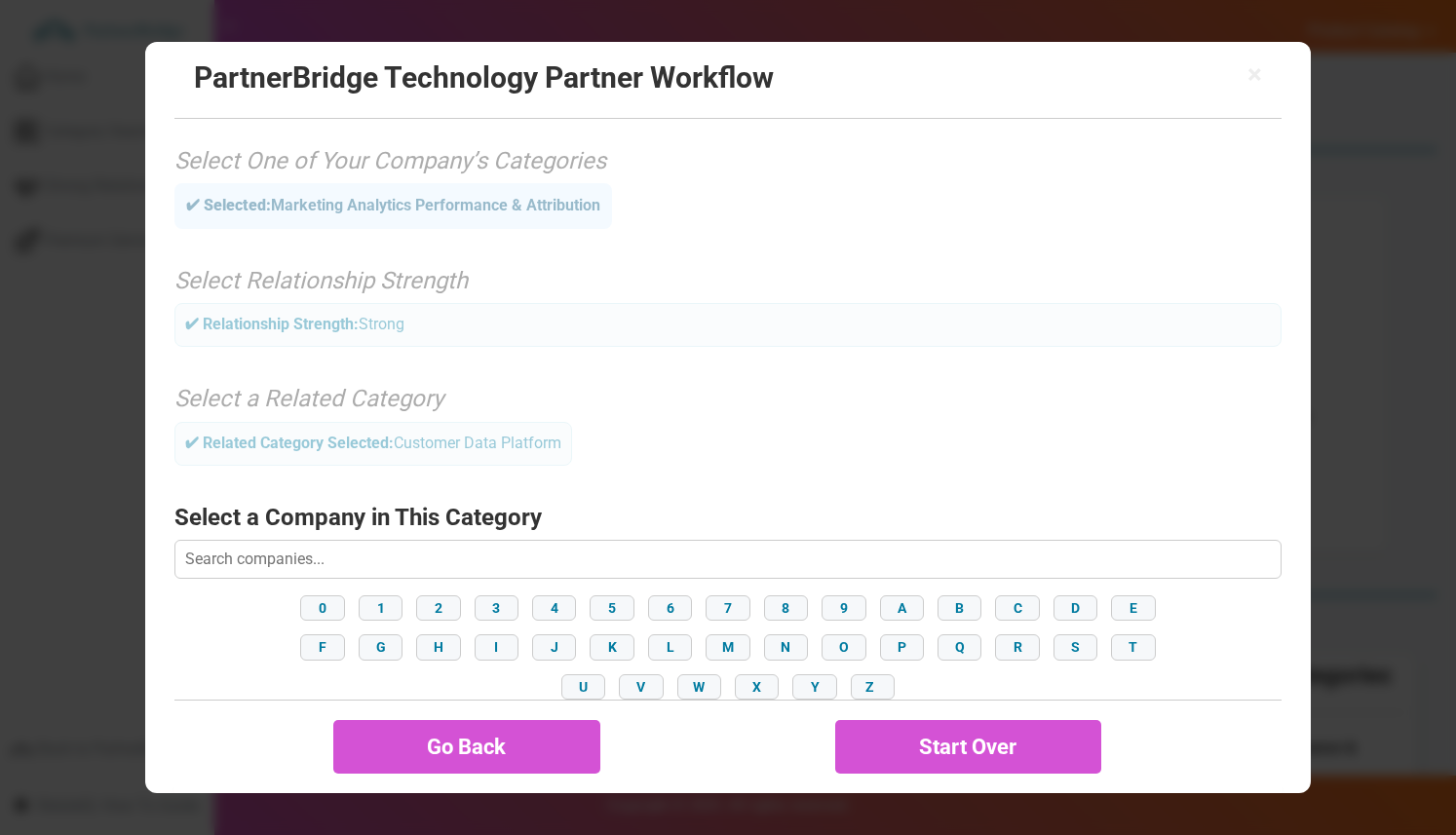 scroll, scrollTop: 166, scrollLeft: 0, axis: vertical 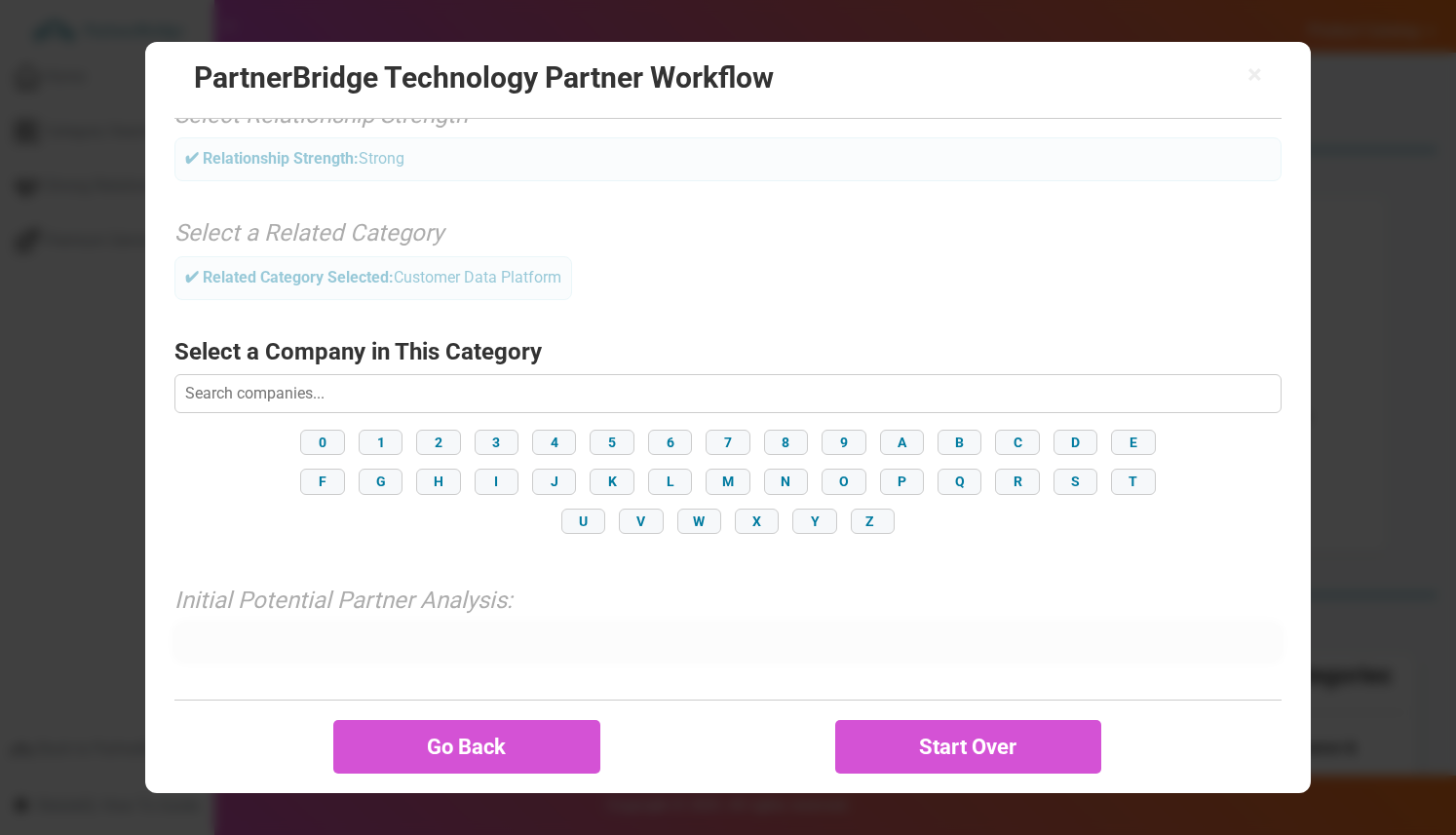 click at bounding box center (727, 394) 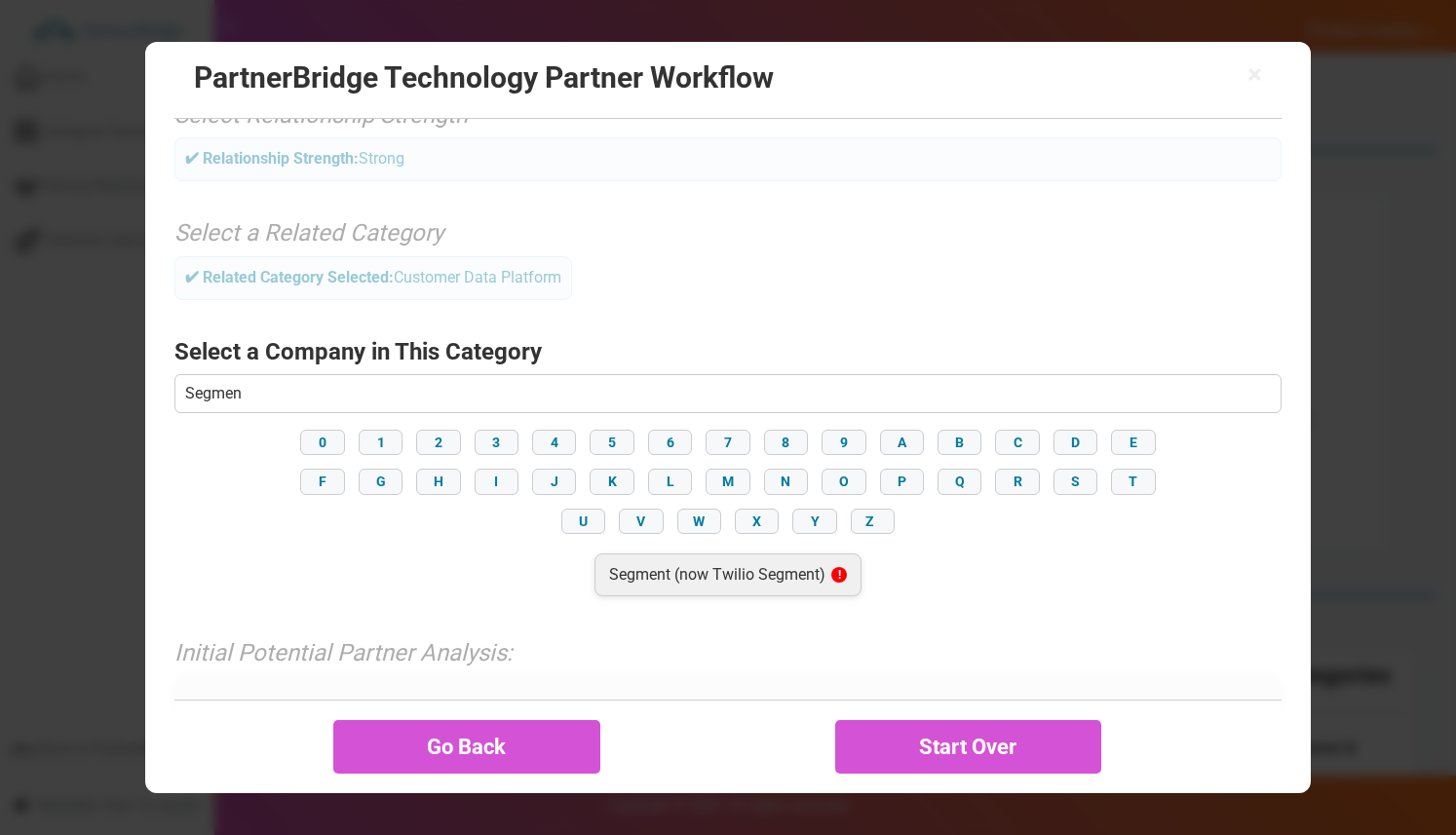 type on "Segmen" 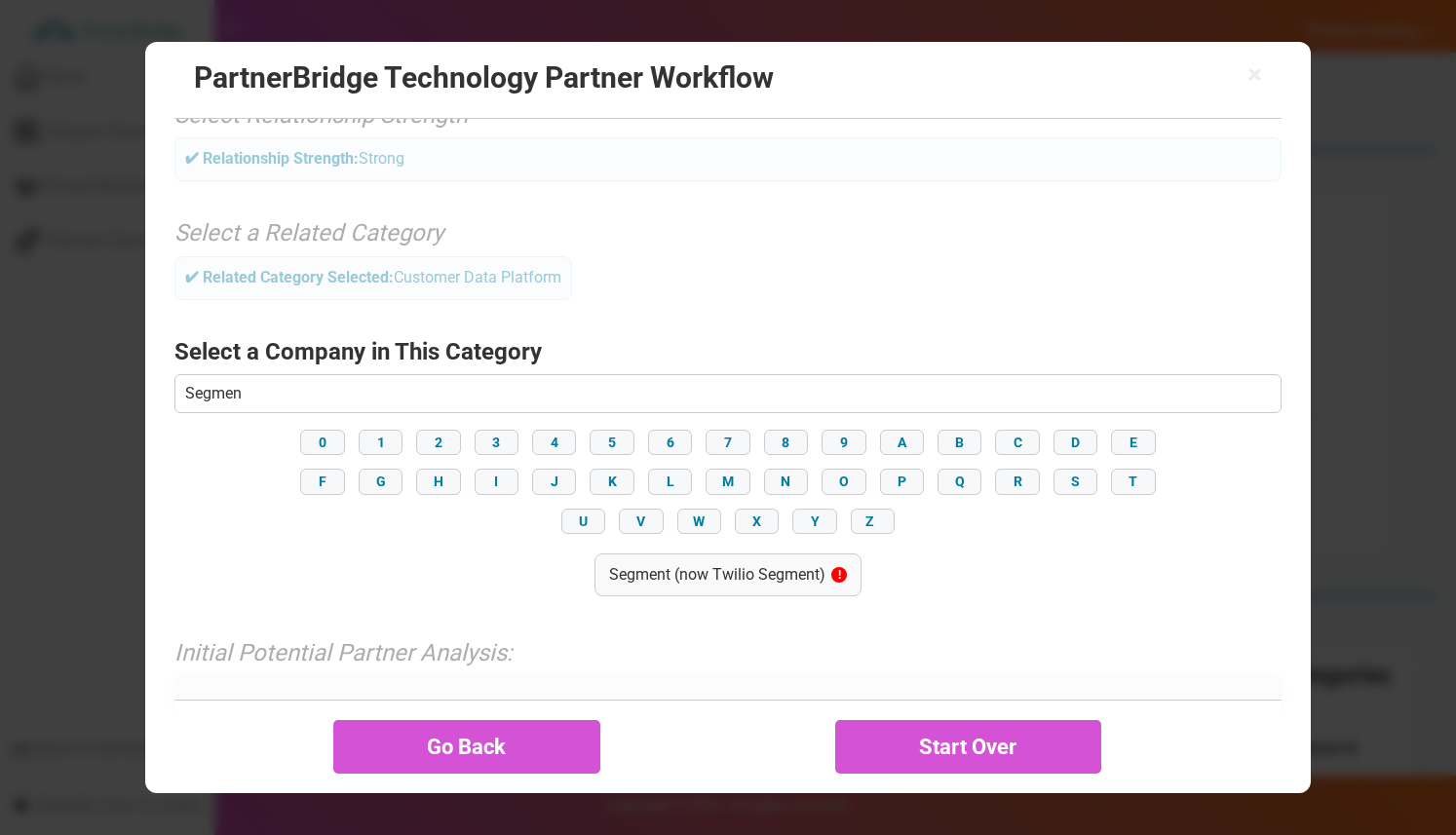 click on "Segment (now Twilio Segment) !" at bounding box center (728, 575) 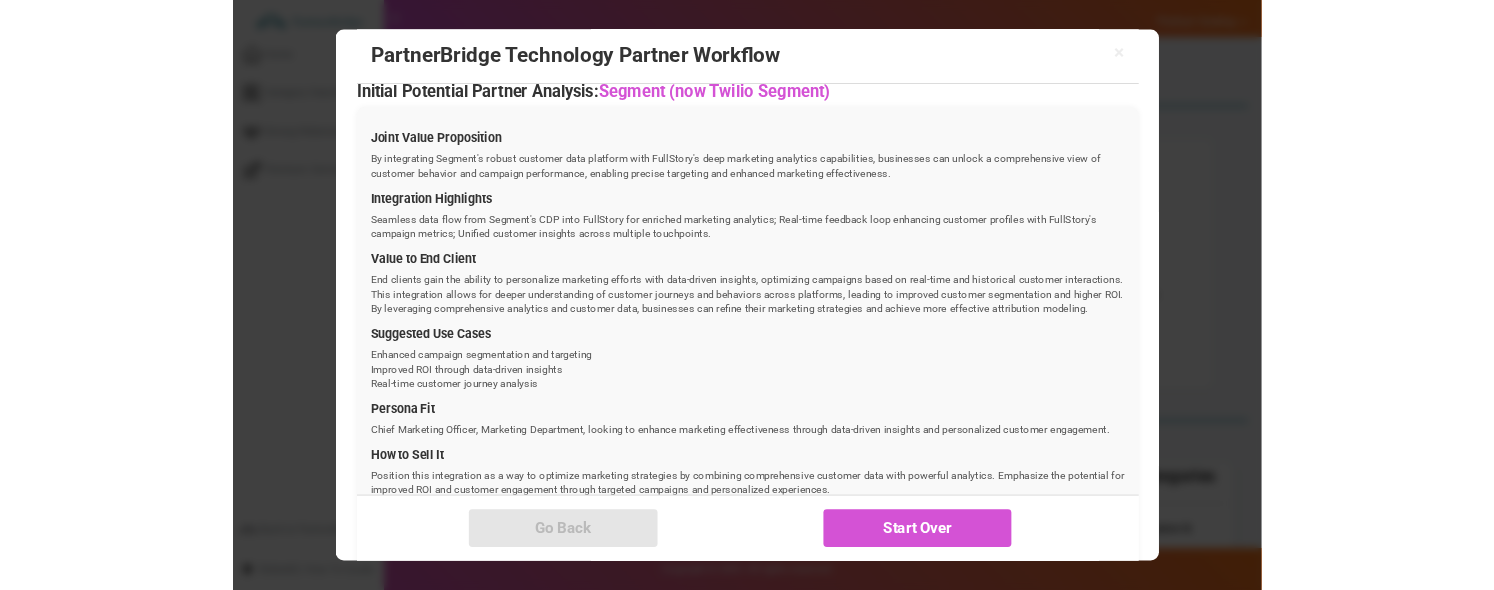scroll, scrollTop: 710, scrollLeft: 0, axis: vertical 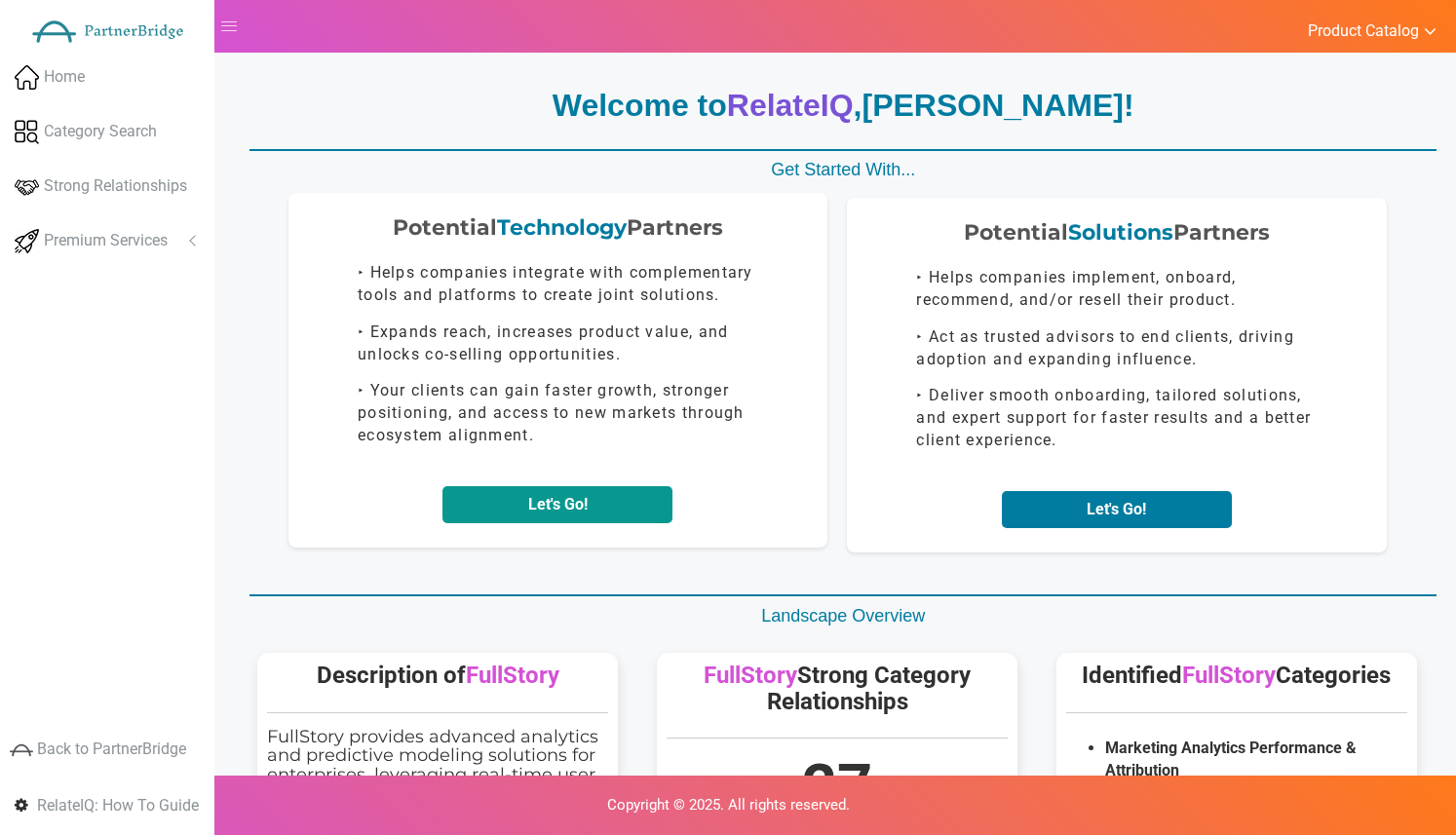 click on "Let's Go!" at bounding box center [557, 505] 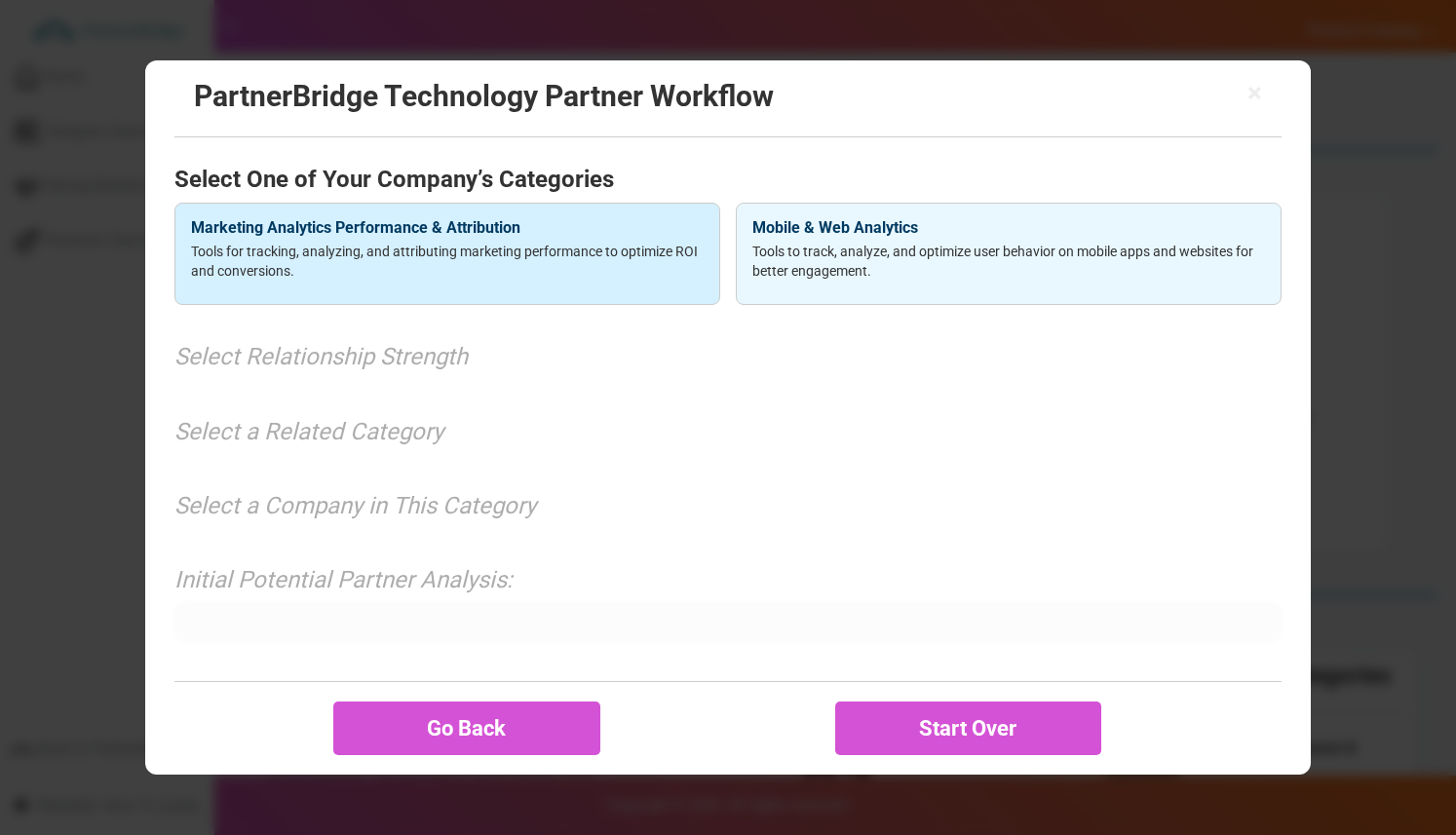click on "Tools for tracking, analyzing, and attributing marketing performance to optimize ROI and conversions." at bounding box center (447, 261) 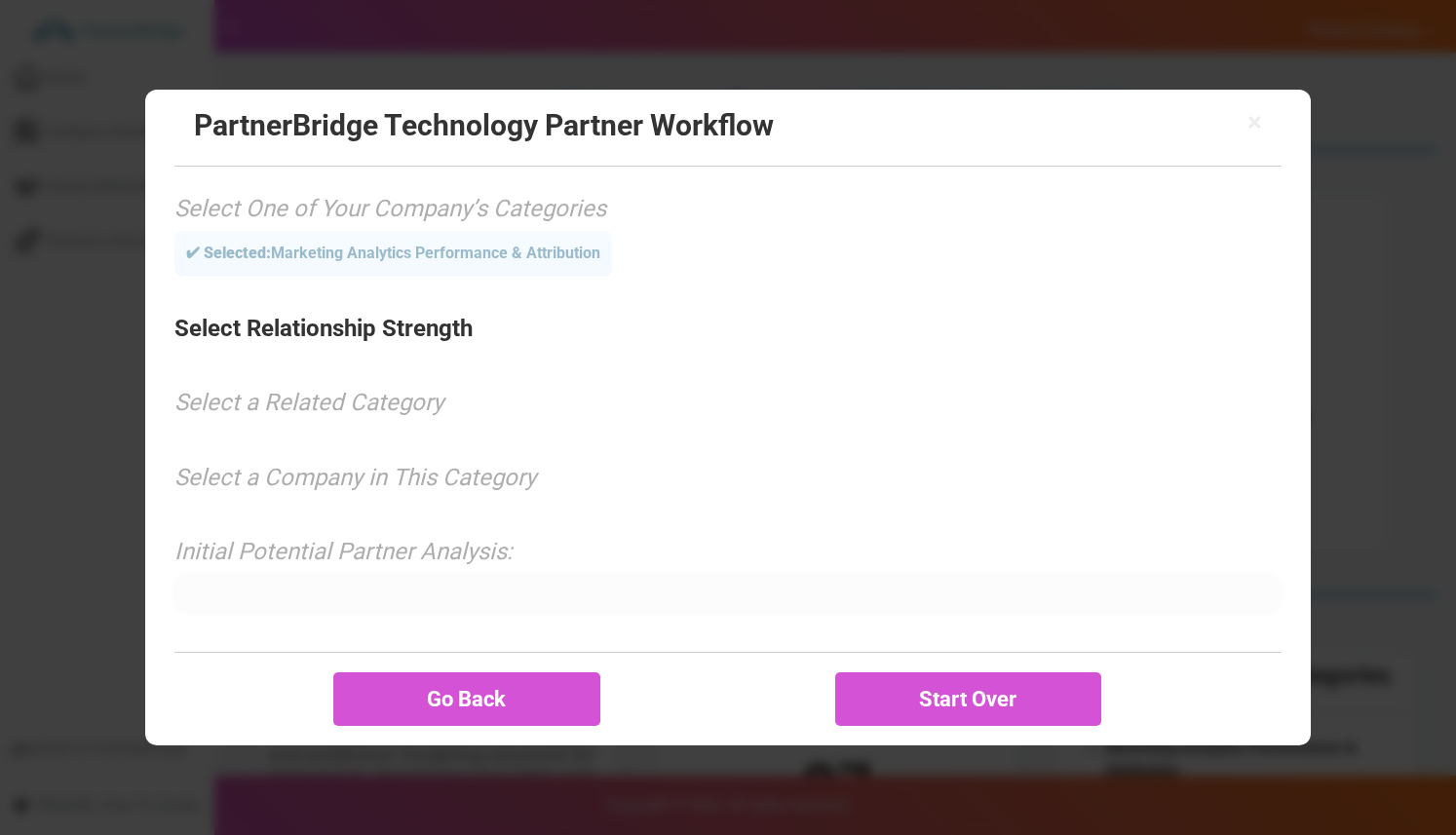 click on "×
PartnerBridge Technology Partner Workflow
Select One of Your Company’s Categories
✔ Selected:  Marketing Analytics Performance & Attribution
Select Relationship Strength
Select a Related Category
Loading...
Select a Company in This Category
Loading..." at bounding box center [727, 418] 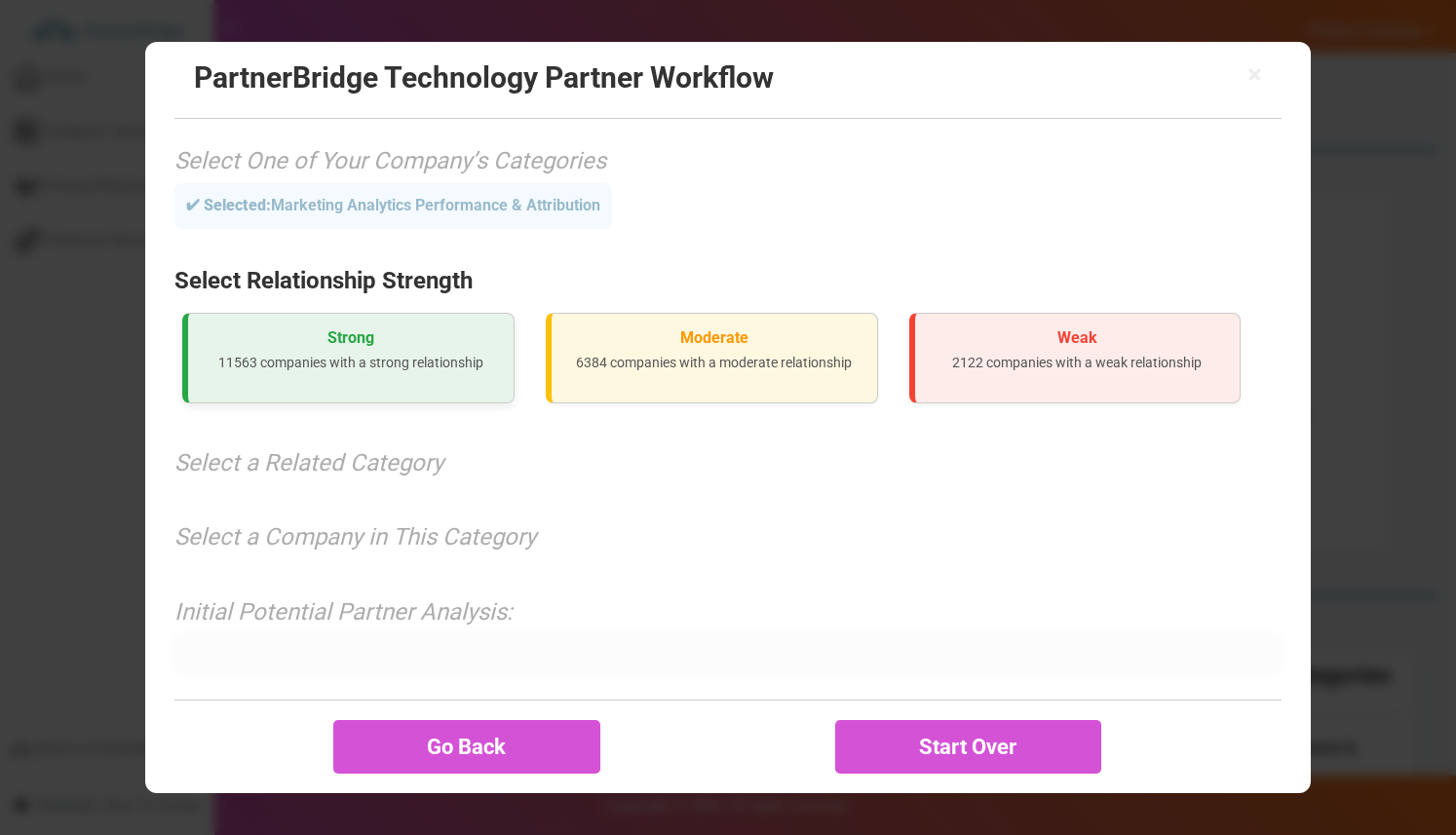 click on "11563 companies with a strong relationship" at bounding box center (351, 362) 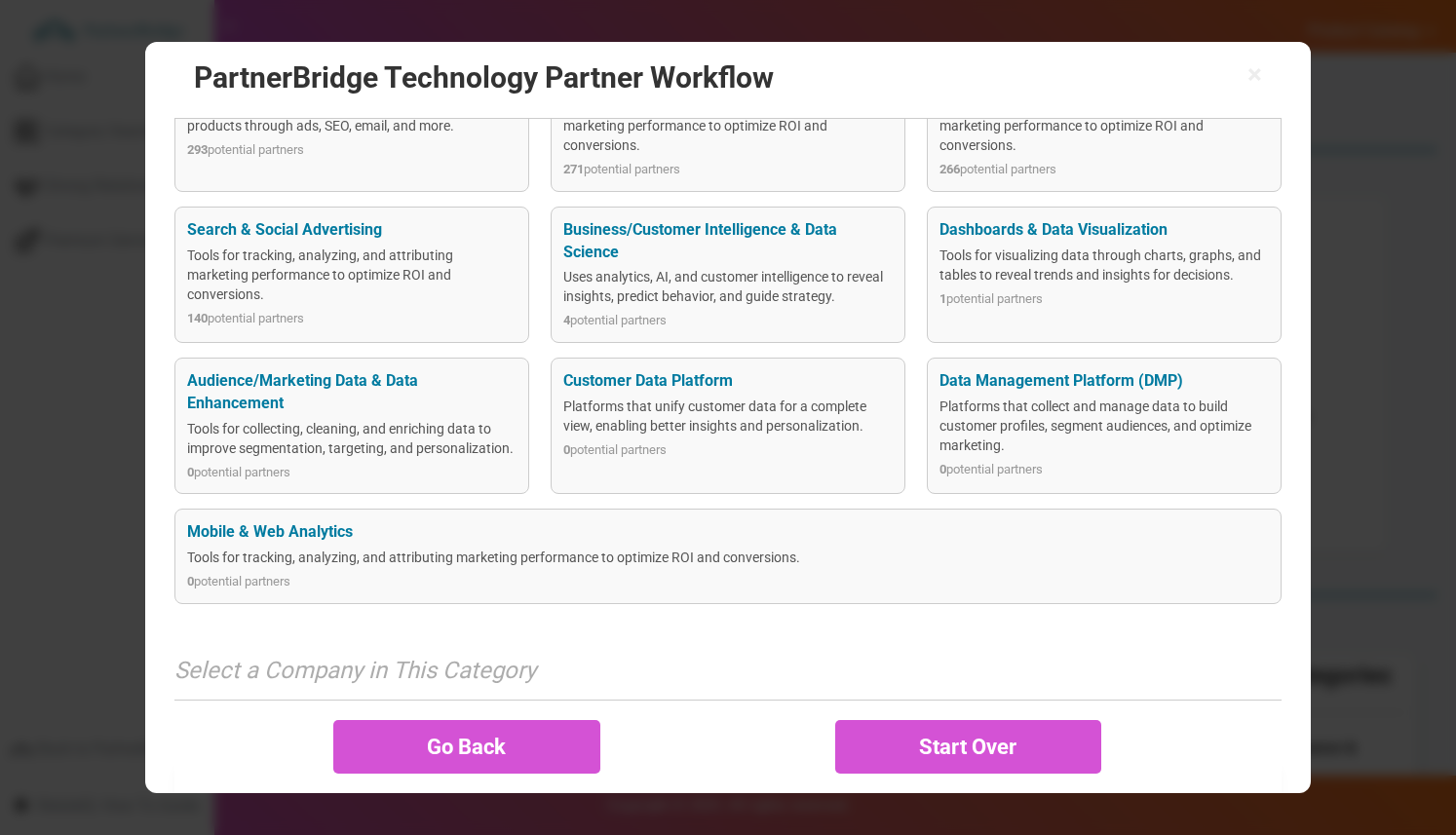 scroll, scrollTop: 786, scrollLeft: 0, axis: vertical 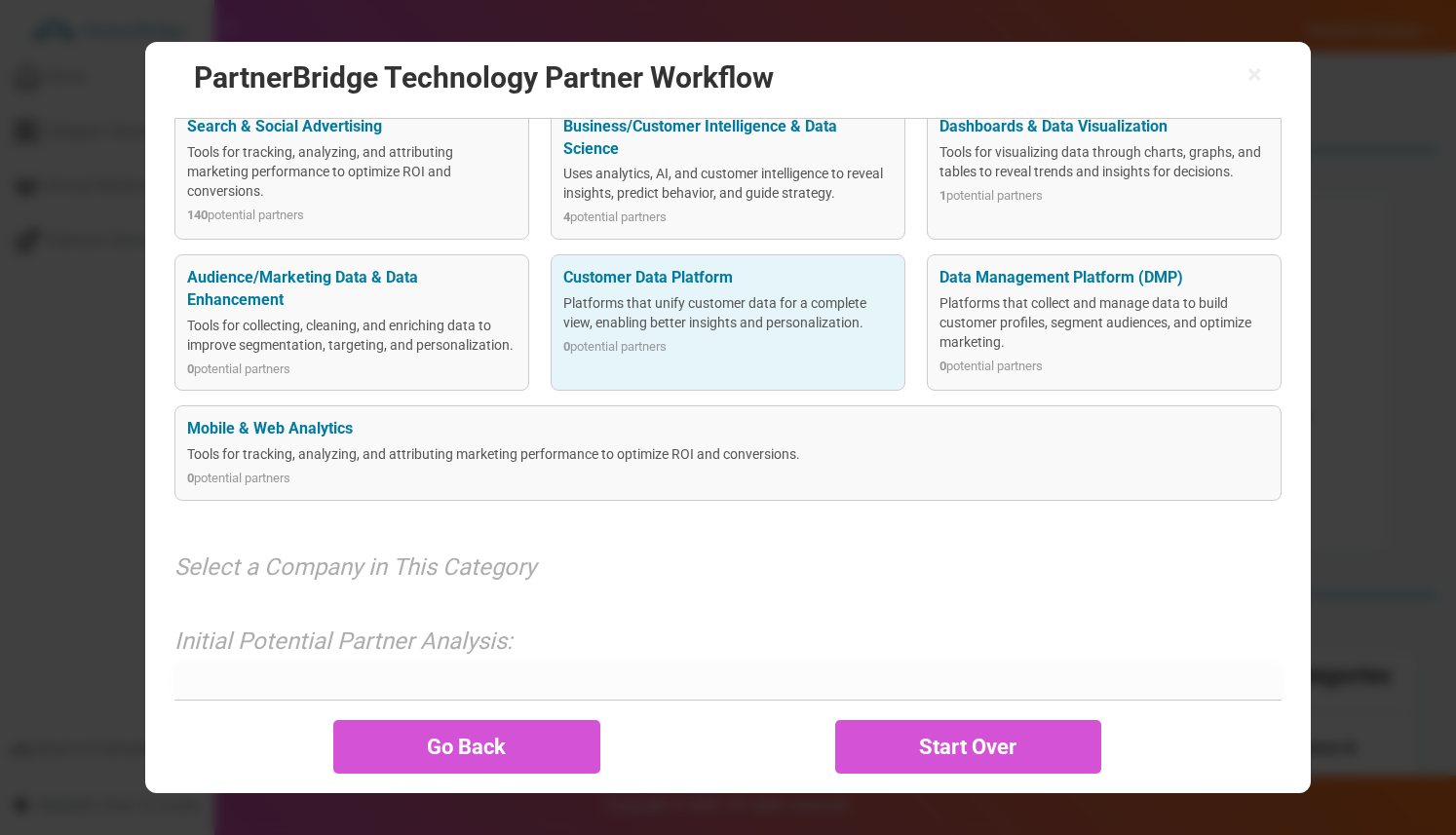 click on "Platforms that unify customer data for a complete view, enabling better insights and personalization." at bounding box center [727, 313] 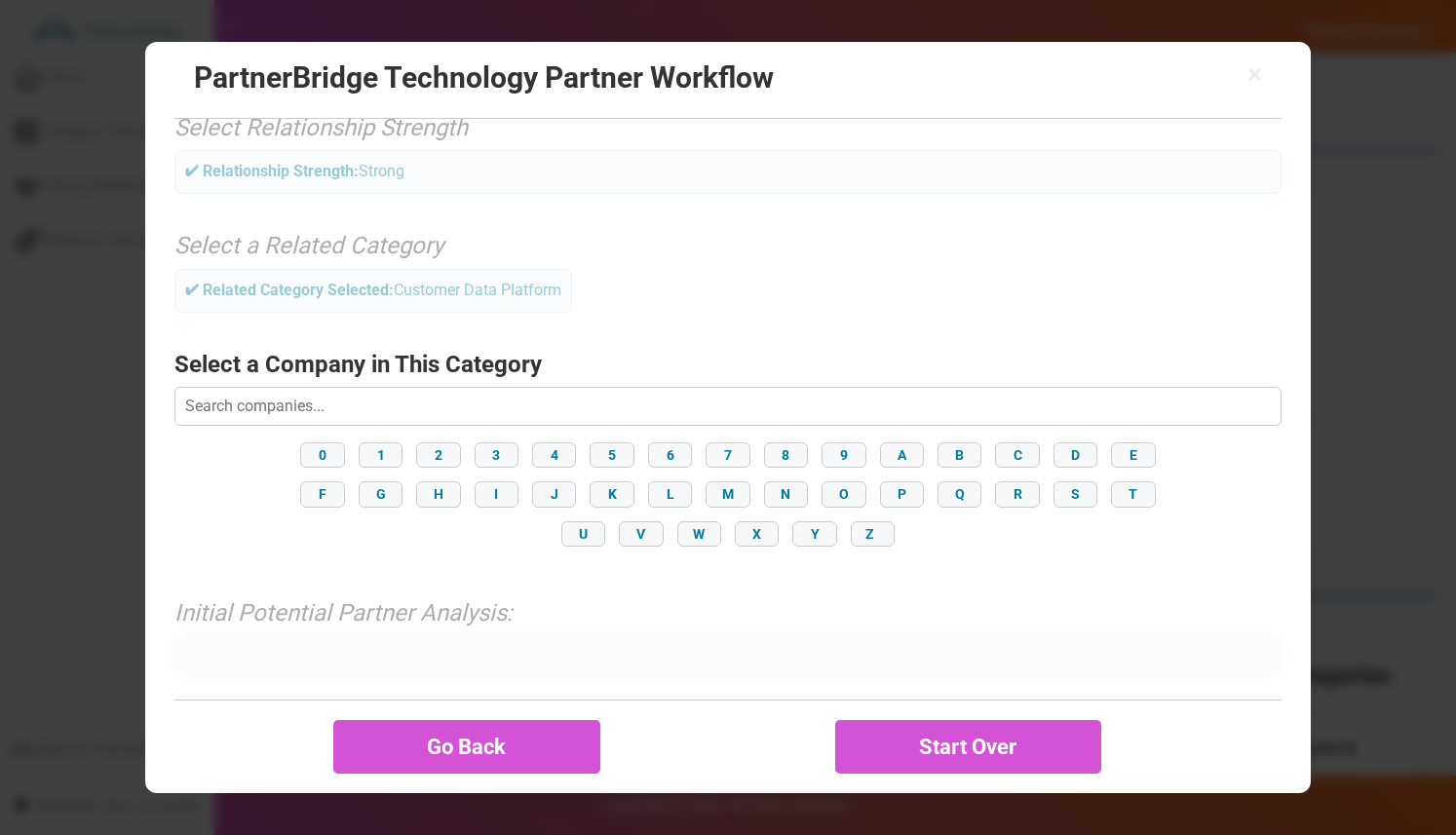 scroll, scrollTop: 166, scrollLeft: 0, axis: vertical 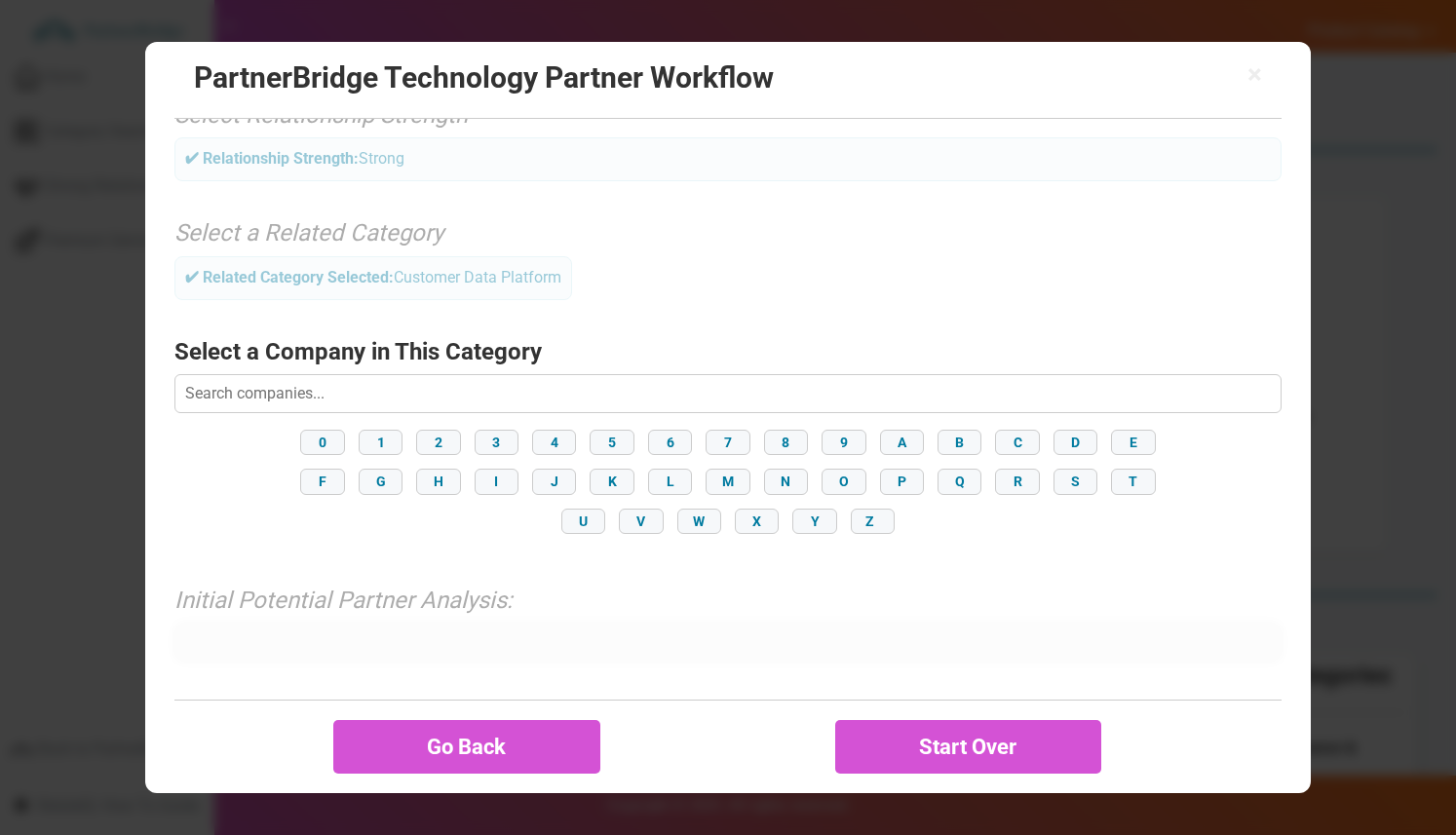 click at bounding box center [727, 394] 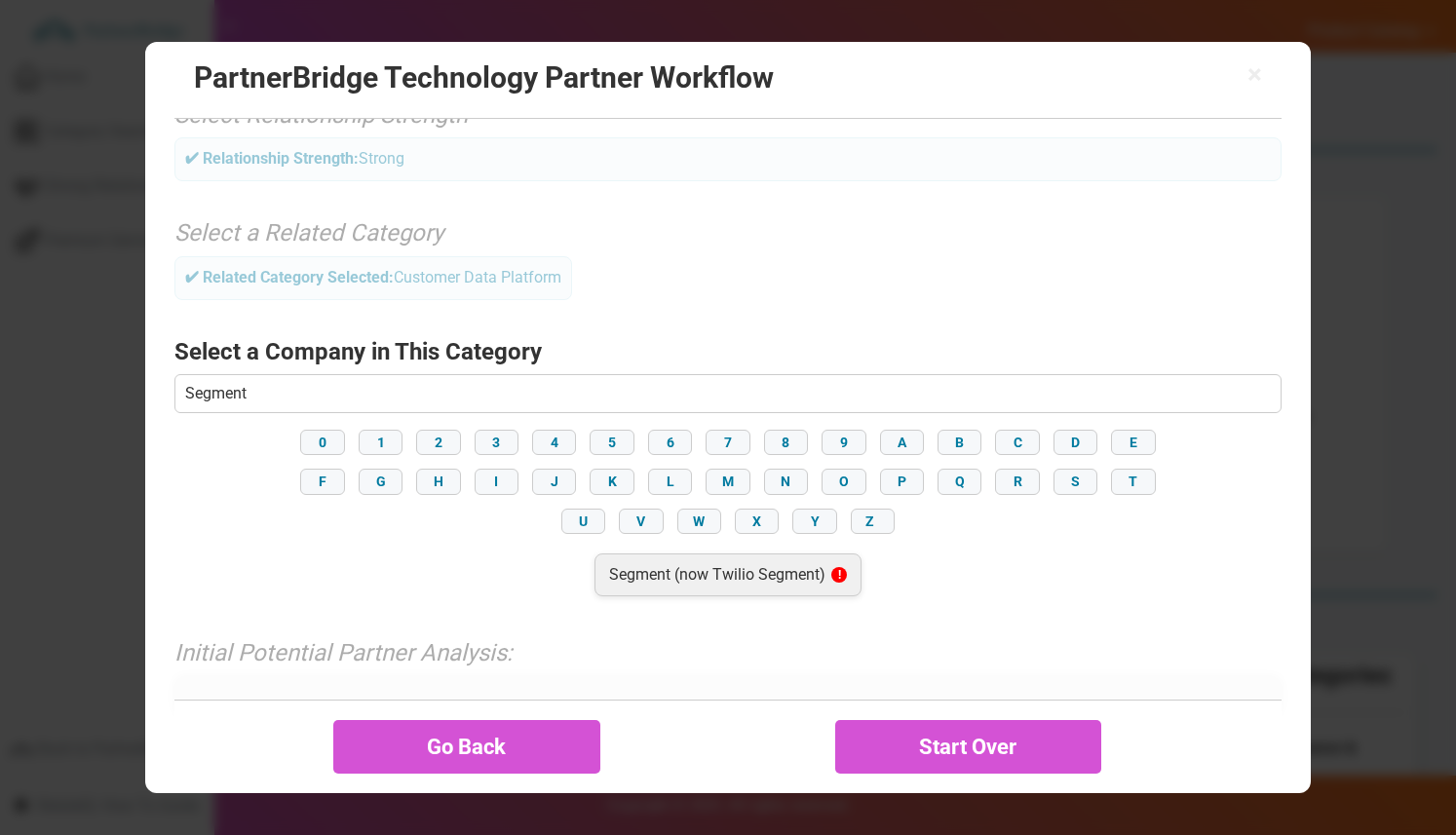 type on "Segment" 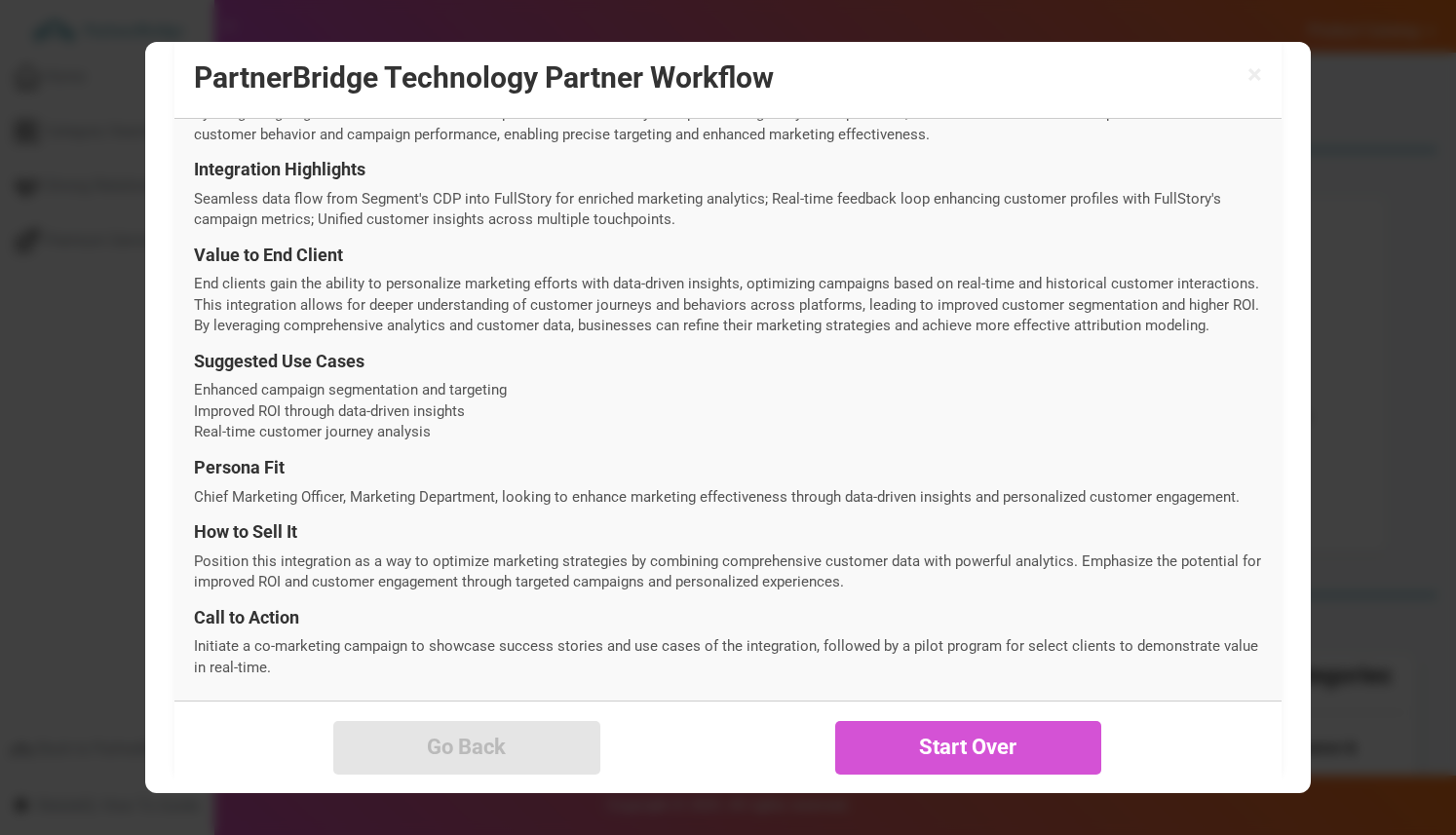 scroll, scrollTop: 692, scrollLeft: 0, axis: vertical 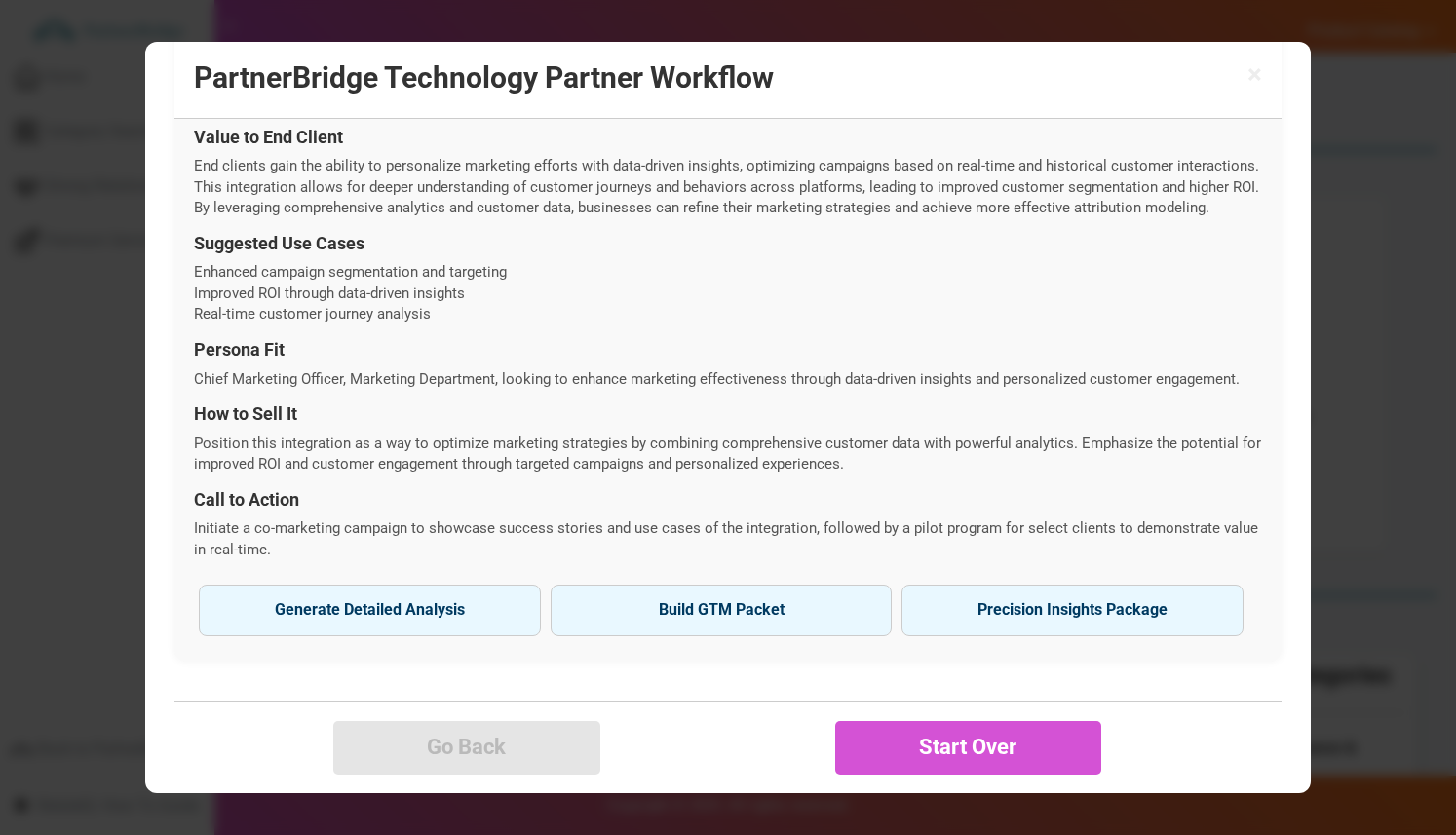 type 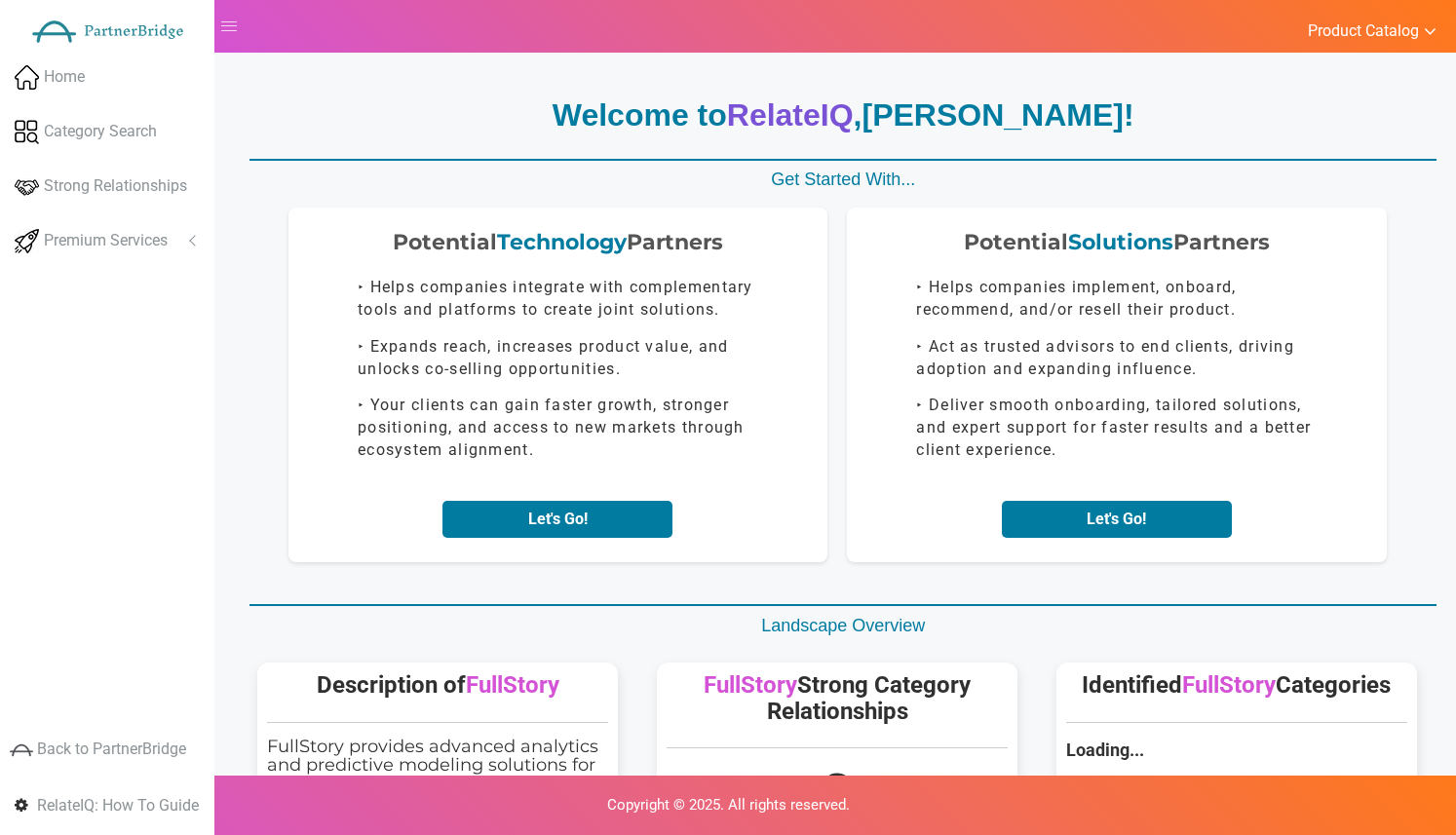 scroll, scrollTop: 10, scrollLeft: 0, axis: vertical 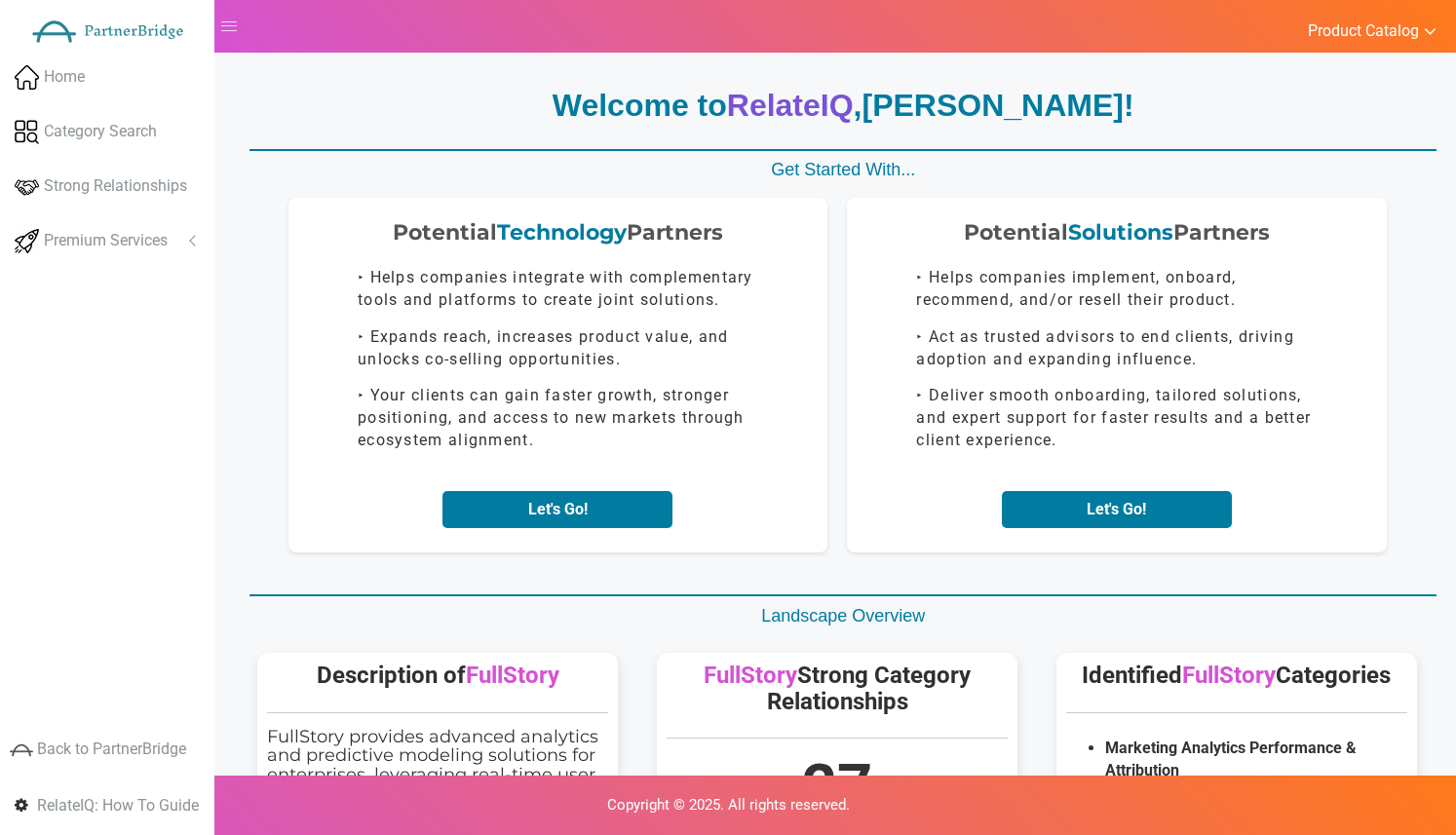 click on "Potential  Technology  Partners
‣ Helps companies integrate with complementary tools and platforms to create joint solutions.
‣ Expands reach, increases product value, and unlocks co-selling opportunities.
‣ Your clients can gain faster growth, stronger positioning, and access to new markets through ecosystem alignment.
Let's Go! Potential  Solutions  Partners" at bounding box center [837, 394] 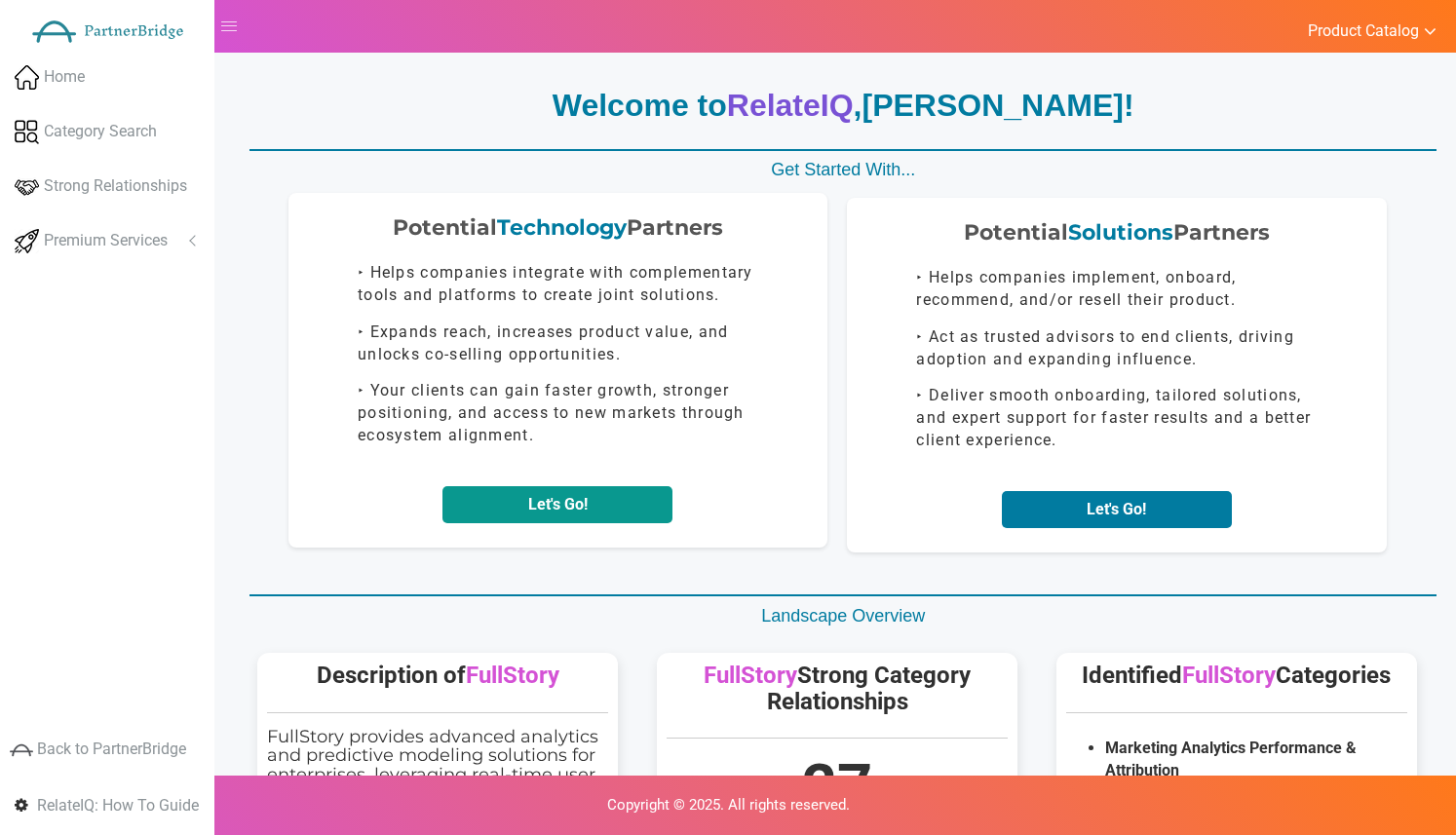 click on "Let's Go!" at bounding box center [557, 505] 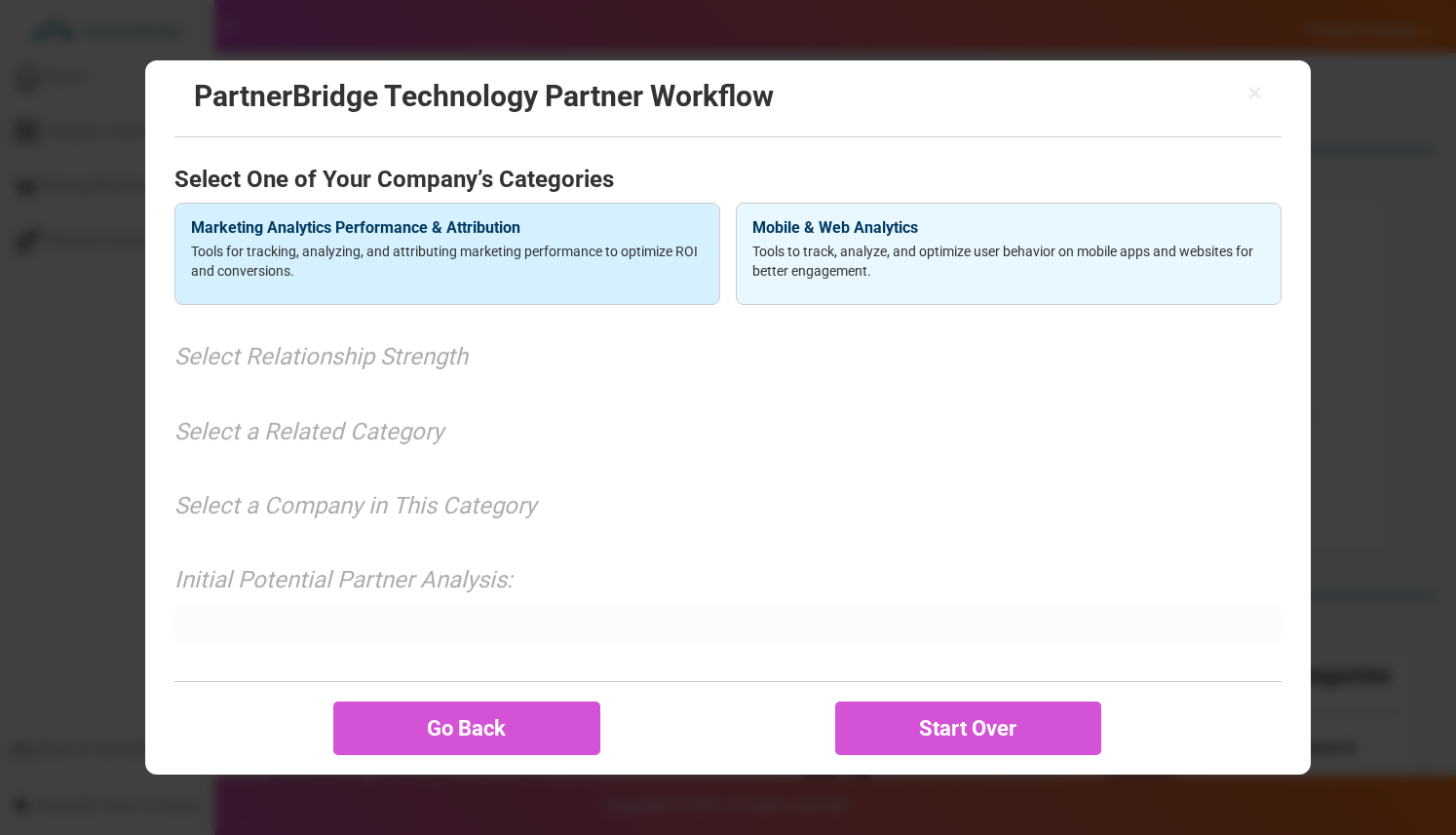 click on "Tools for tracking, analyzing, and attributing marketing performance to optimize ROI and conversions." at bounding box center (447, 261) 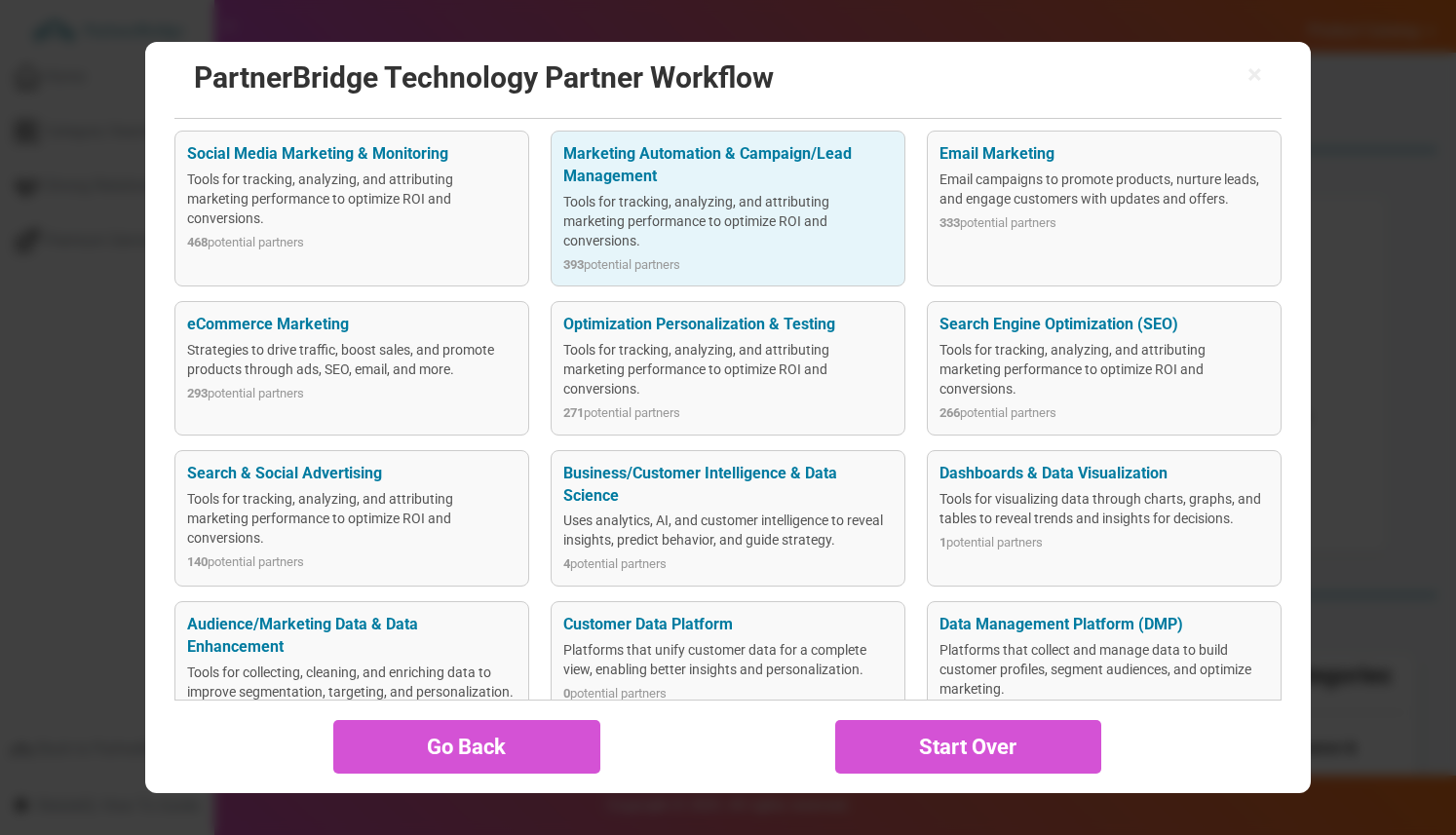 scroll, scrollTop: 498, scrollLeft: 0, axis: vertical 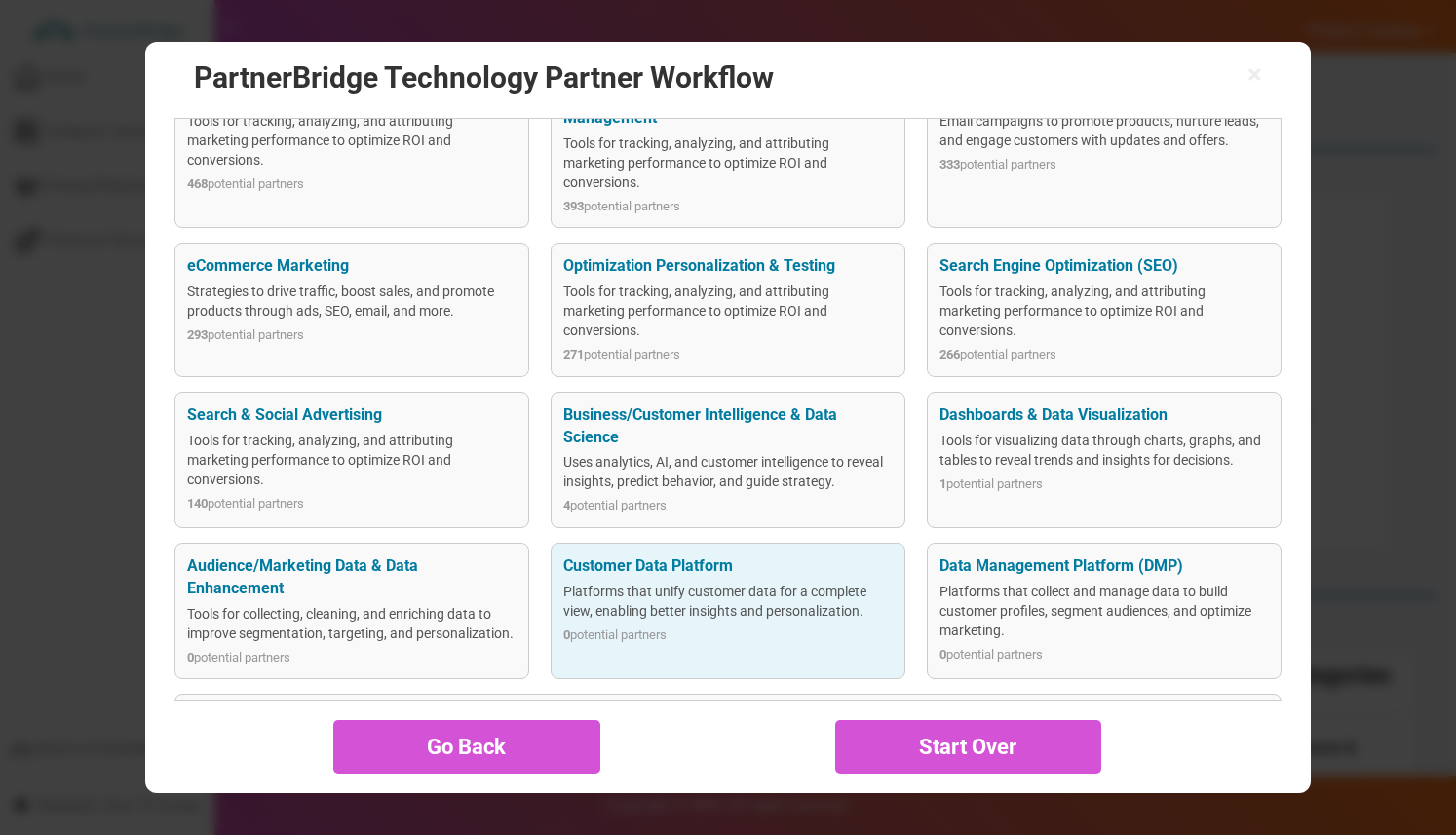 click on "Customer Data Platform" at bounding box center [727, 566] 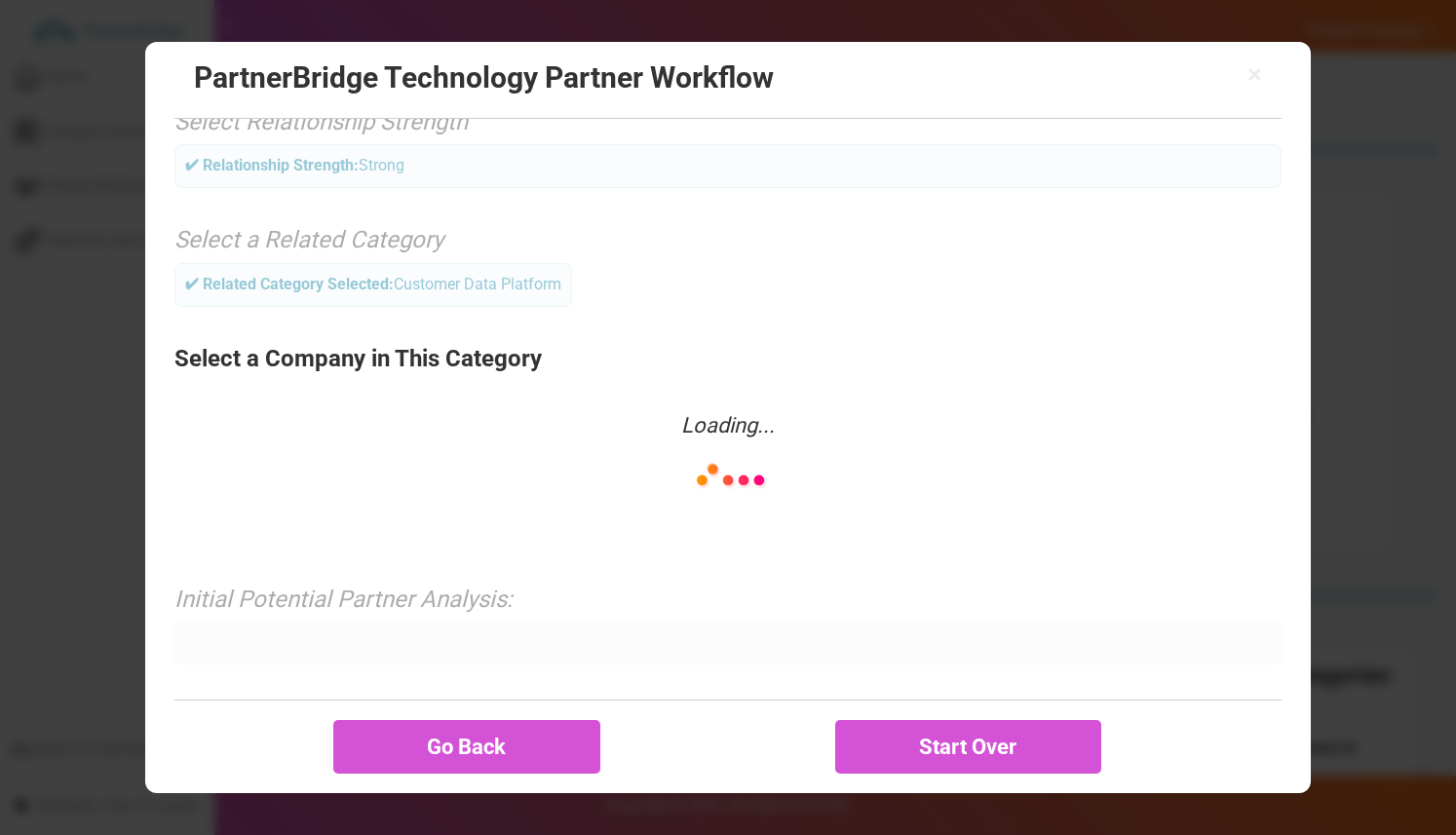 scroll, scrollTop: 166, scrollLeft: 0, axis: vertical 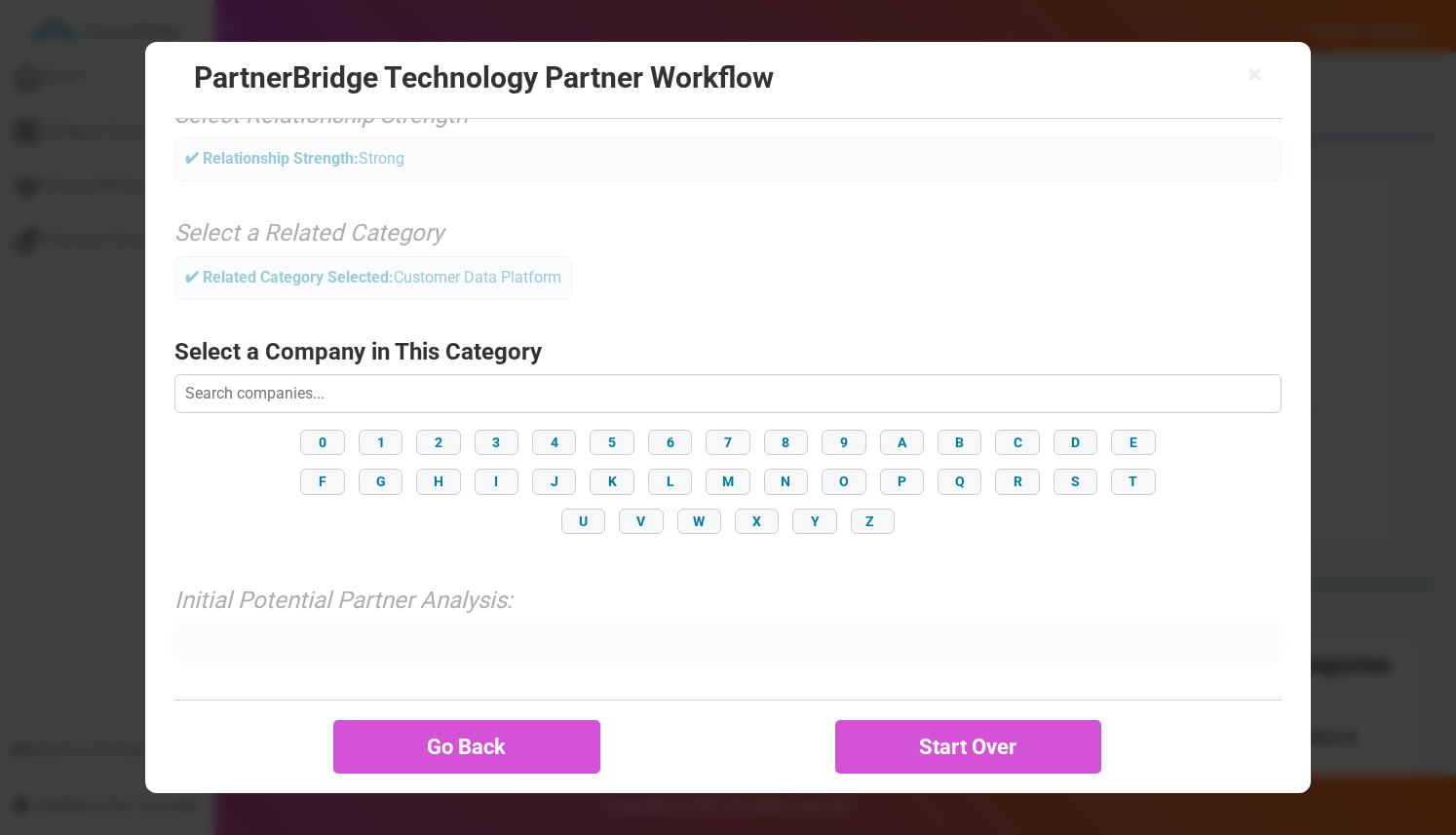 click at bounding box center [727, 394] 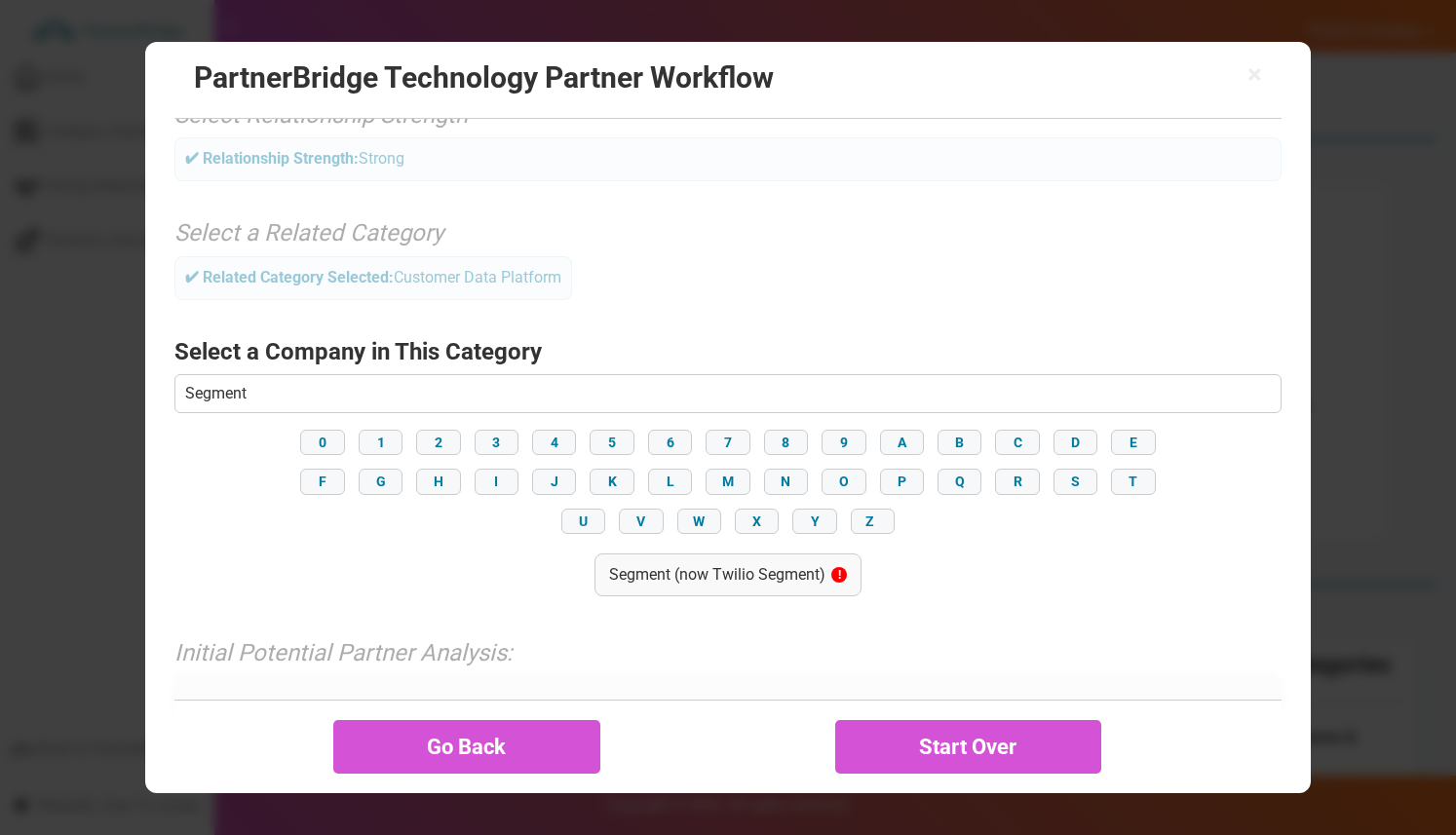 type on "Segment" 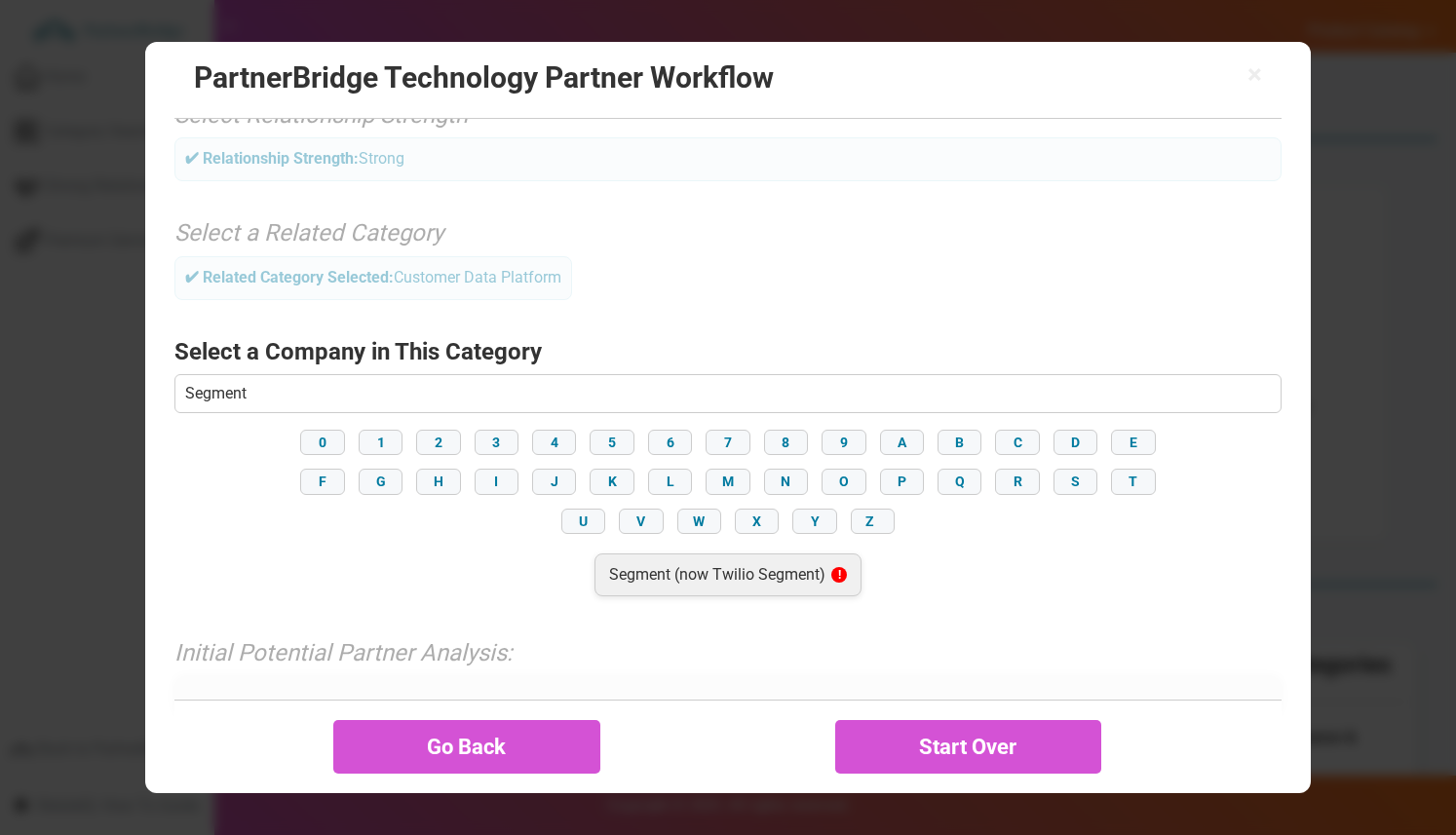 click on "Segment (now Twilio Segment) !" at bounding box center [728, 575] 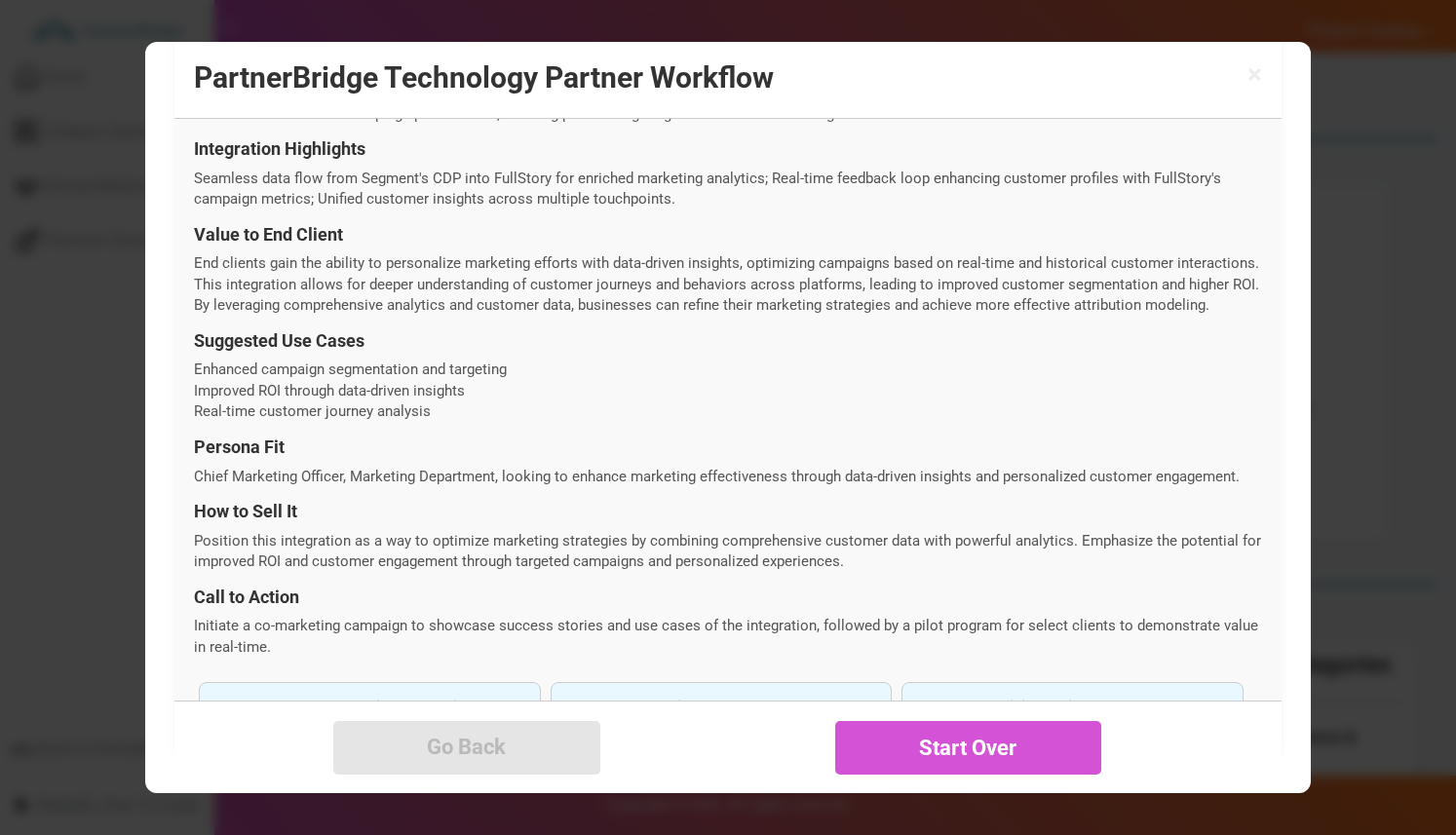 scroll, scrollTop: 692, scrollLeft: 0, axis: vertical 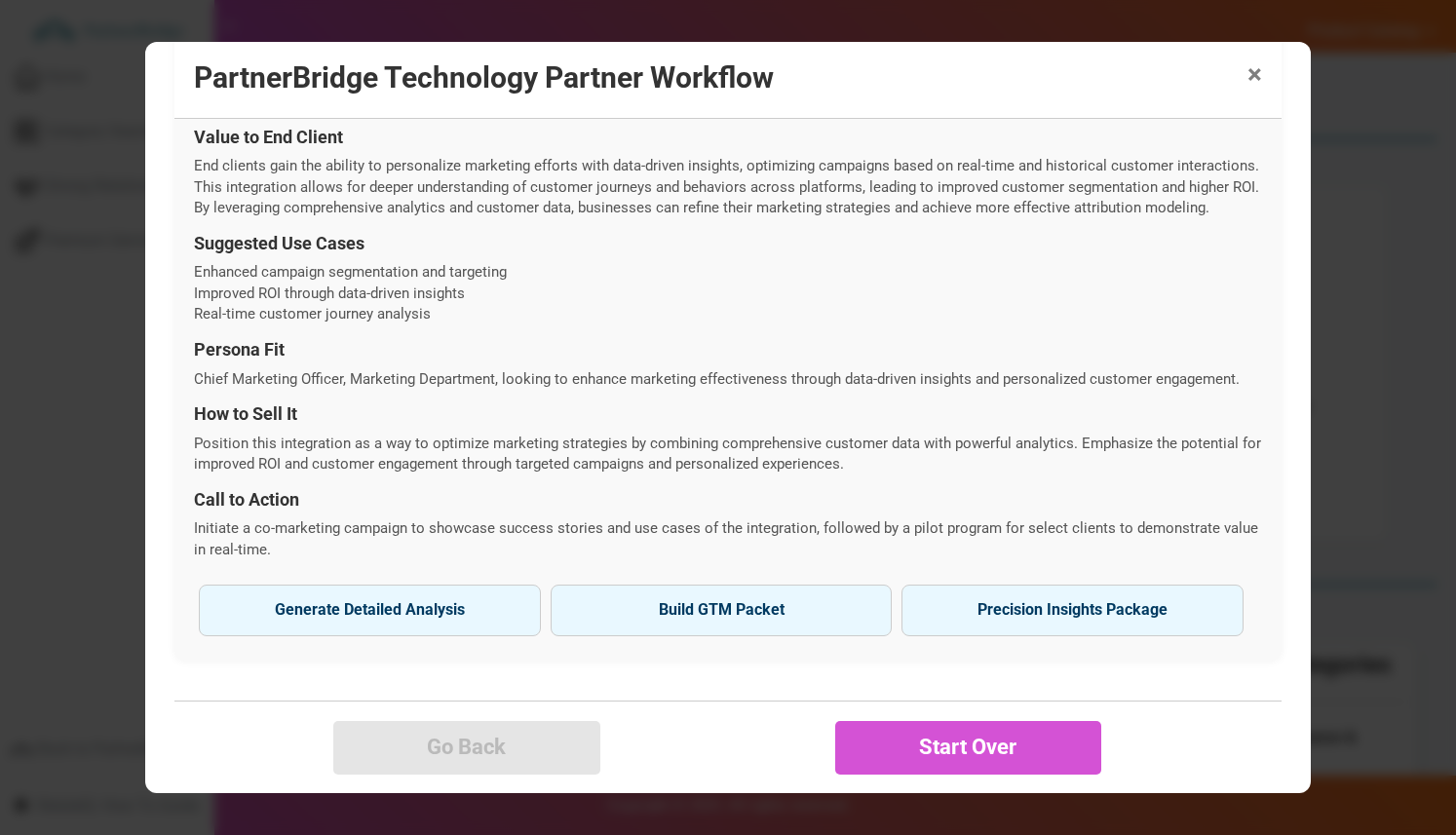 click on "×" at bounding box center (1254, 75) 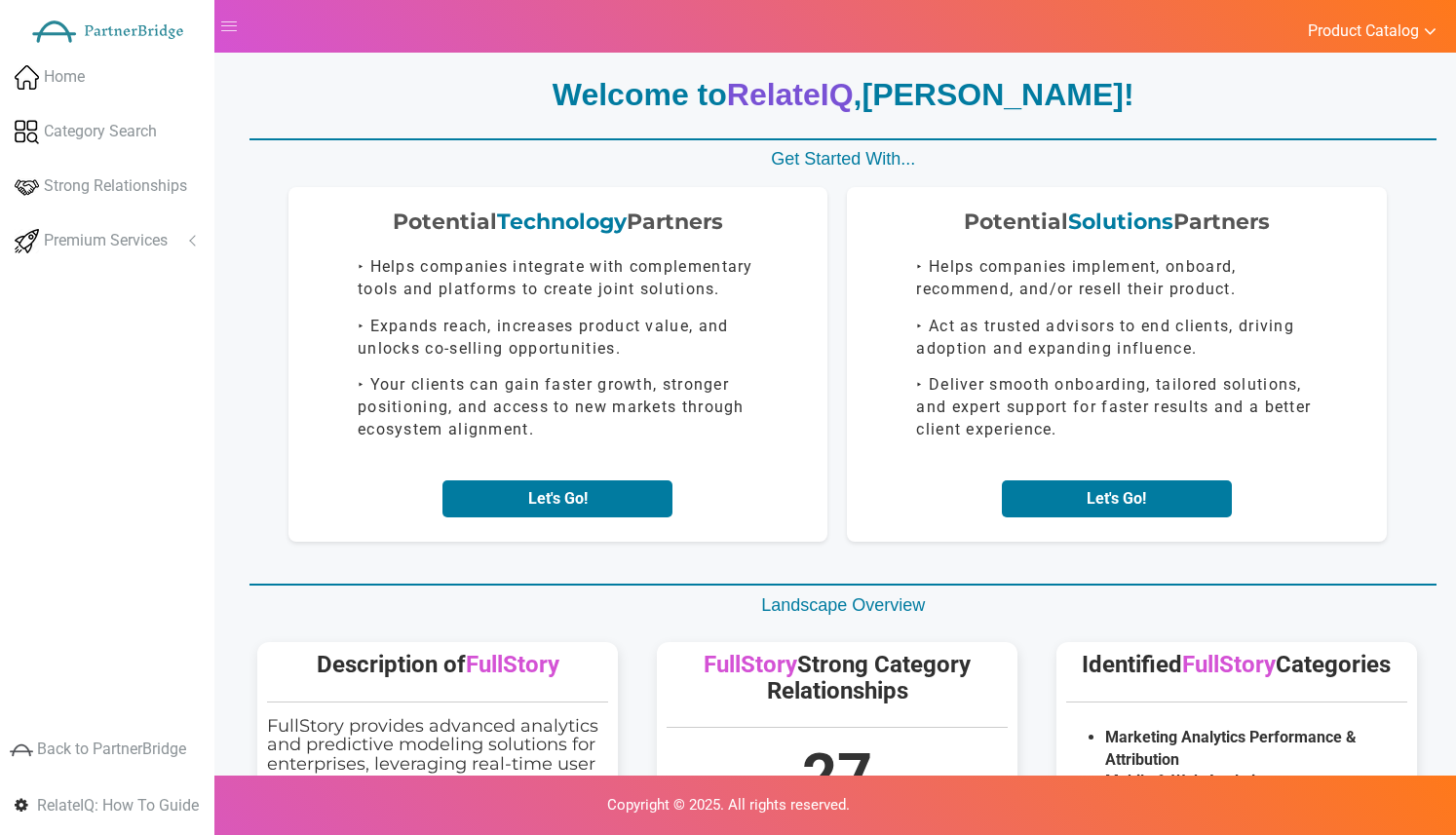 click on "Potential  Technology  Partners
‣ Helps companies integrate with complementary tools and platforms to create joint solutions.
‣ Expands reach, increases product value, and unlocks co-selling opportunities.
‣ Your clients can gain faster growth, stronger positioning, and access to new markets through ecosystem alignment.
Let's Go!
Potential  Solutions" at bounding box center [837, 364] 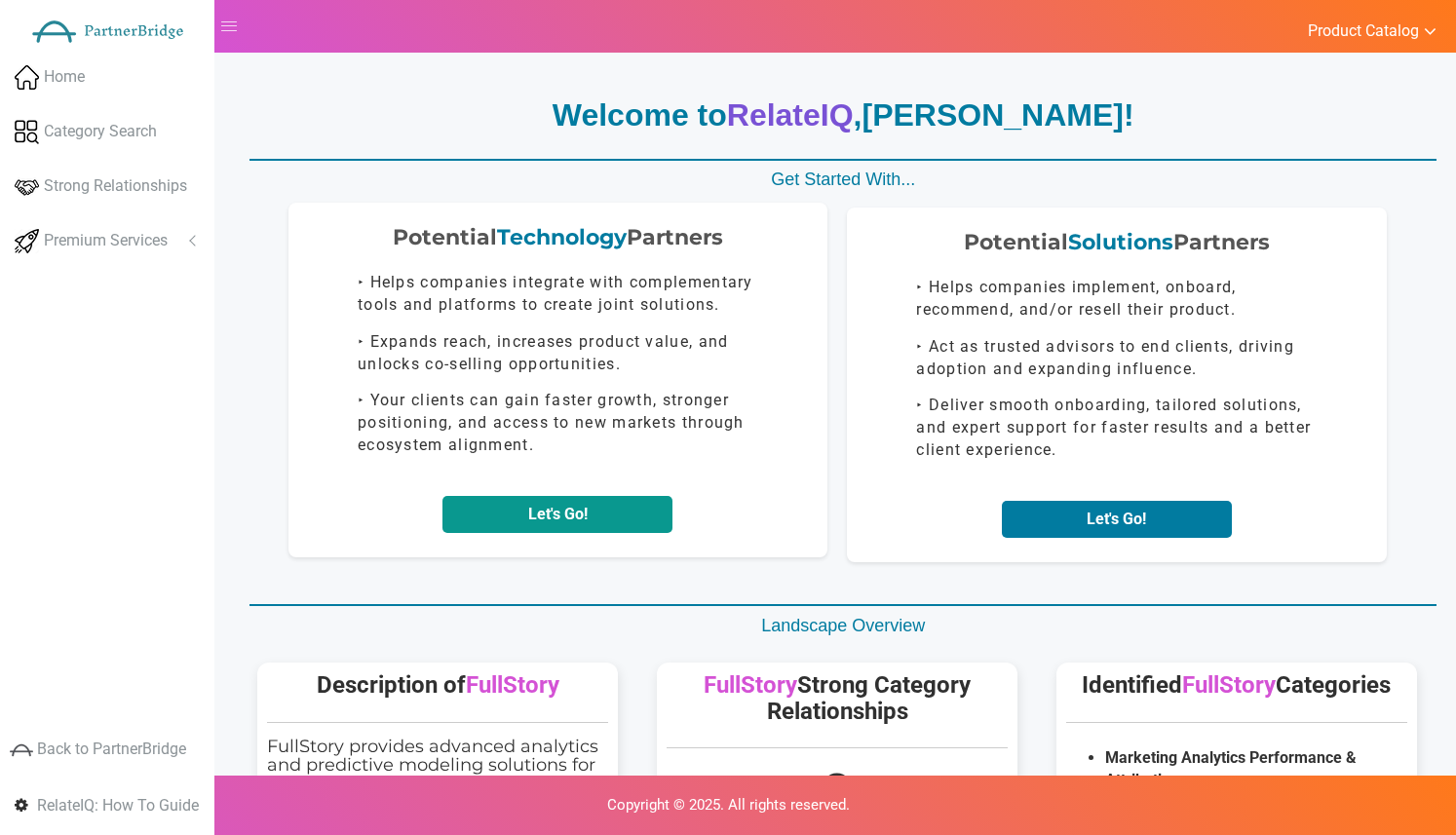 scroll, scrollTop: 20, scrollLeft: 0, axis: vertical 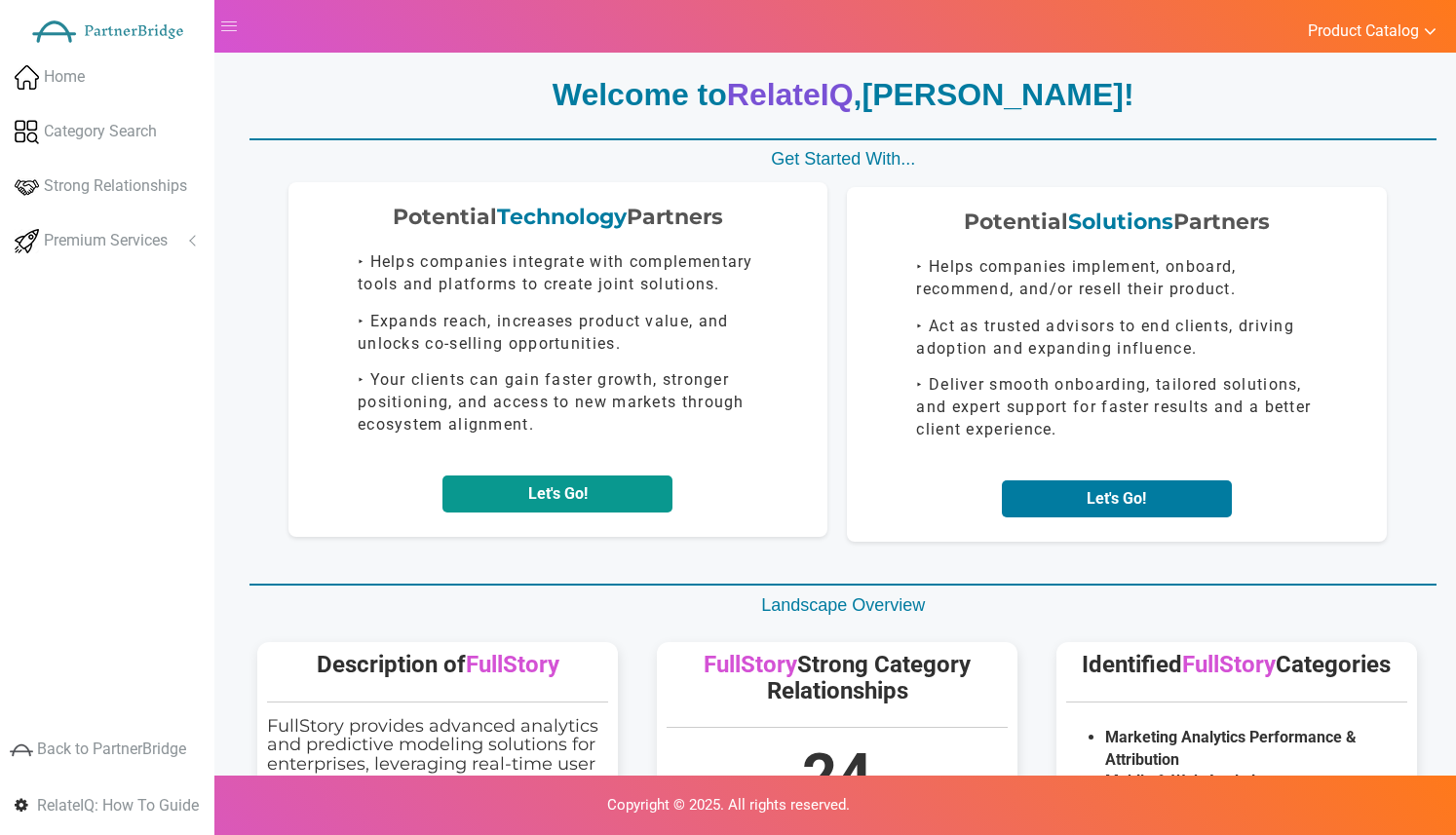 click on "Let's Go!" at bounding box center [557, 494] 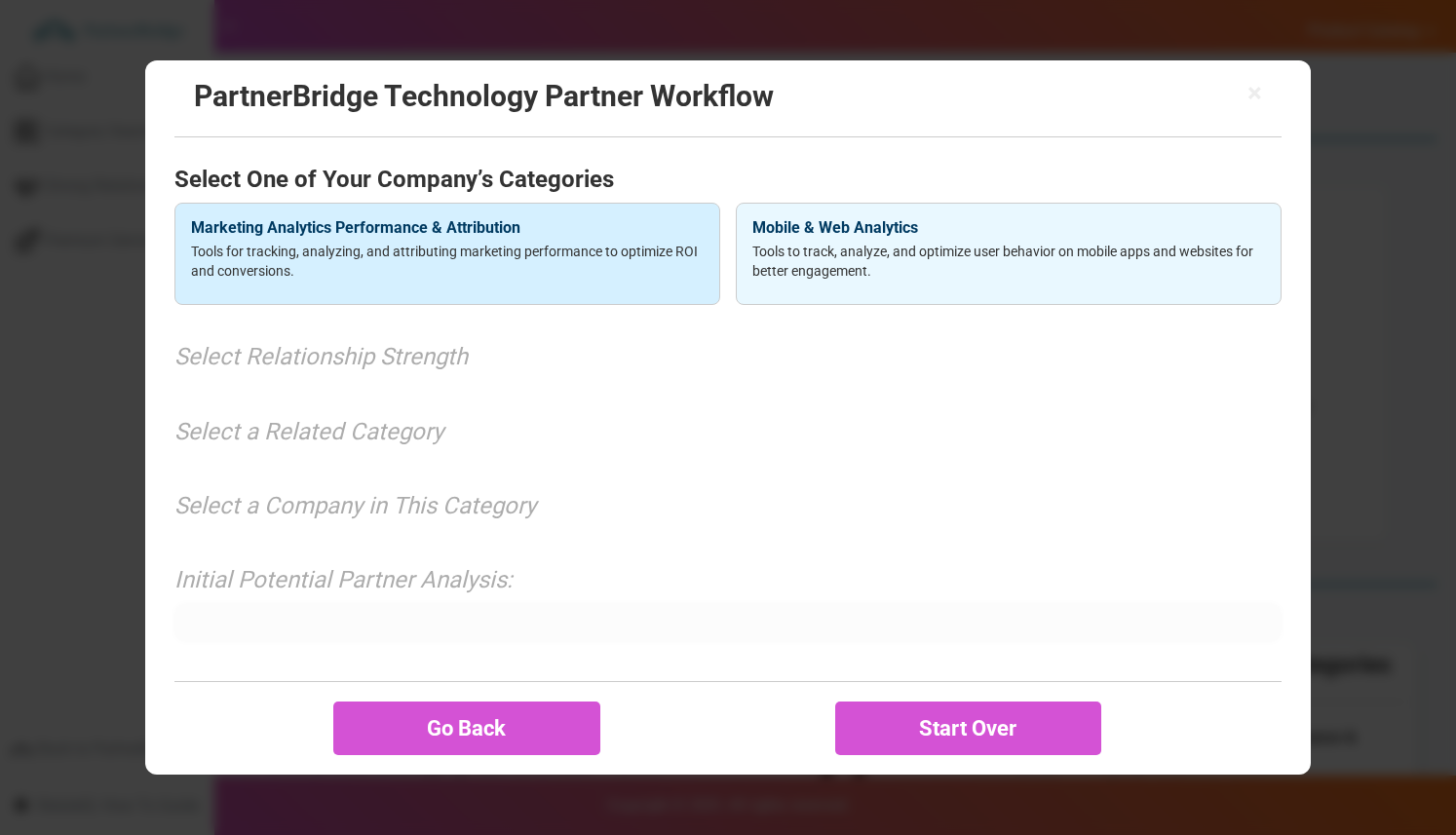 click on "Marketing Analytics Performance & Attribution
Tools for tracking, analyzing, and attributing marketing performance to optimize ROI and conversions." at bounding box center [447, 254] 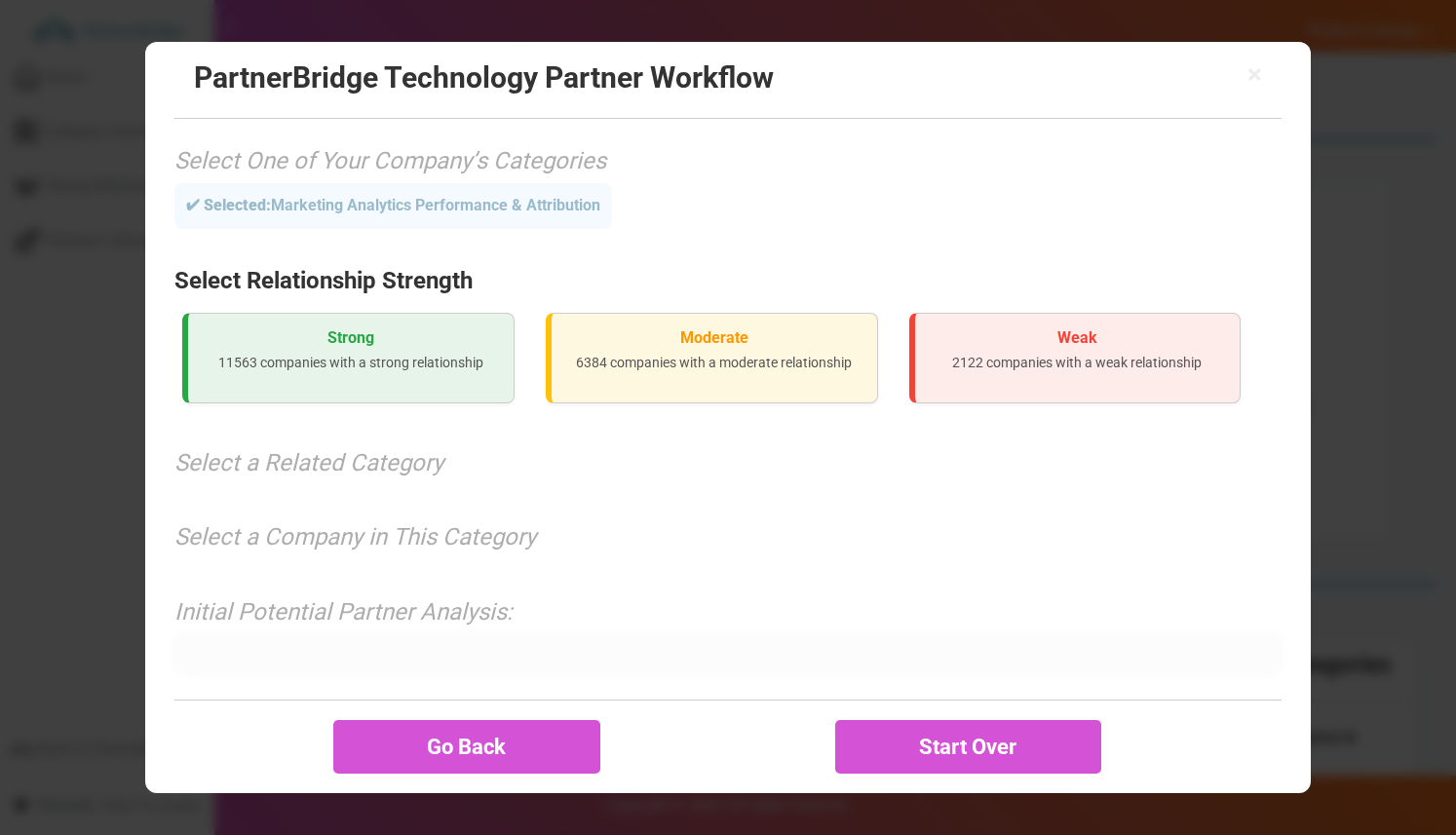 click on "11563 companies with a strong relationship" at bounding box center (351, 362) 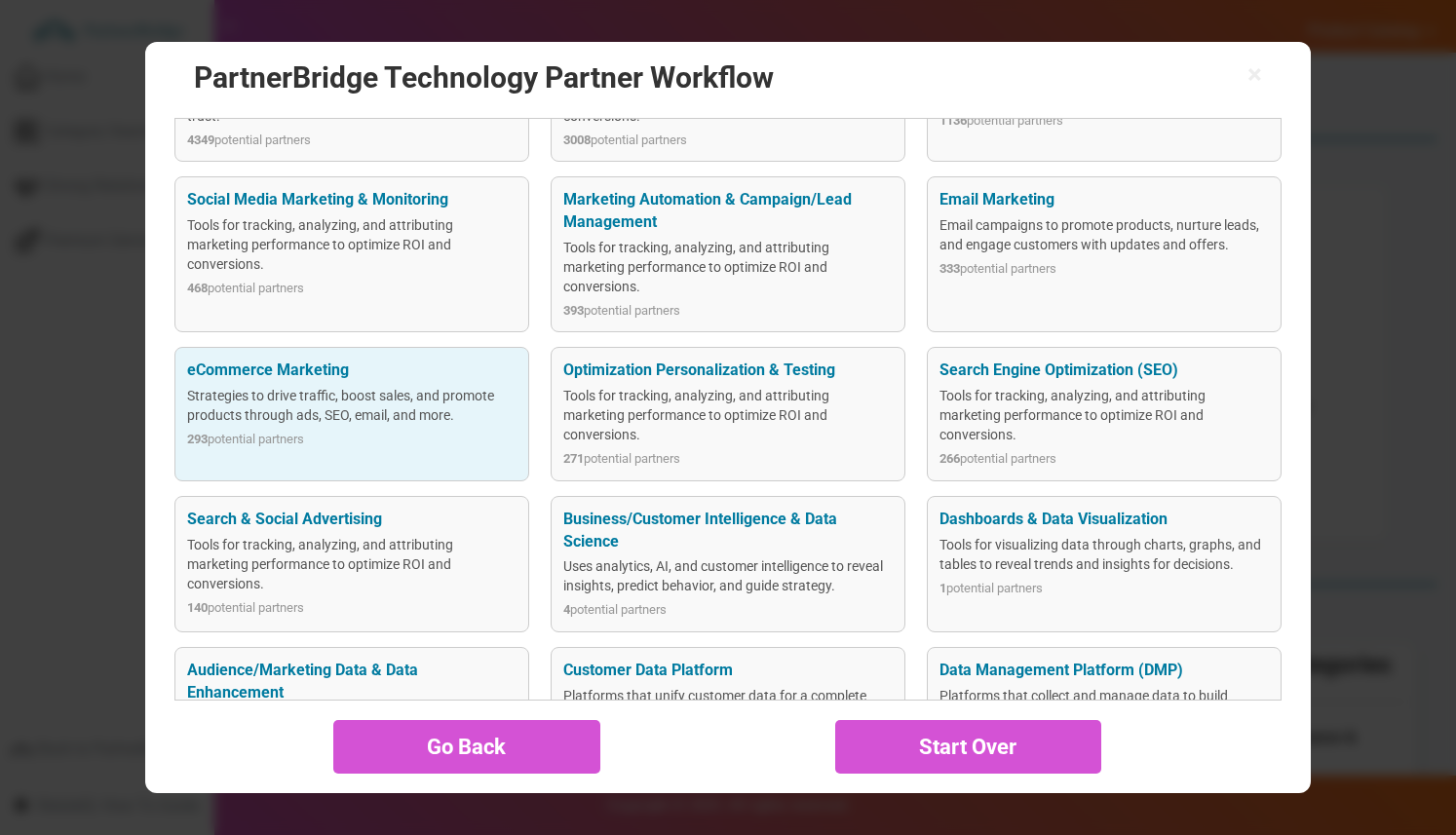 scroll, scrollTop: 400, scrollLeft: 0, axis: vertical 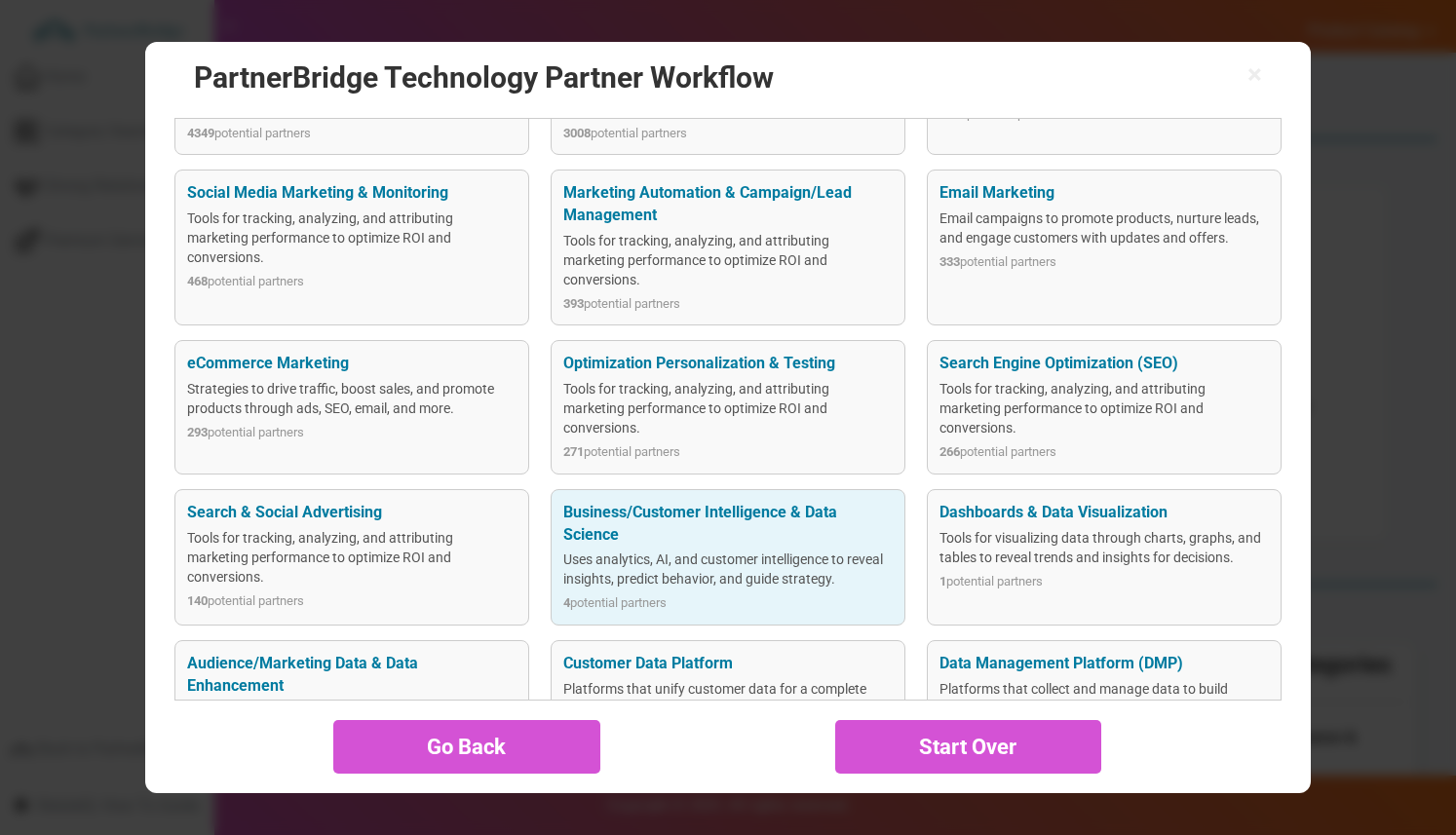 click on "4  potential partners" at bounding box center (727, 603) 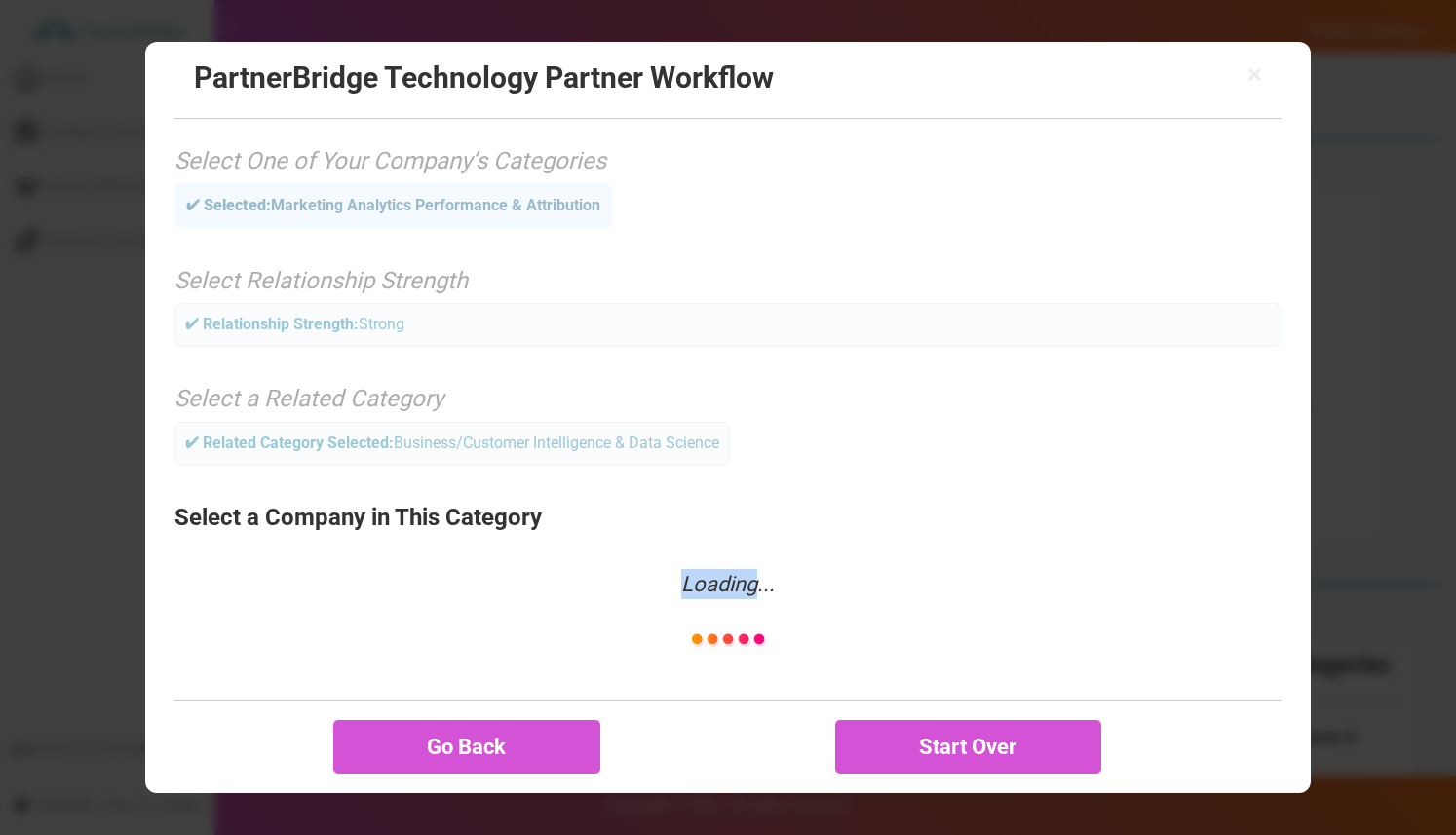 click on "Select a Company in This Category
Loading..." at bounding box center [727, 606] 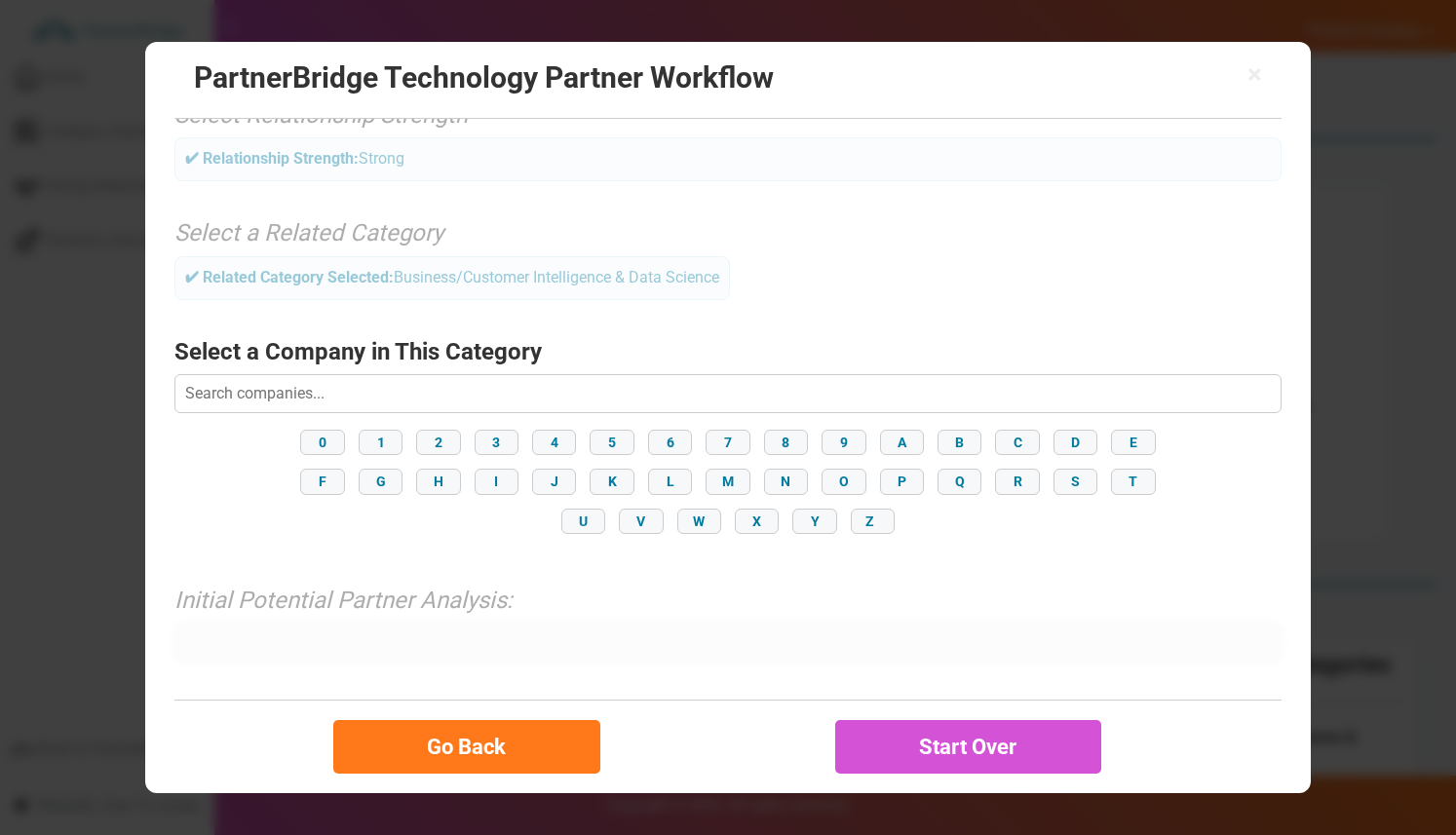 click on "Go Back" at bounding box center (467, 746) 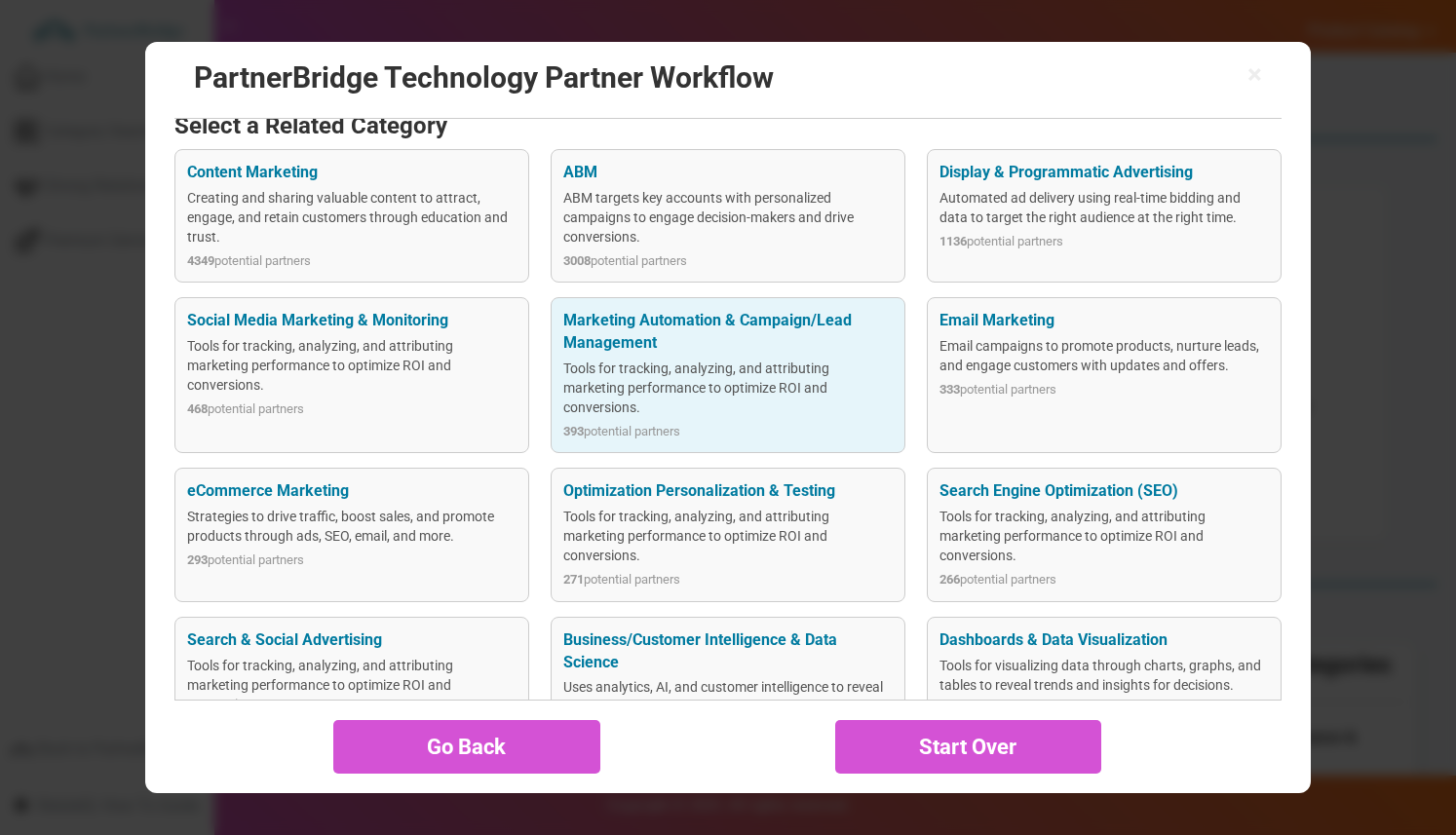 scroll, scrollTop: 610, scrollLeft: 0, axis: vertical 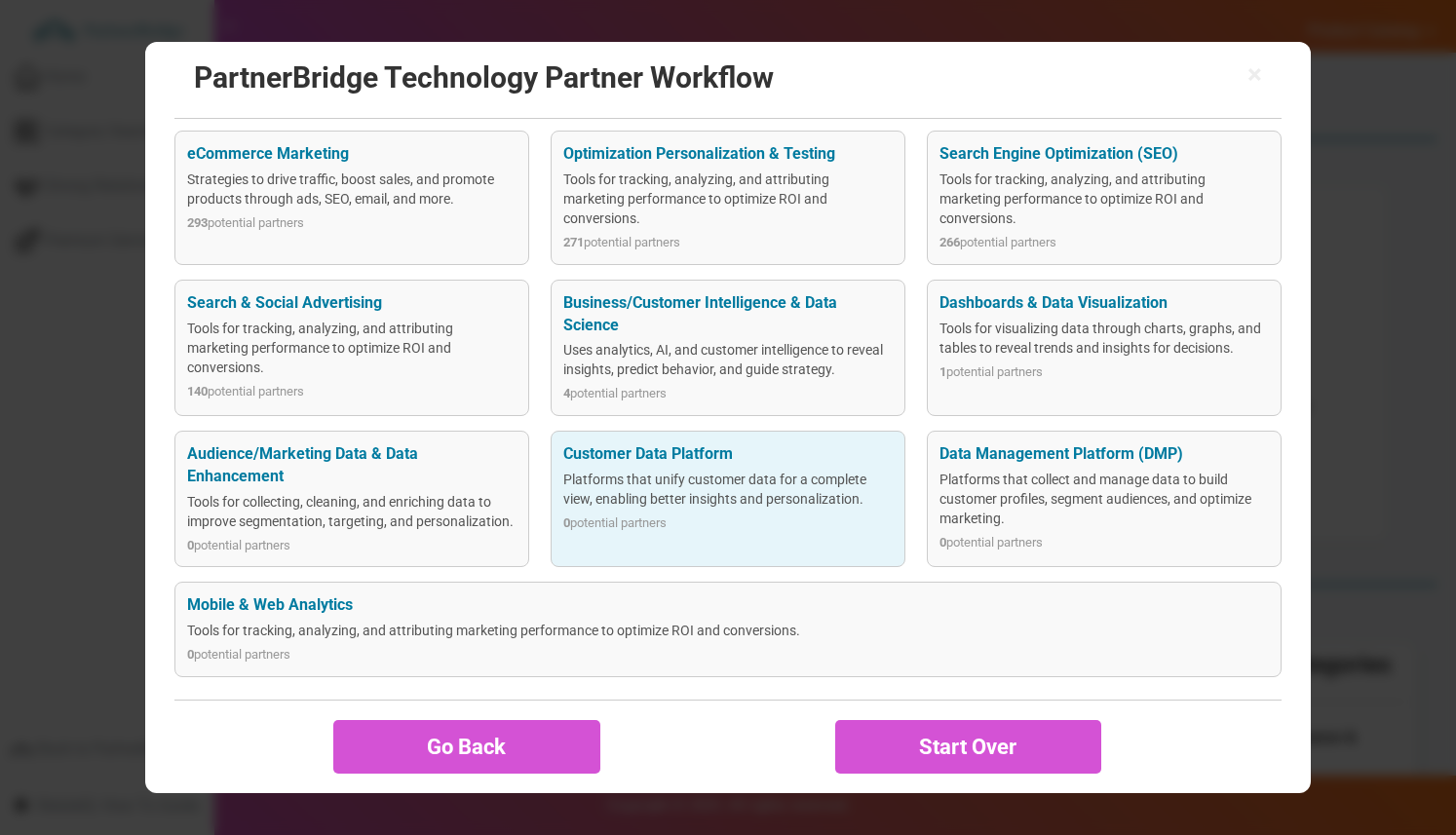 click on "Platforms that unify customer data for a complete view, enabling better insights and personalization." at bounding box center [727, 489] 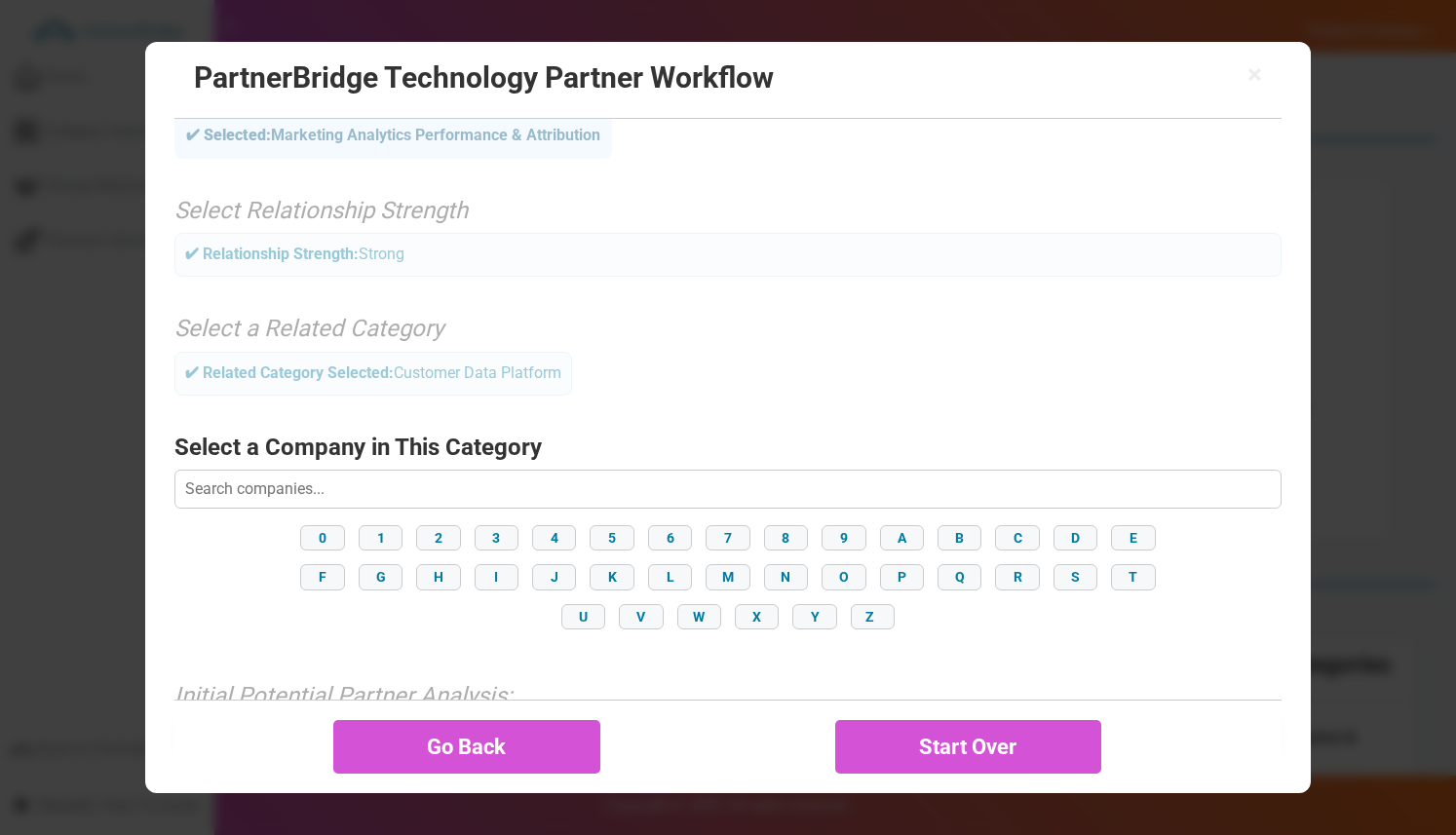 scroll, scrollTop: 166, scrollLeft: 0, axis: vertical 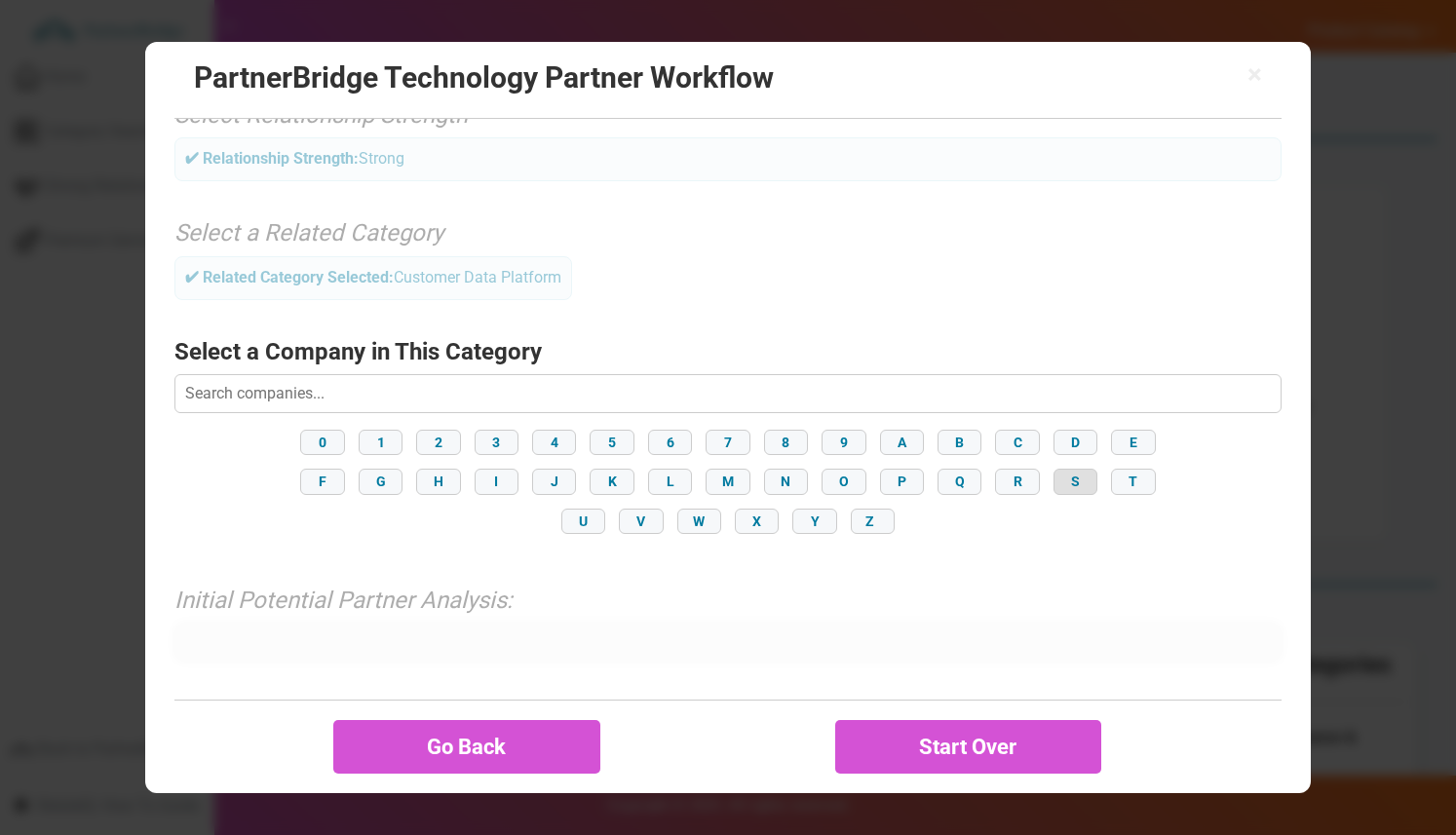 click on "S" at bounding box center (1075, 481) 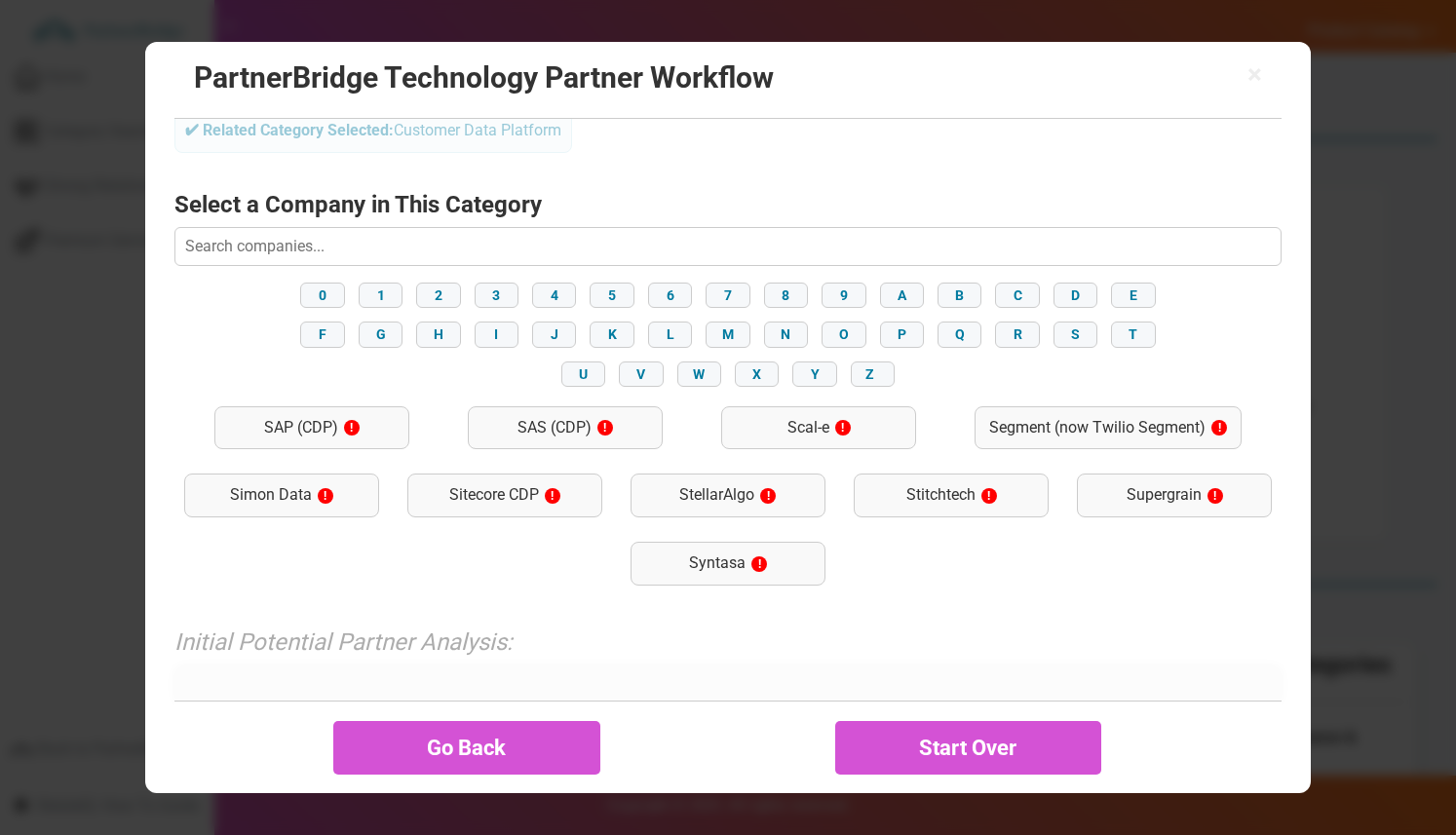 scroll, scrollTop: 328, scrollLeft: 0, axis: vertical 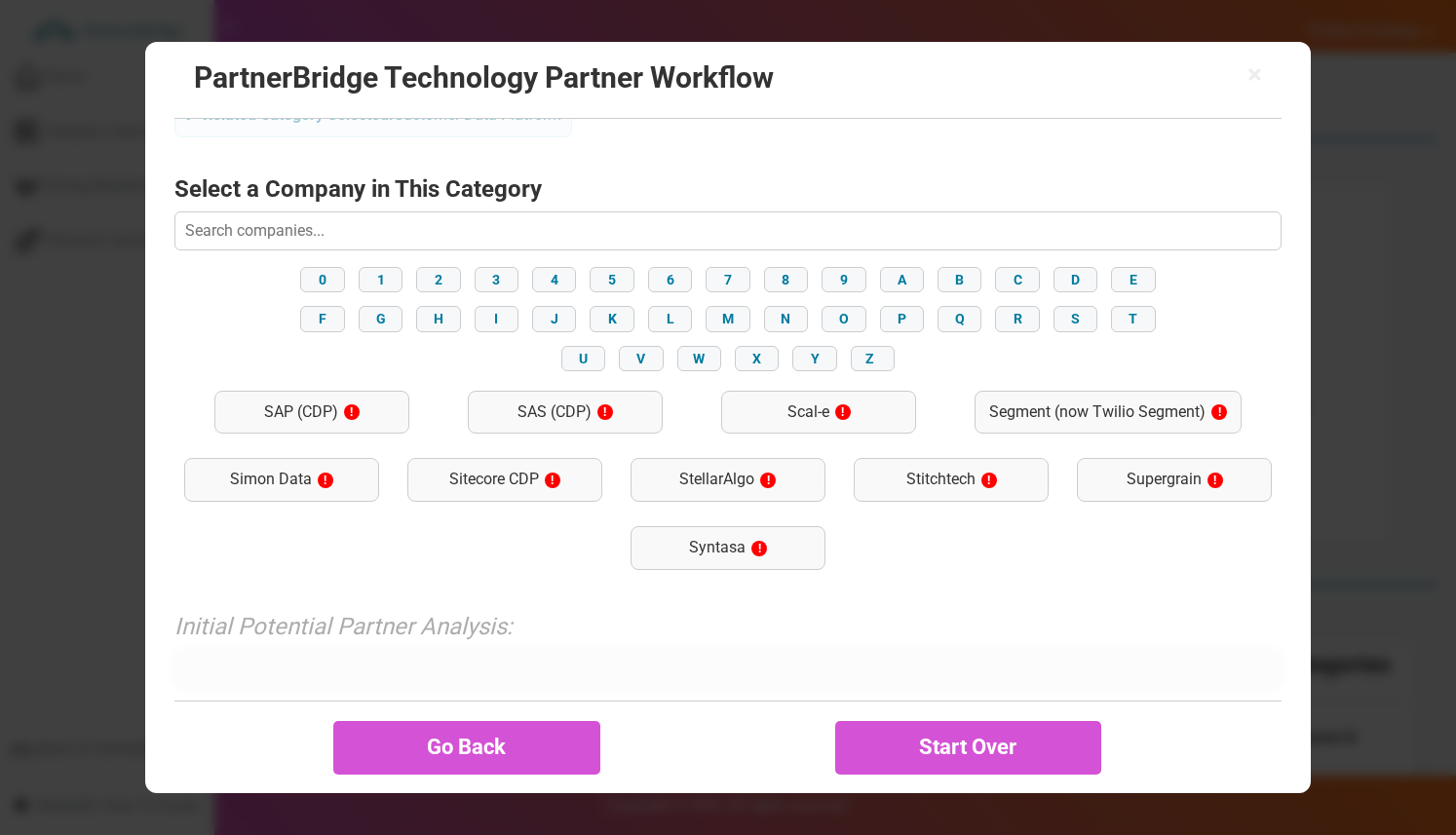 click on "SAP (CDP) ! SAS (CDP) ! Scal-e ! Segment (now Twilio Segment) ! Simon Data ! Sitecore CDP ! StellarAlgo ! Stitchtech ! Supergrain ! Syntasa !" at bounding box center [727, 480] 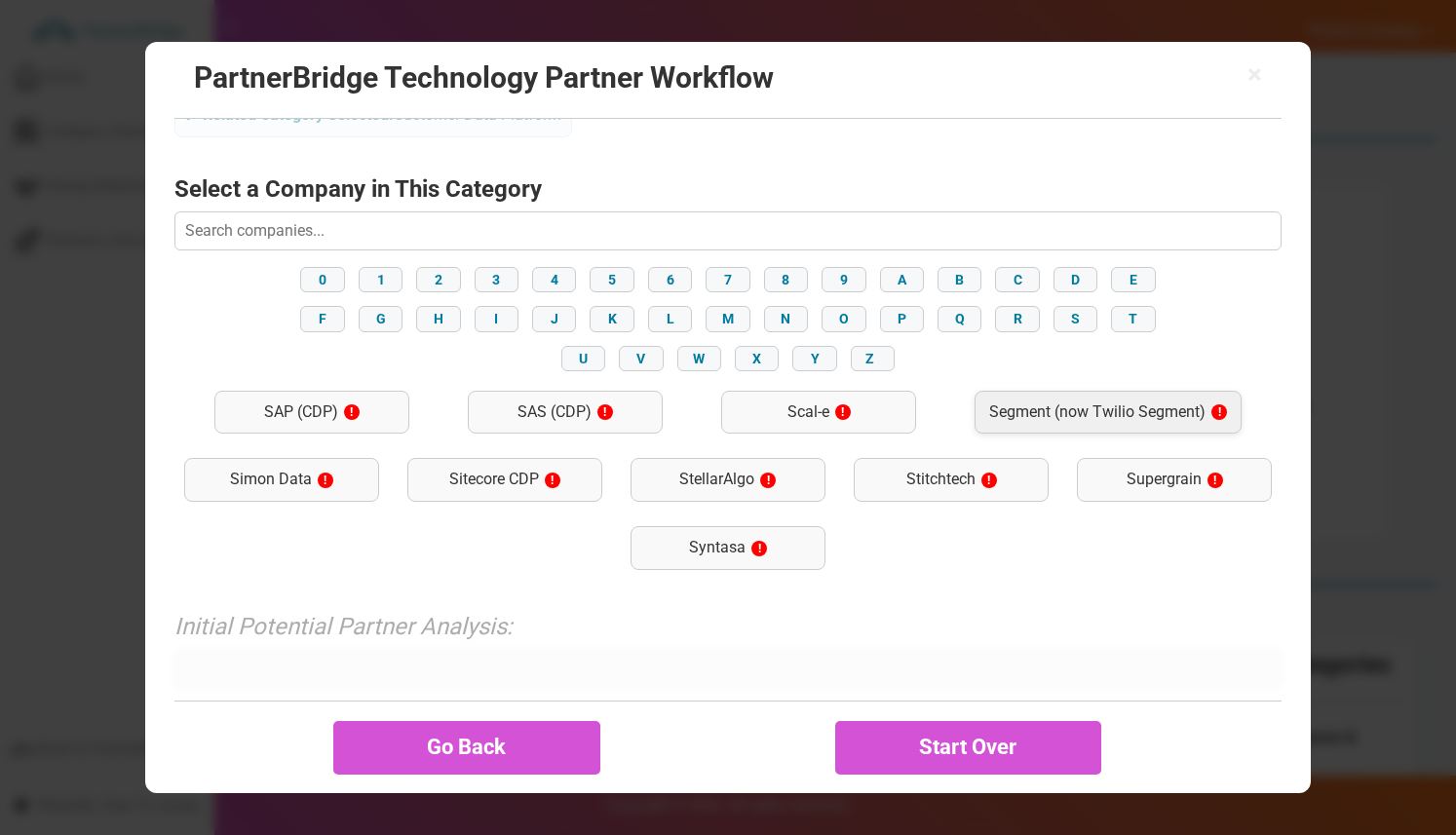 click on "Segment (now Twilio Segment) !" at bounding box center (1108, 412) 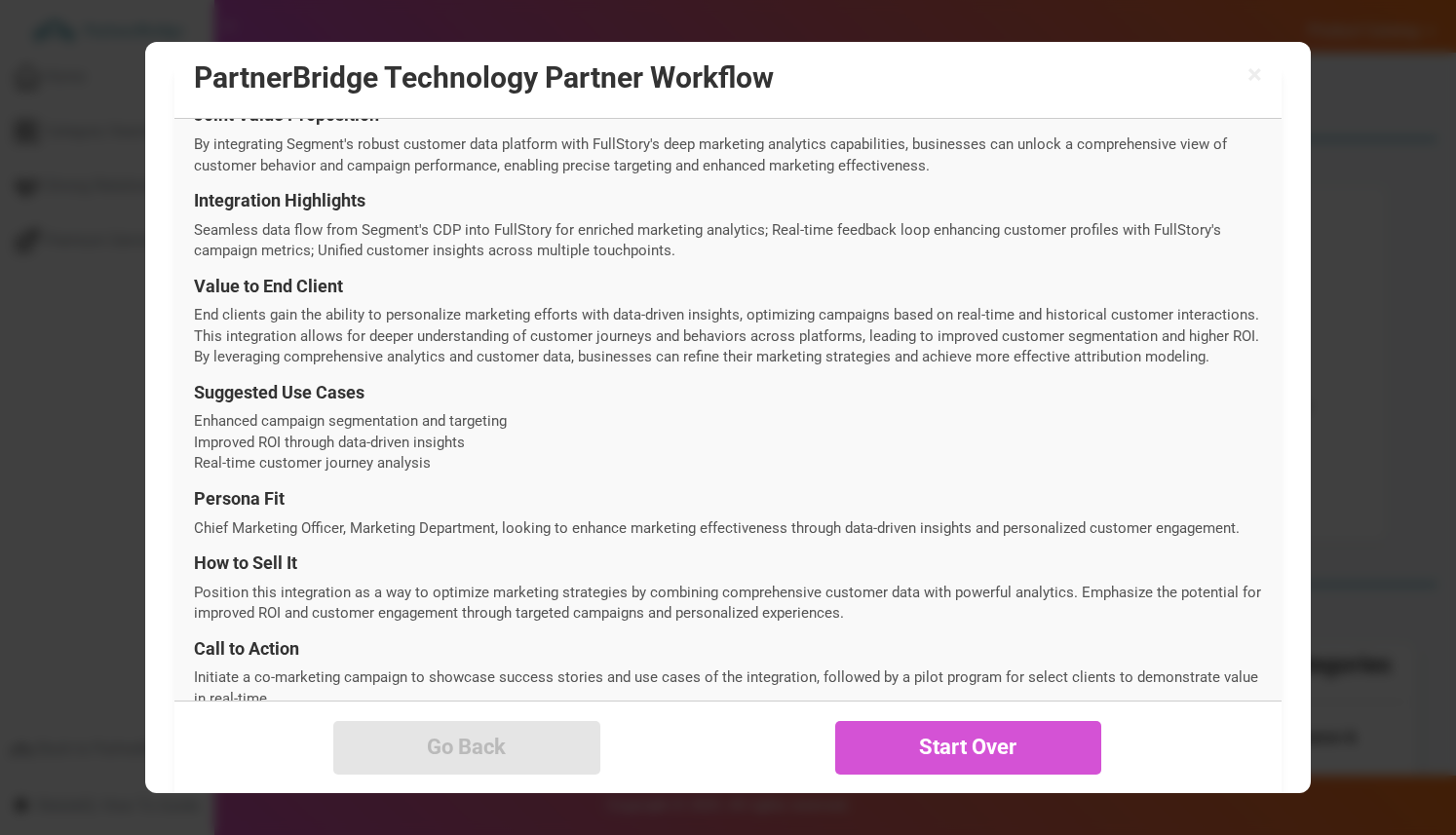 scroll, scrollTop: 692, scrollLeft: 0, axis: vertical 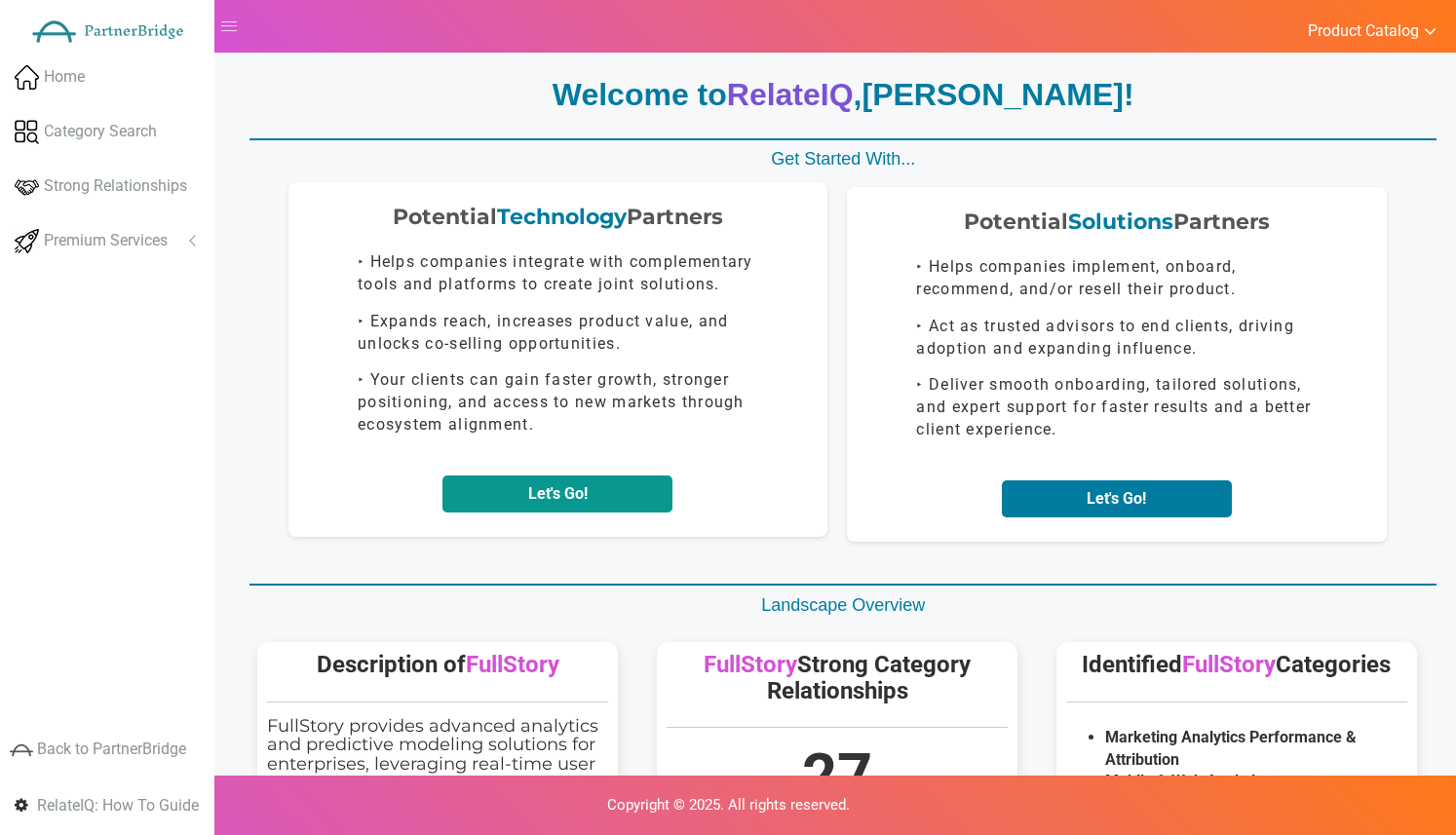click on "Let's Go!" at bounding box center (557, 494) 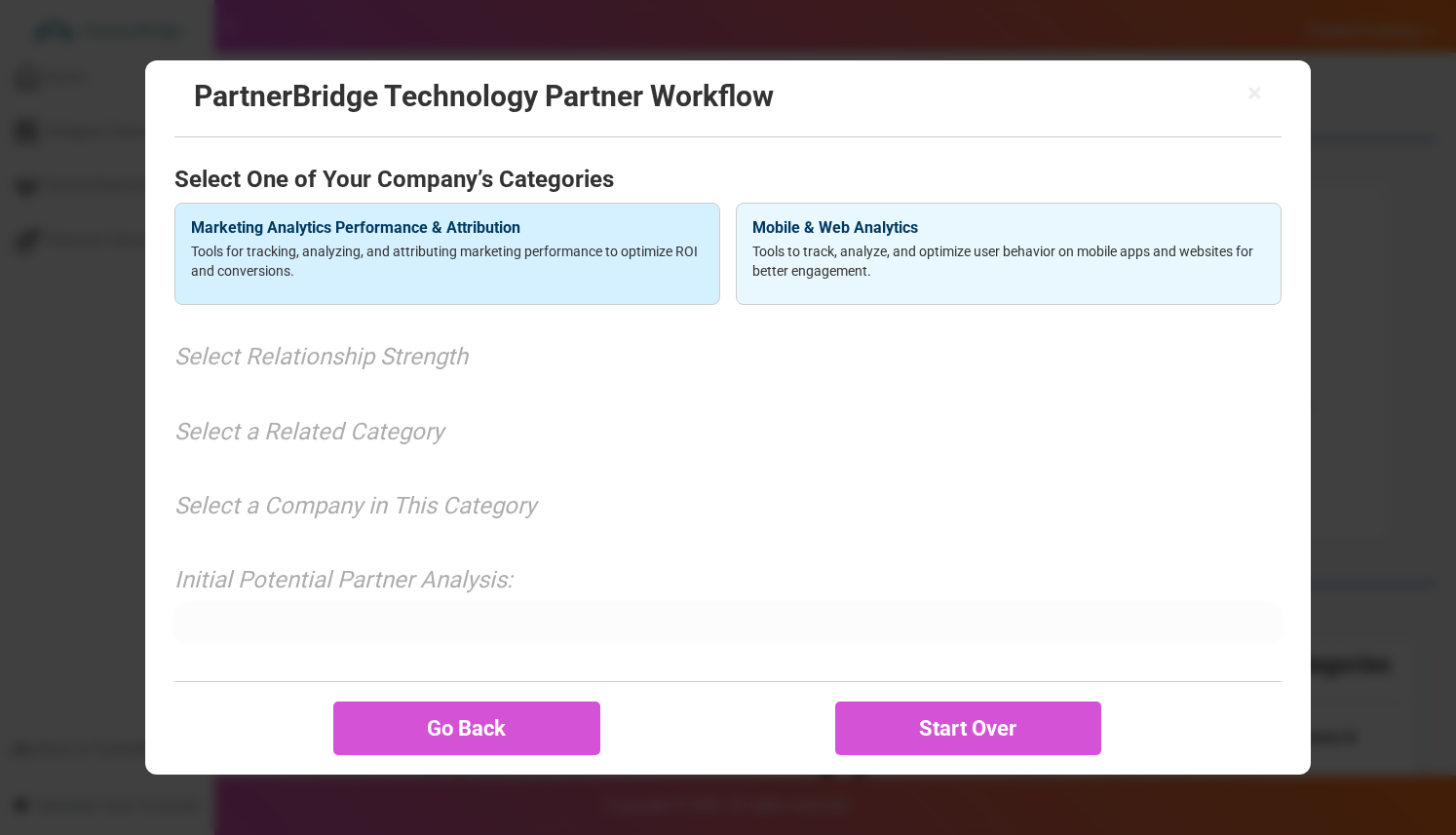 click on "Marketing Analytics Performance & Attribution
Tools for tracking, analyzing, and attributing marketing performance to optimize ROI and conversions." at bounding box center [447, 254] 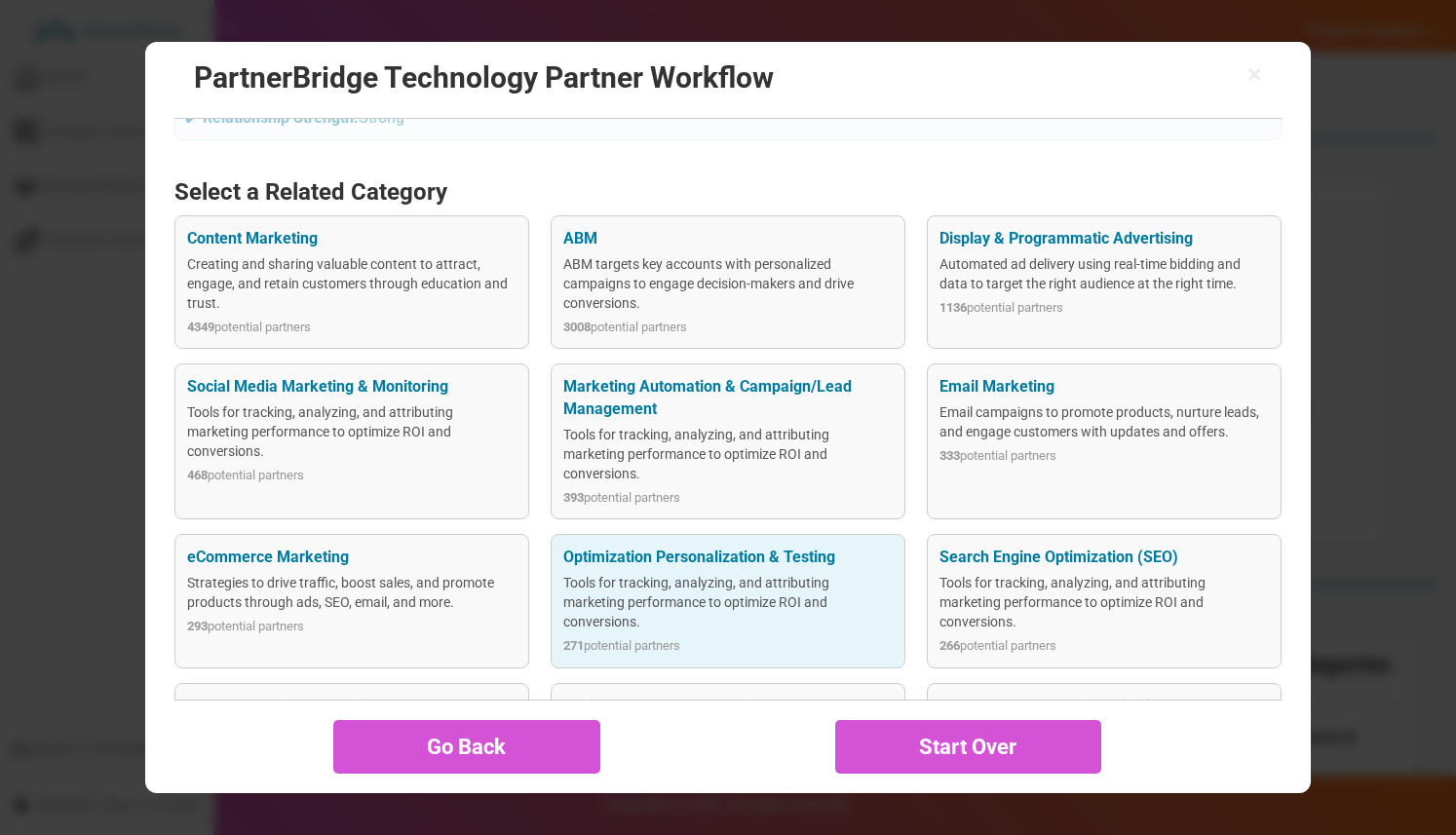 scroll, scrollTop: 357, scrollLeft: 0, axis: vertical 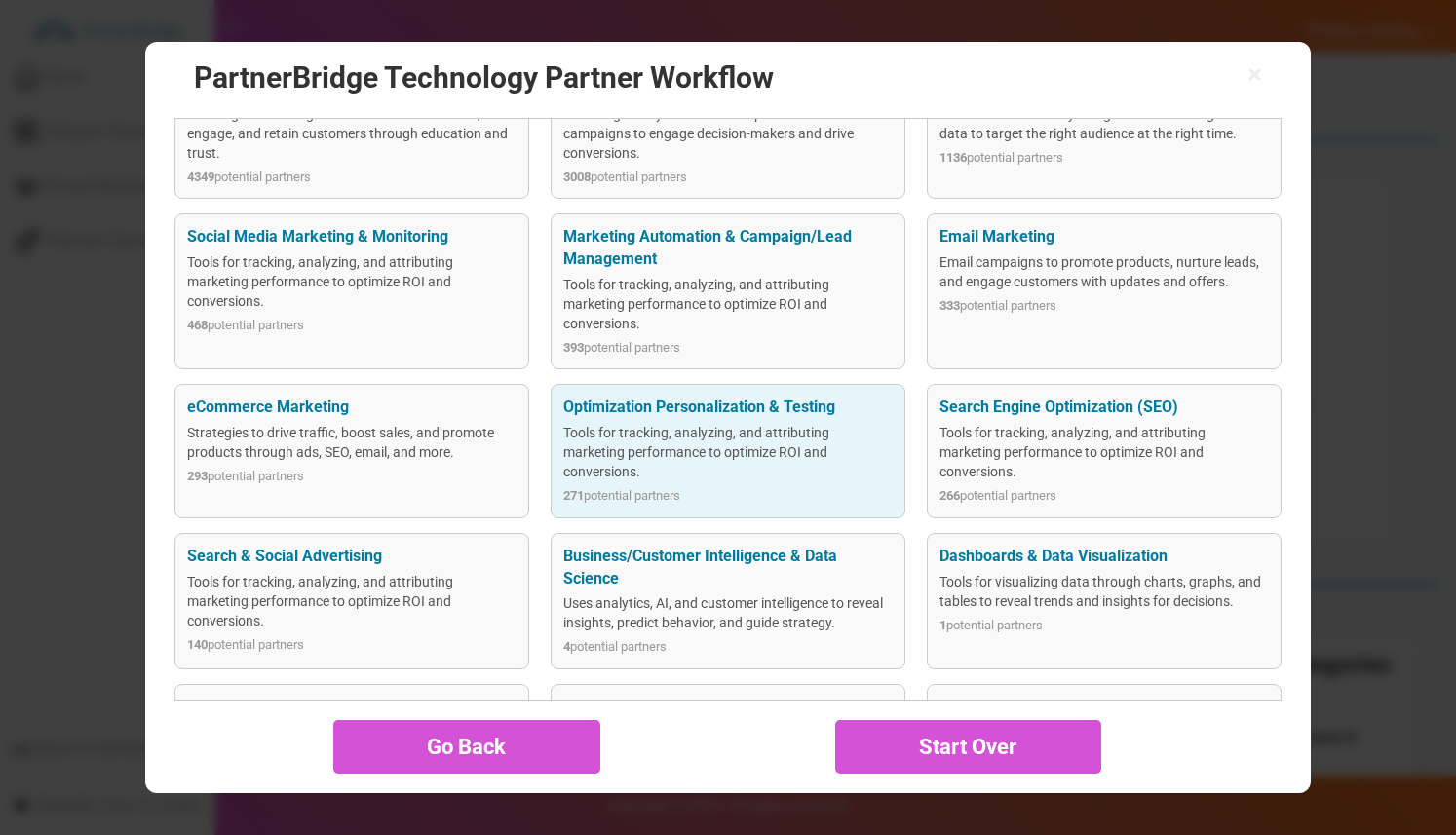 click on "Customer Data Platform" at bounding box center [727, 707] 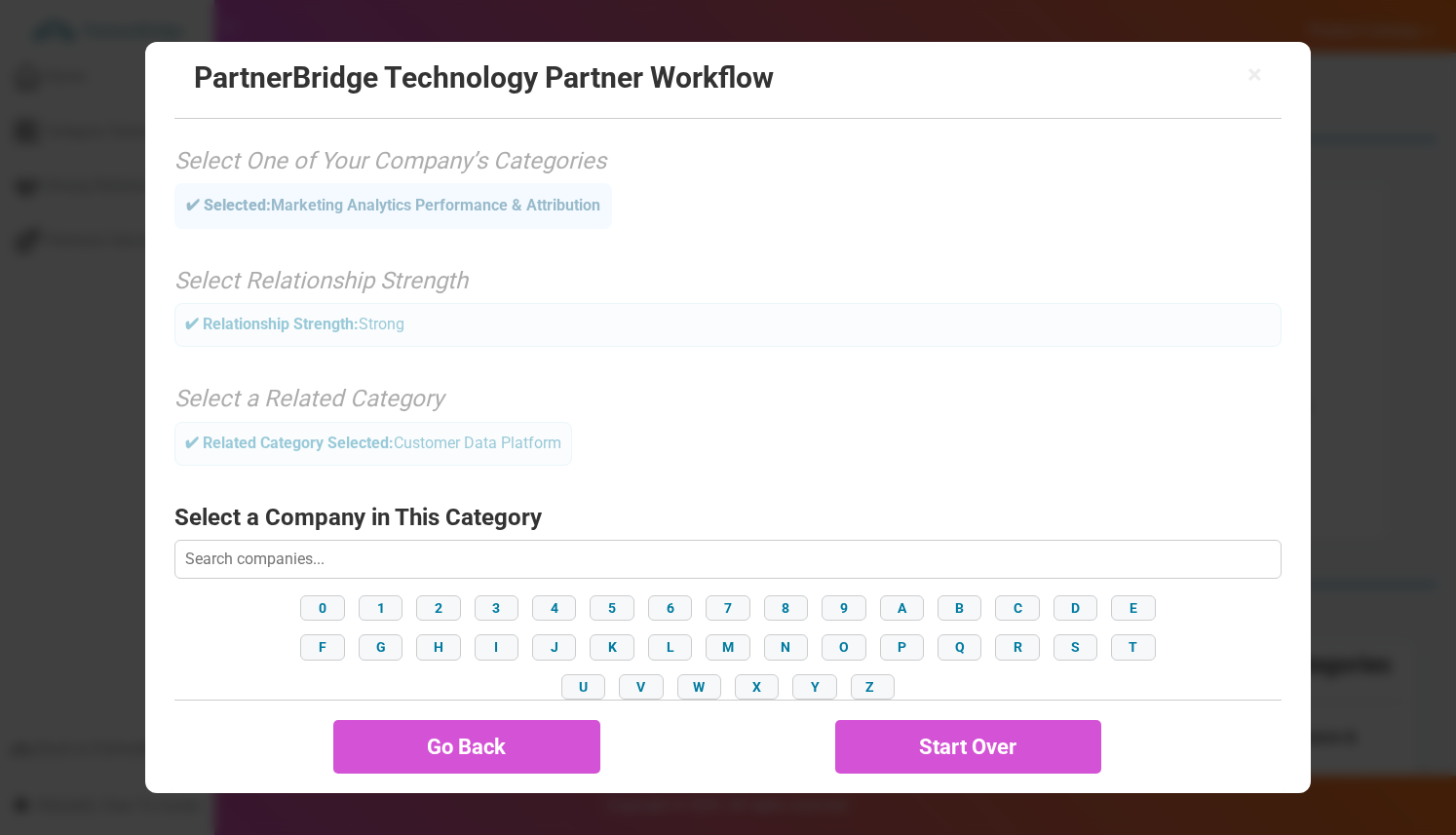 click at bounding box center (727, 559) 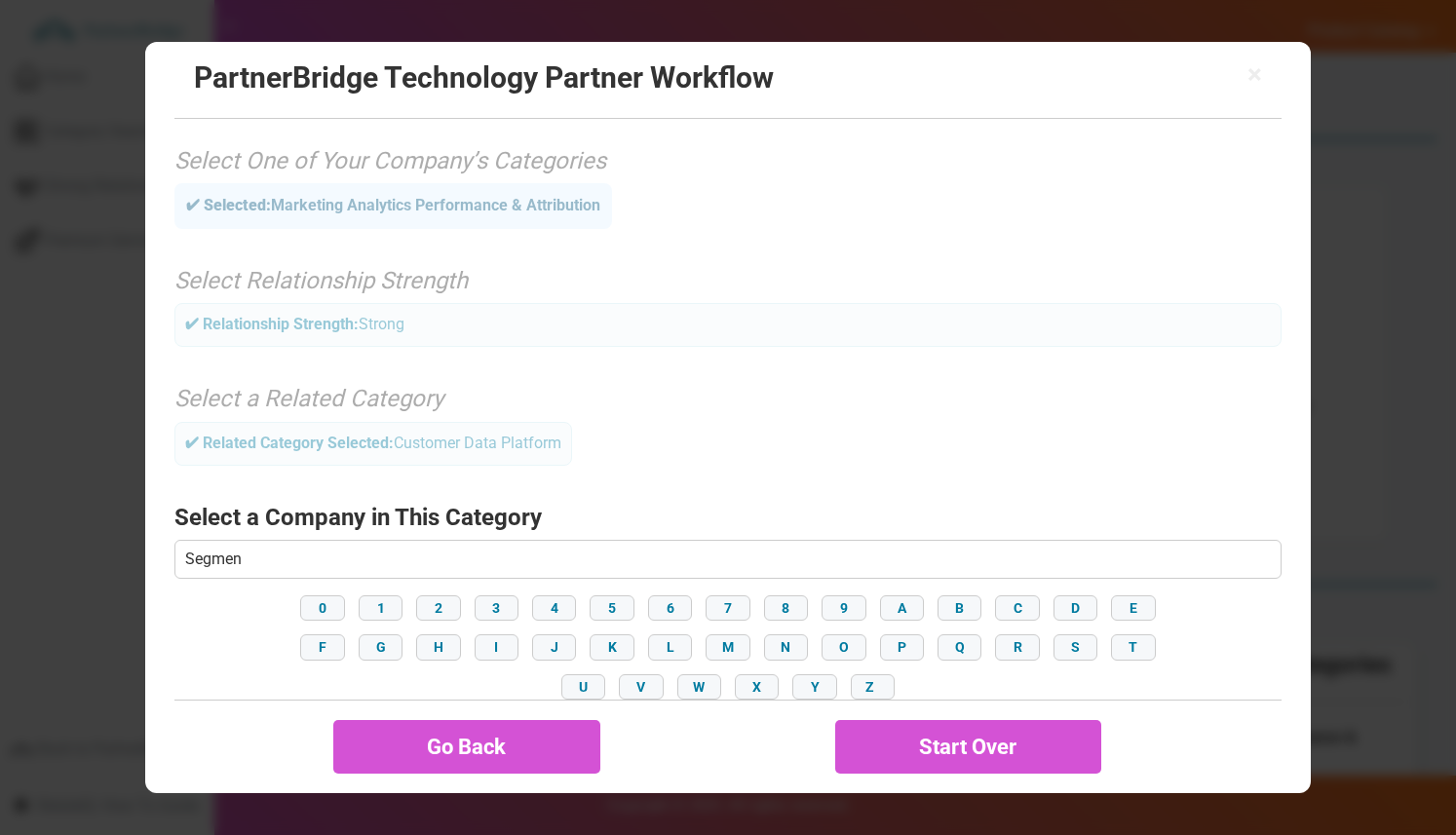 type on "Segment (now Twilio Segment)" 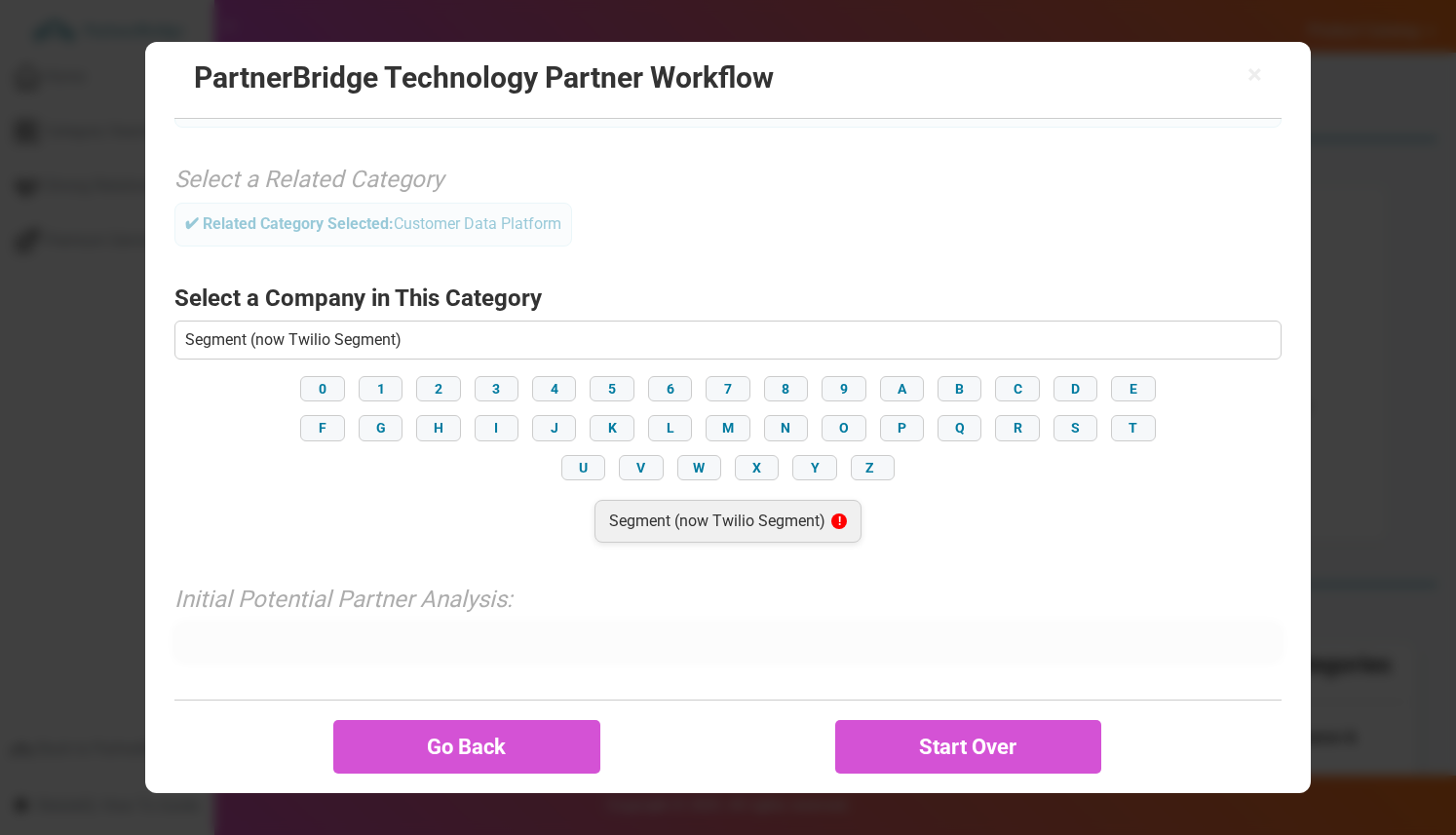 click on "Segment (now Twilio Segment) !" at bounding box center (728, 521) 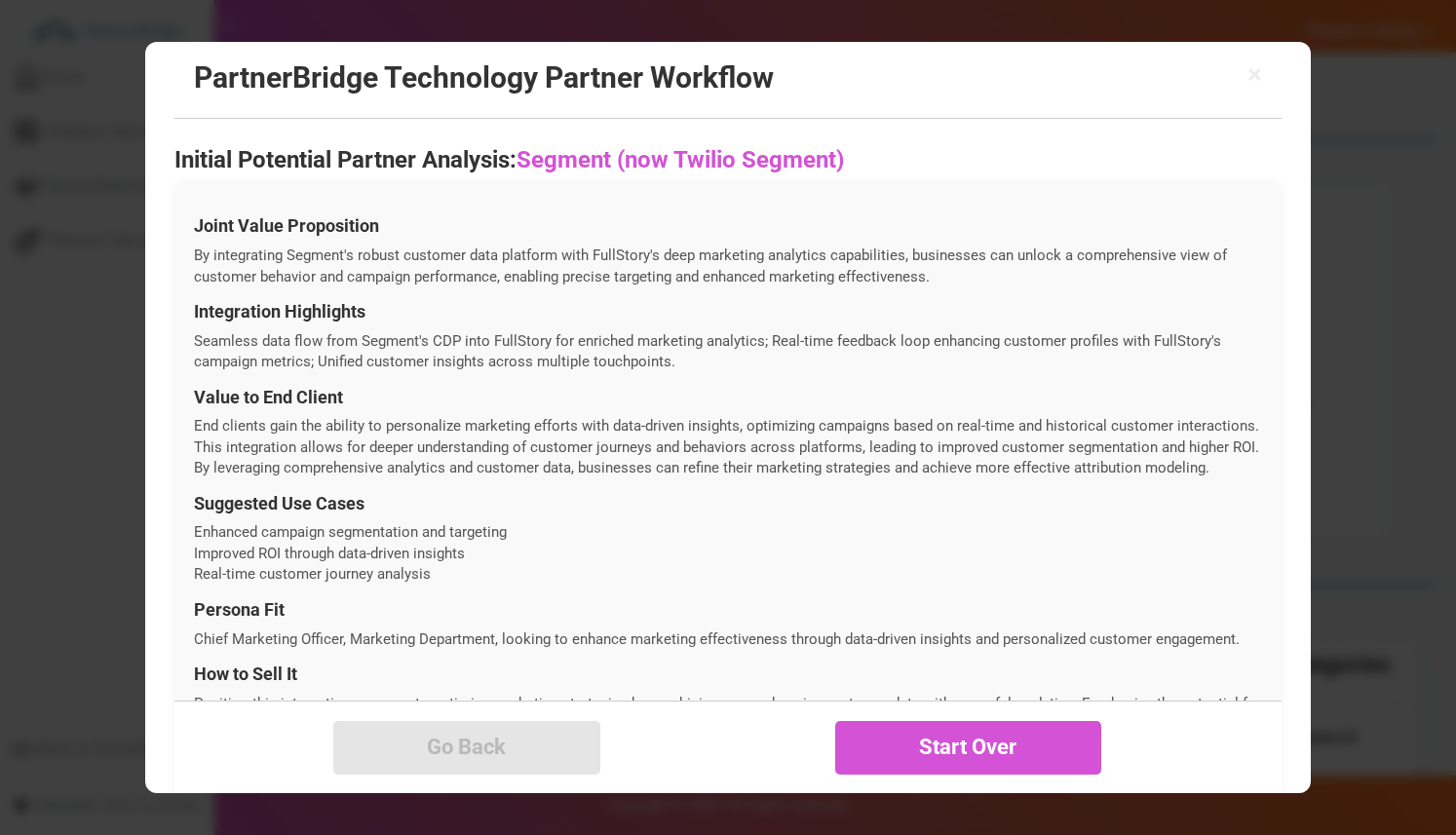 scroll, scrollTop: 692, scrollLeft: 0, axis: vertical 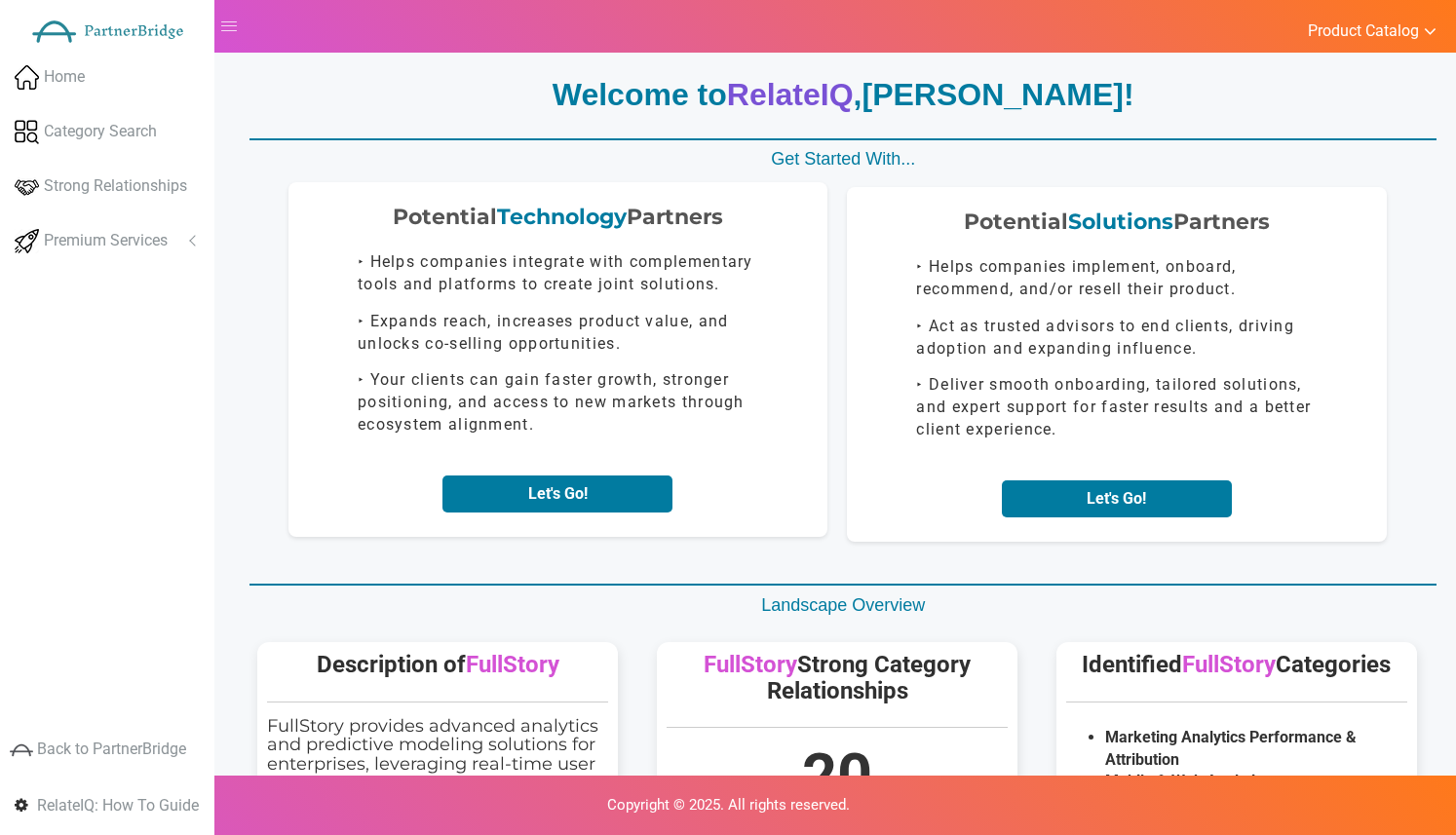 click on "Potential  Technology  Partners
‣ Helps companies integrate with complementary tools and platforms to create joint solutions.
‣ Expands reach, increases product value, and unlocks co-selling opportunities.
‣ Your clients can gain faster growth, stronger positioning, and access to new markets through ecosystem alignment.
Let's Go!" at bounding box center (557, 360) 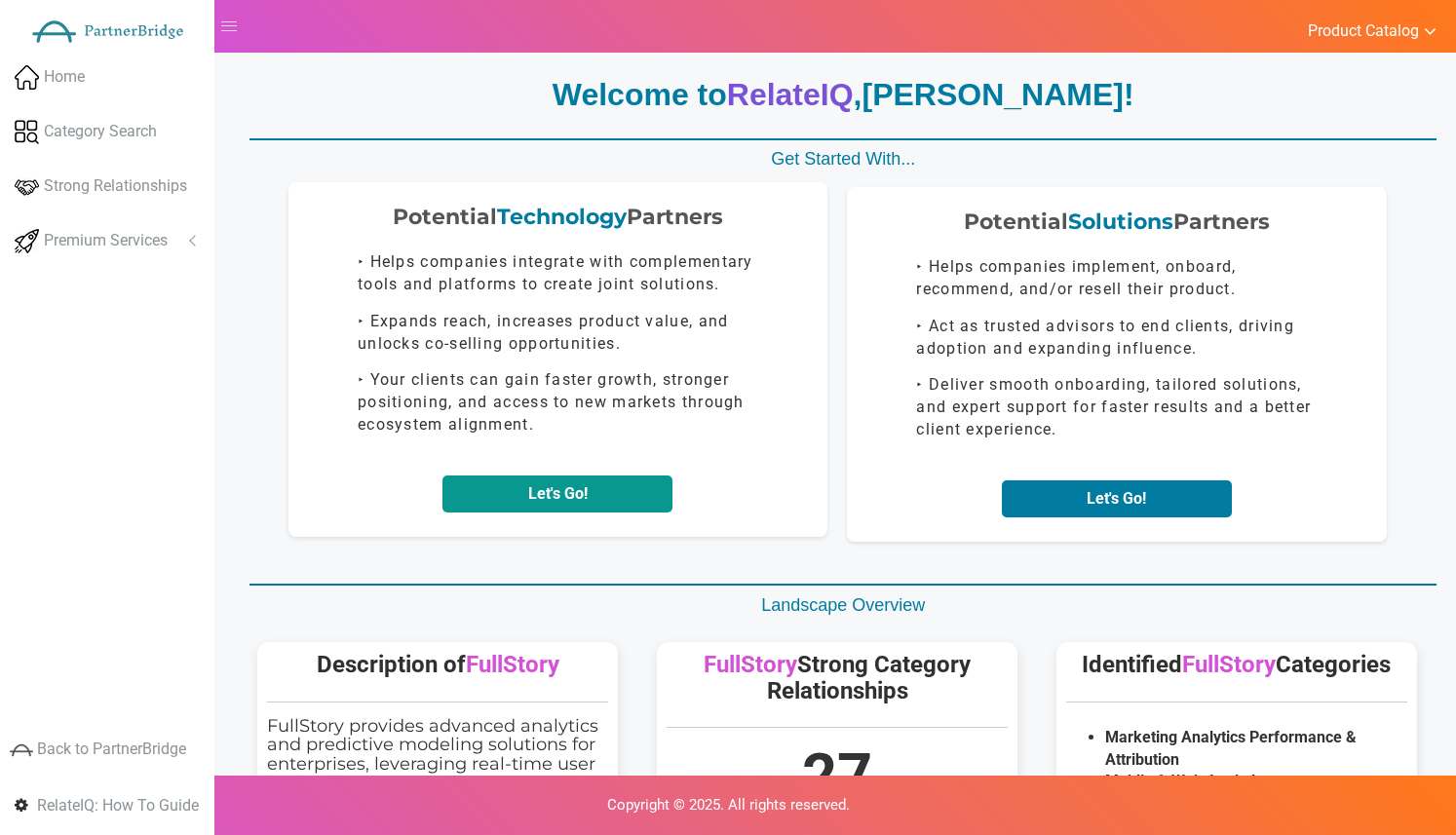 click on "Let's Go!" at bounding box center (557, 494) 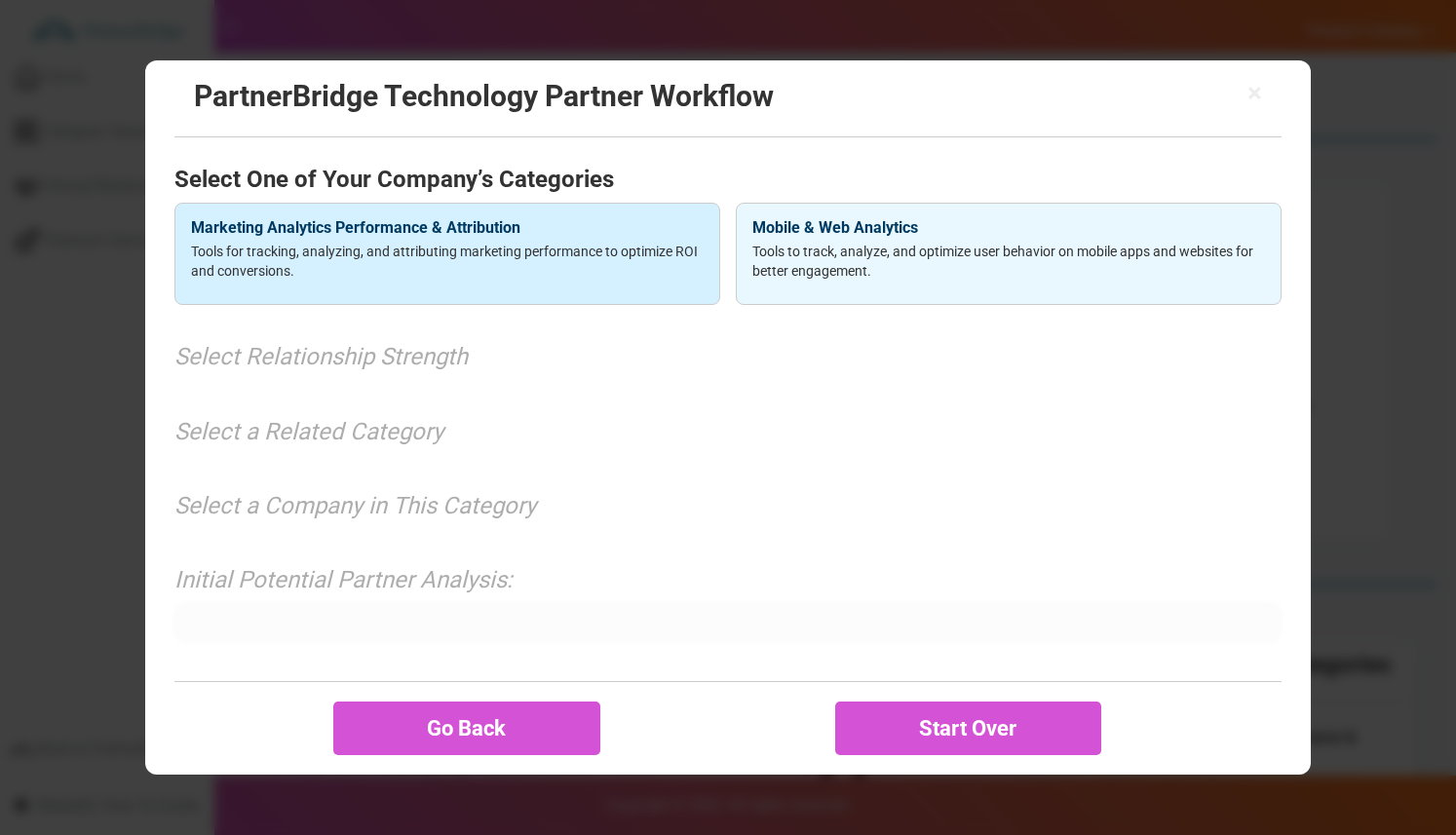 click on "Marketing Analytics Performance & Attribution" at bounding box center (447, 228) 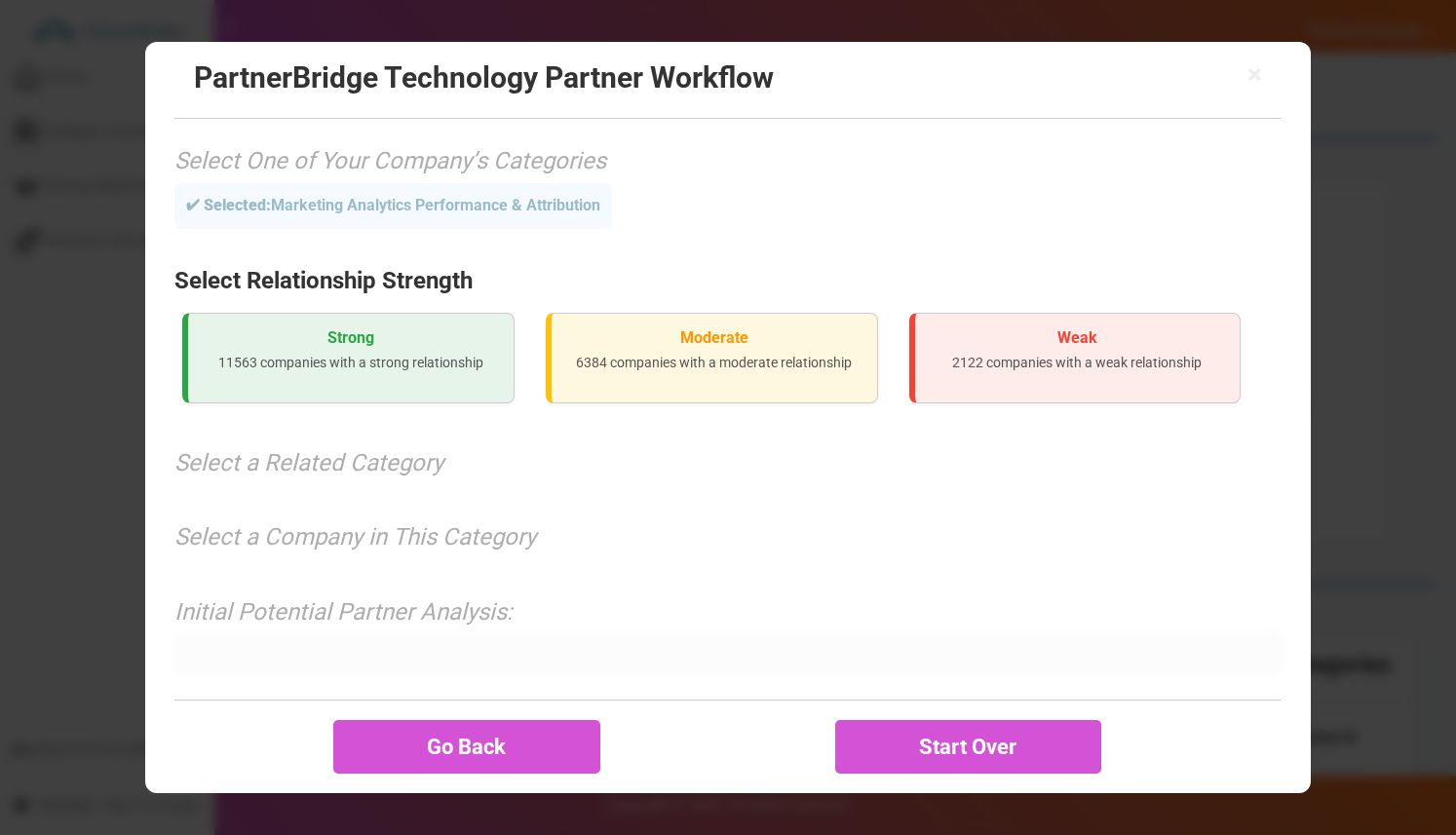 click on "Strong 11563 companies with a strong relationship" at bounding box center [348, 358] 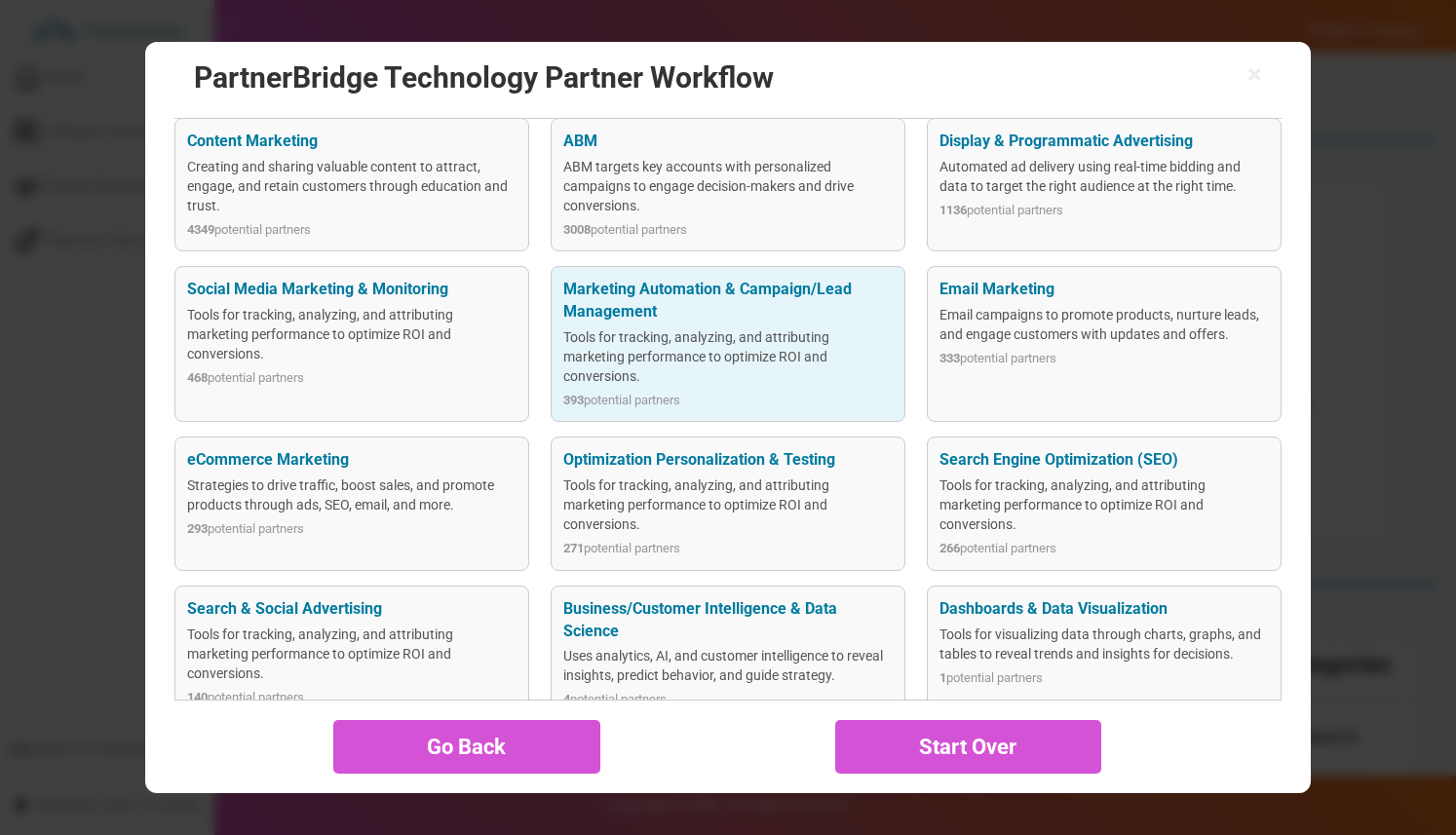 scroll, scrollTop: 308, scrollLeft: 0, axis: vertical 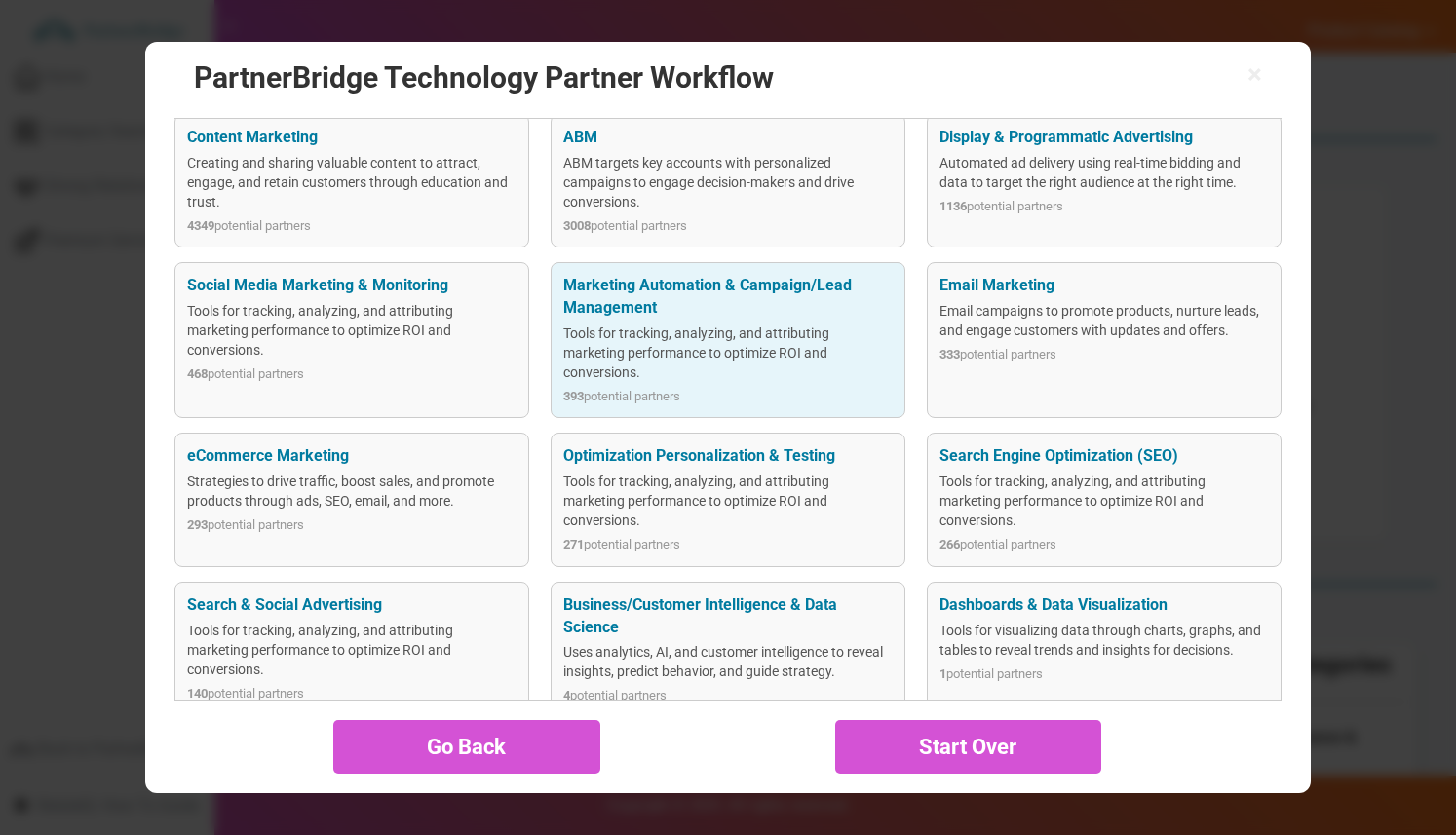 click on "Business/Customer Intelligence & Data Science" at bounding box center [727, 617] 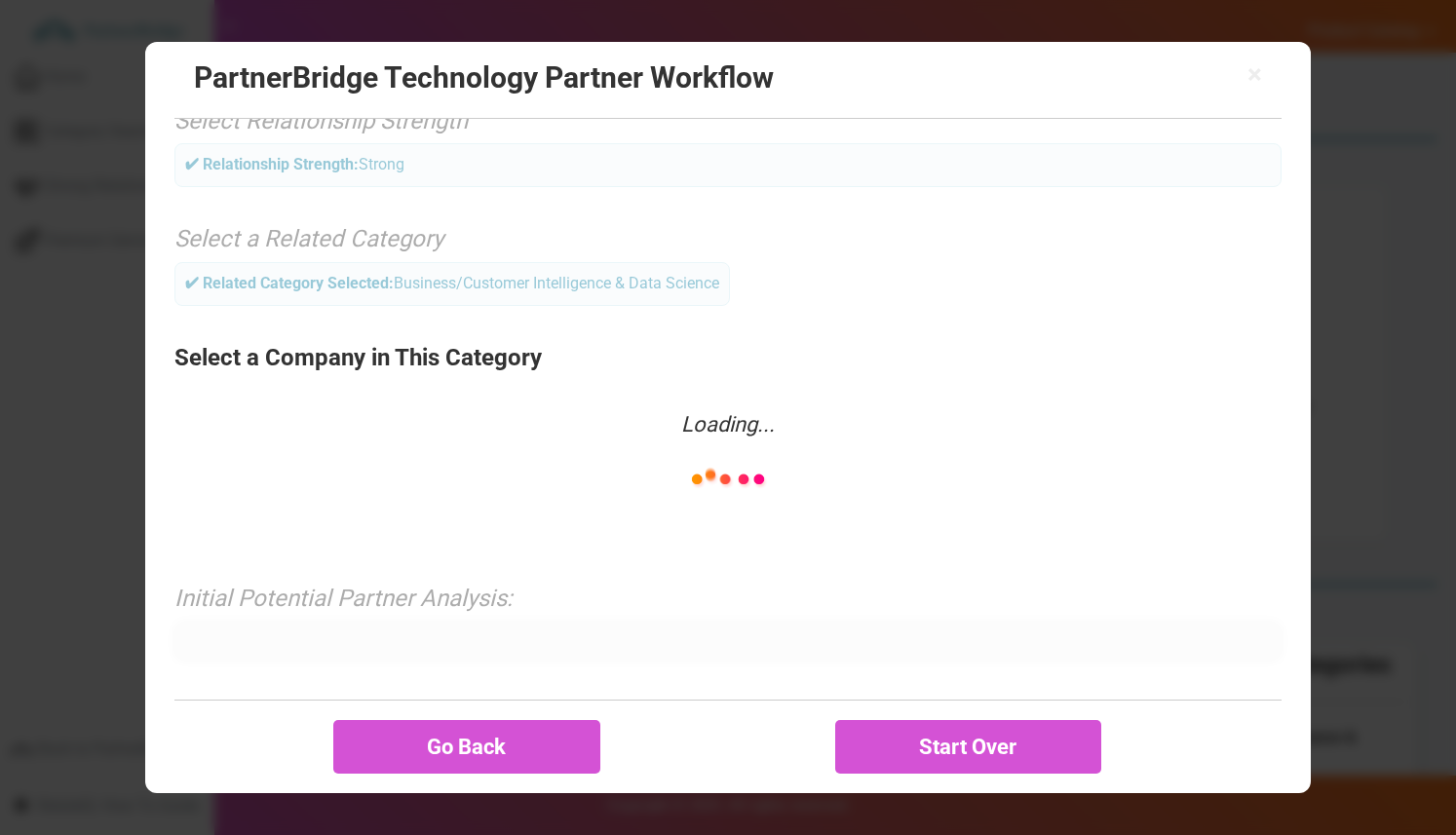 scroll, scrollTop: 0, scrollLeft: 0, axis: both 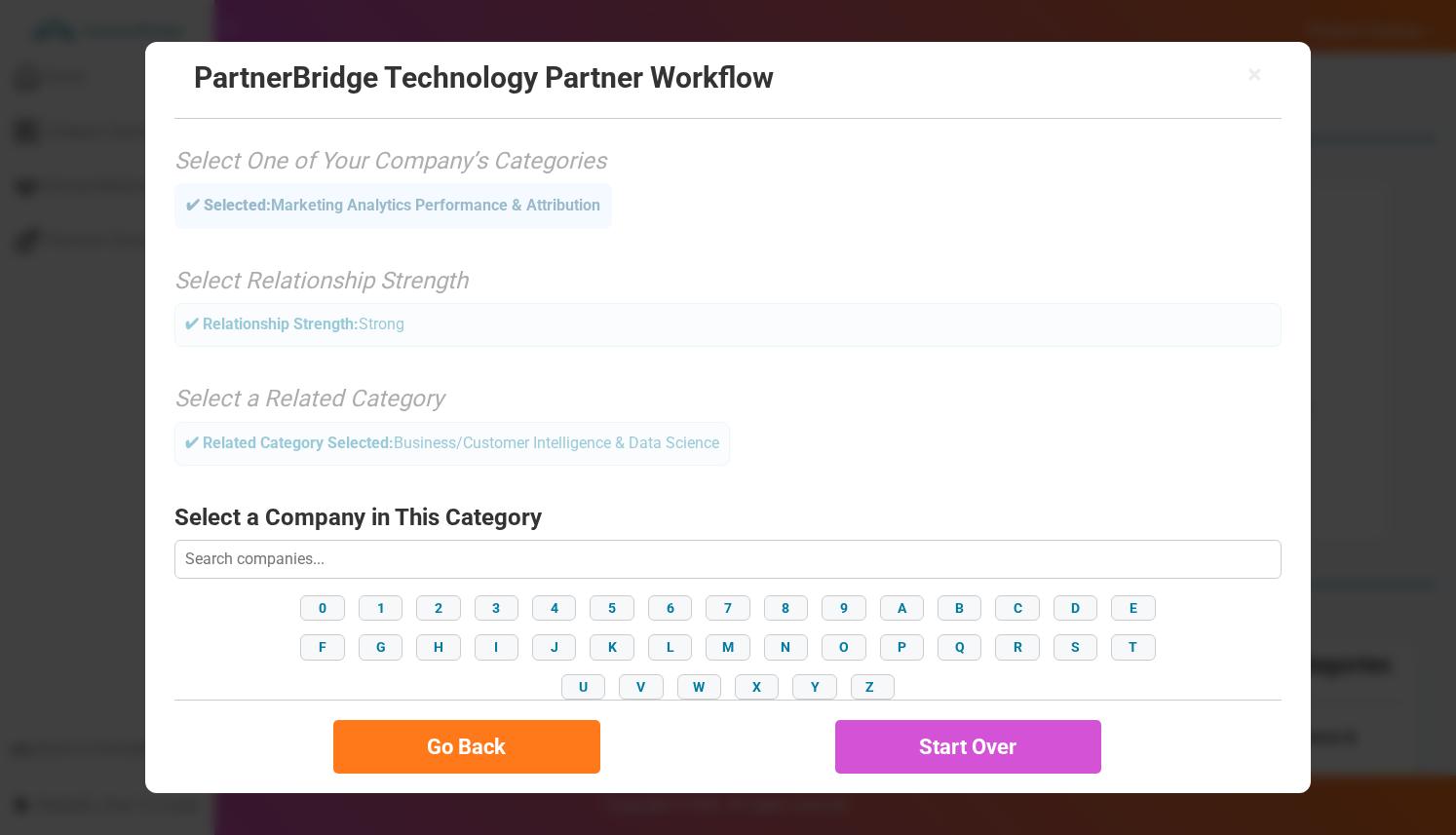 click on "Go Back" at bounding box center [467, 746] 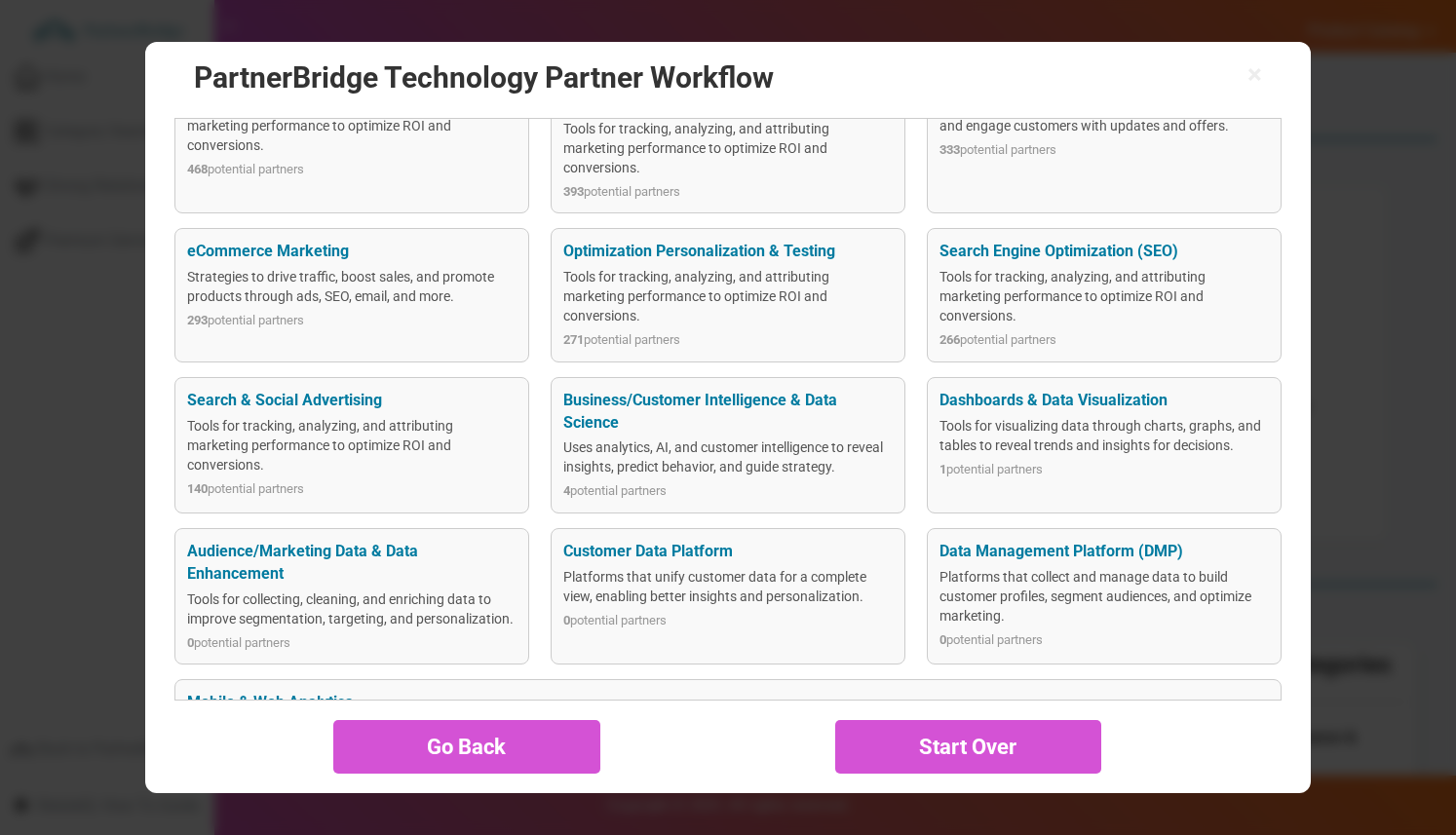 scroll, scrollTop: 521, scrollLeft: 0, axis: vertical 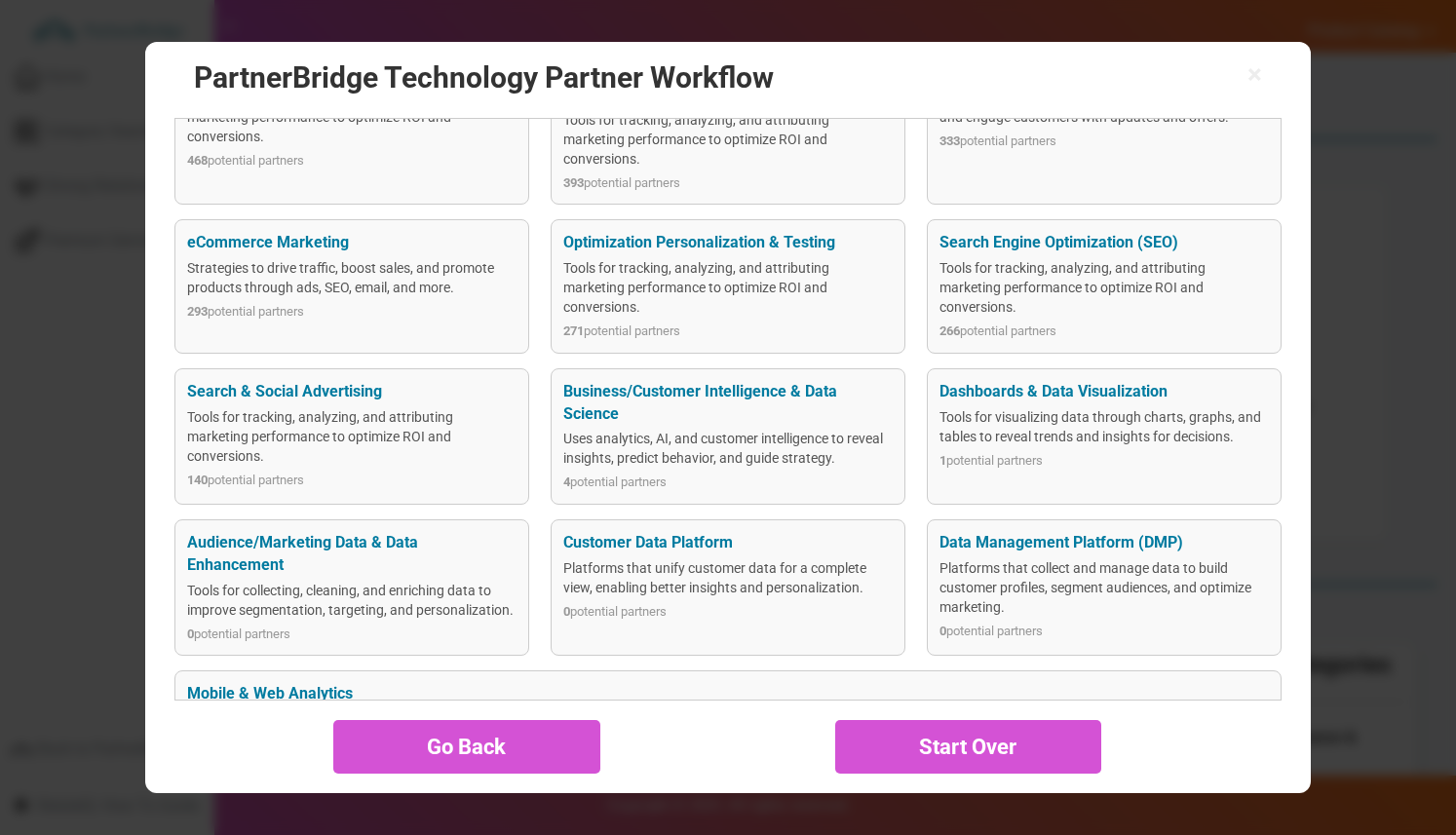 click on "Platforms that unify customer data for a complete view, enabling better insights and personalization." at bounding box center (727, 578) 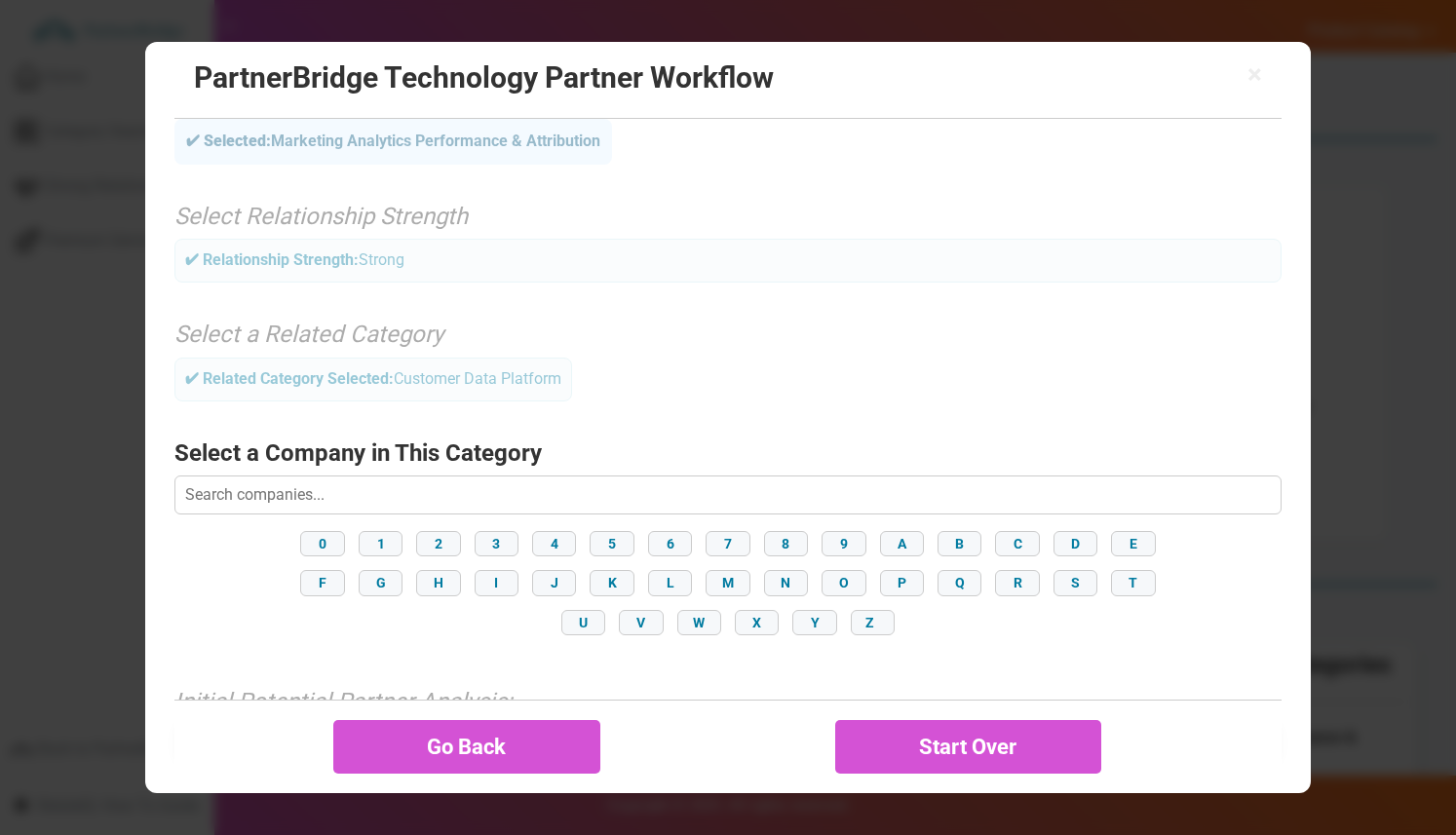 scroll, scrollTop: 166, scrollLeft: 0, axis: vertical 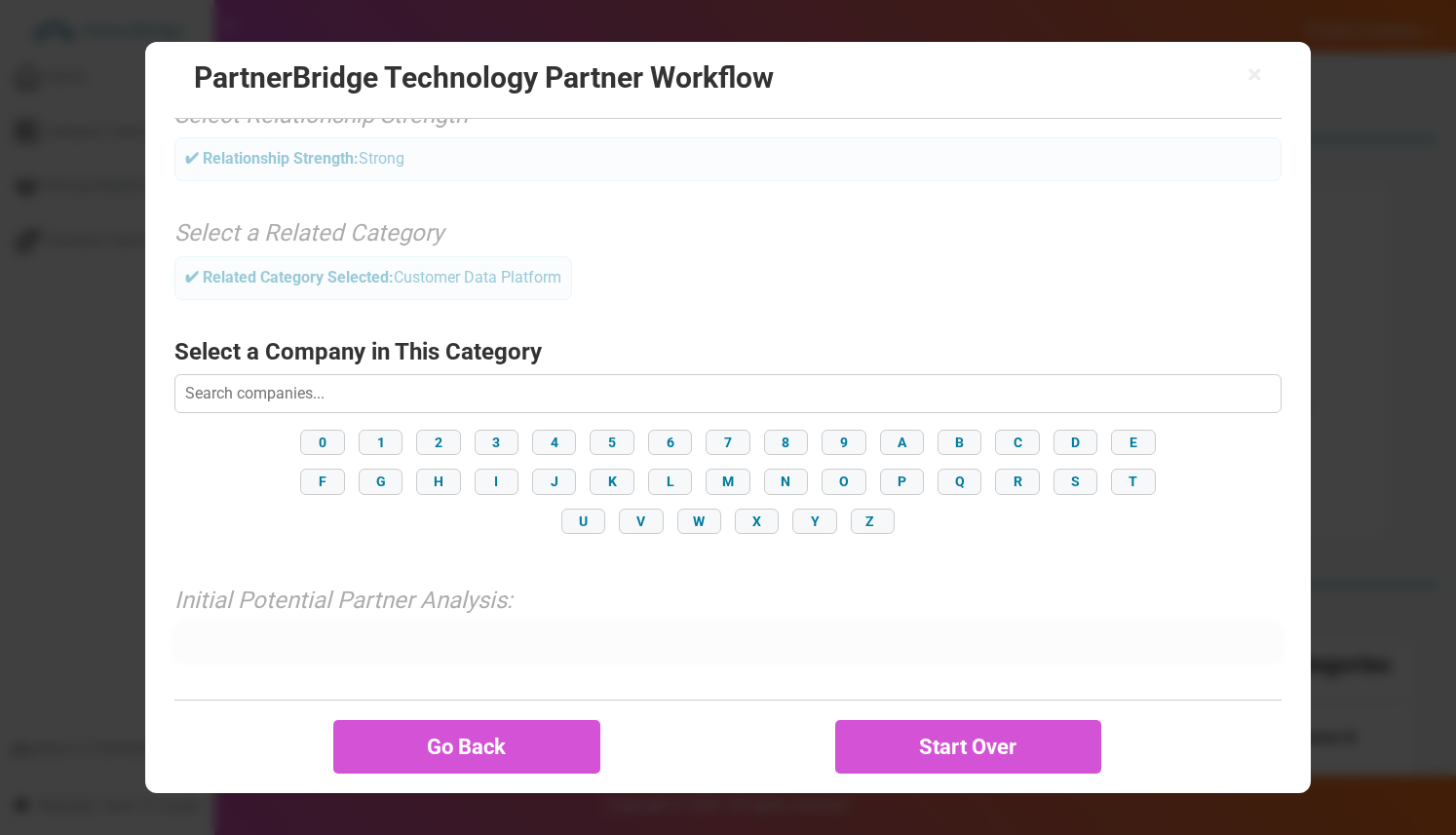 click on "0 1 2 3 4 5 6 7 8 9 A B C D E F G H I J K L M N O P Q R S T U V W X Y Z" at bounding box center [727, 481] 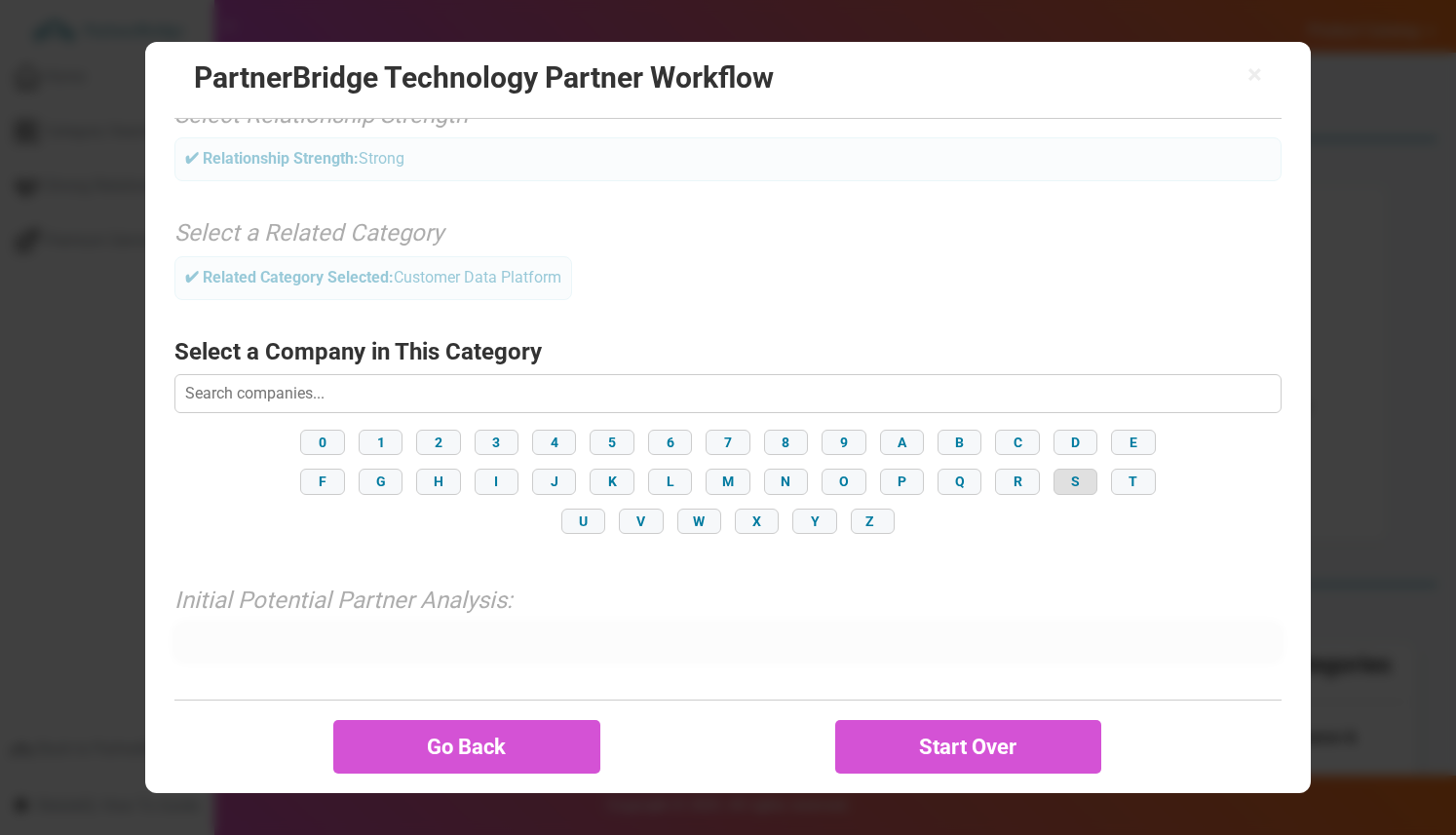 click on "S" at bounding box center [1075, 481] 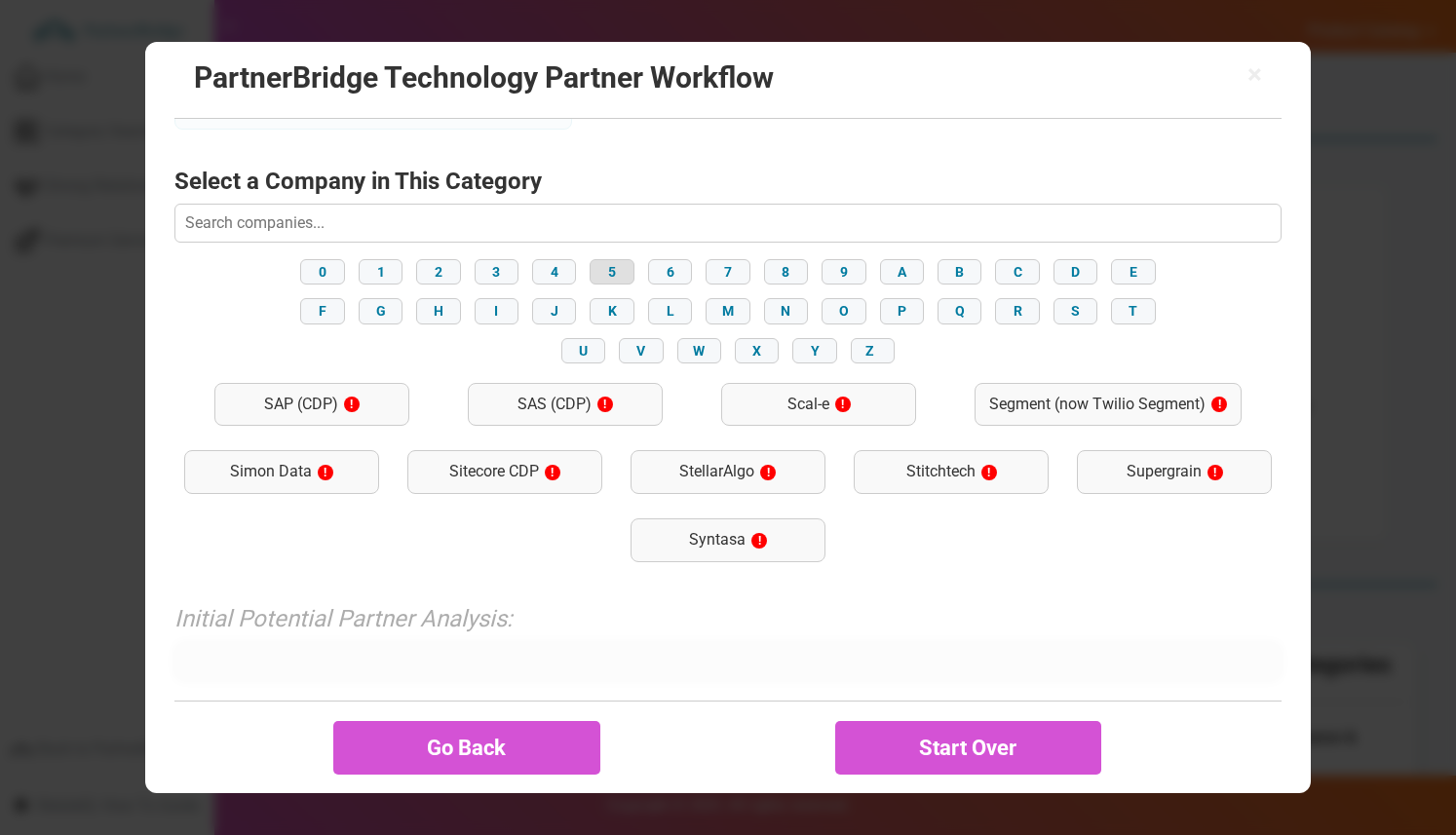 scroll, scrollTop: 356, scrollLeft: 0, axis: vertical 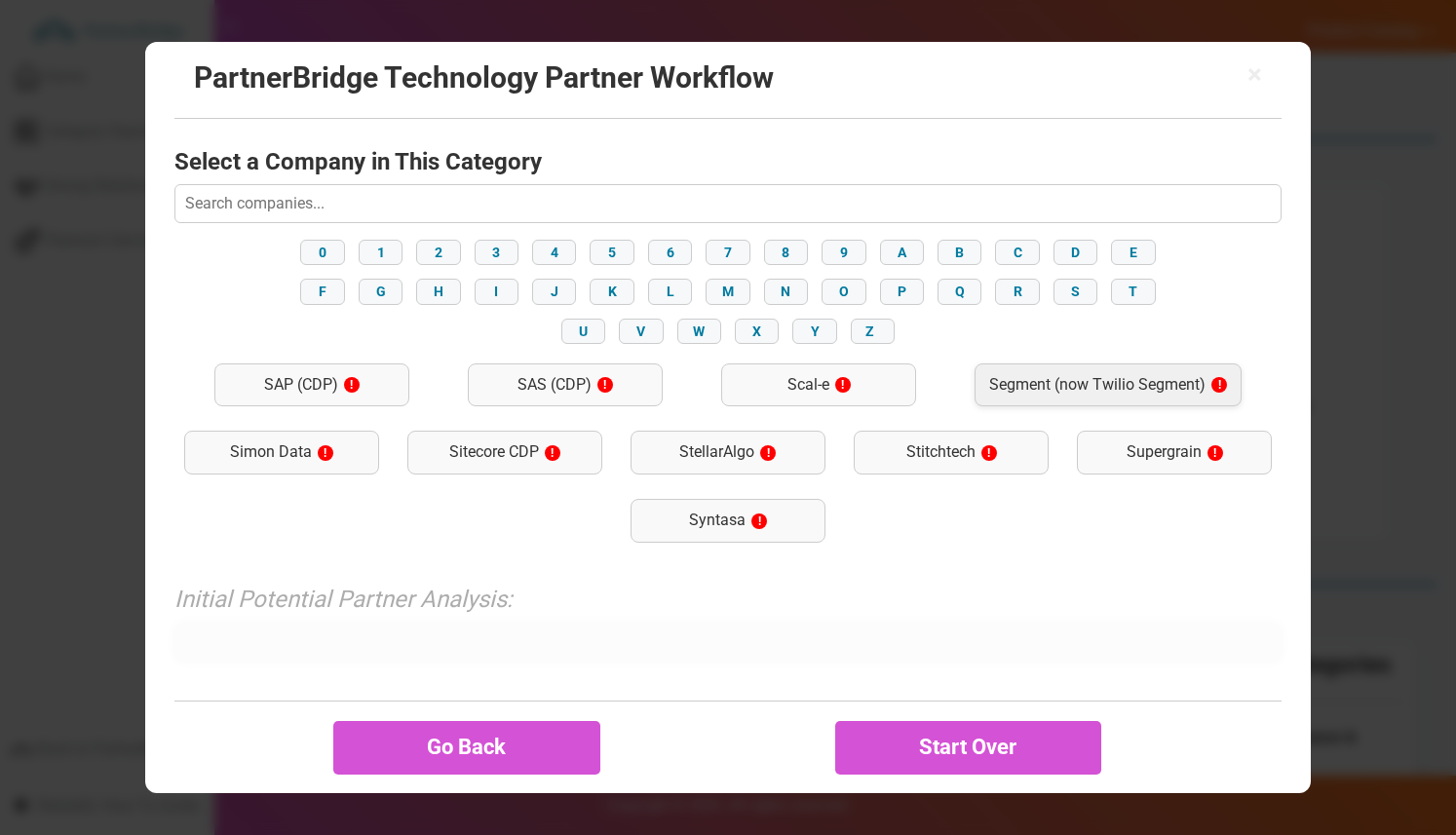 click on "Segment (now Twilio Segment) !" at bounding box center (1108, 385) 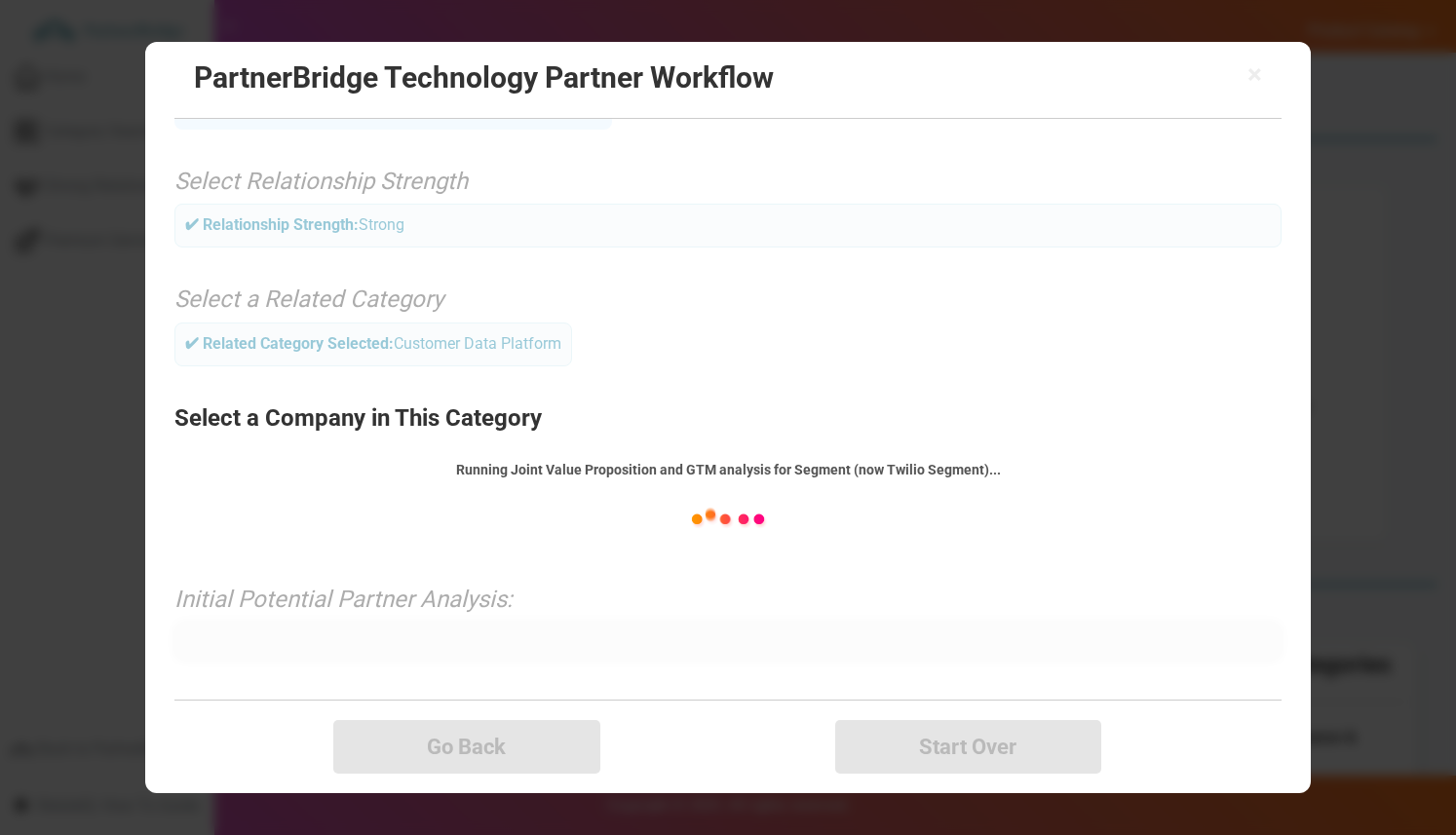 scroll, scrollTop: 99, scrollLeft: 0, axis: vertical 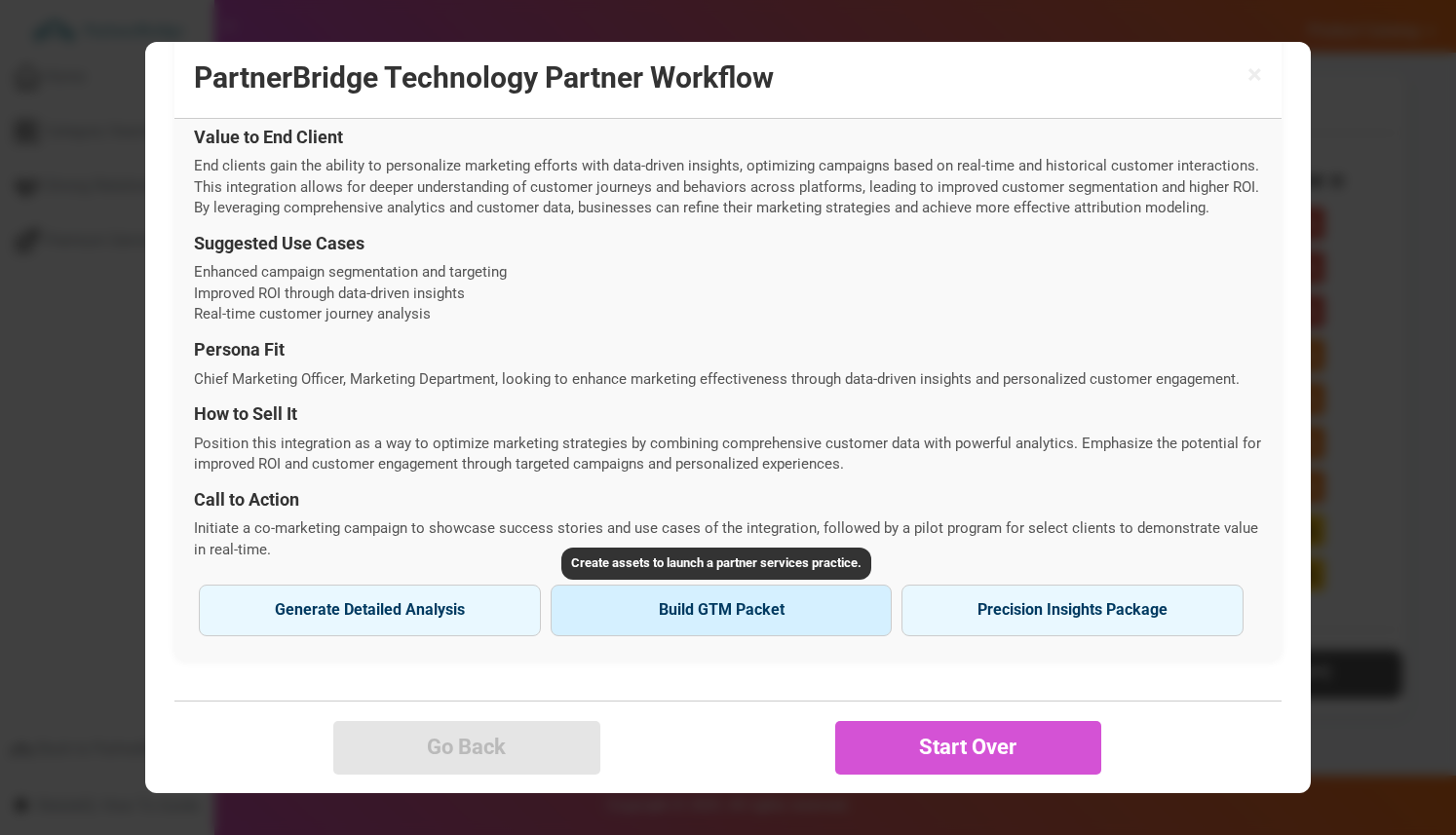 click on "Build GTM Packet" at bounding box center [721, 610] 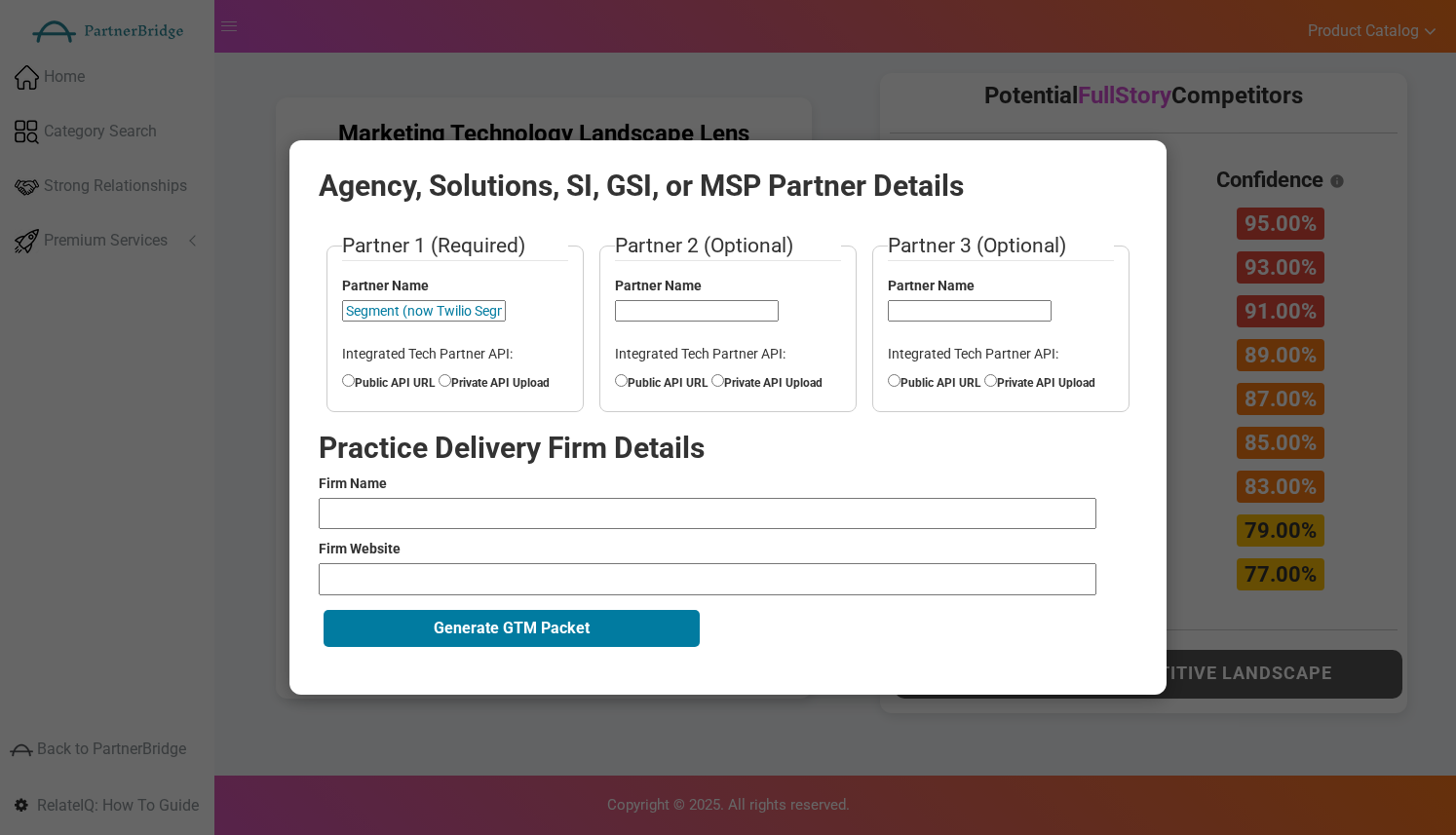 click on "Agency, Solutions, SI, GSI, or MSP Partner Details
Partner 1 (Required)
Partner Name
Segment (now Twilio Segment)
Integrated Tech Partner API:
Public API URL
Private API Upload
Partner Name" at bounding box center [728, 417] 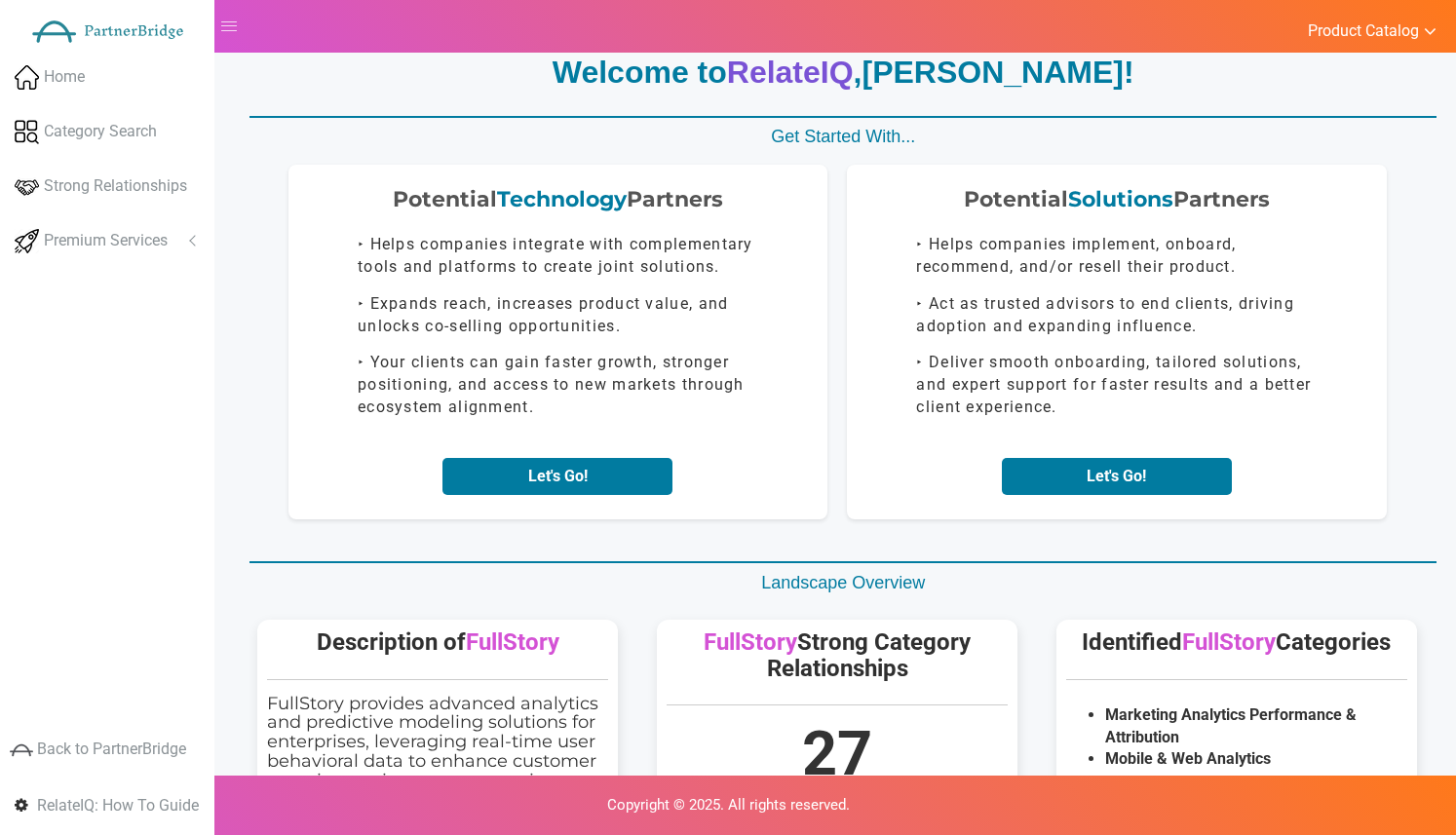 scroll, scrollTop: 0, scrollLeft: 0, axis: both 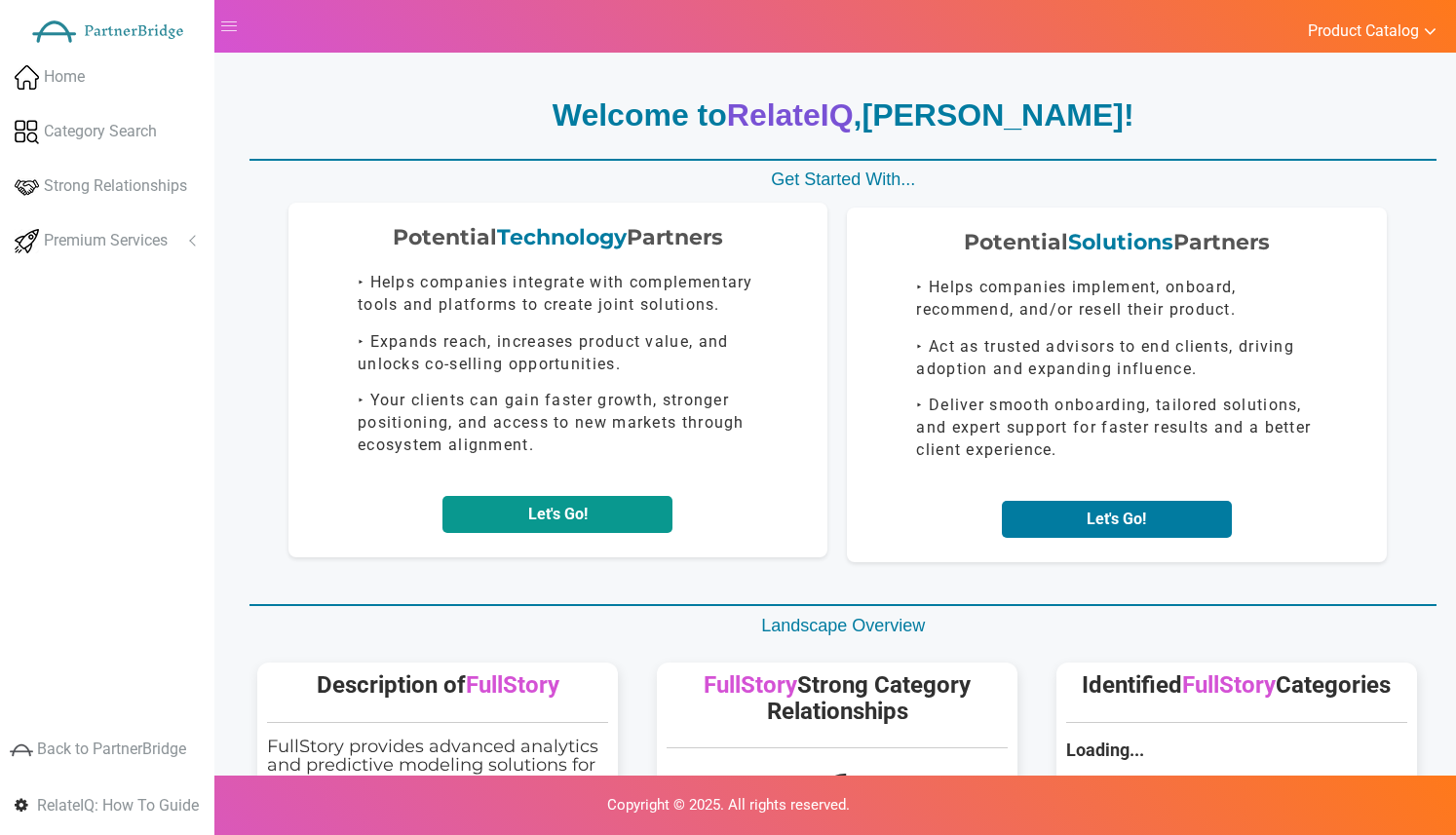 click on "Let's Go!" at bounding box center (557, 514) 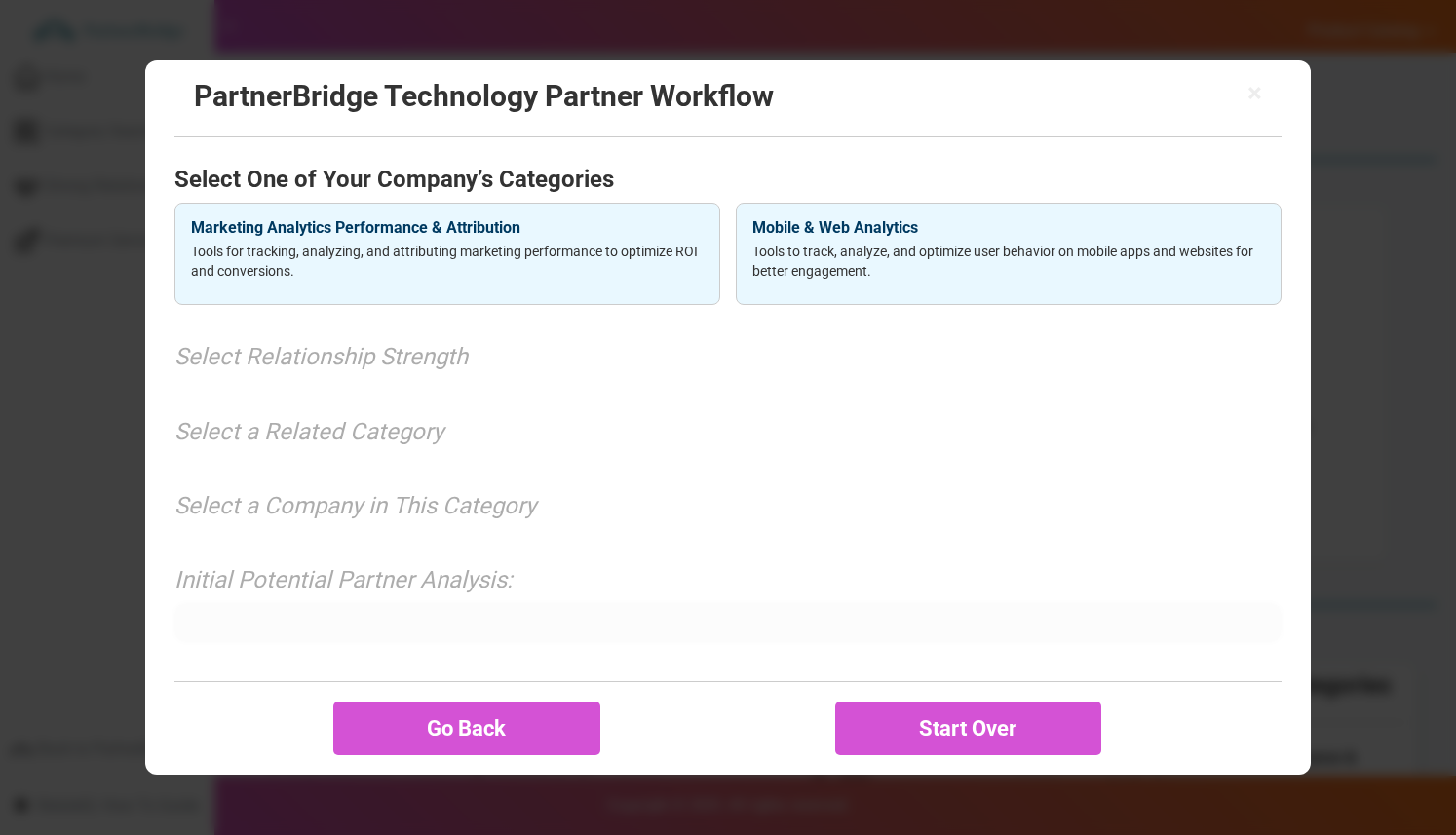 click on "×
PartnerBridge Technology Partner Workflow
Select One of Your Company’s Categories
Marketing Analytics Performance & Attribution
Tools for tracking, analyzing, and attributing marketing performance to optimize ROI and conversions.
Mobile & Web Analytics
Tools to track, analyze, and optimize user behavior on mobile apps and websites for better engagement.
Select Relationship Strength
Select a Related Category
Loading...
Loading... Go Back" at bounding box center [727, 417] 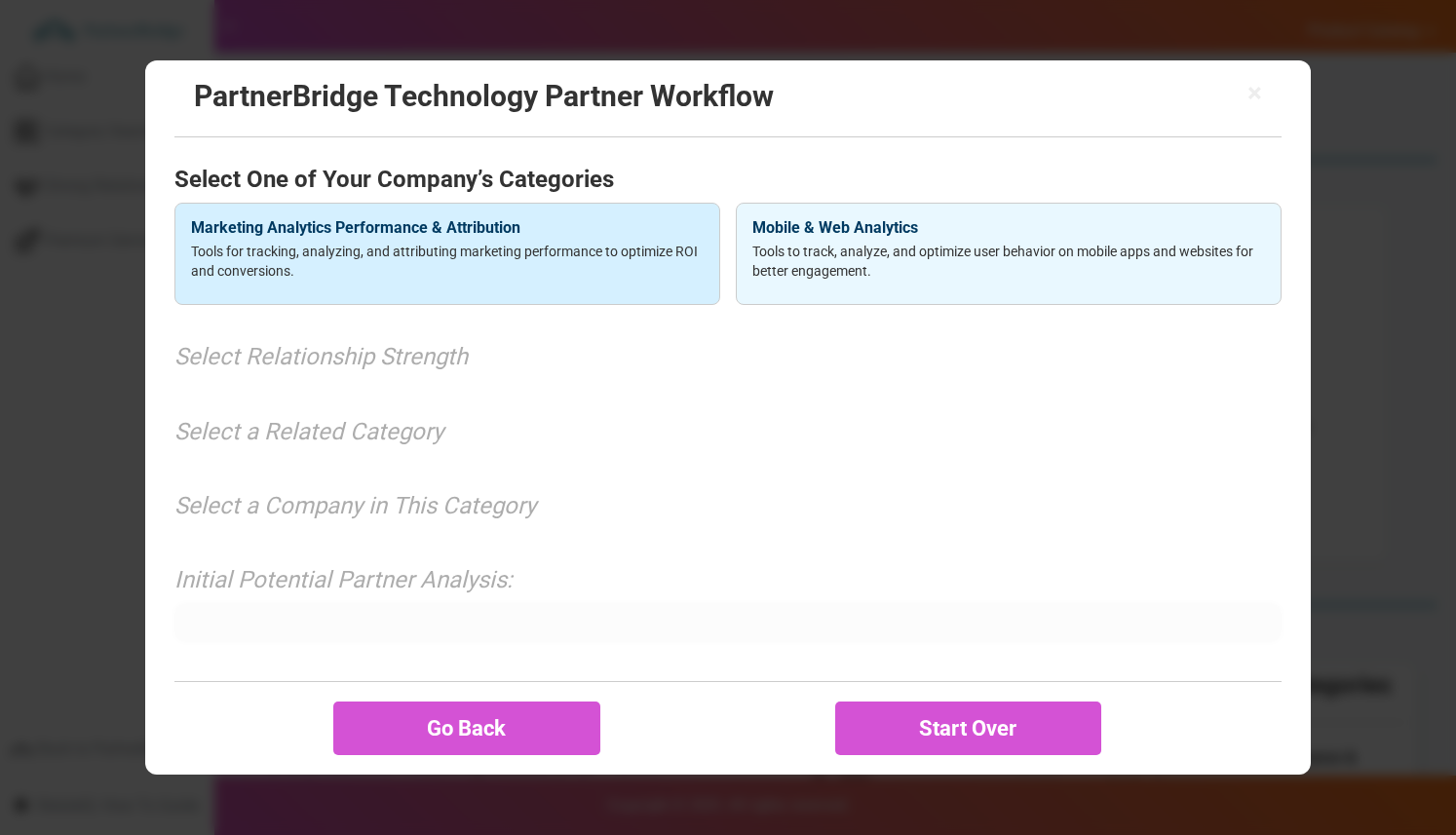 click on "Marketing Analytics Performance & Attribution
Tools for tracking, analyzing, and attributing marketing performance to optimize ROI and conversions." at bounding box center [447, 254] 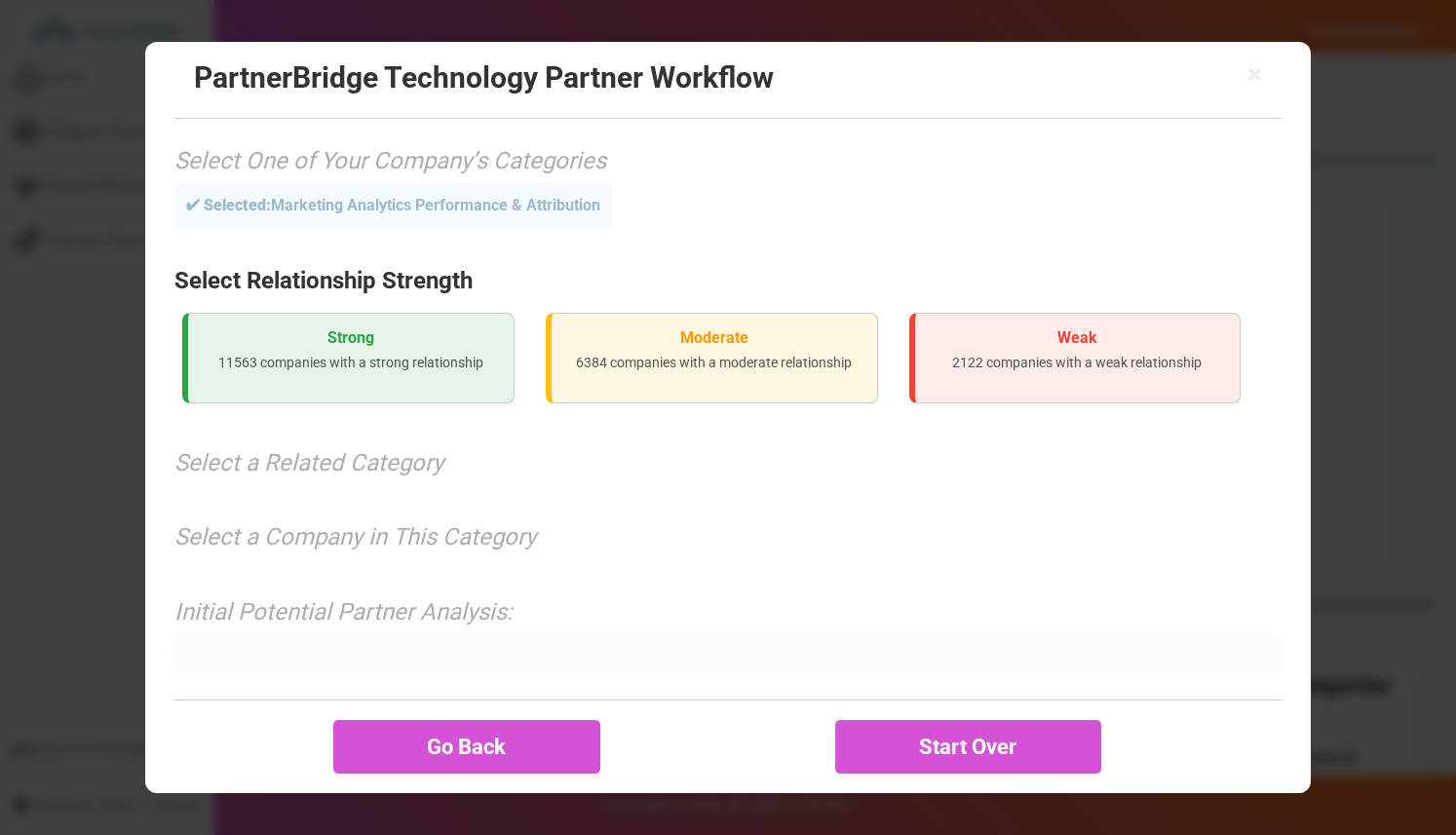 click on "Strong 11563 companies with a strong relationship" at bounding box center (348, 358) 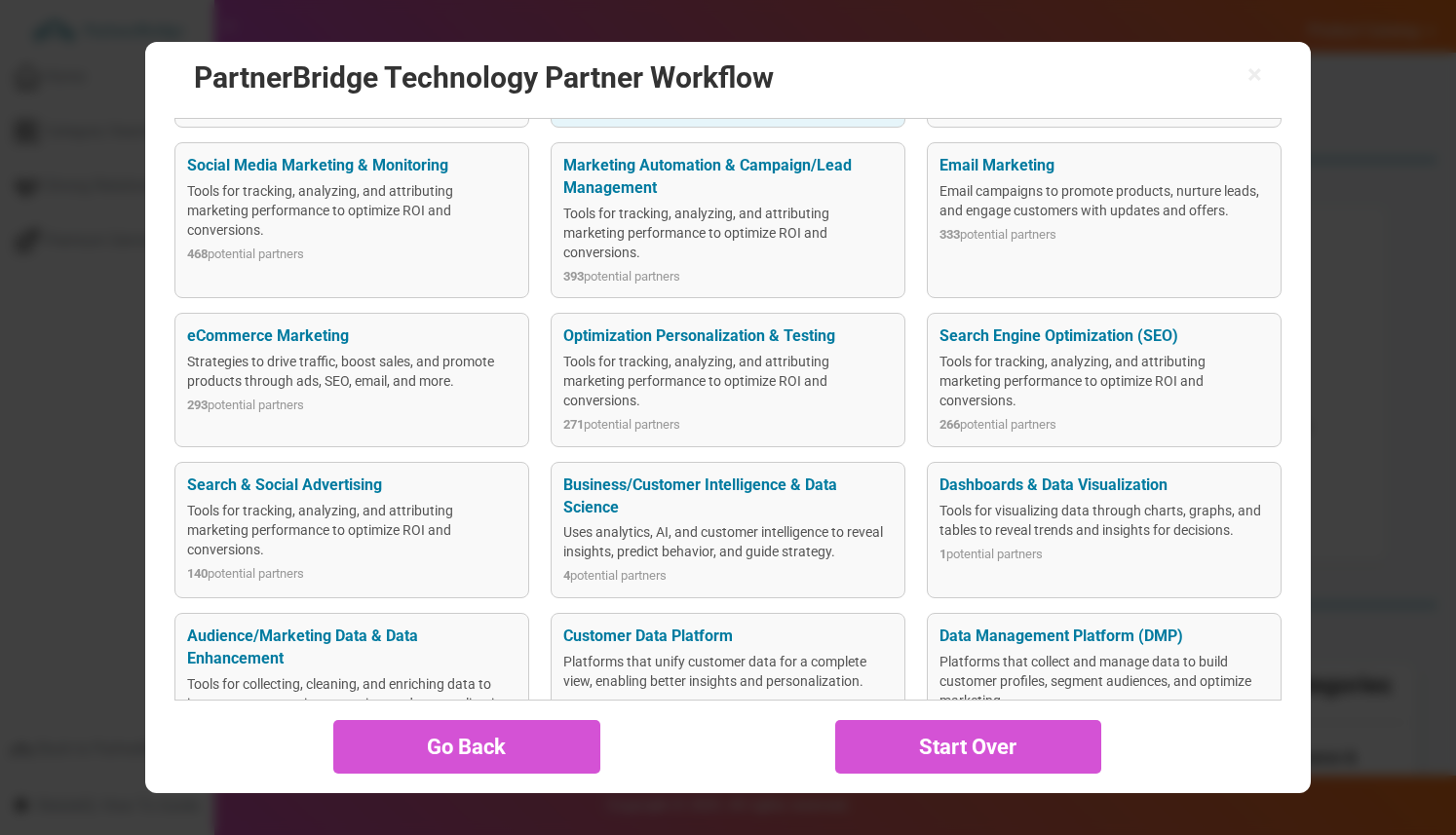 scroll, scrollTop: 716, scrollLeft: 0, axis: vertical 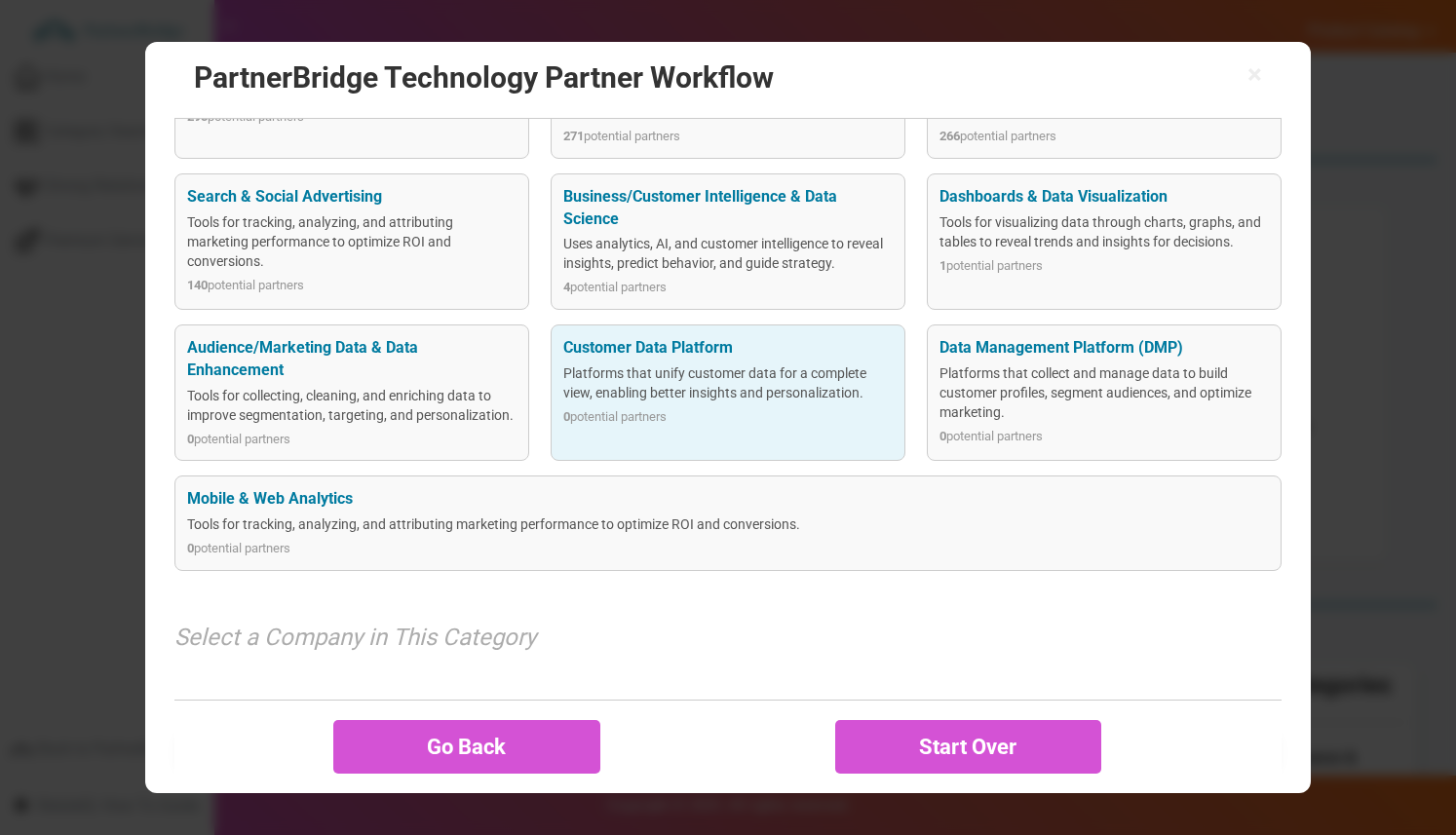 click on "0  potential partners" at bounding box center (727, 417) 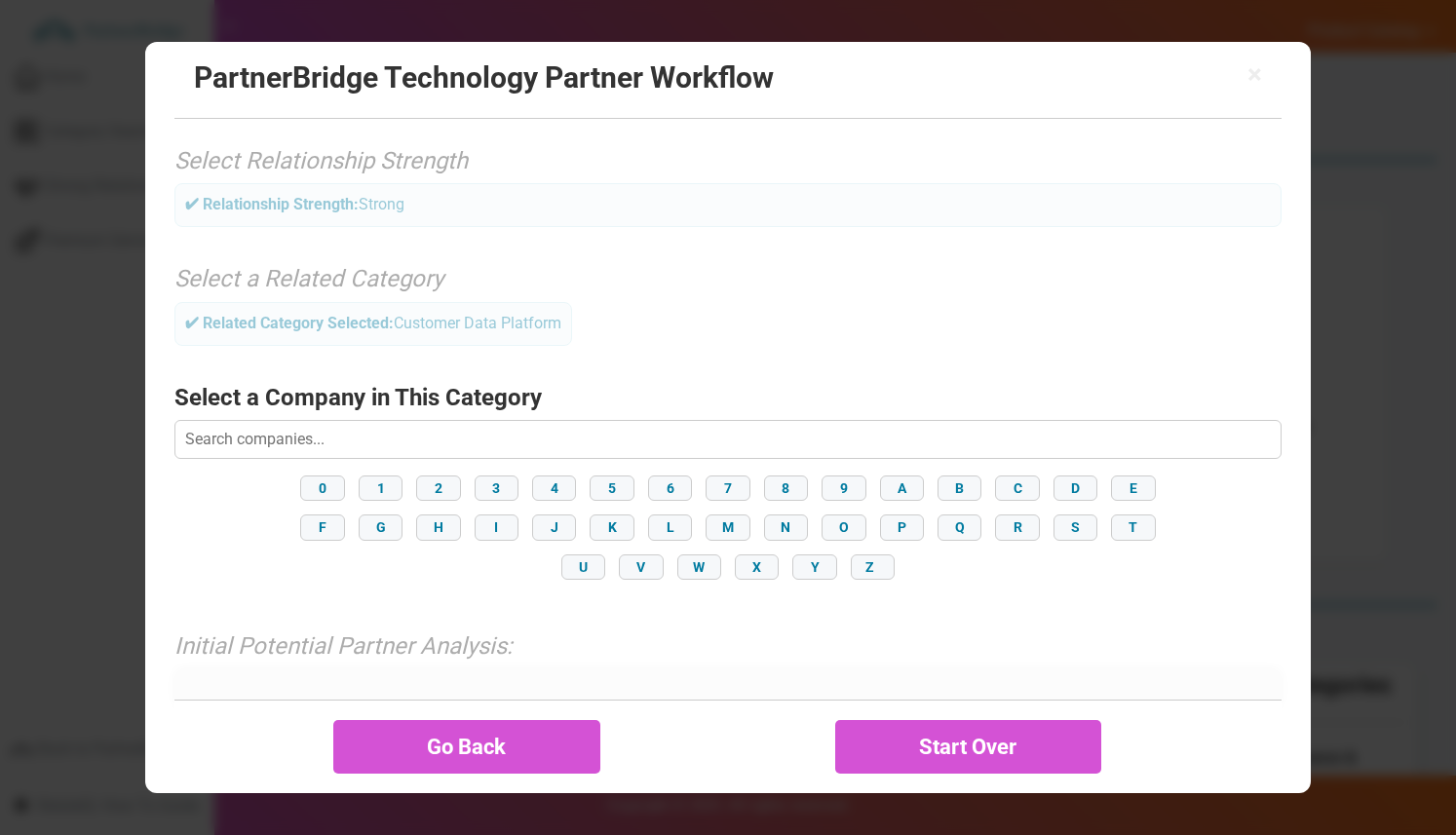 scroll, scrollTop: 166, scrollLeft: 0, axis: vertical 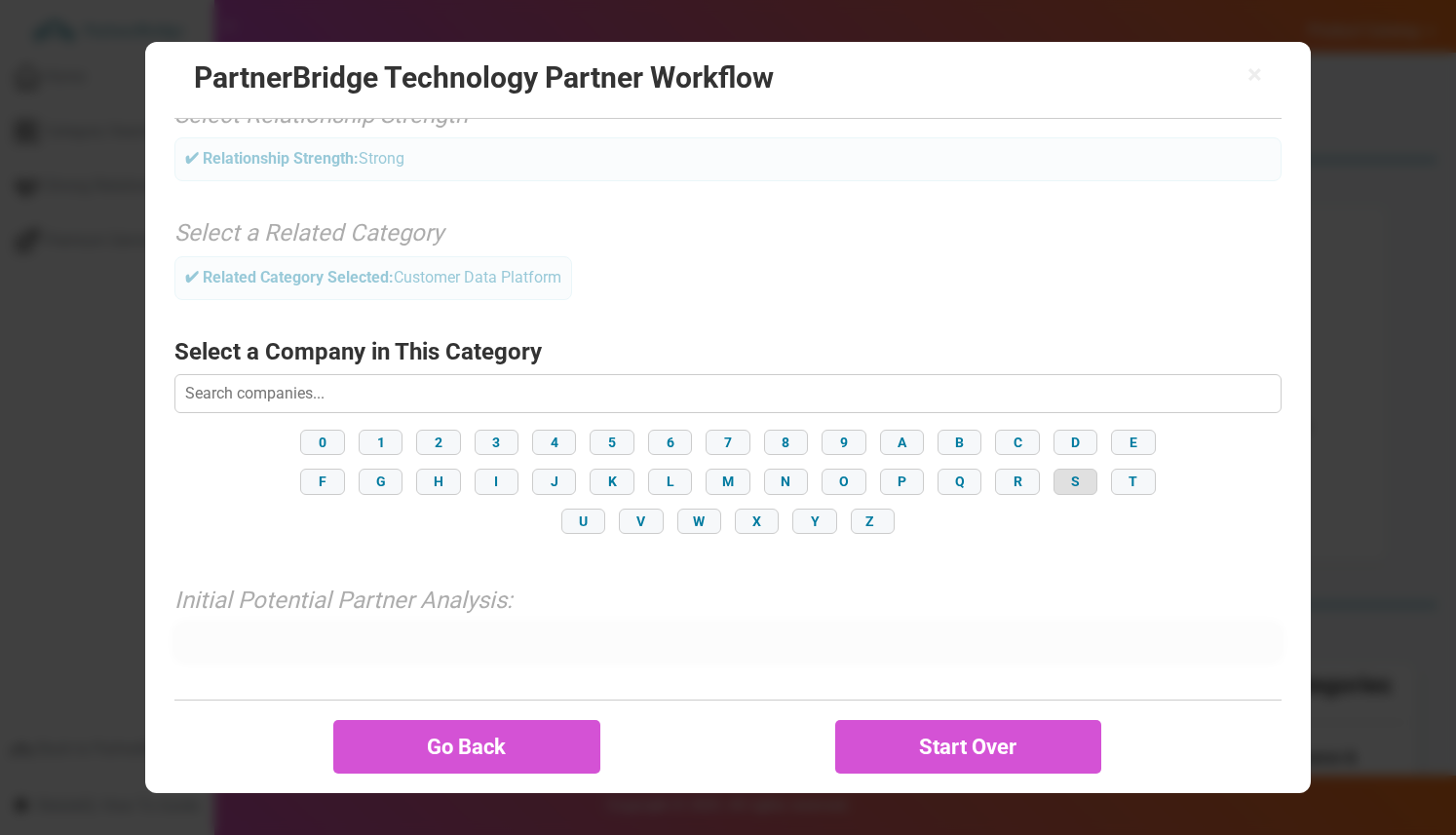 click on "S" at bounding box center [1075, 481] 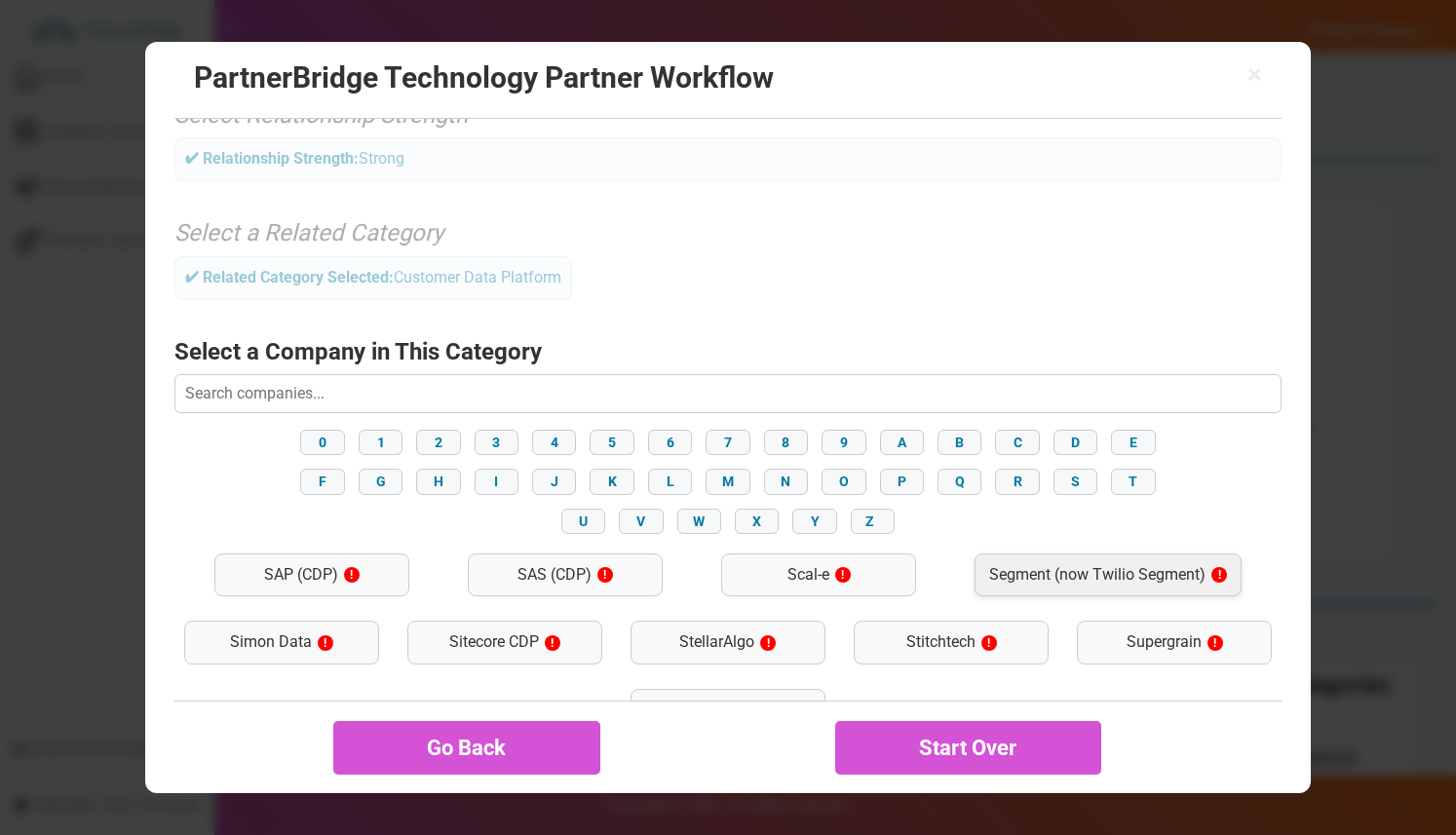 click on "Segment (now Twilio Segment) !" at bounding box center [1108, 575] 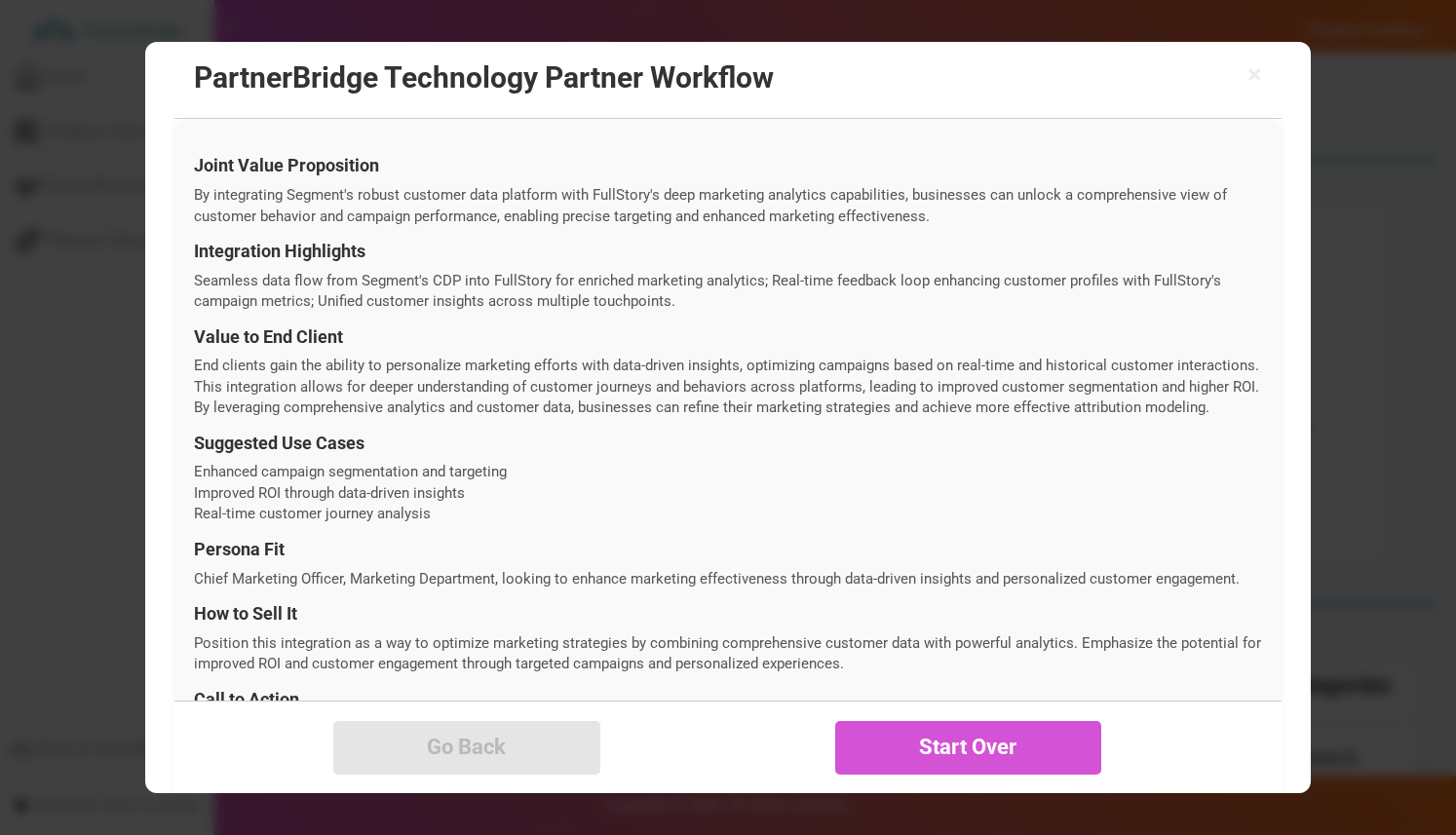 scroll, scrollTop: 692, scrollLeft: 0, axis: vertical 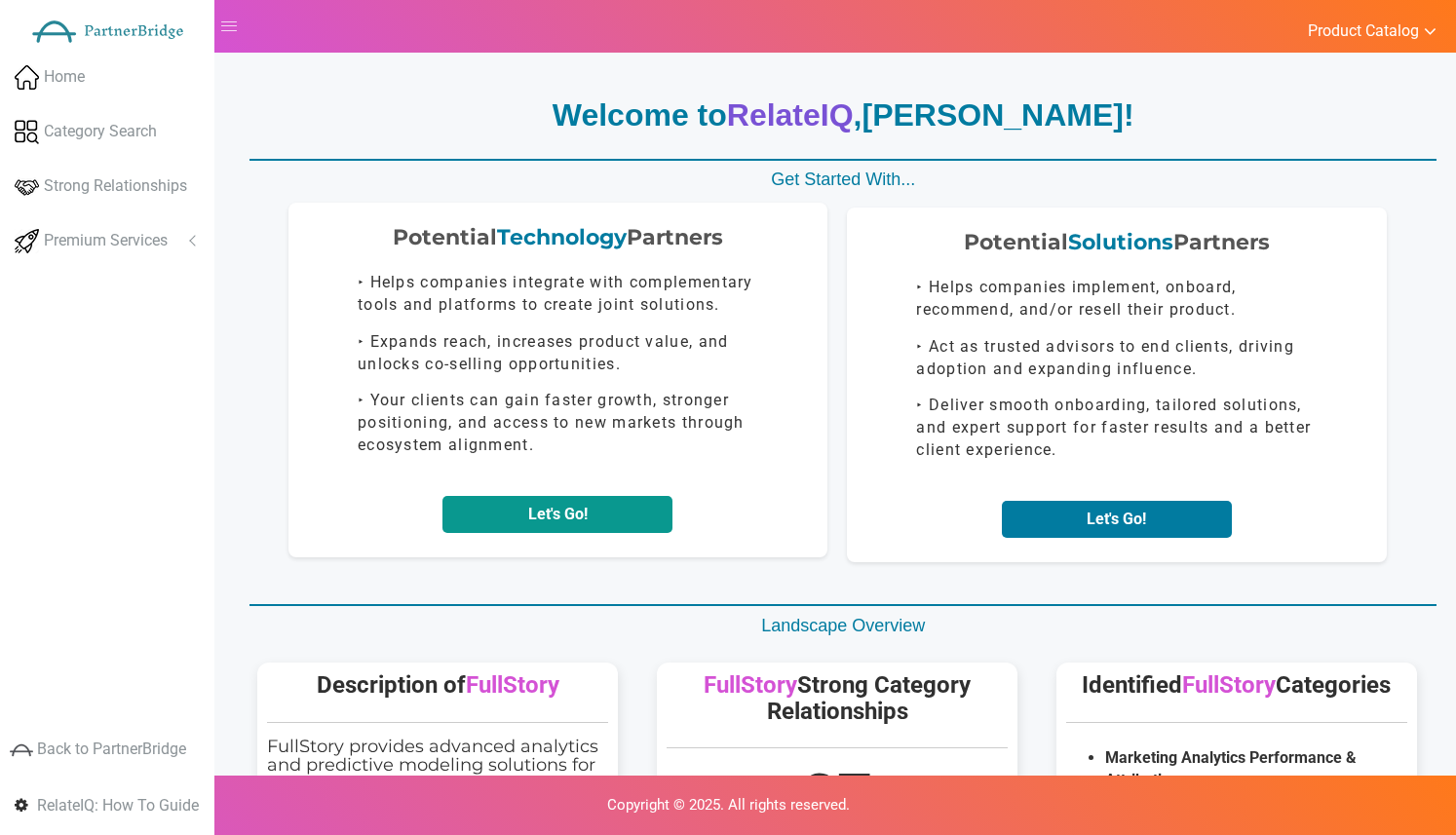 click on "Let's Go!" at bounding box center [557, 514] 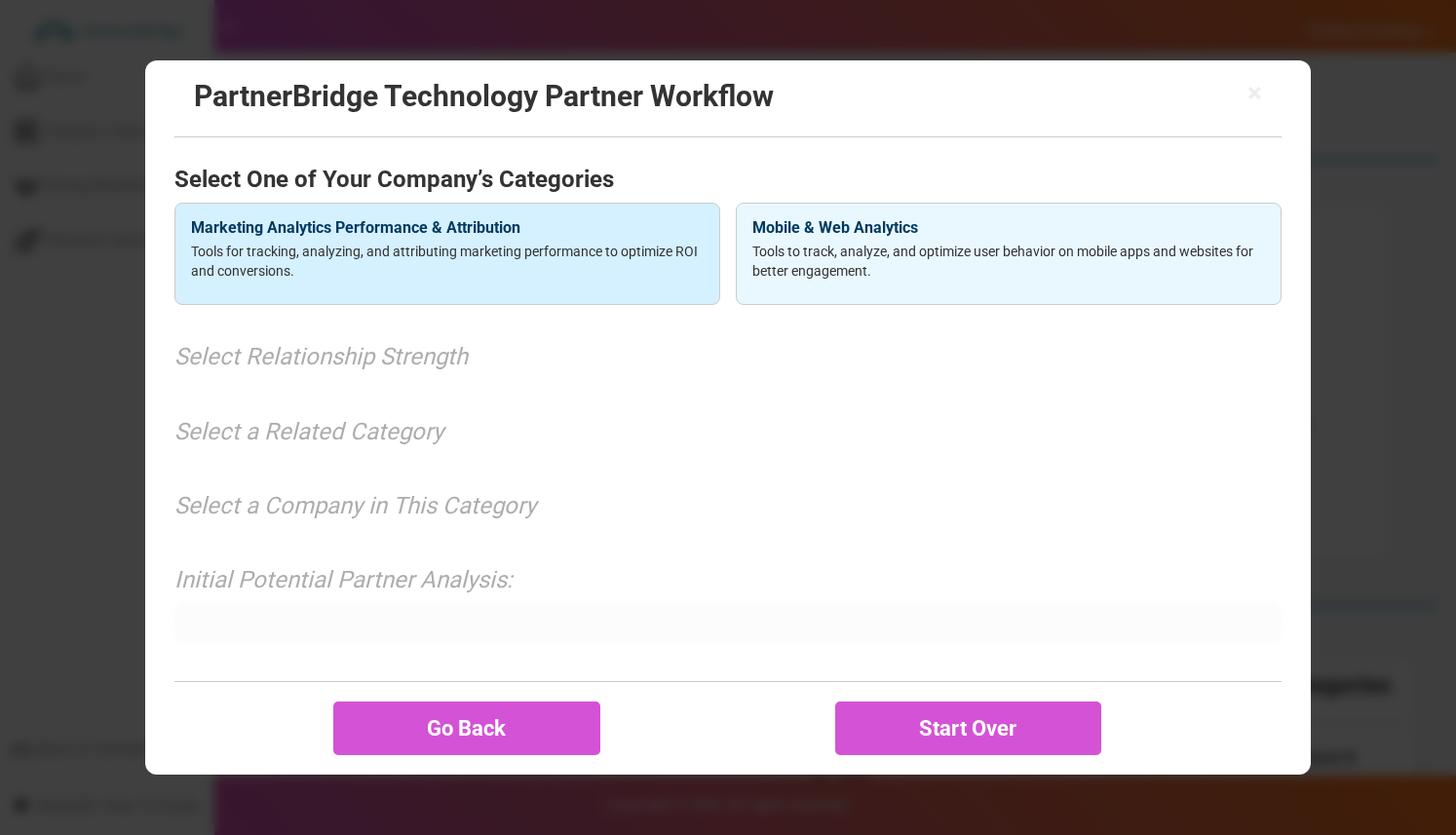 click on "Marketing Analytics Performance & Attribution
Tools for tracking, analyzing, and attributing marketing performance to optimize ROI and conversions." at bounding box center [447, 254] 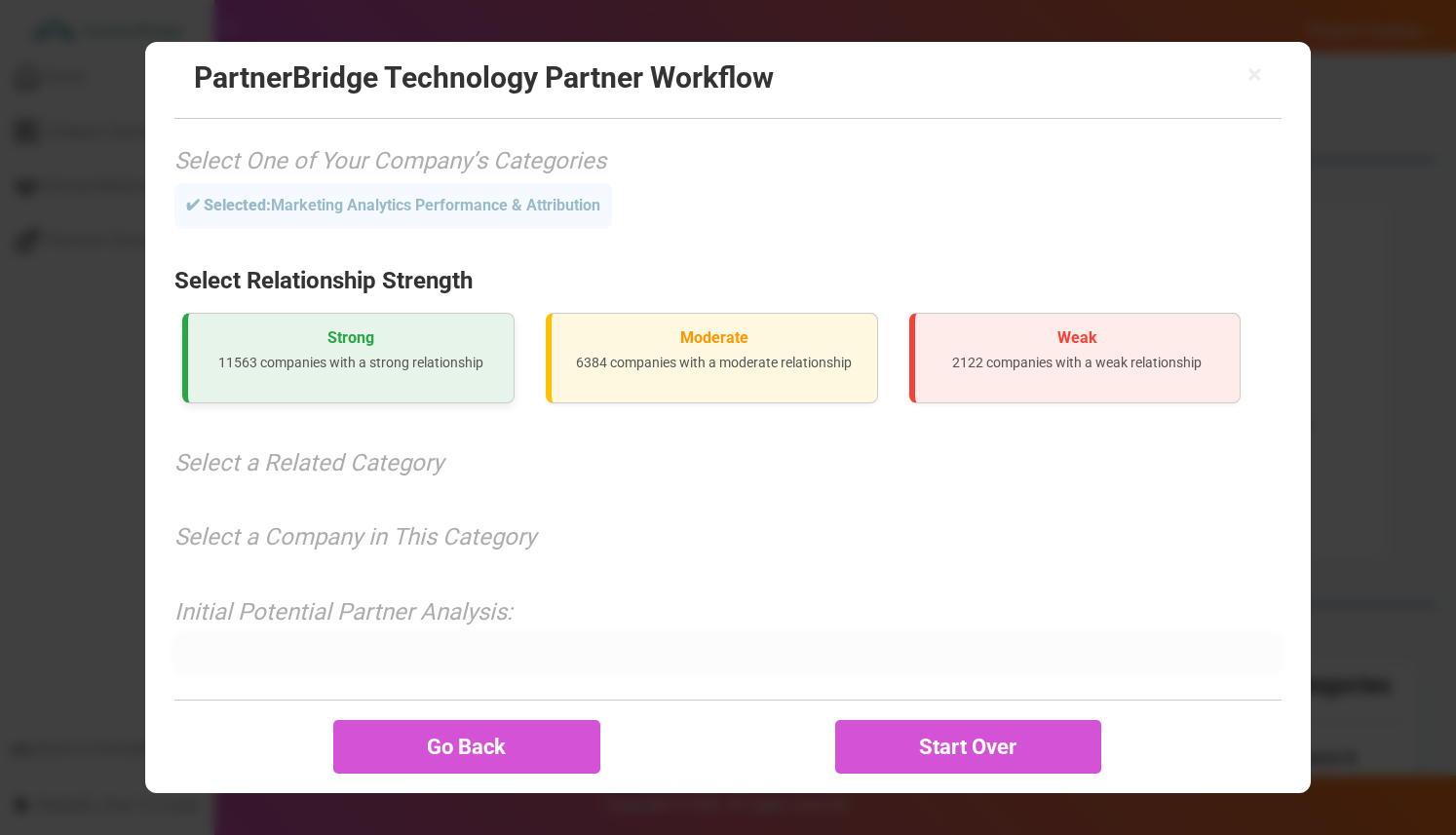 click on "Strong" at bounding box center (351, 338) 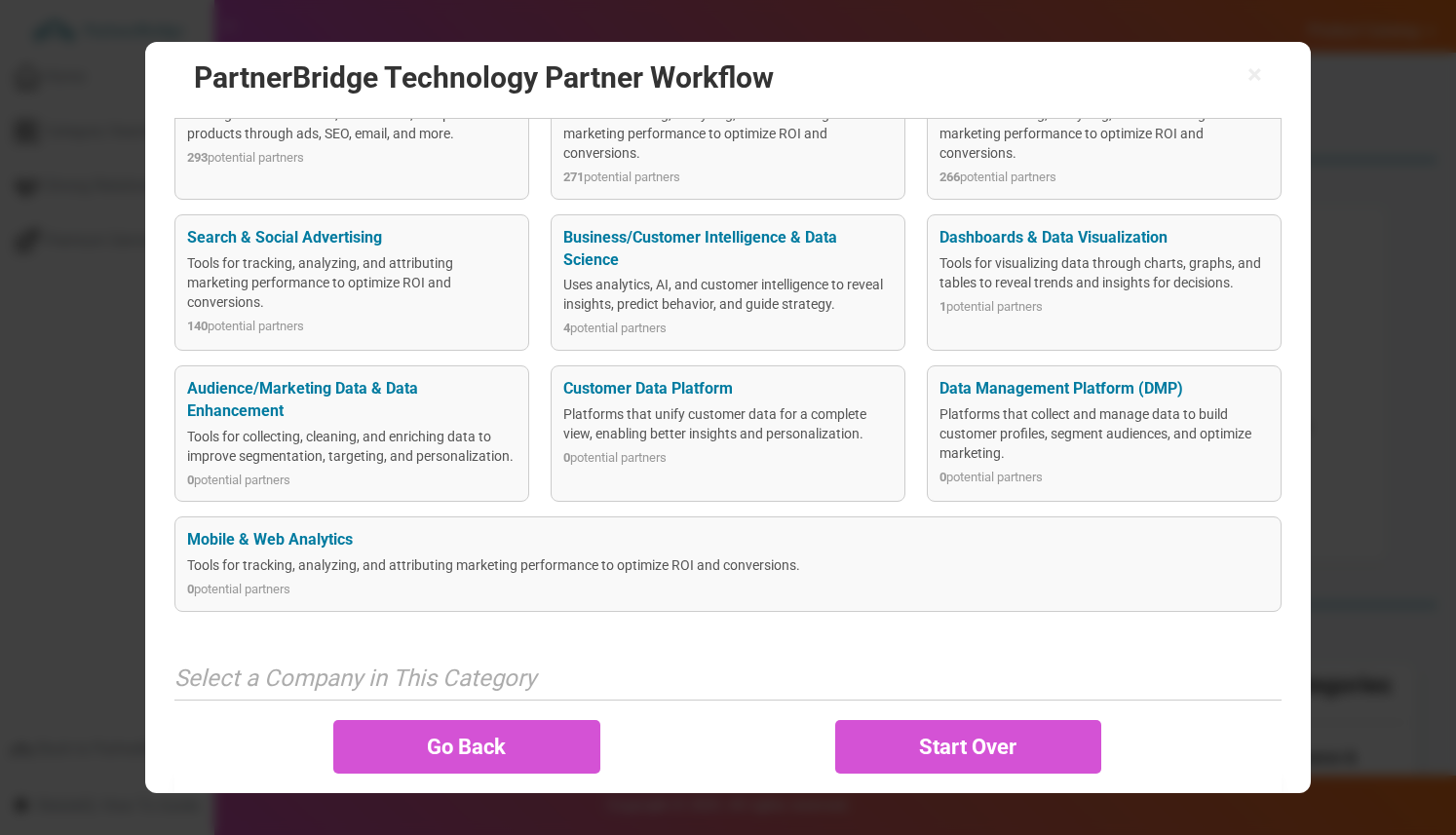 scroll, scrollTop: 786, scrollLeft: 0, axis: vertical 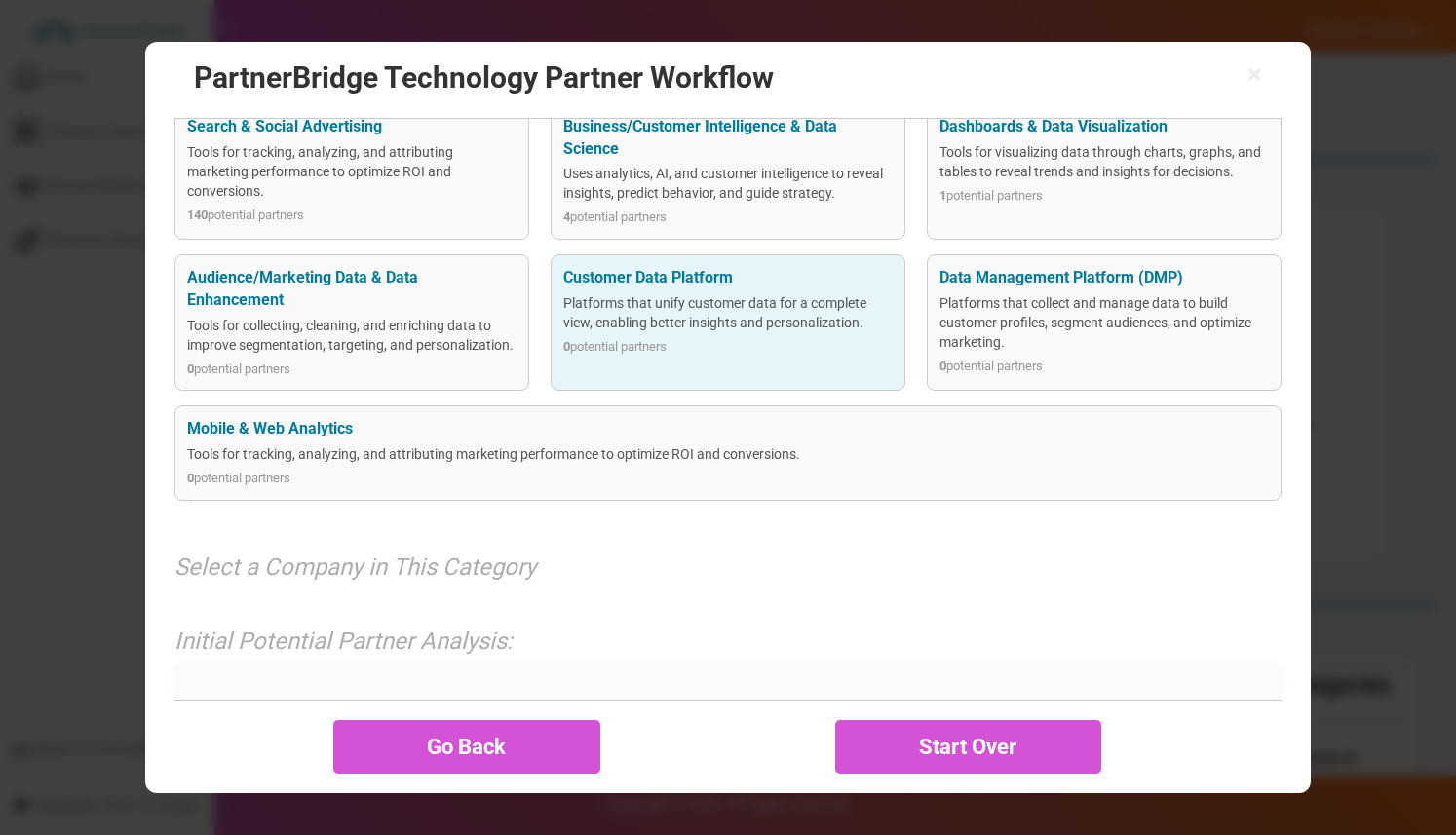 click on "Platforms that unify customer data for a complete view, enabling better insights and personalization." at bounding box center [727, 313] 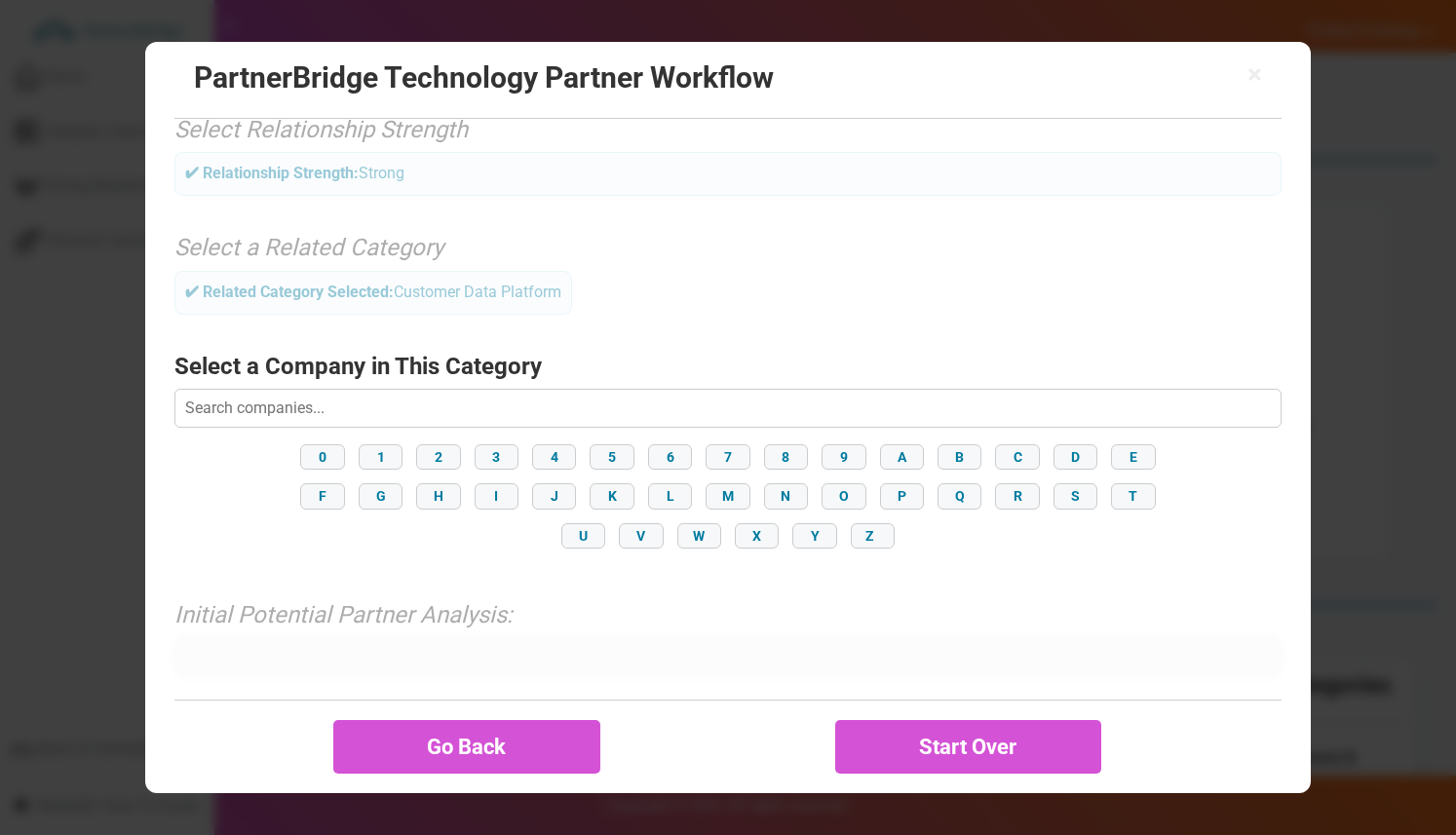 scroll, scrollTop: 166, scrollLeft: 0, axis: vertical 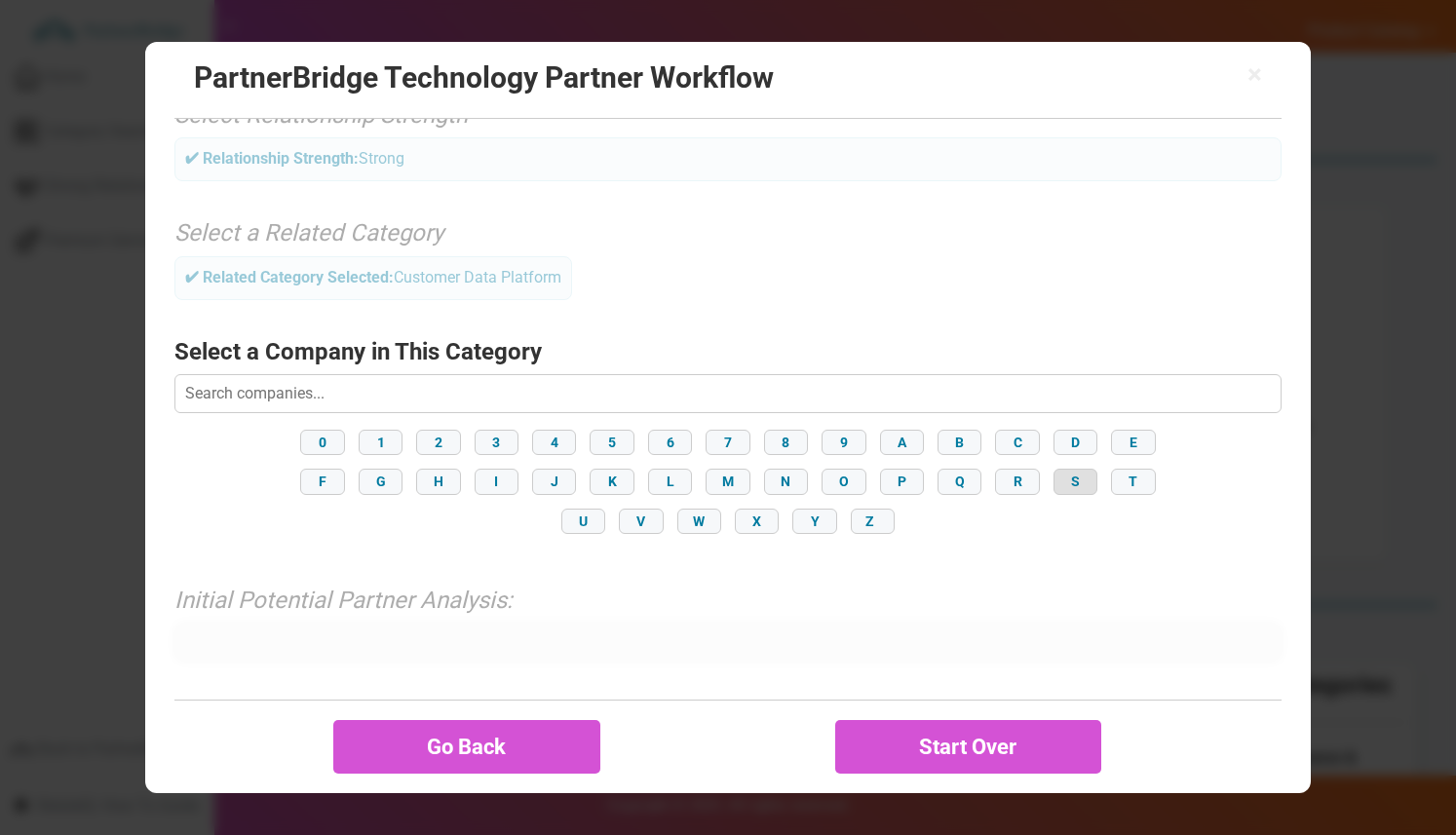 click on "S" at bounding box center [1075, 481] 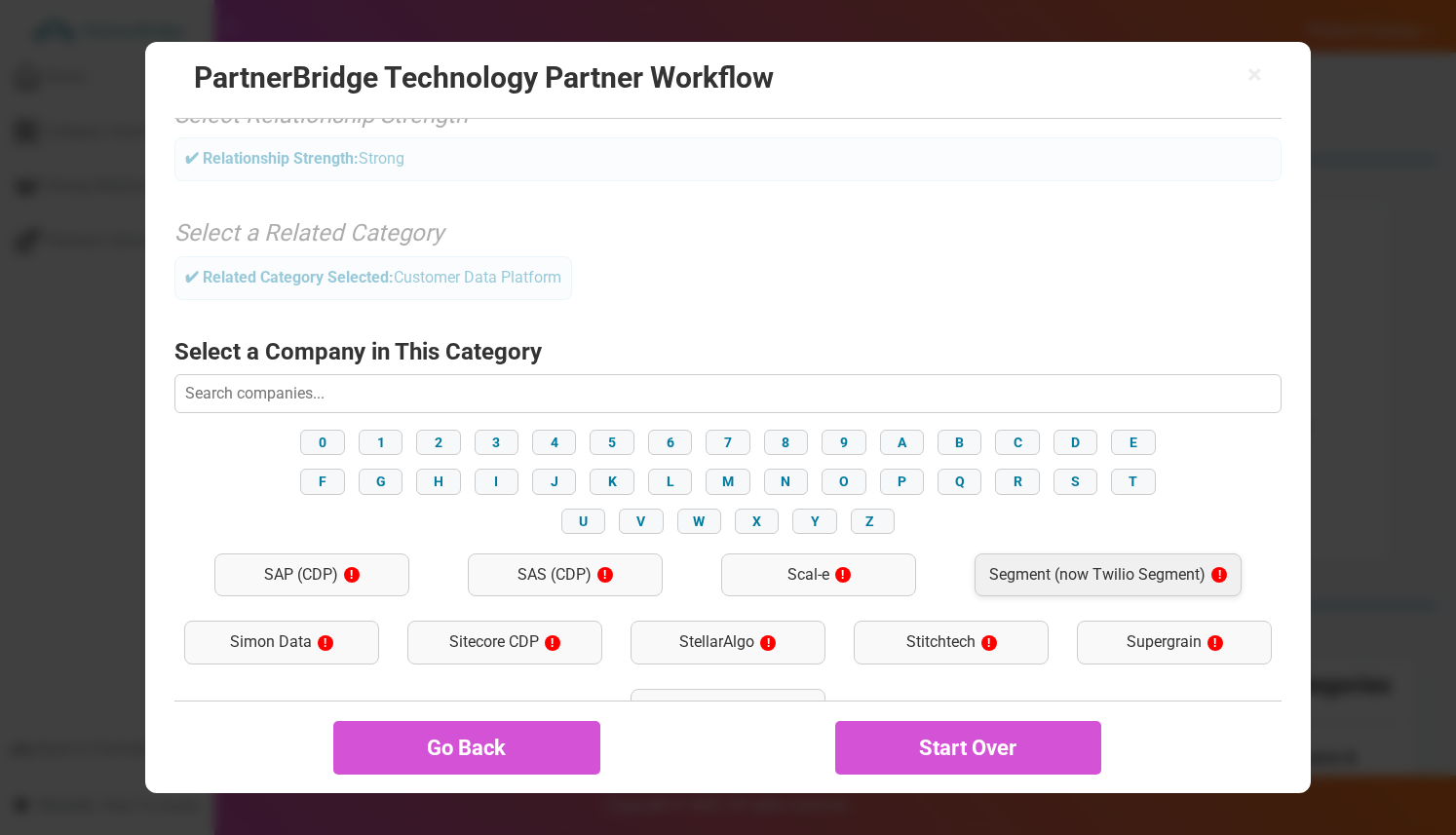 click on "Segment (now Twilio Segment) !" at bounding box center (1108, 575) 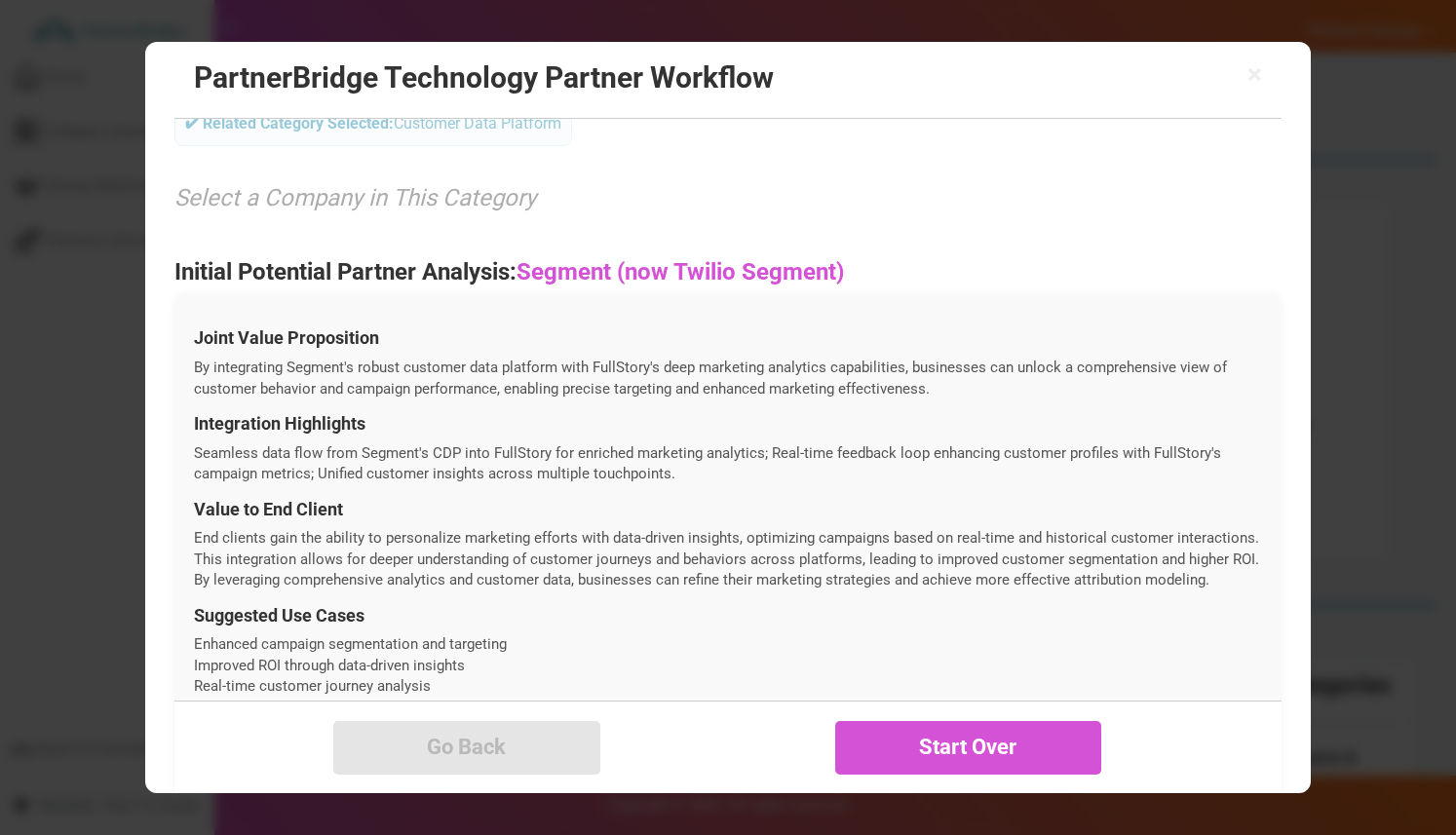 scroll, scrollTop: 649, scrollLeft: 0, axis: vertical 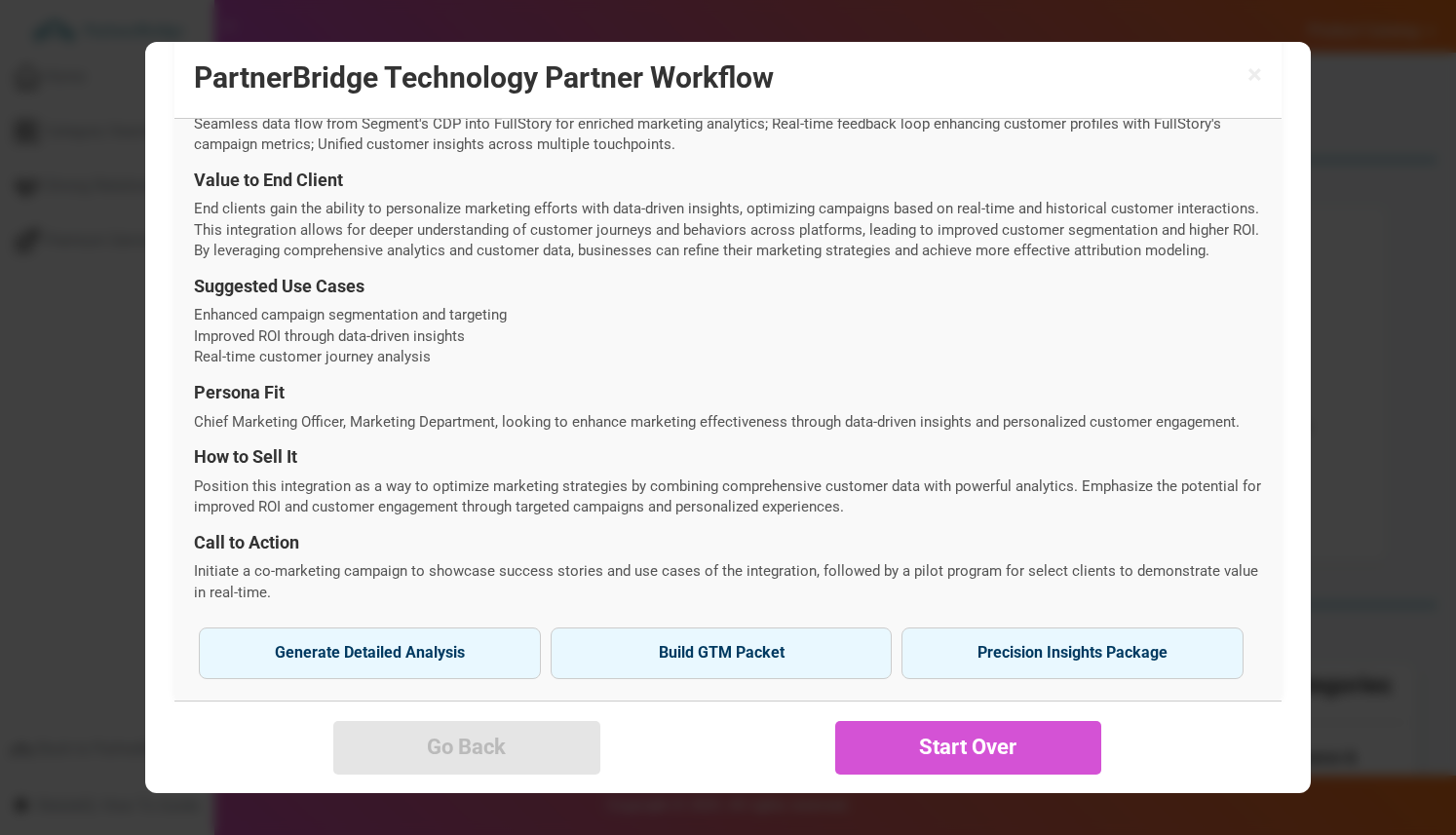 click on "PartnerBridge Technology Partner Workflow" at bounding box center [727, 77] 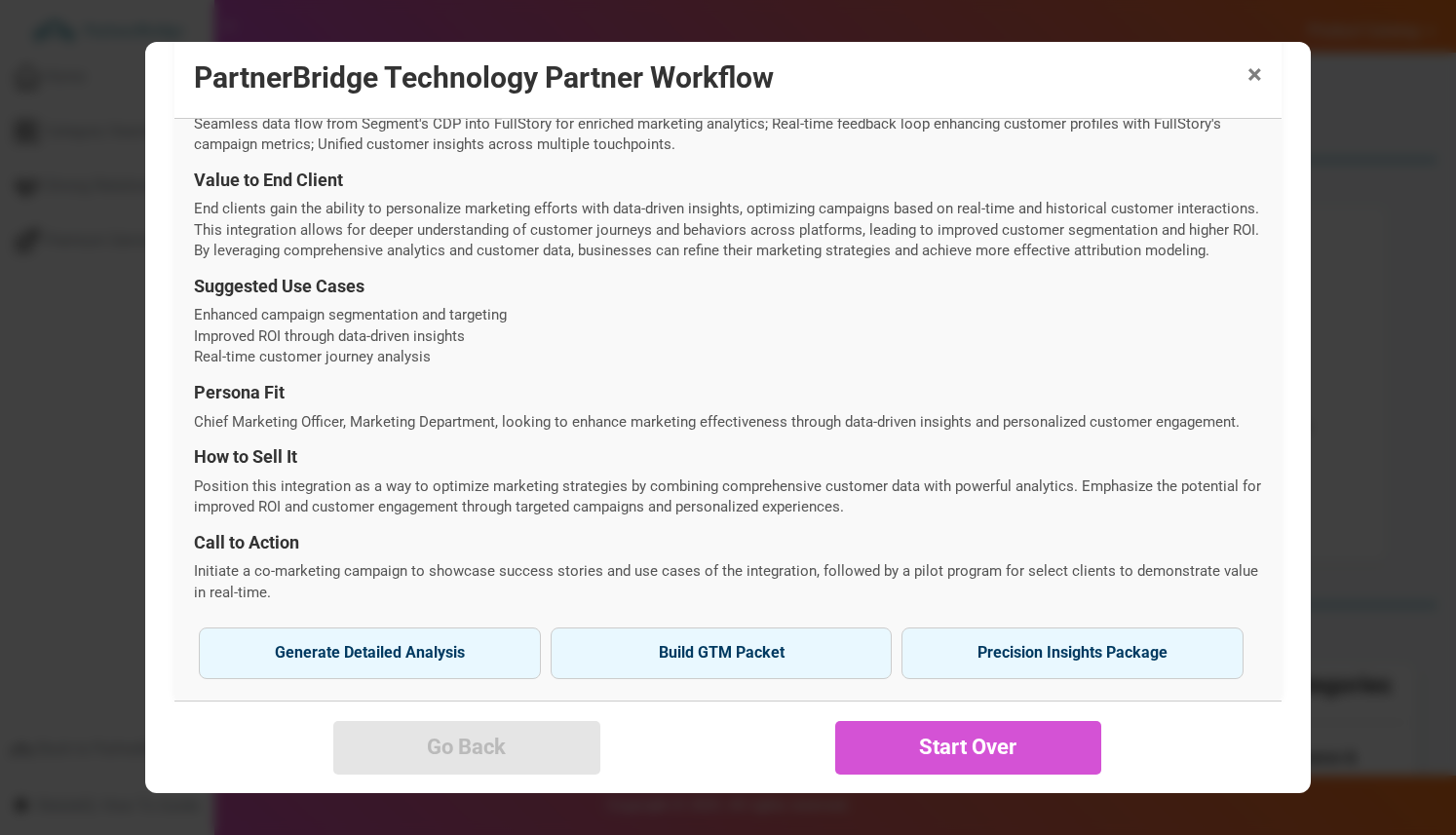click on "×" at bounding box center (1254, 75) 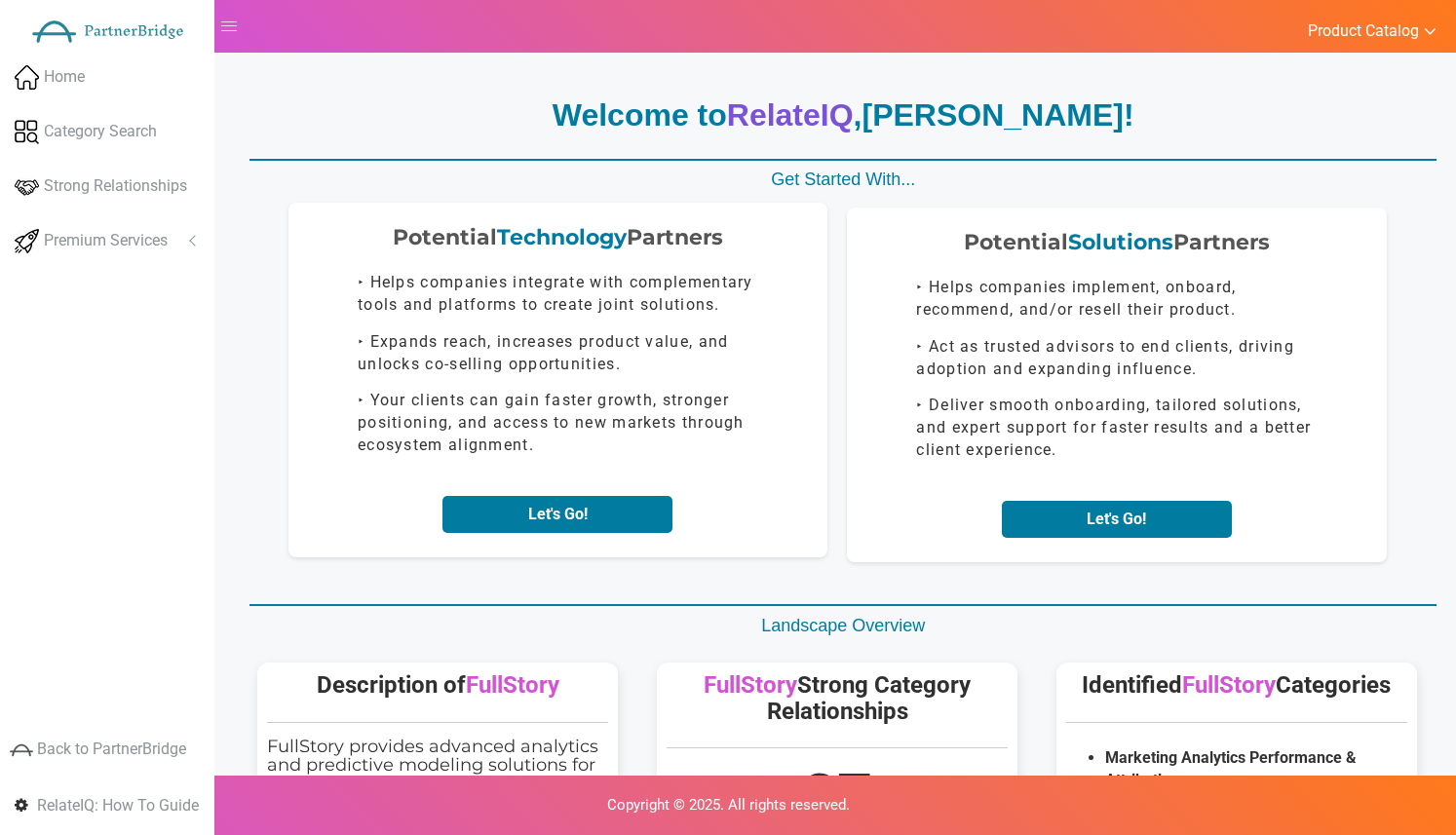 click on "Let's Go!" at bounding box center [557, 514] 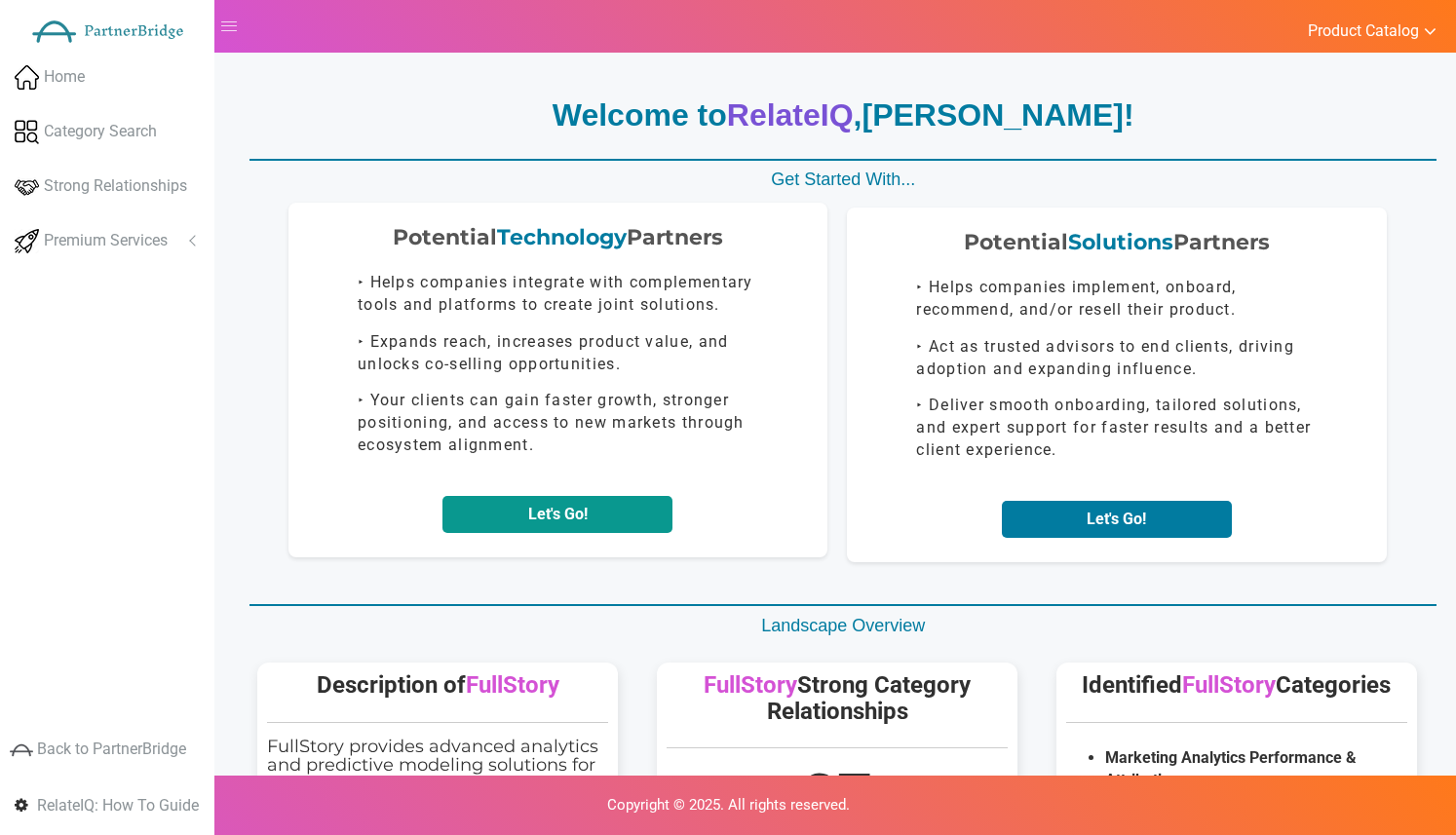 click on "Let's Go!" at bounding box center [557, 514] 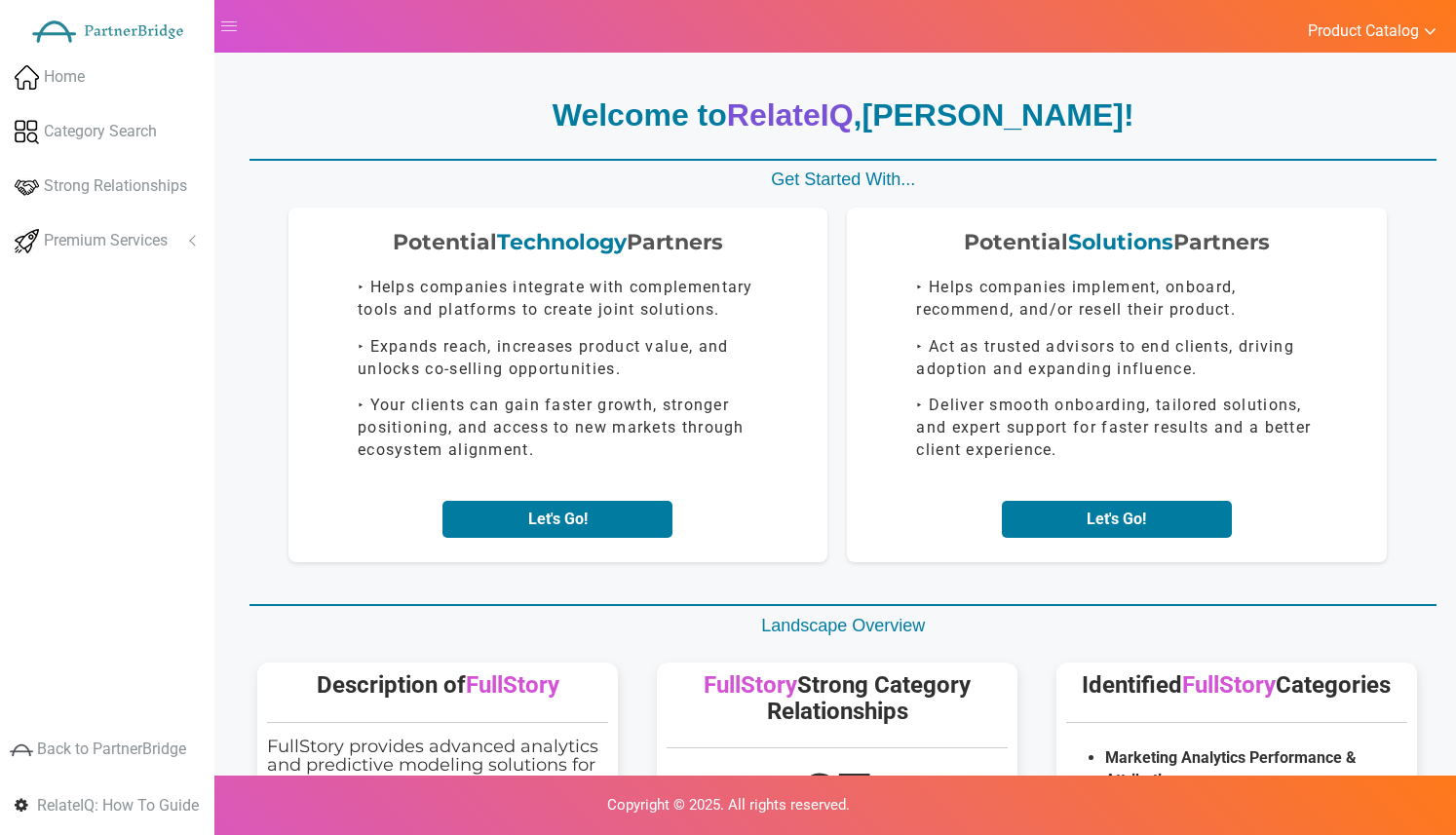 scroll, scrollTop: 0, scrollLeft: 0, axis: both 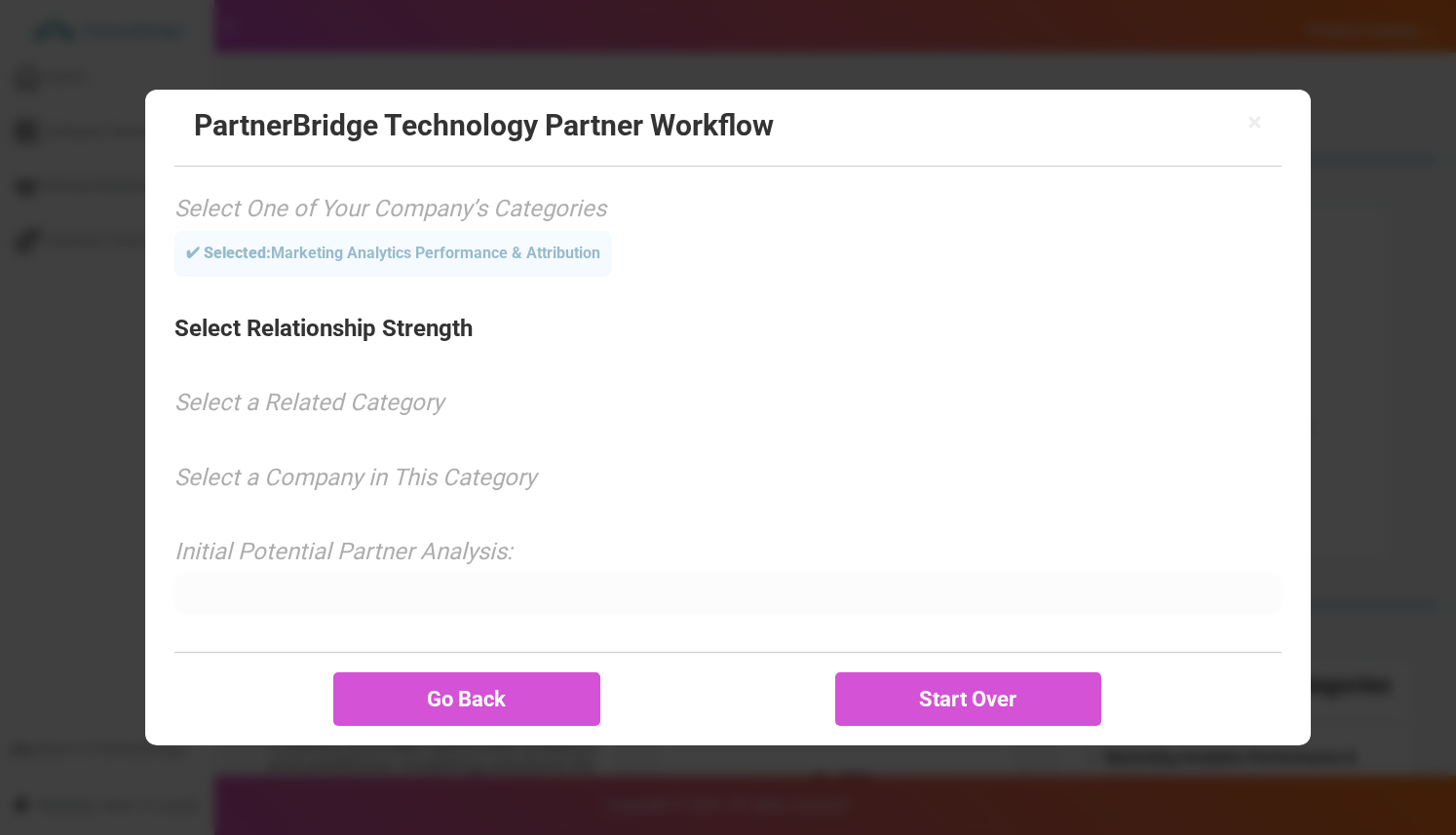 click on "×
PartnerBridge Technology Partner Workflow
Select One of Your Company’s Categories
✔ Selected:  Marketing Analytics Performance & Attribution
Select Relationship Strength
Select a Related Category
Loading...
Select a Company in This Category
Loading...
0 1 2" at bounding box center [727, 418] 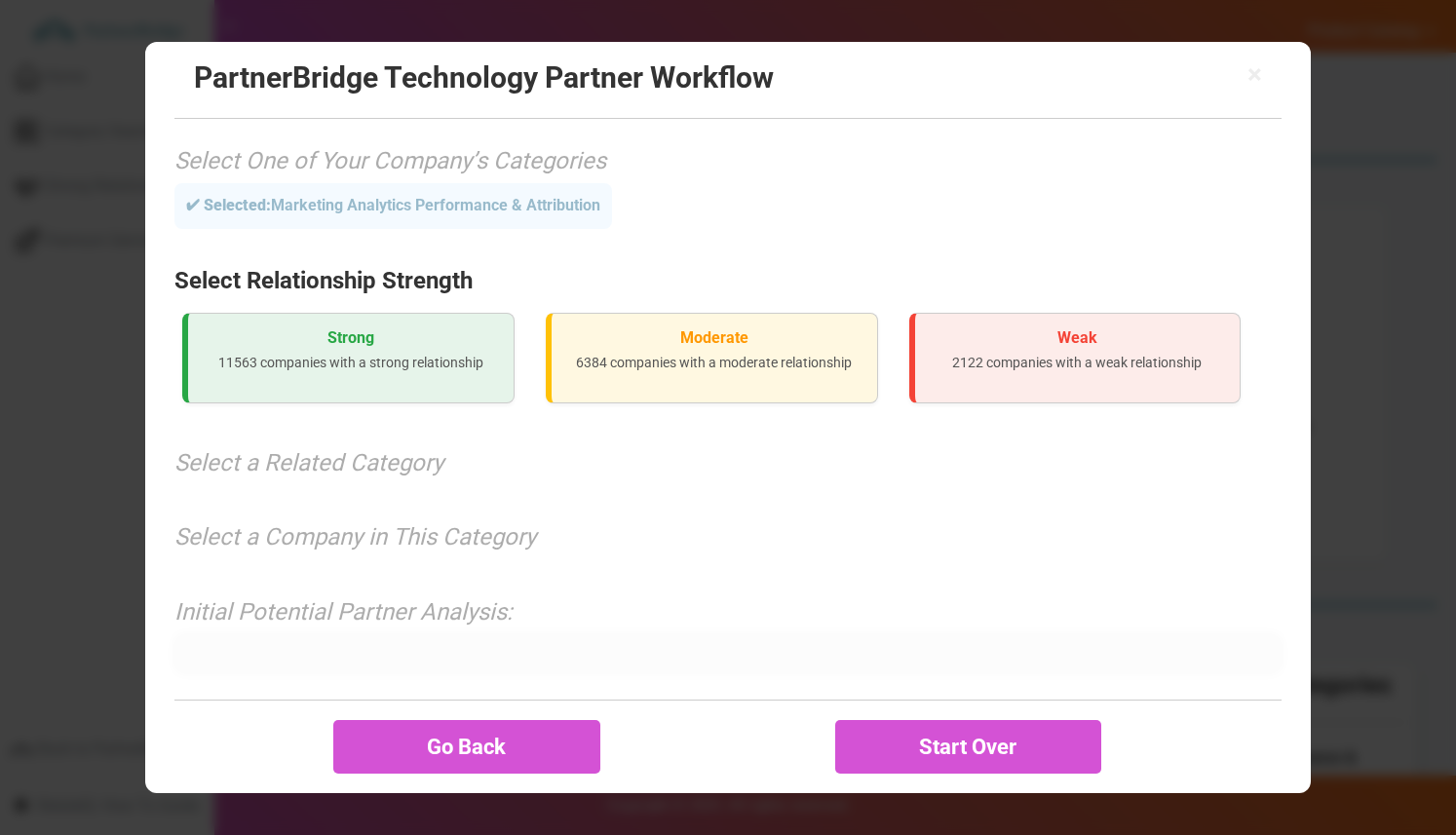 click on "Strong 11563 companies with a strong relationship" at bounding box center [348, 358] 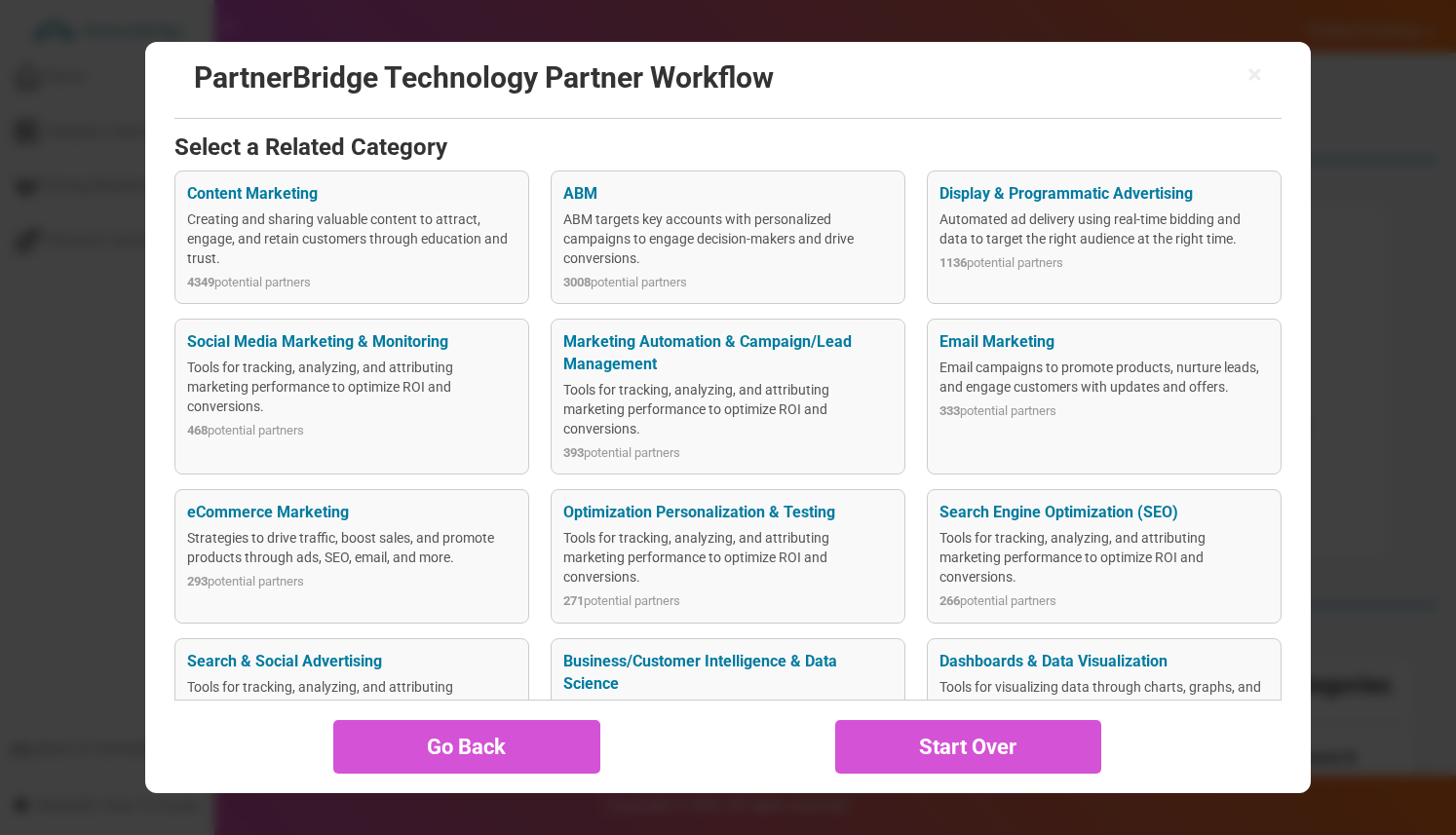 scroll, scrollTop: 264, scrollLeft: 0, axis: vertical 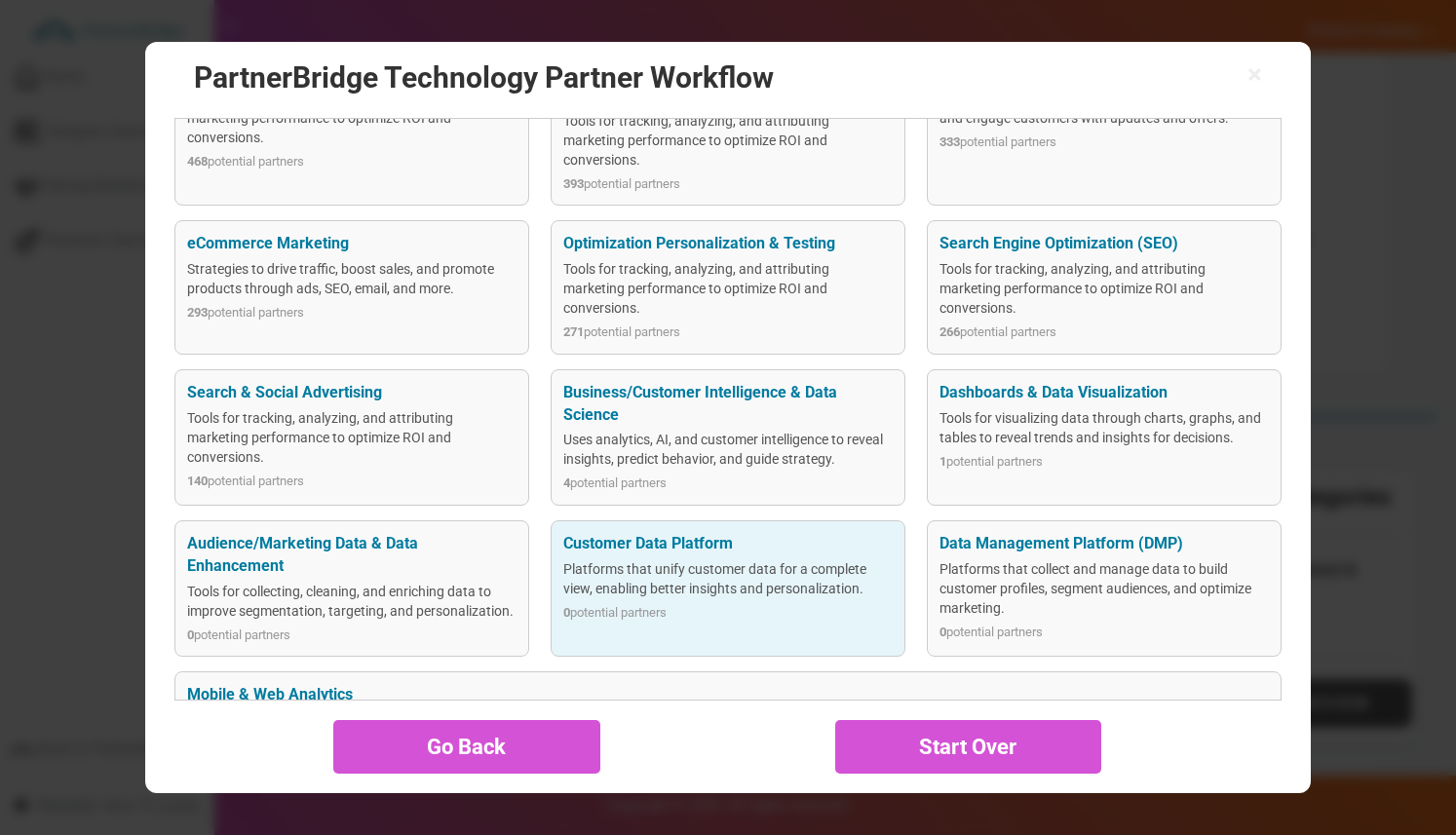 click on "Platforms that unify customer data for a complete view, enabling better insights and personalization." at bounding box center (727, 579) 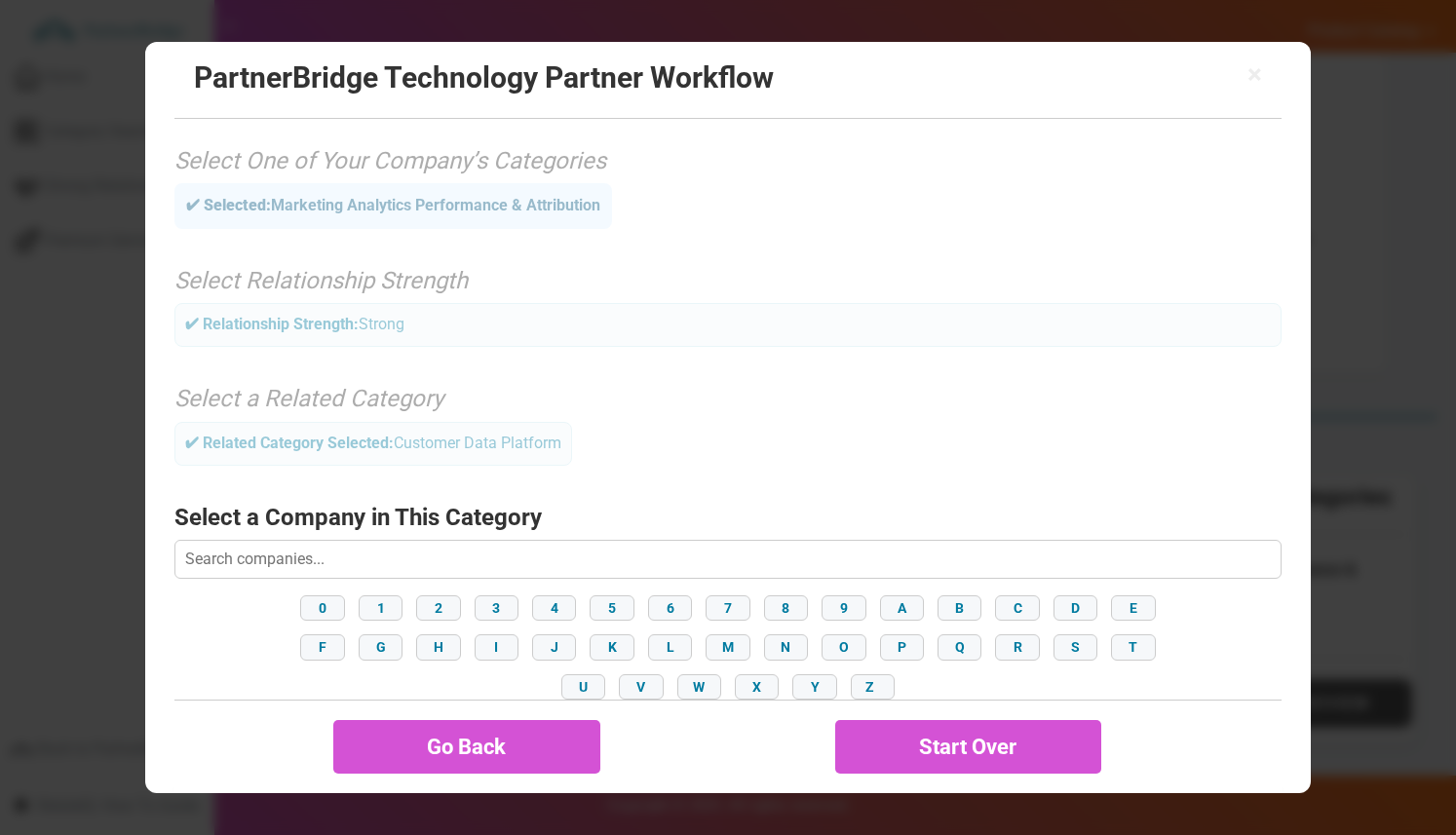 scroll, scrollTop: 166, scrollLeft: 0, axis: vertical 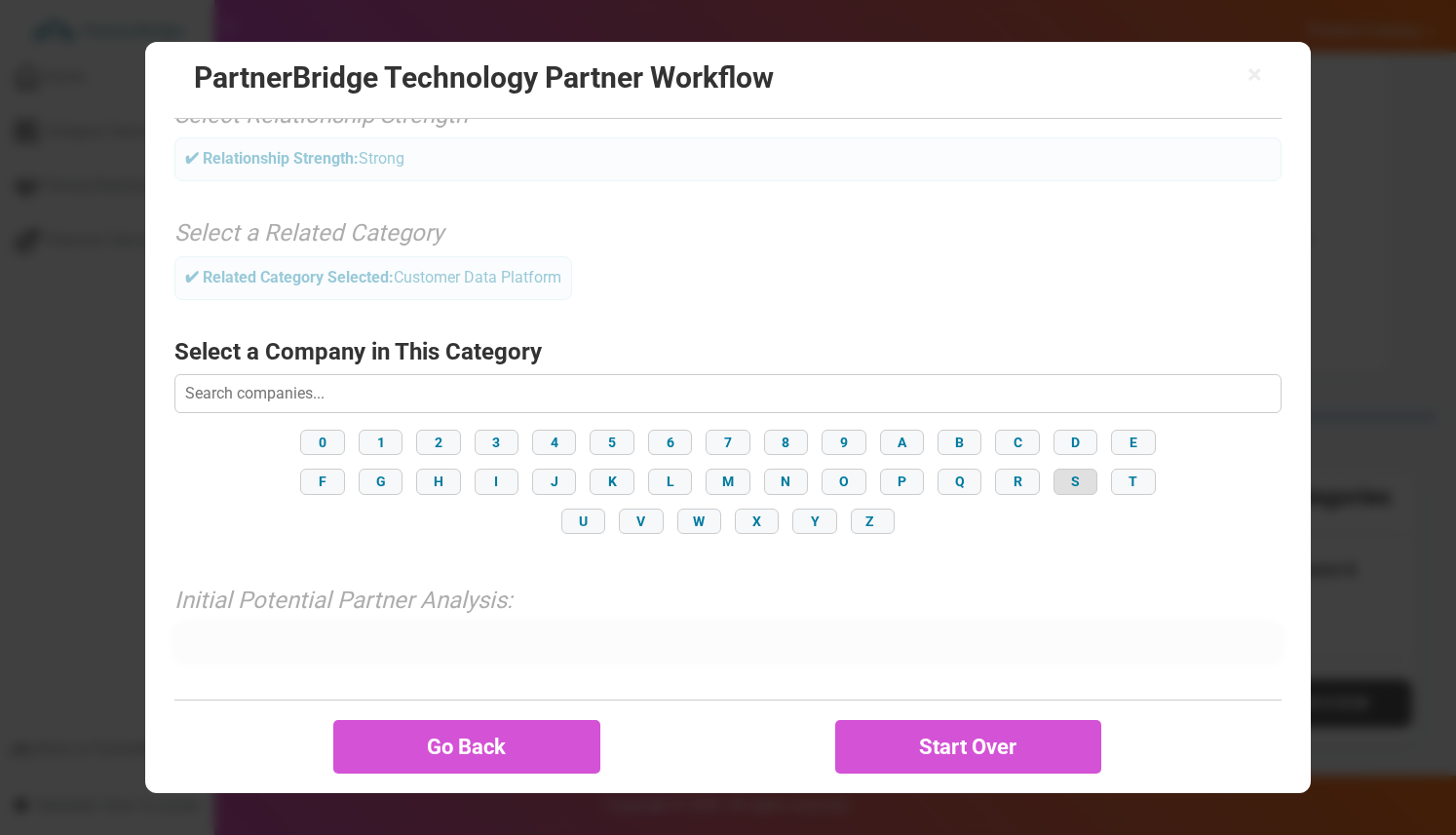 click on "S" at bounding box center [1075, 481] 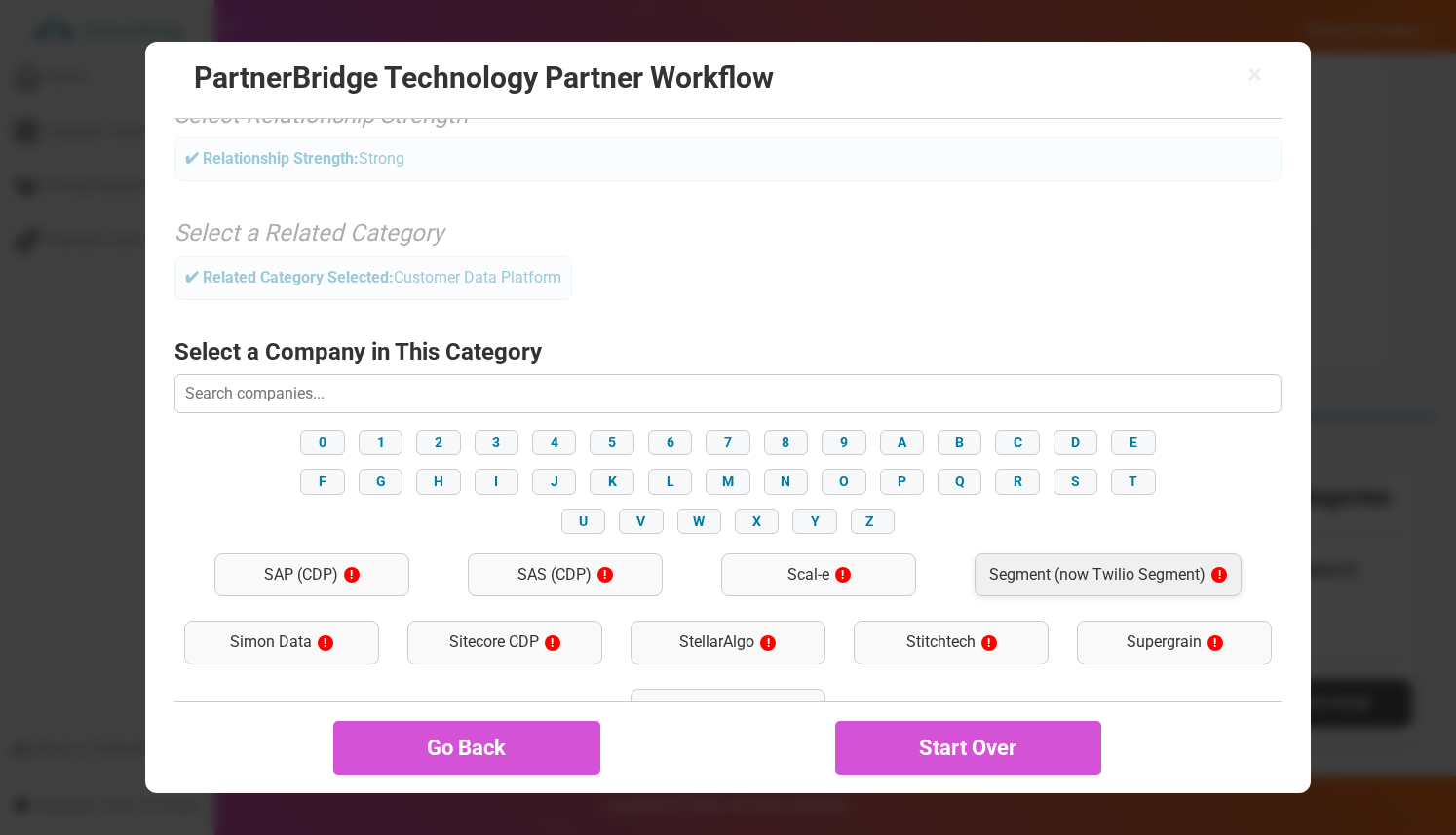 click on "Segment (now Twilio Segment) !" at bounding box center [1108, 575] 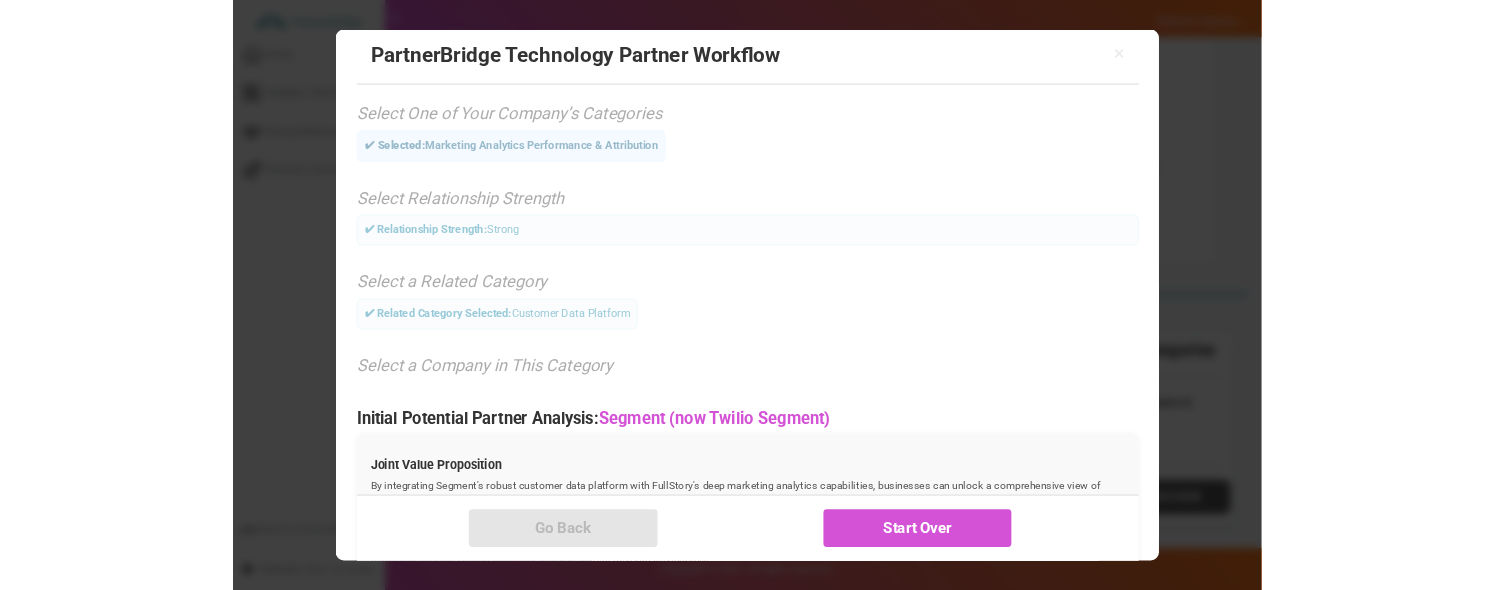 scroll, scrollTop: 710, scrollLeft: 0, axis: vertical 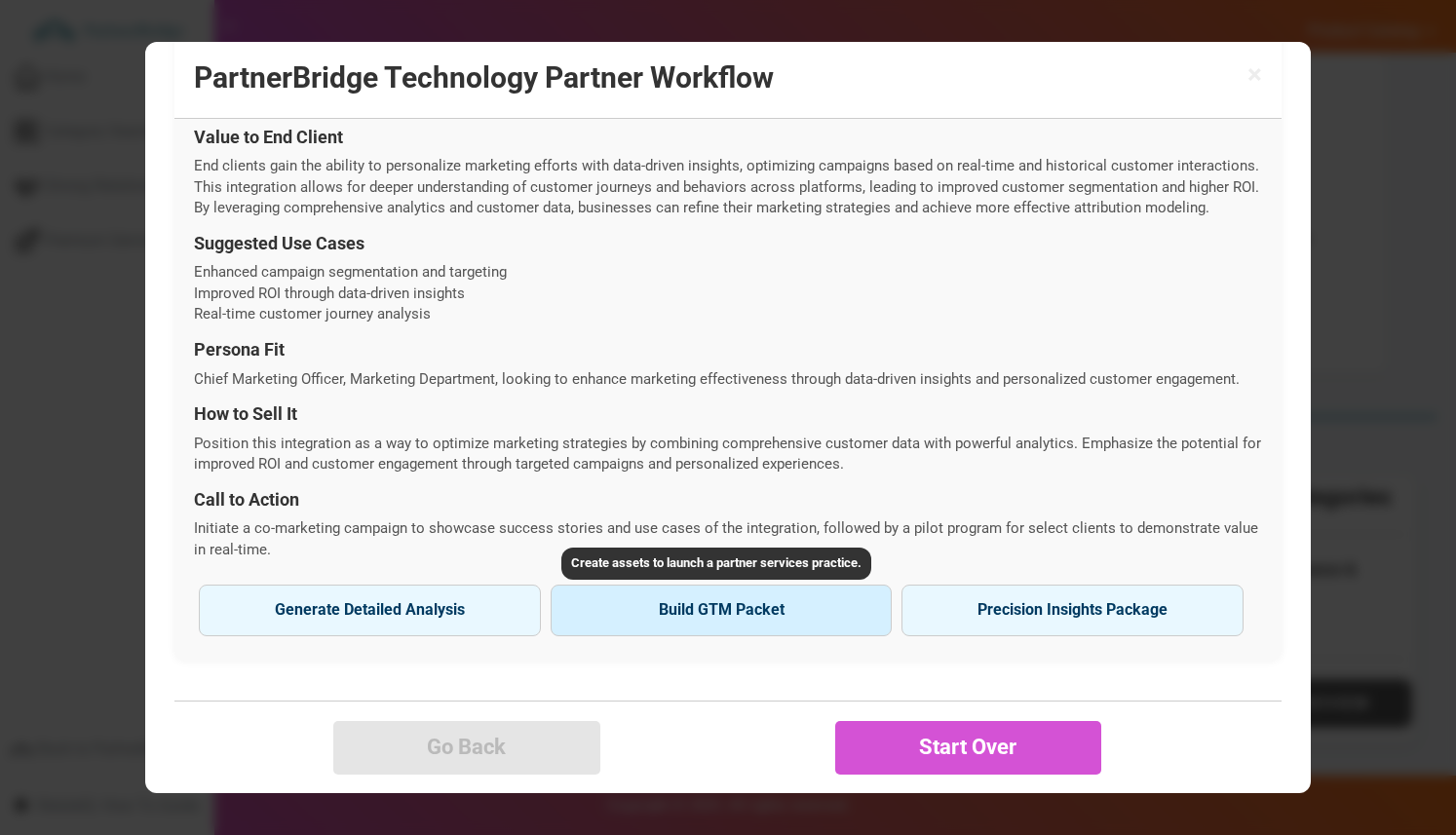 click on "Build GTM Packet" at bounding box center (721, 610) 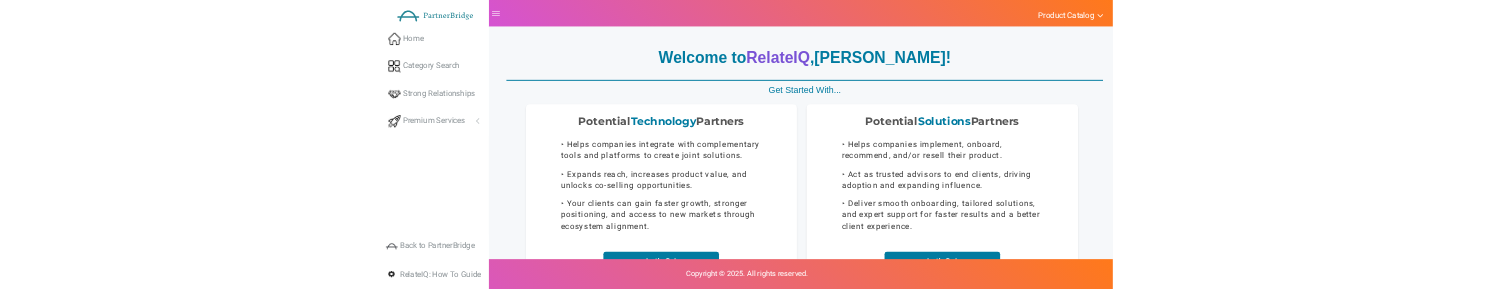 scroll, scrollTop: 193, scrollLeft: 0, axis: vertical 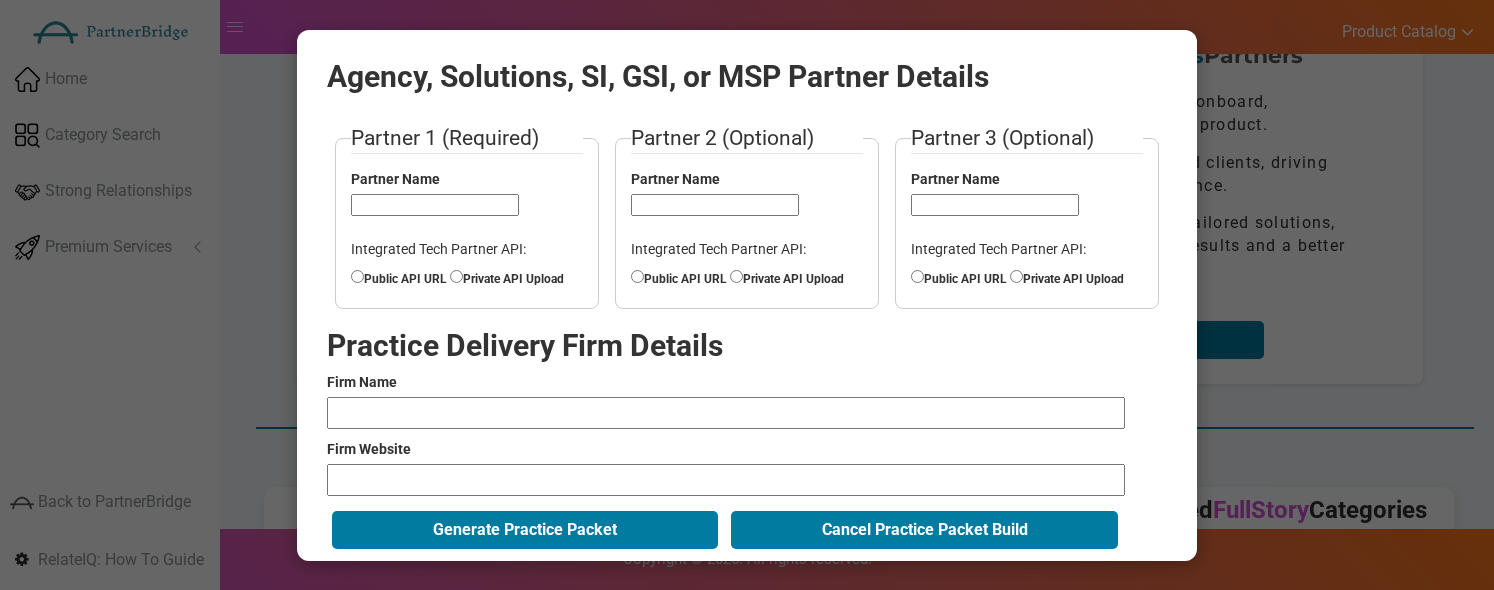 click on "Partner 1 (Required)
Partner Name
Integrated Tech Partner API:
Public API URL
Private API Upload
Partner 2 (Optional)" at bounding box center (747, 339) 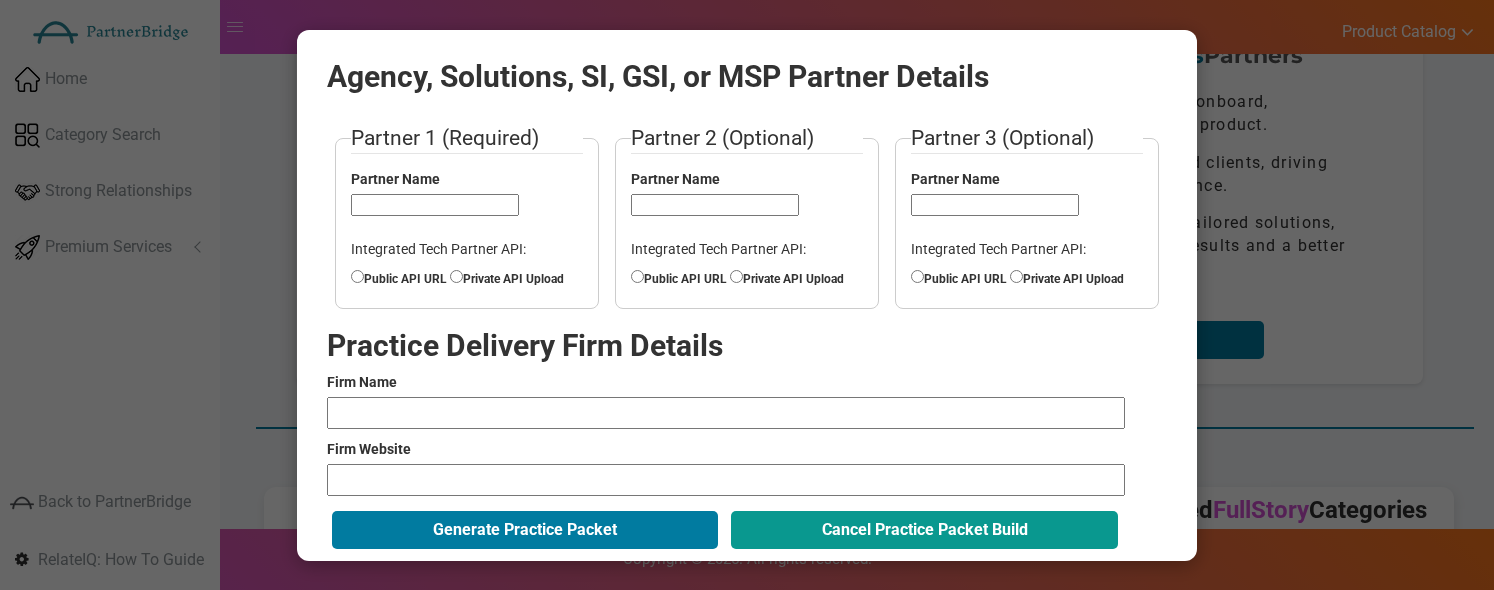 click on "Cancel Practice Packet Build" at bounding box center (924, 530) 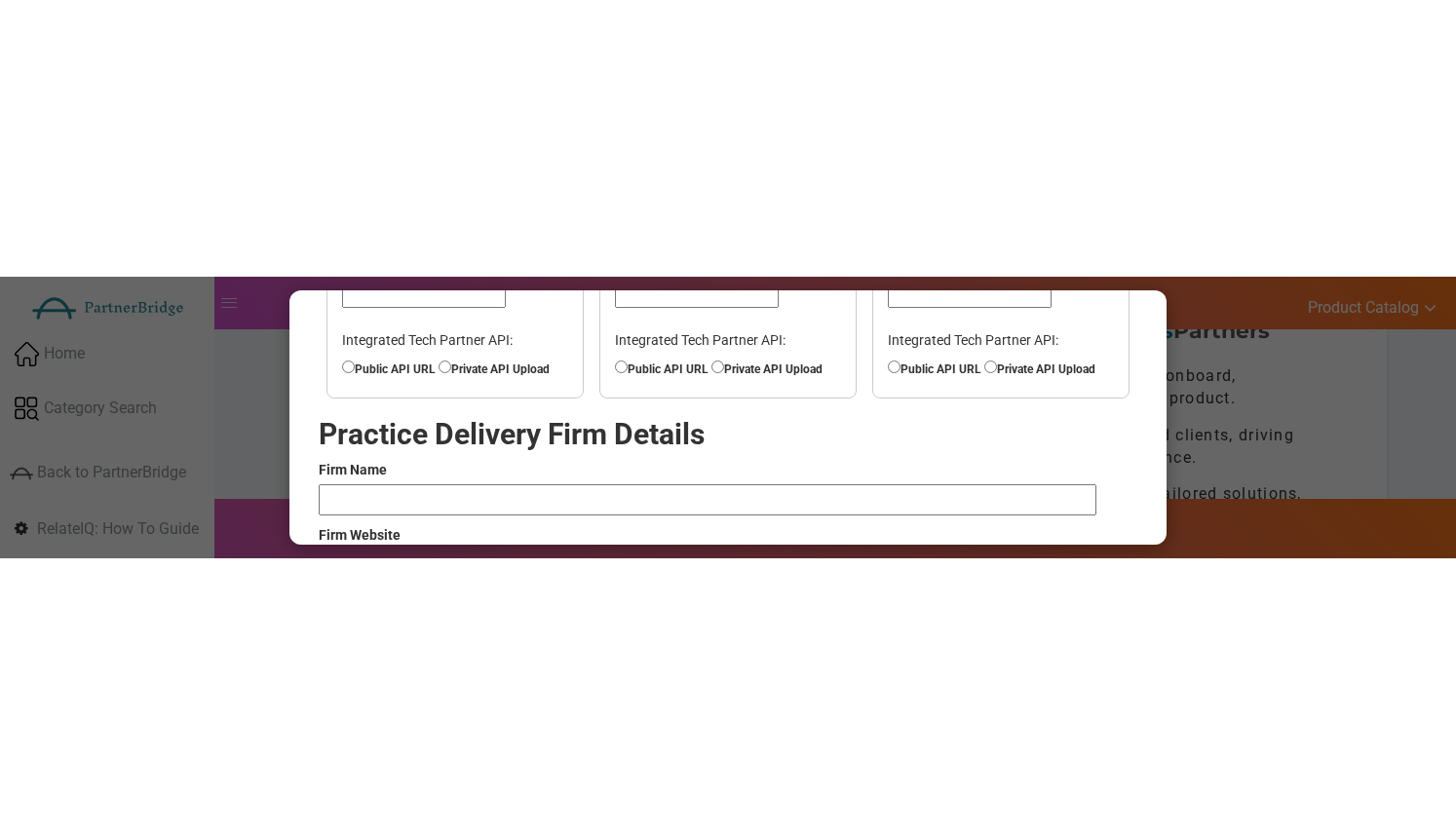 scroll, scrollTop: 300, scrollLeft: 0, axis: vertical 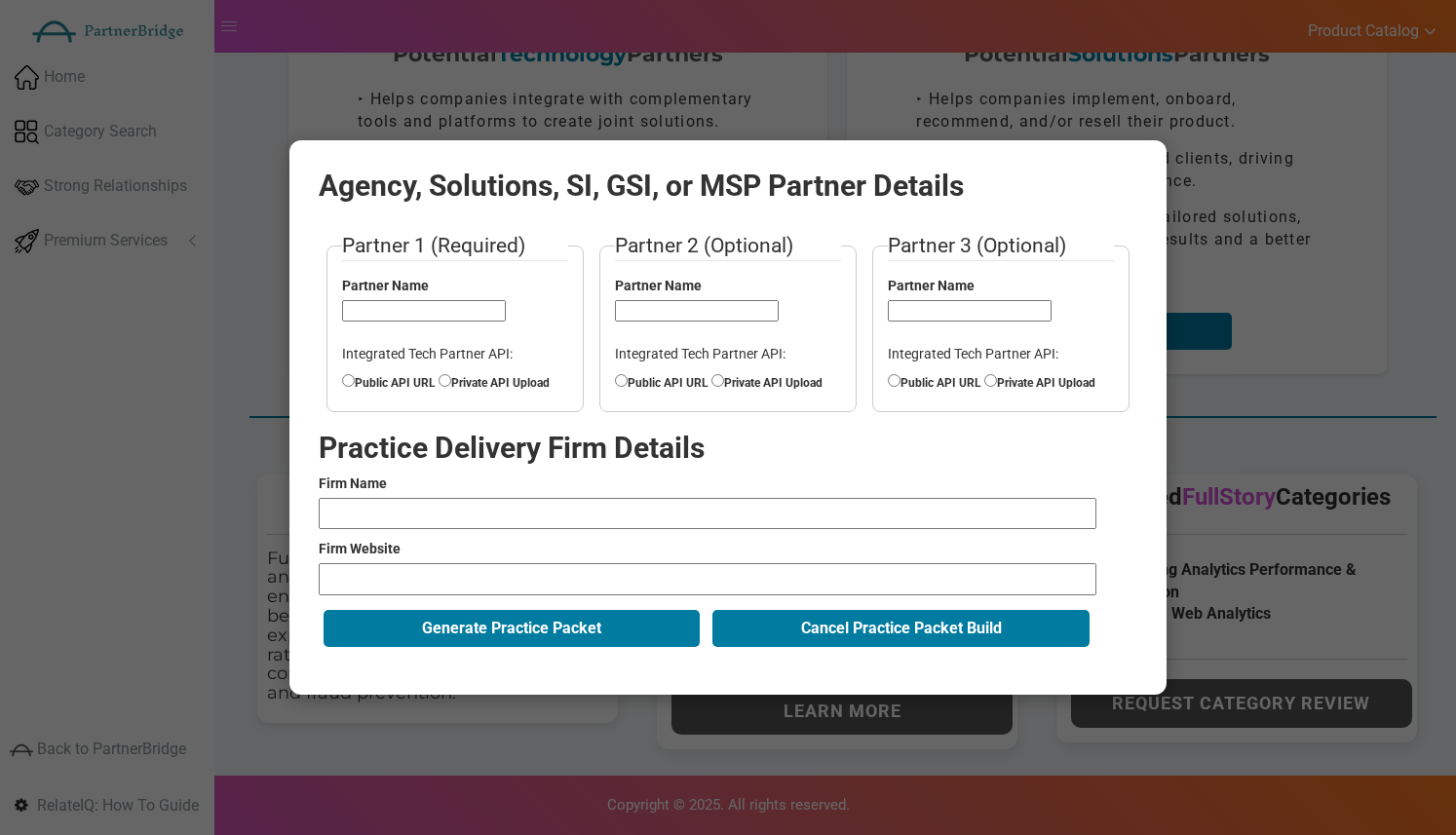 type 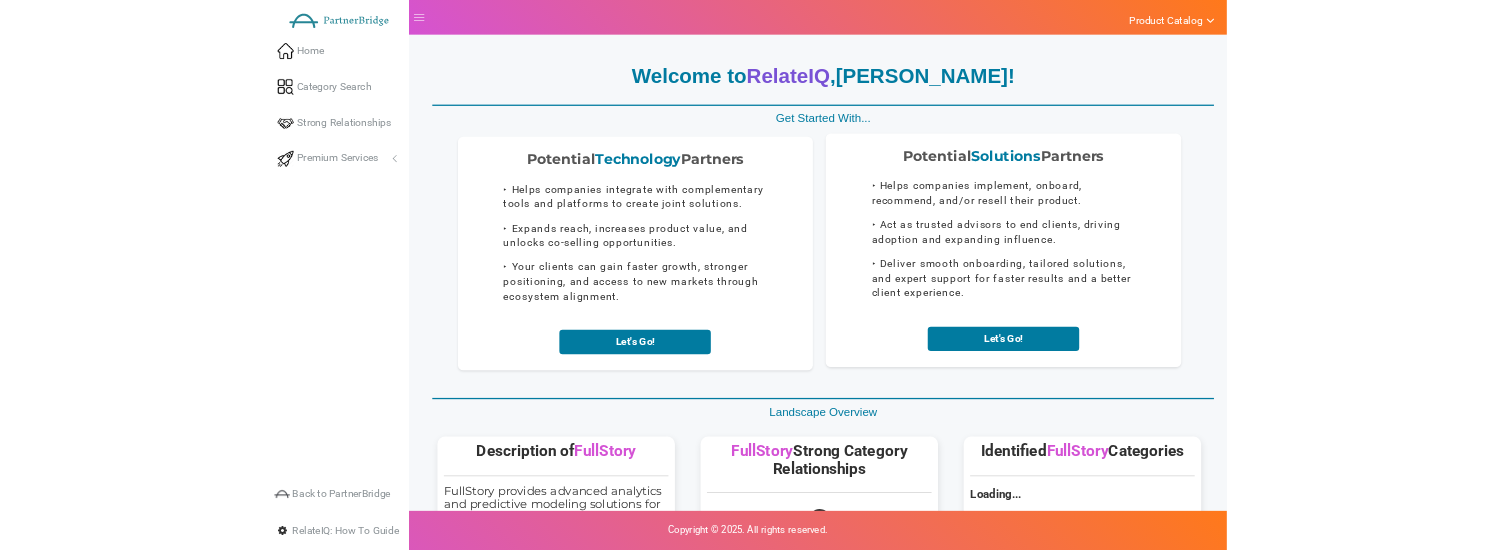 scroll, scrollTop: 193, scrollLeft: 0, axis: vertical 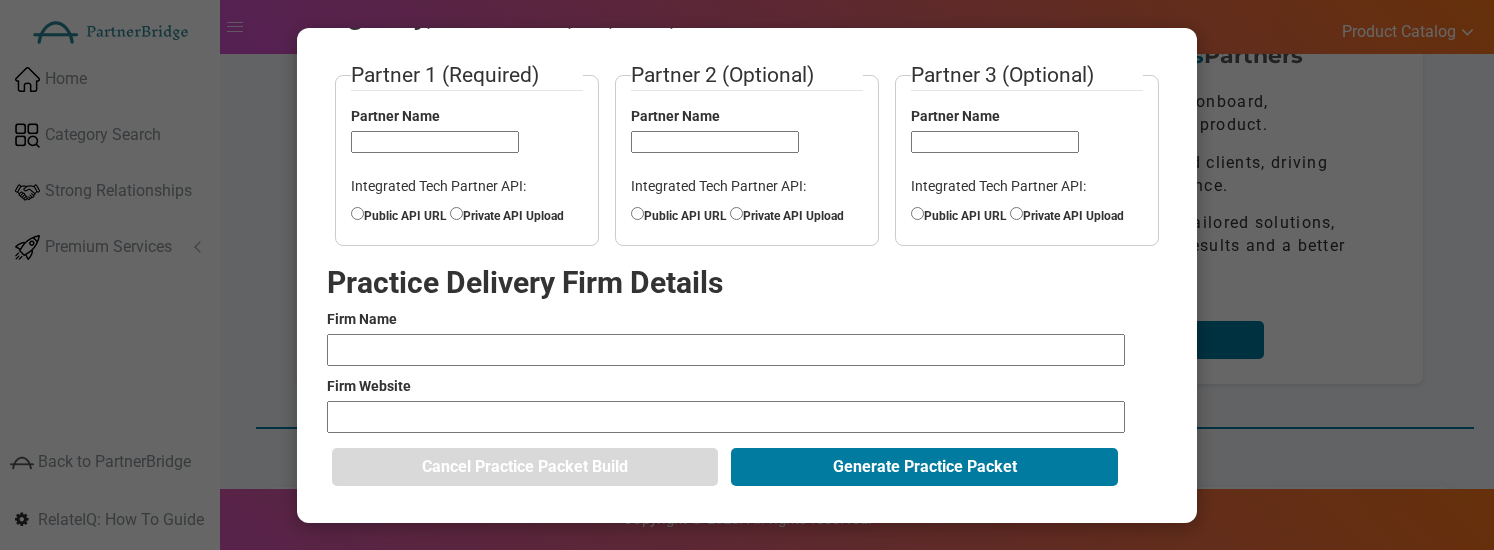 click on "Agency, Solutions, SI, GSI, or MSP Partner Details
Partner 1 (Required)
Partner Name
Integrated Tech Partner API:
Public API URL
Private API Upload
Partner 2 (Optional) Firm Name" at bounding box center [747, 275] 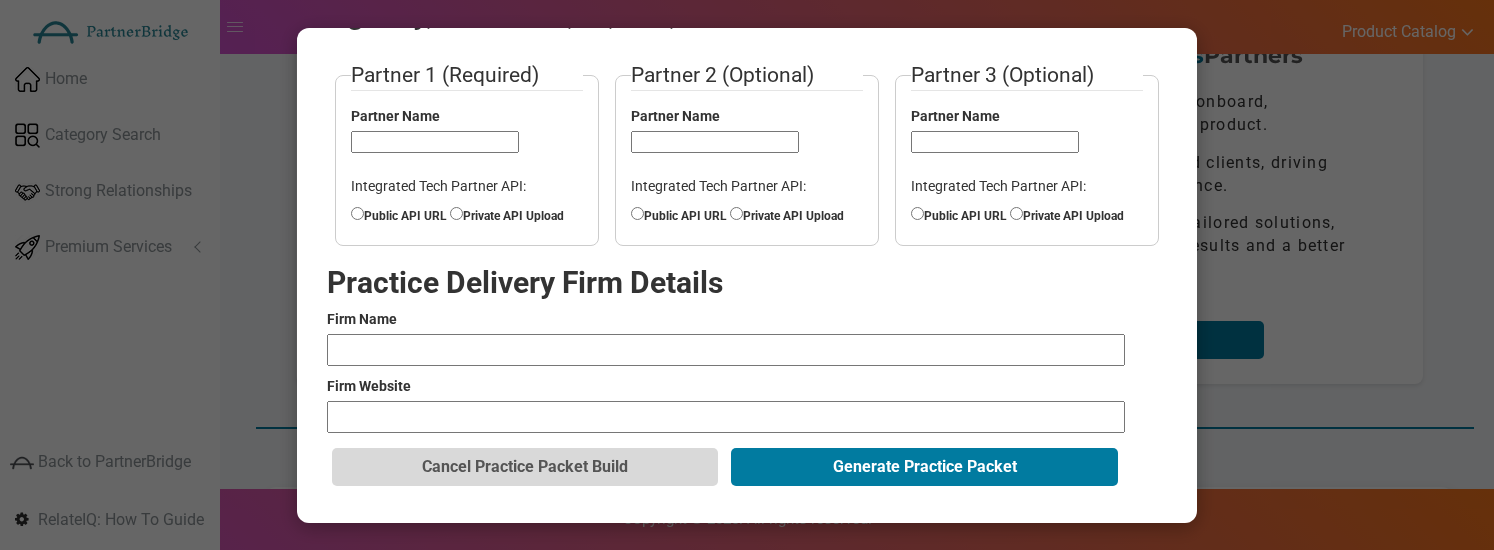 click on "Cancel Practice Packet Build" at bounding box center [525, 467] 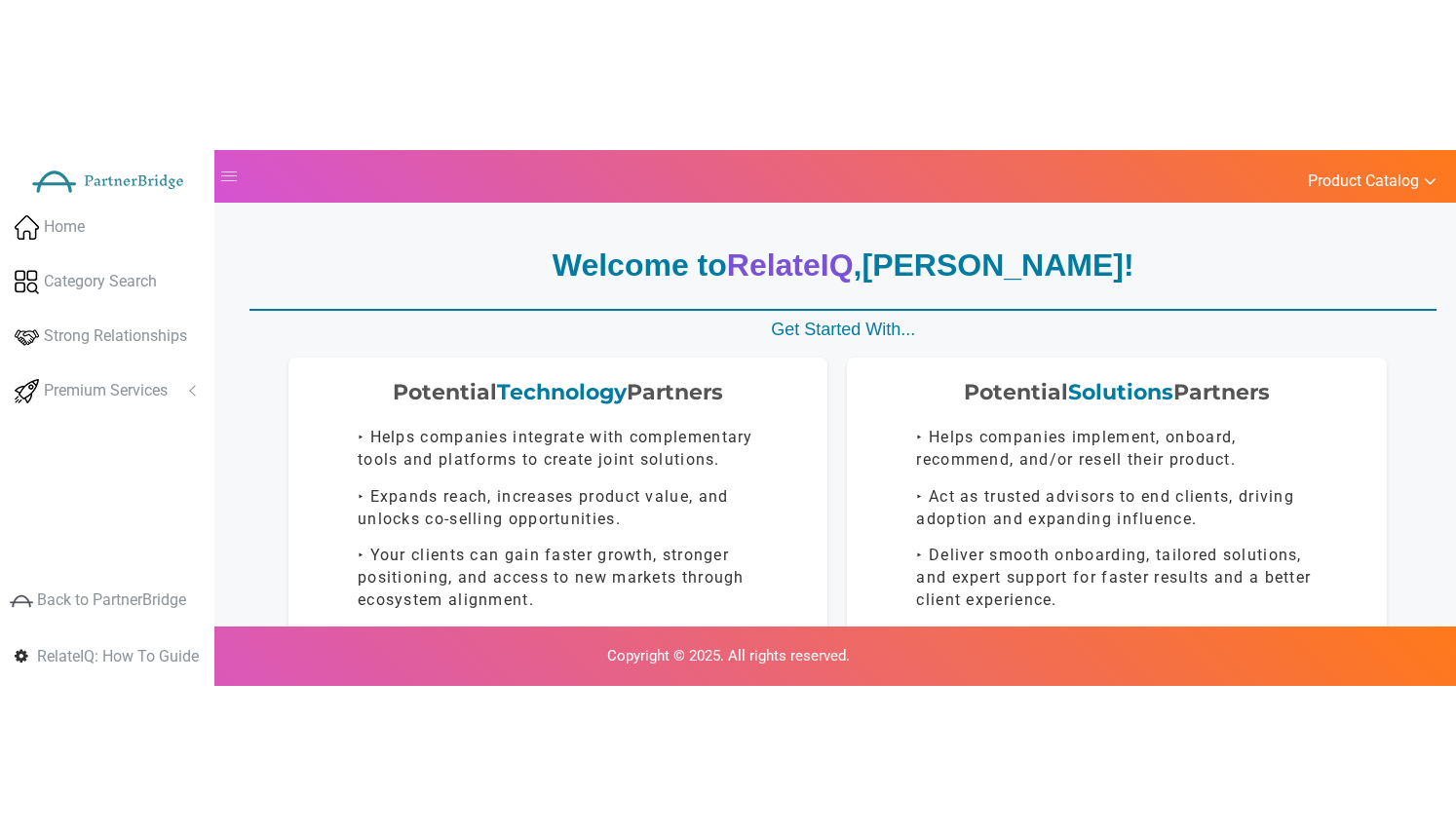 scroll, scrollTop: 188, scrollLeft: 0, axis: vertical 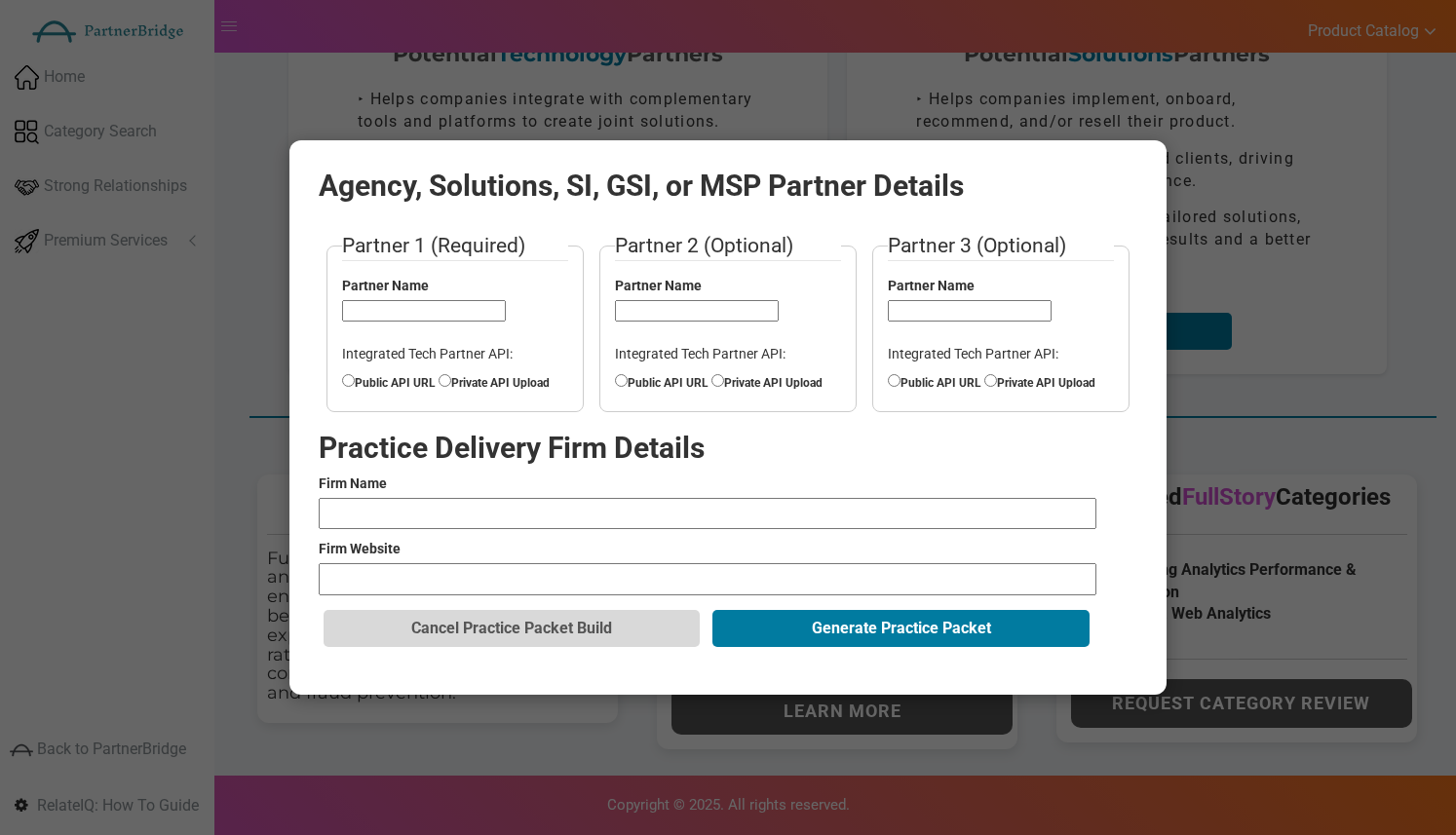 click on "Cancel Practice Packet Build" at bounding box center [512, 628] 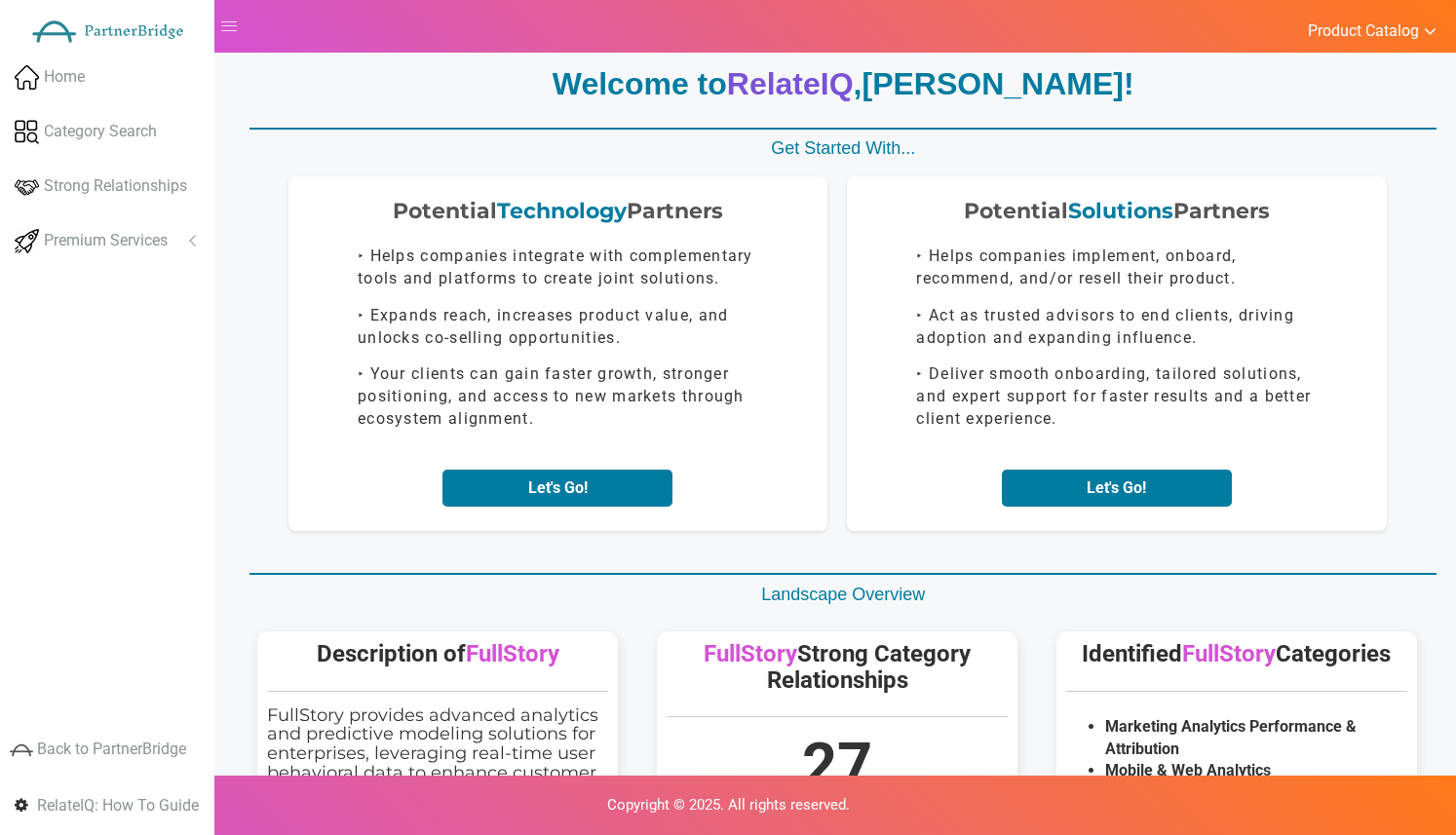scroll, scrollTop: 0, scrollLeft: 0, axis: both 